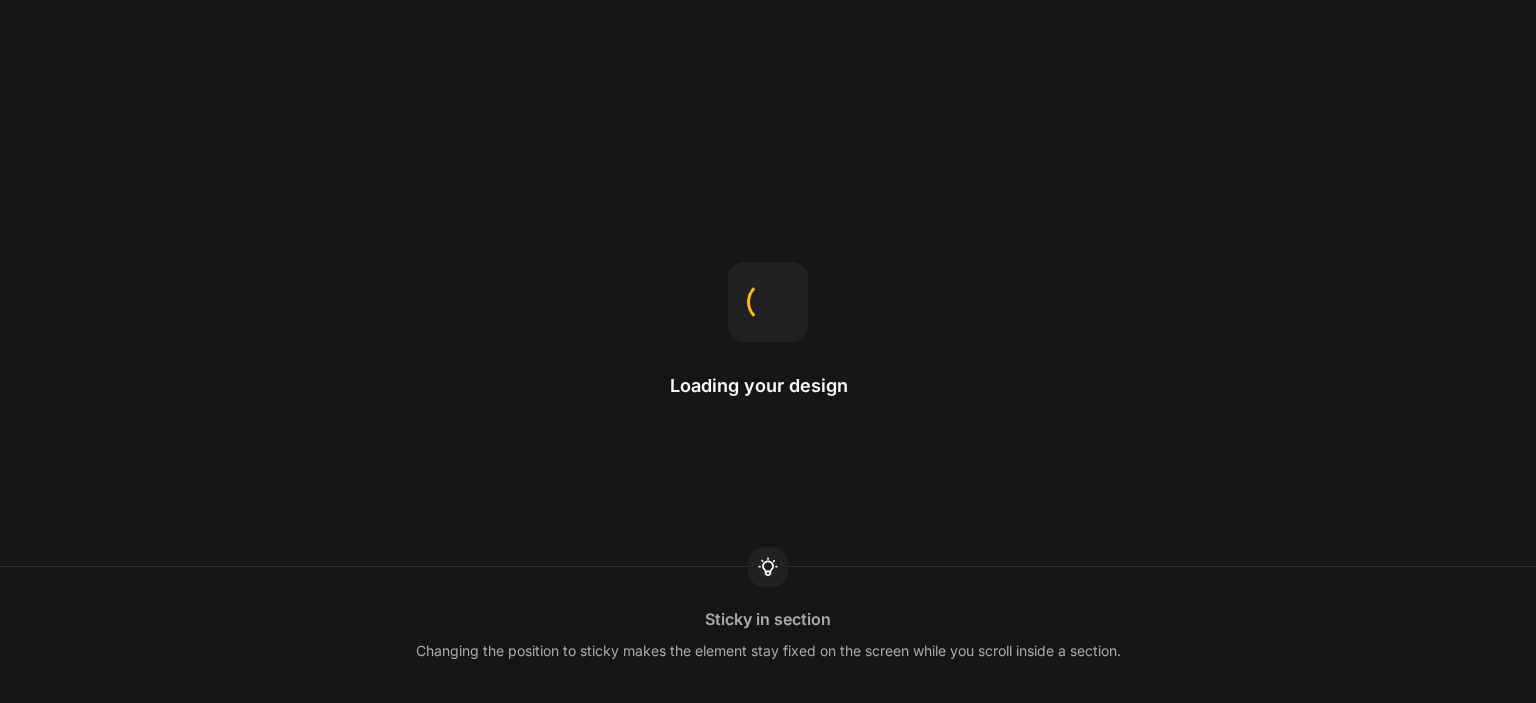 scroll, scrollTop: 0, scrollLeft: 0, axis: both 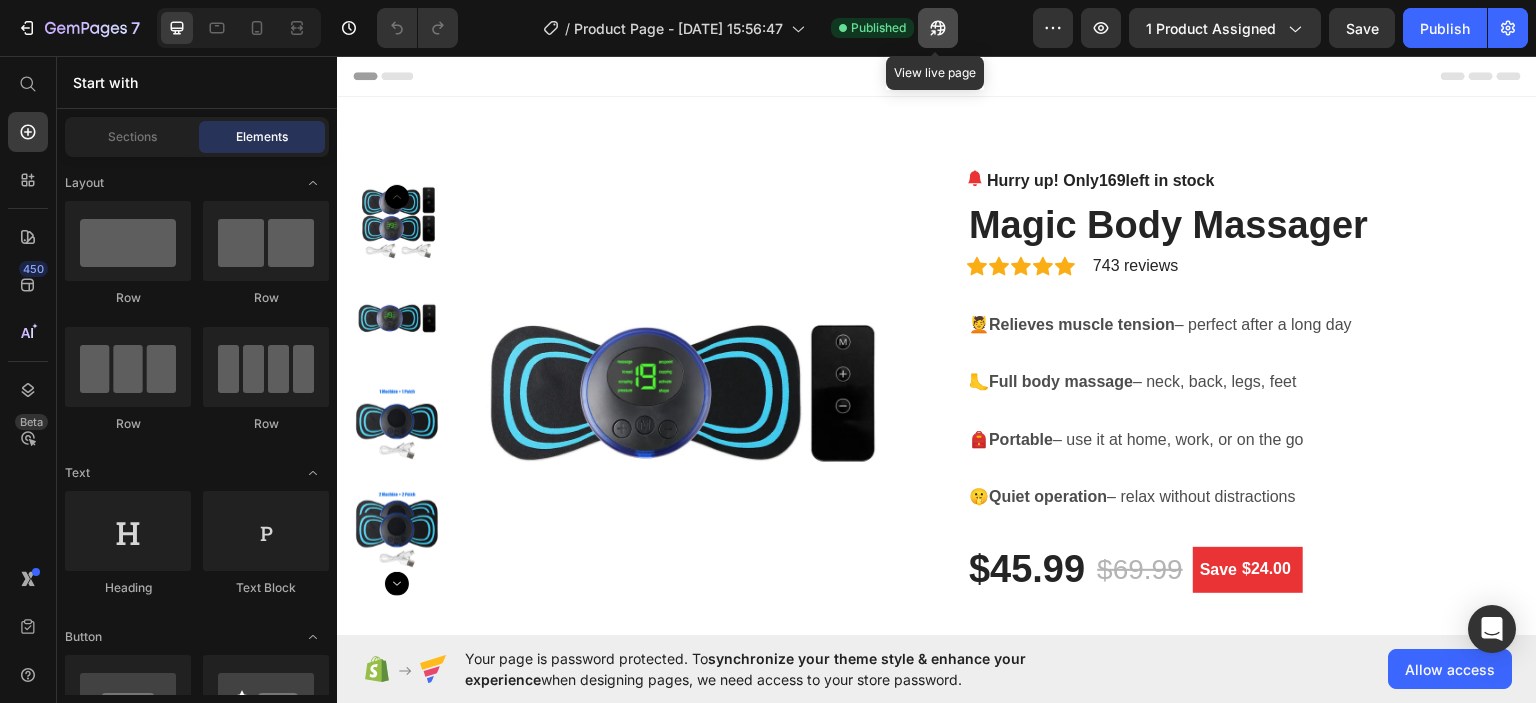 click 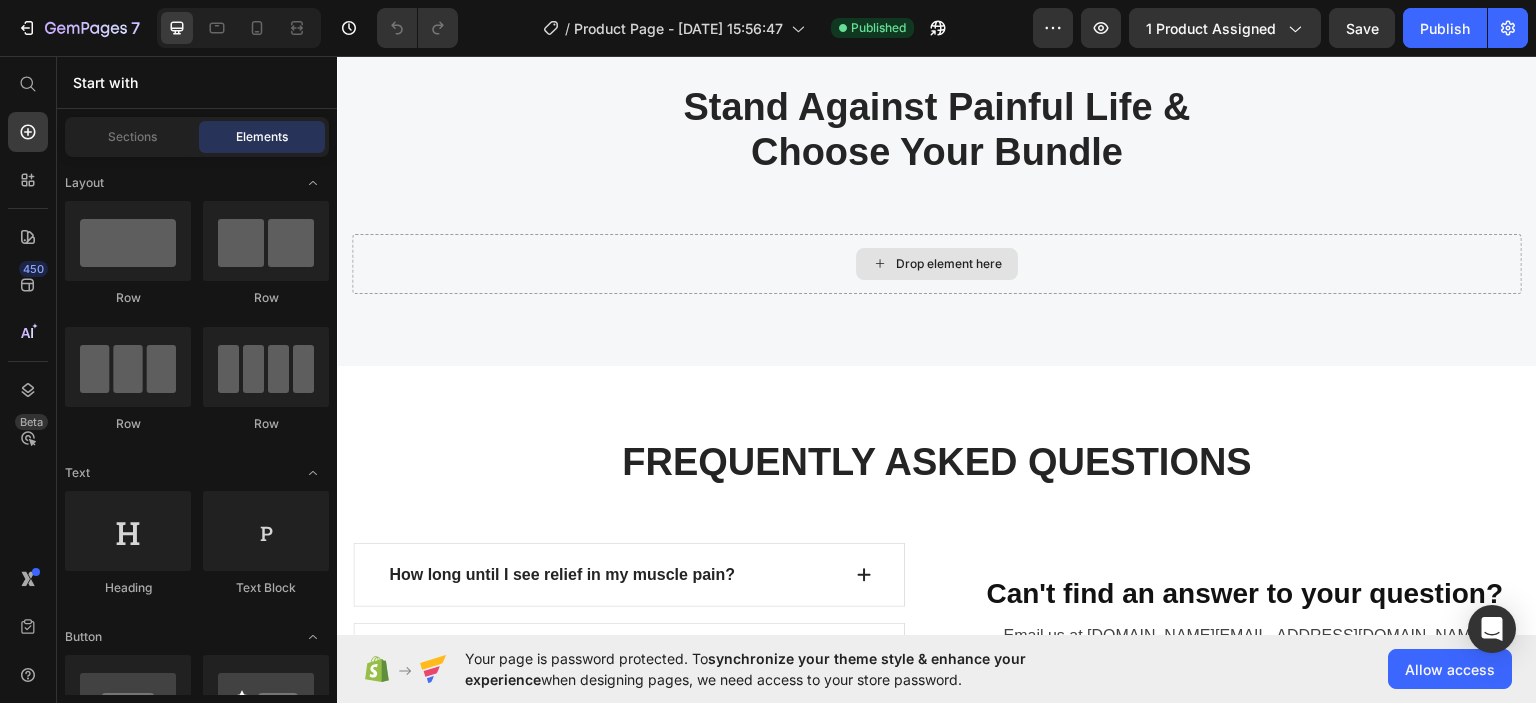 scroll, scrollTop: 3848, scrollLeft: 0, axis: vertical 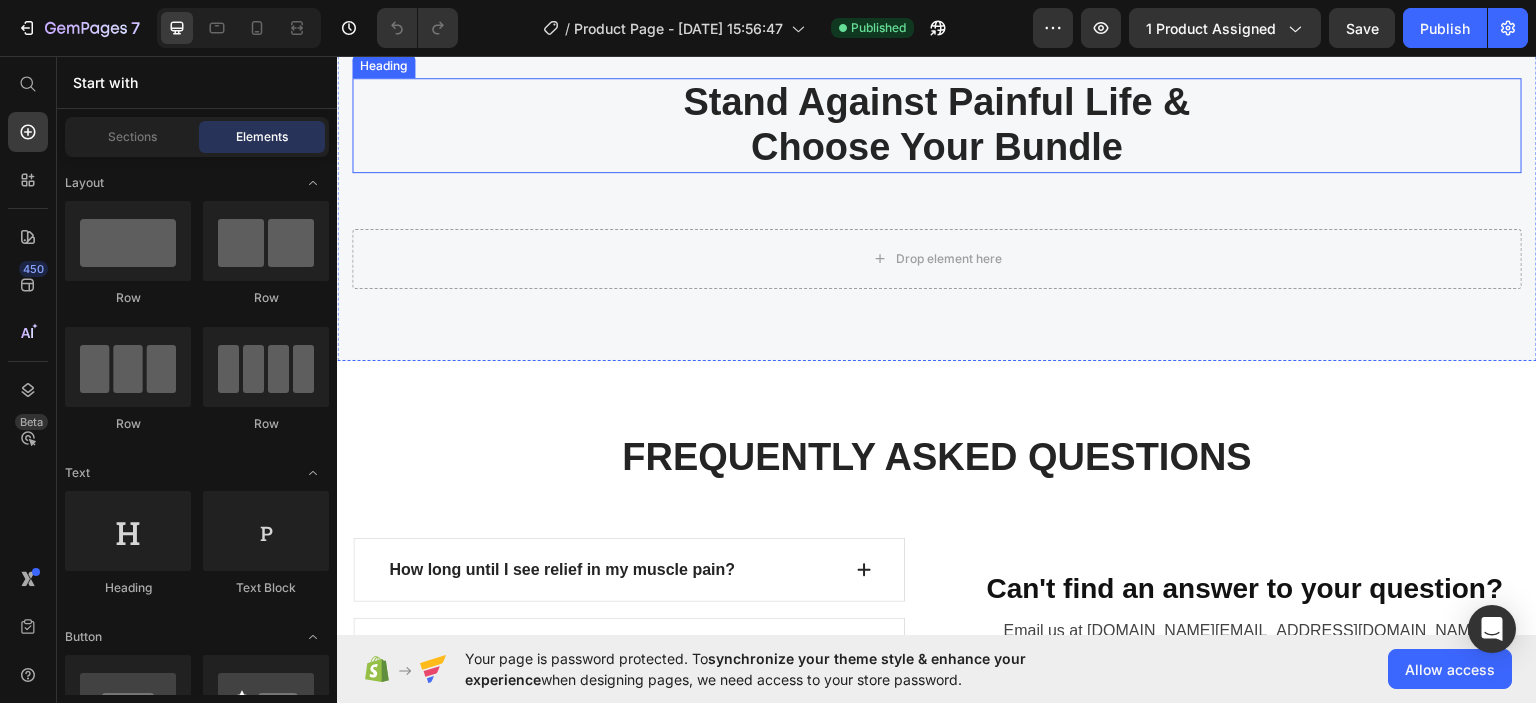 click on "Choose Your Bundle" at bounding box center [937, 146] 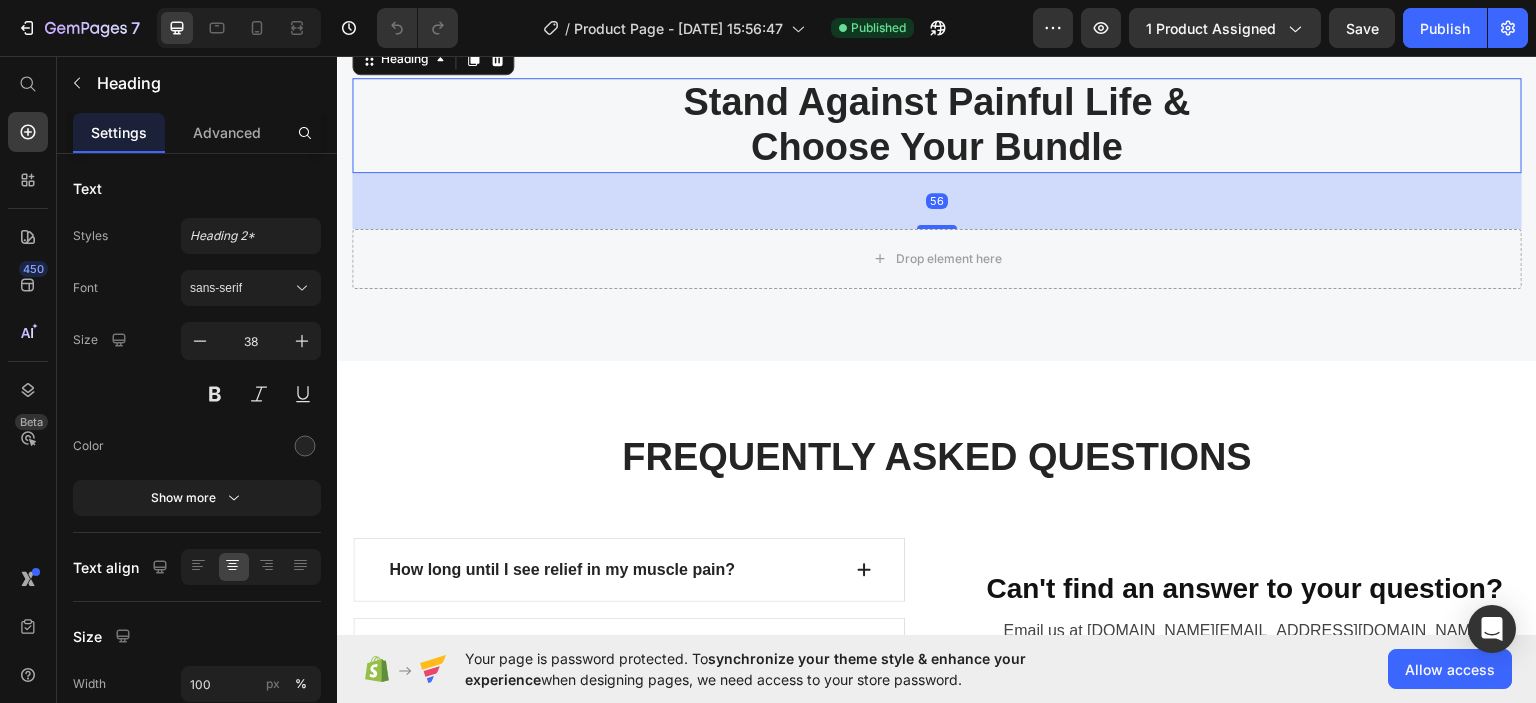 click on "Stand Against Painful Life & Choose Your Bundle" at bounding box center [937, 124] 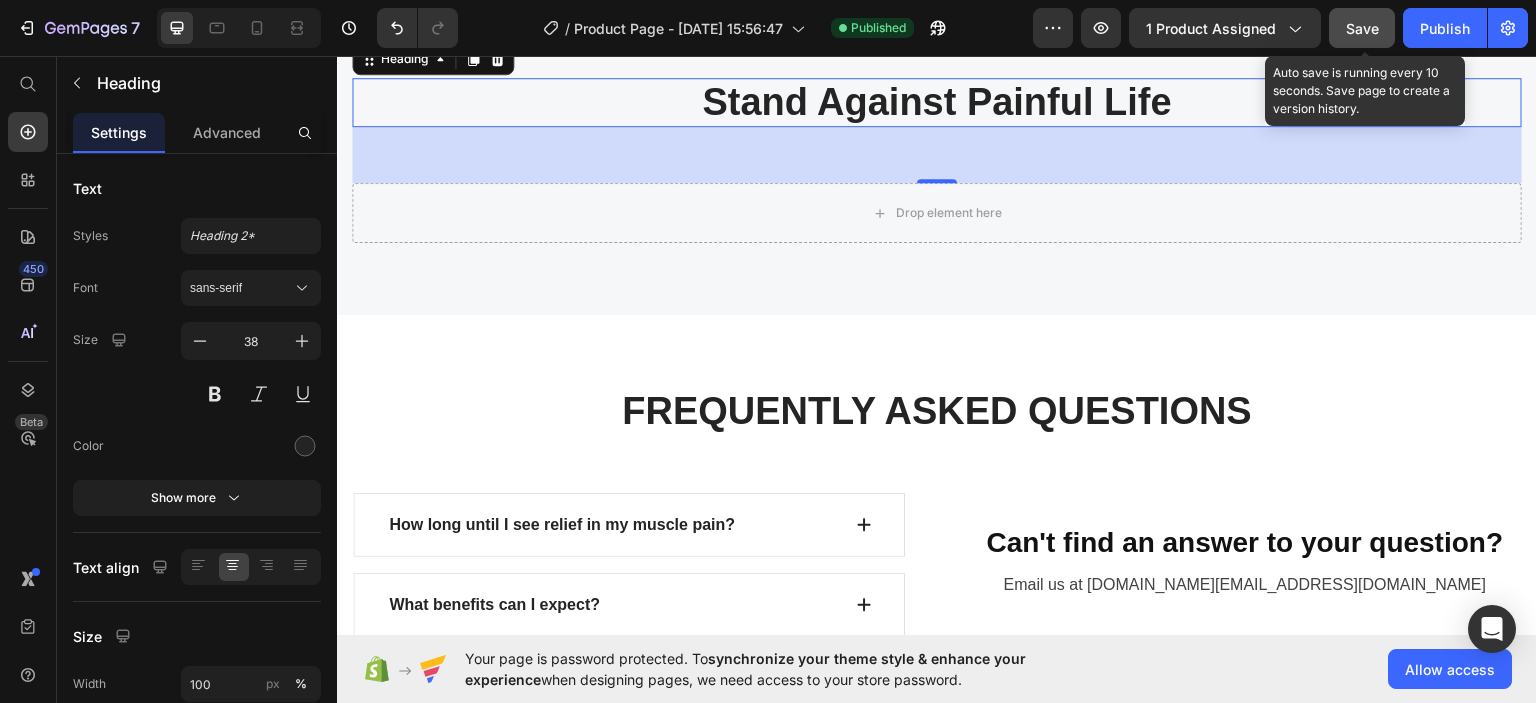 click on "Save" 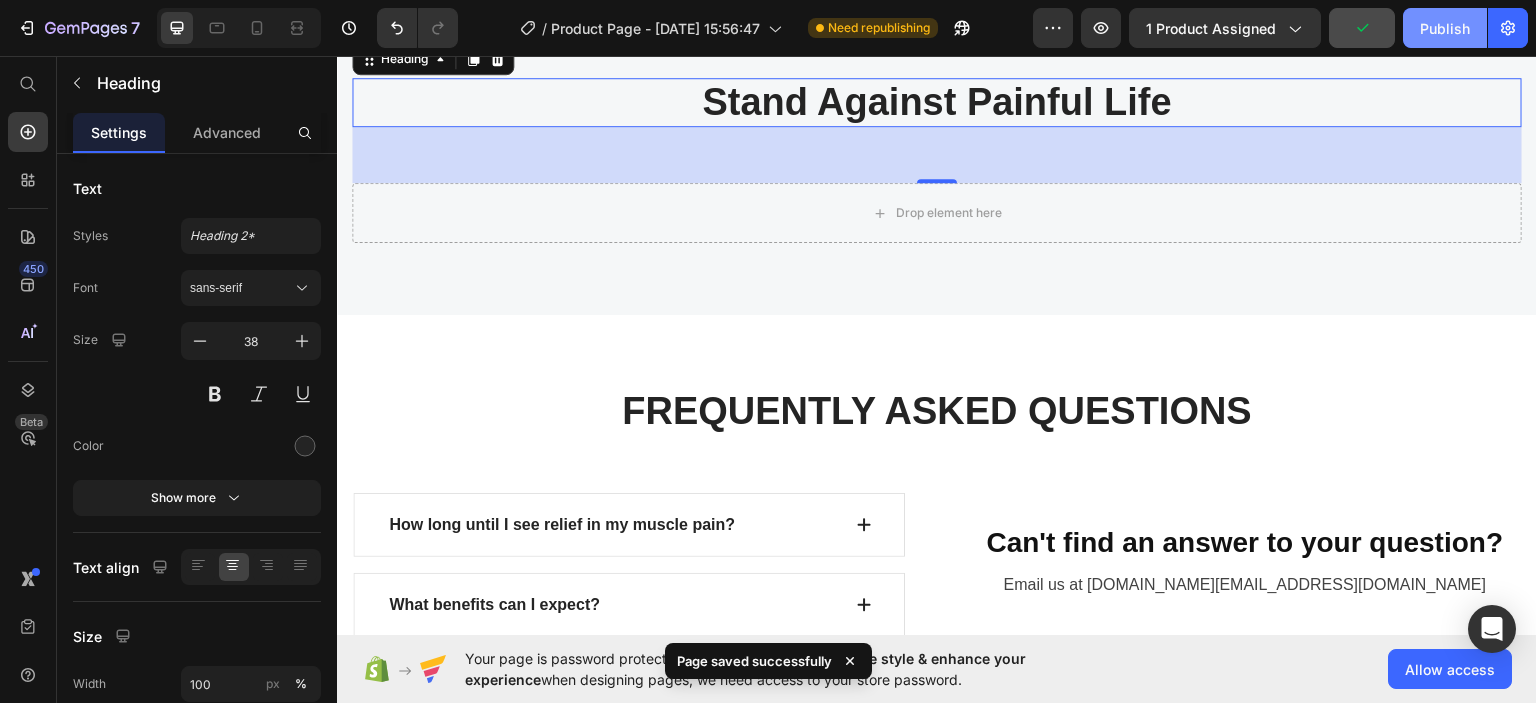 click on "Publish" at bounding box center [1445, 28] 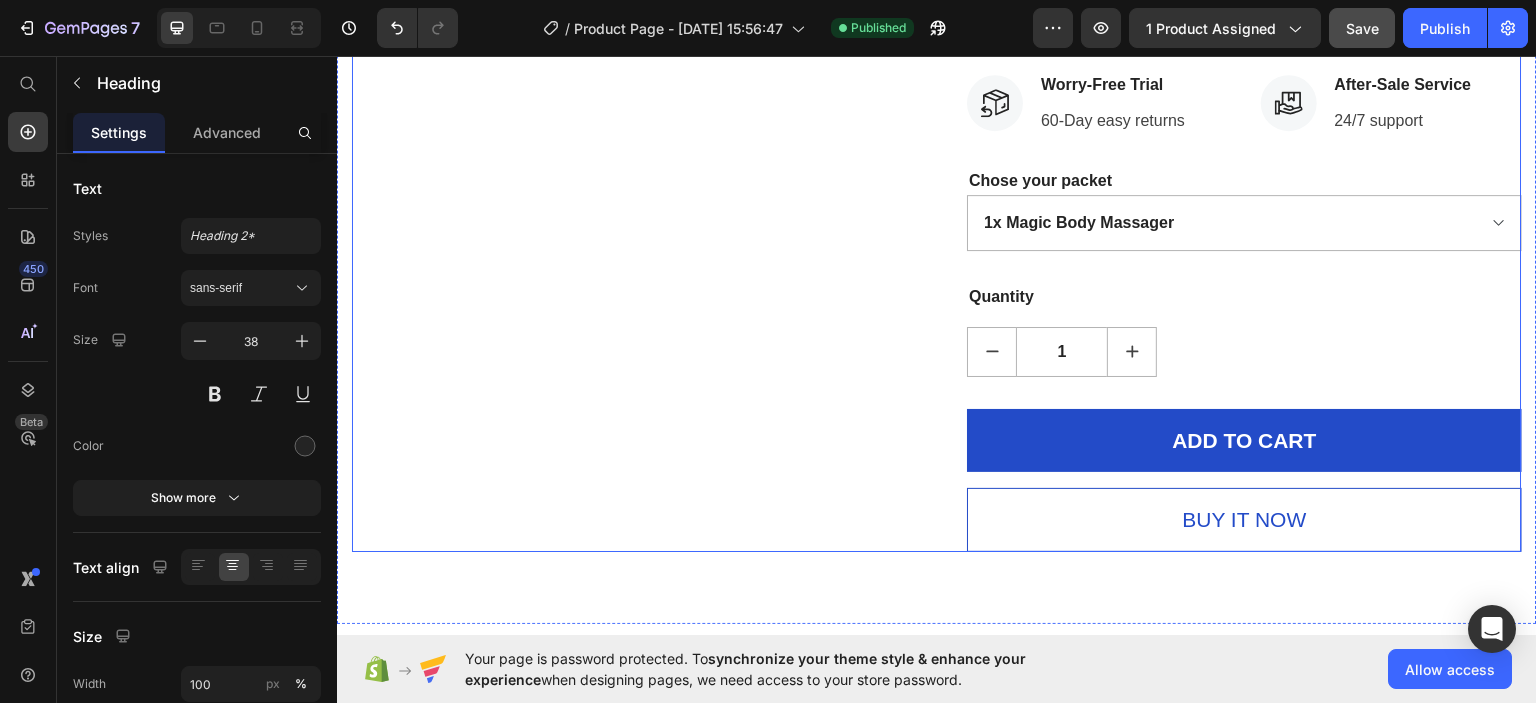 scroll, scrollTop: 728, scrollLeft: 0, axis: vertical 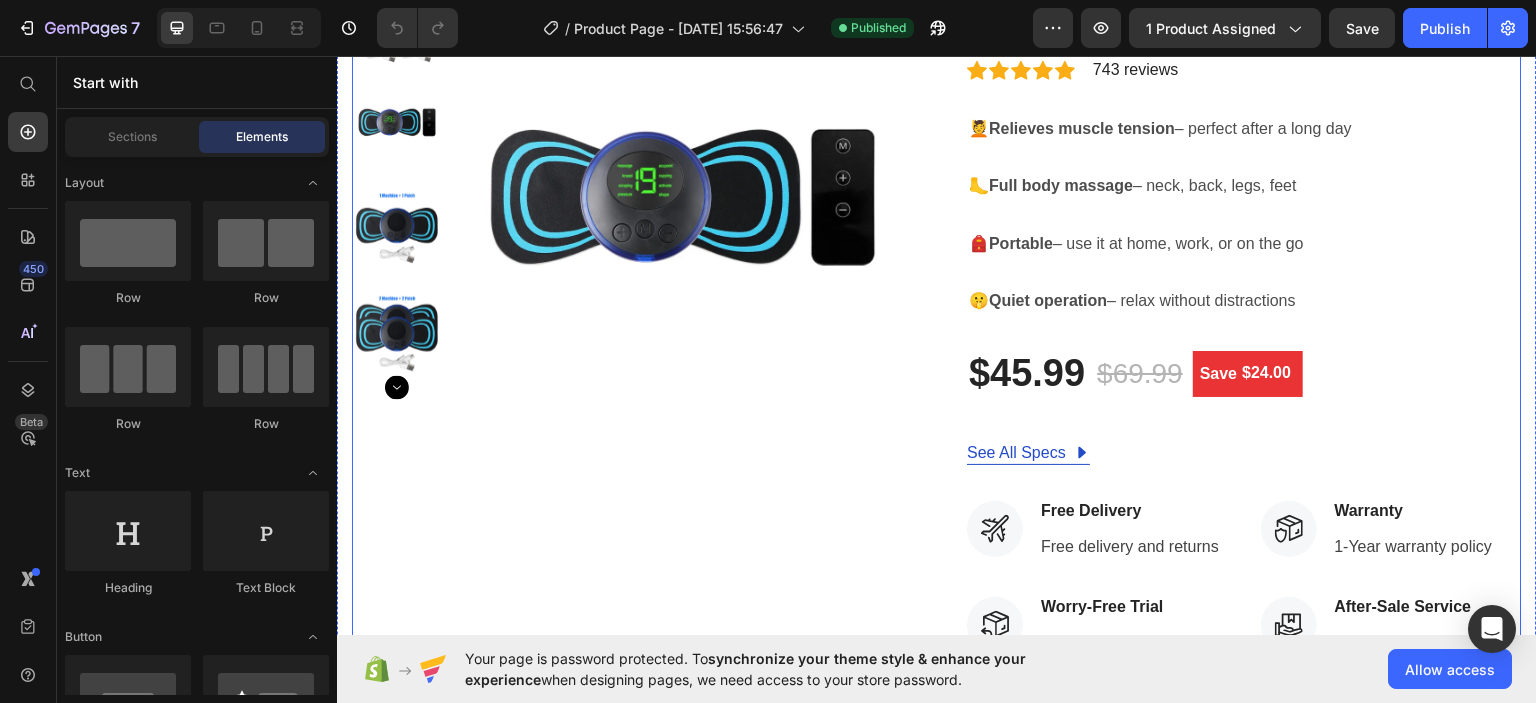 click on "Free delivery and returns" at bounding box center (1130, 546) 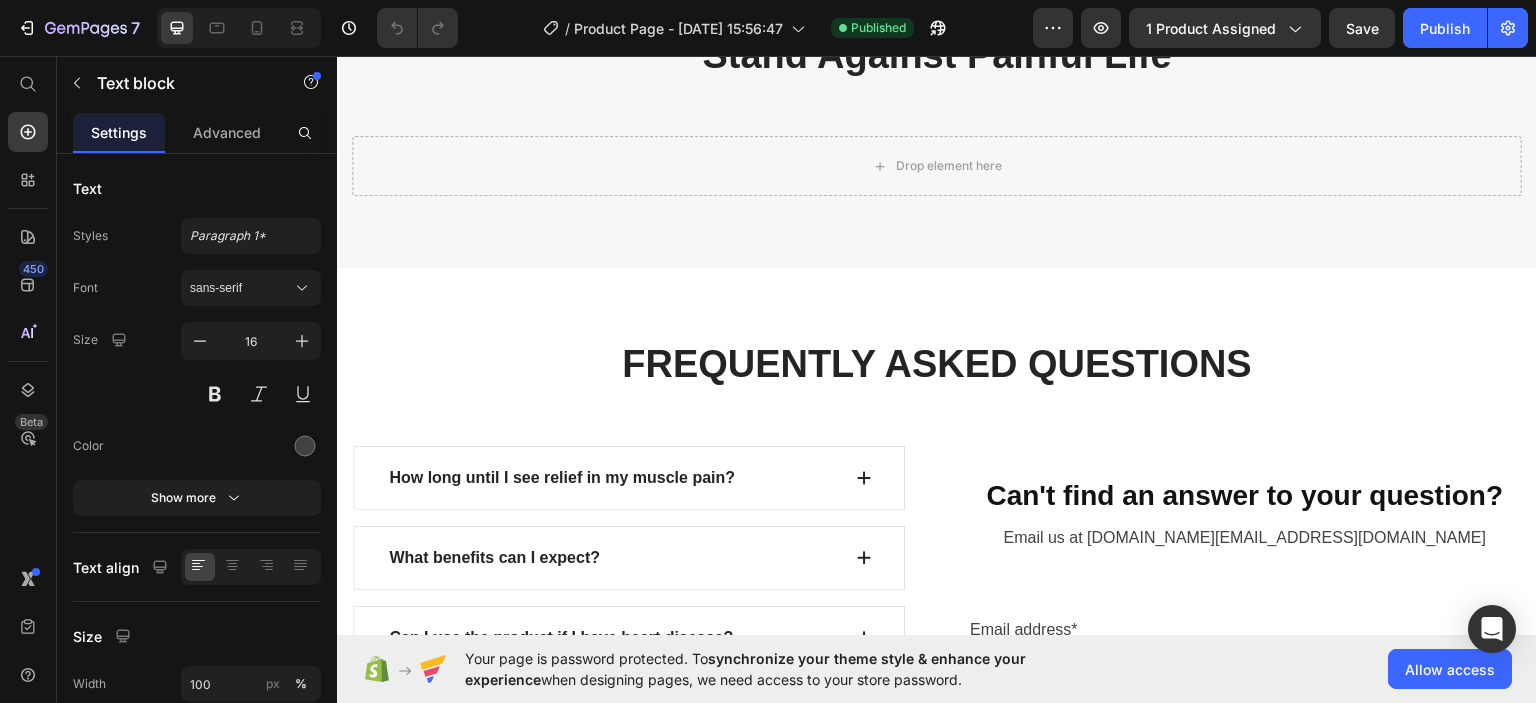 scroll, scrollTop: 3920, scrollLeft: 0, axis: vertical 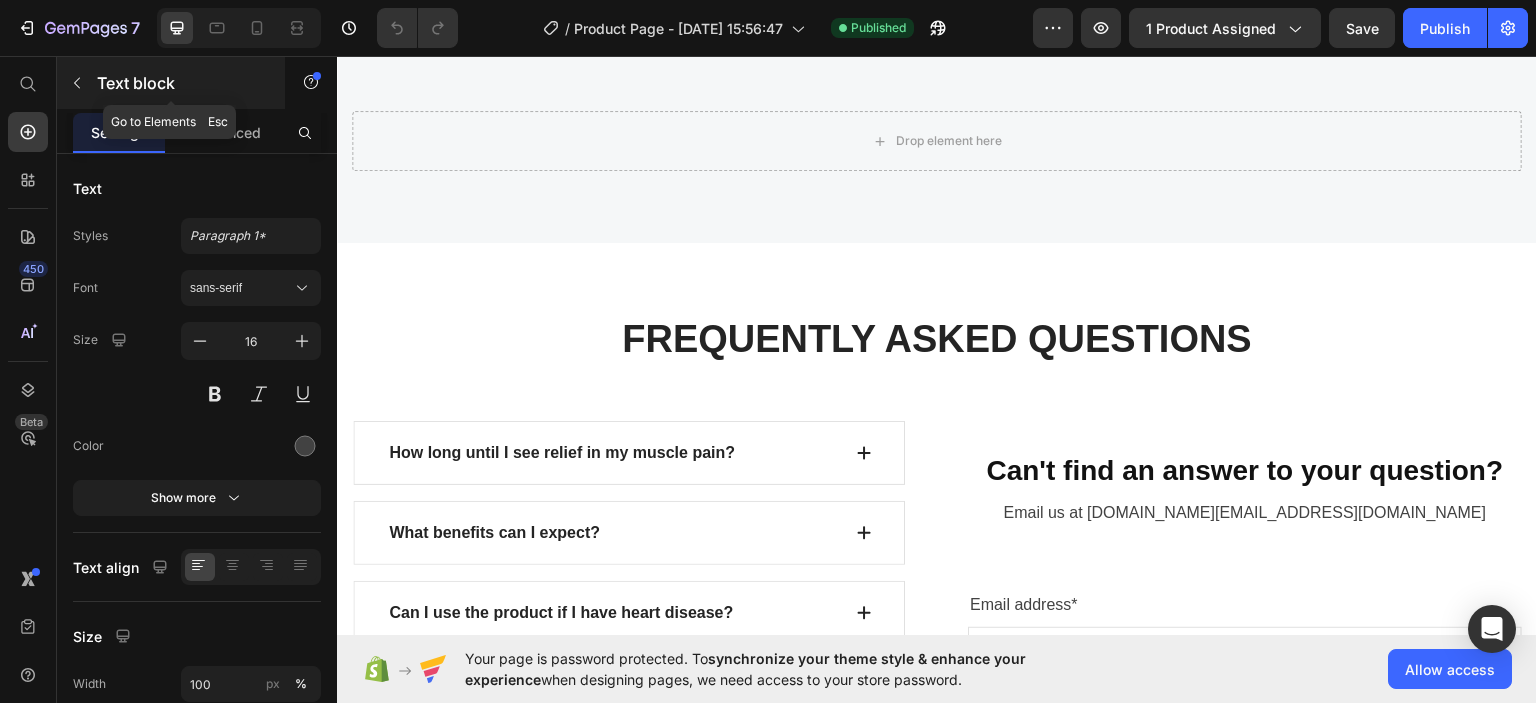 click at bounding box center [77, 83] 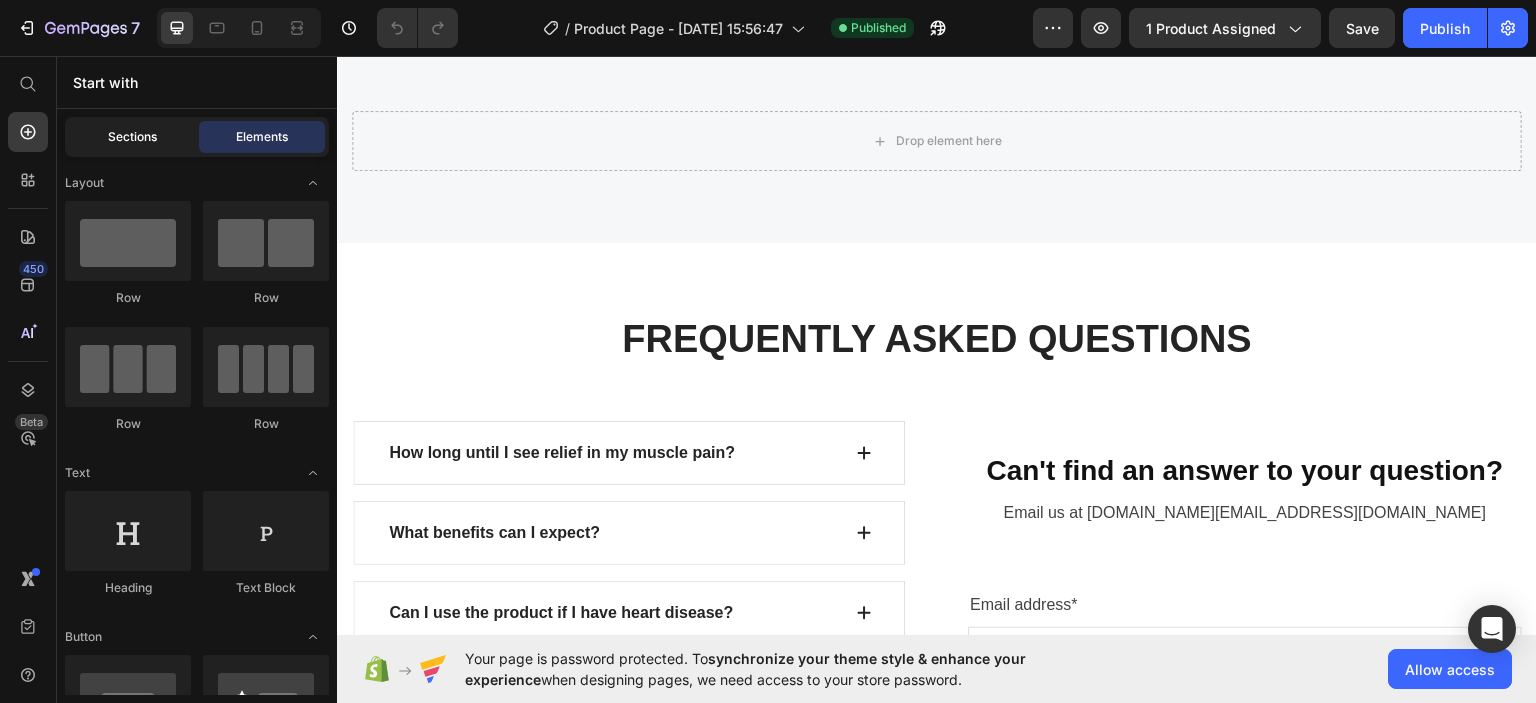 click on "Sections" at bounding box center [132, 137] 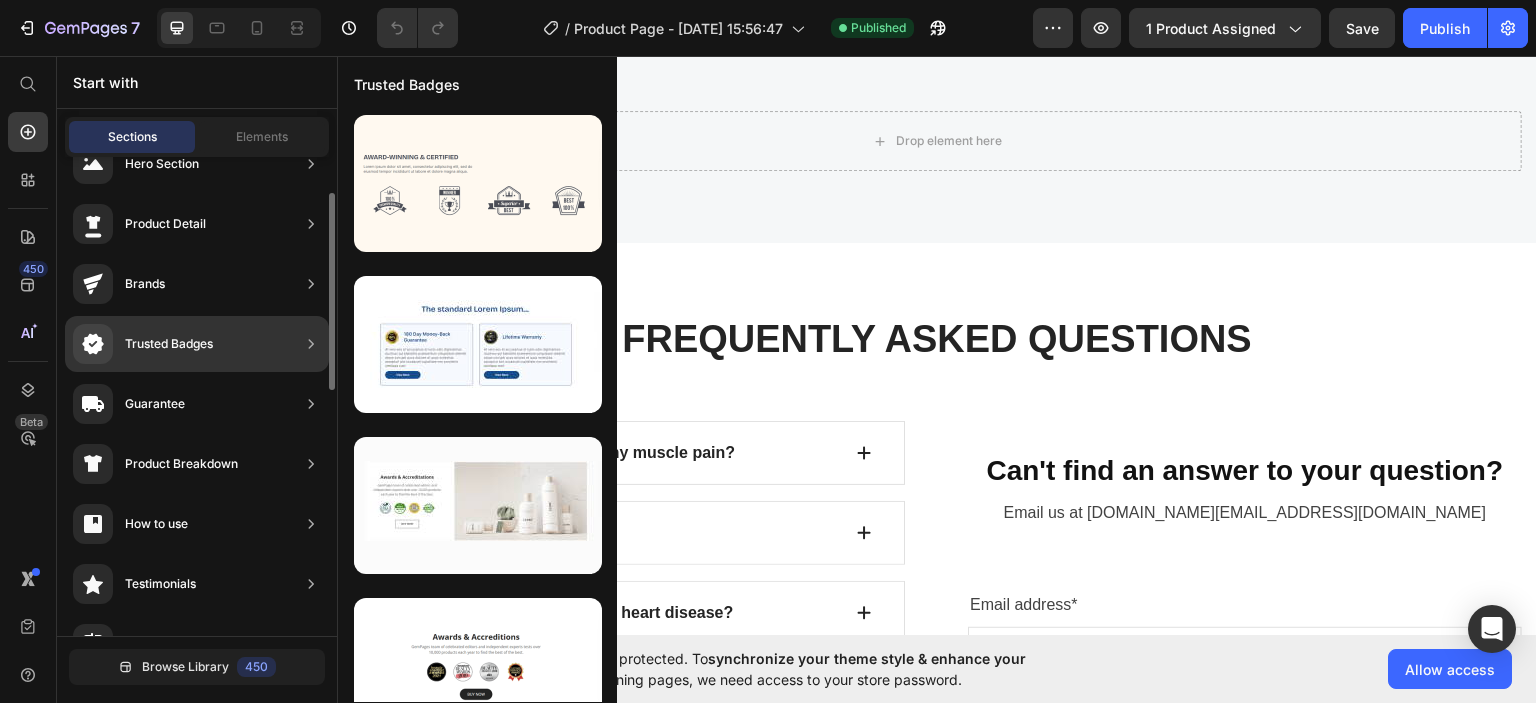 scroll, scrollTop: 54, scrollLeft: 0, axis: vertical 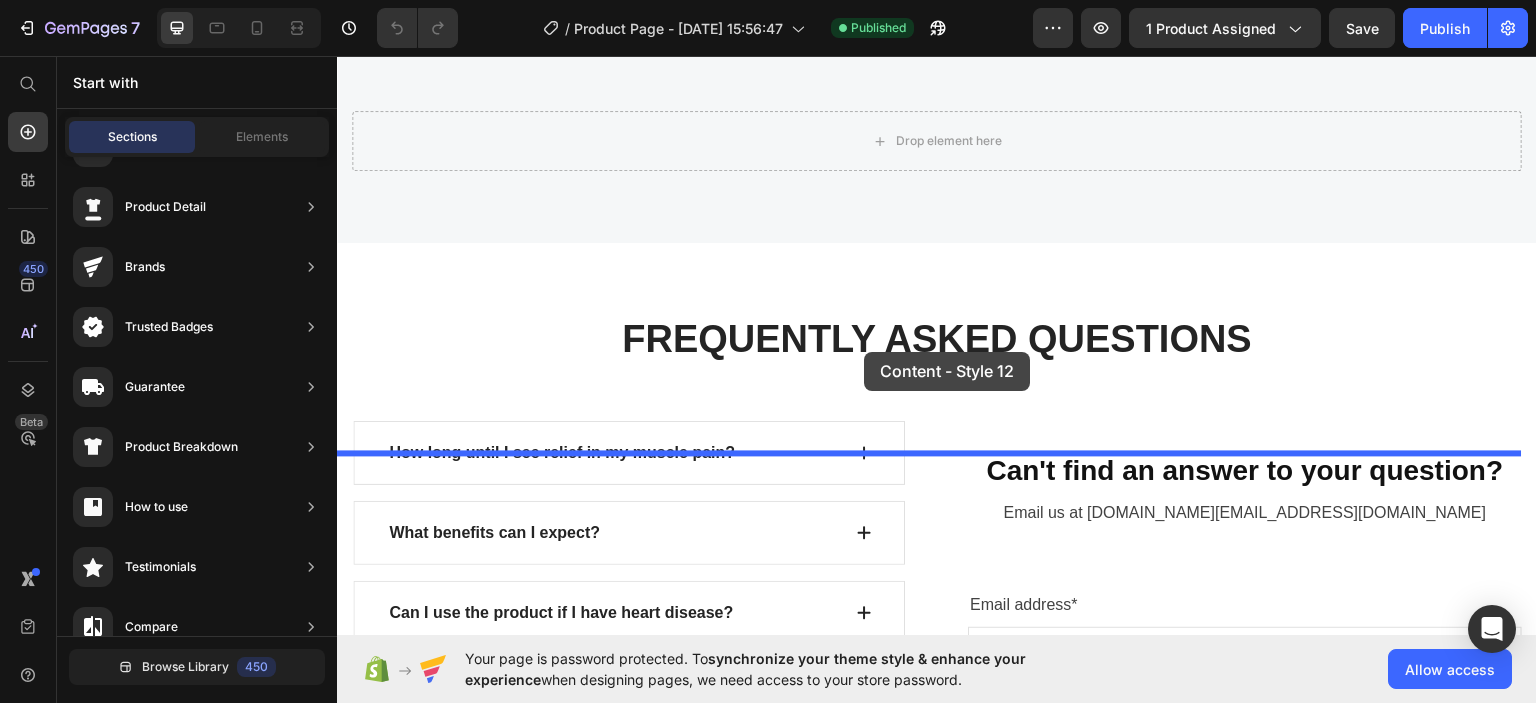 drag, startPoint x: 858, startPoint y: 538, endPoint x: 864, endPoint y: 352, distance: 186.09676 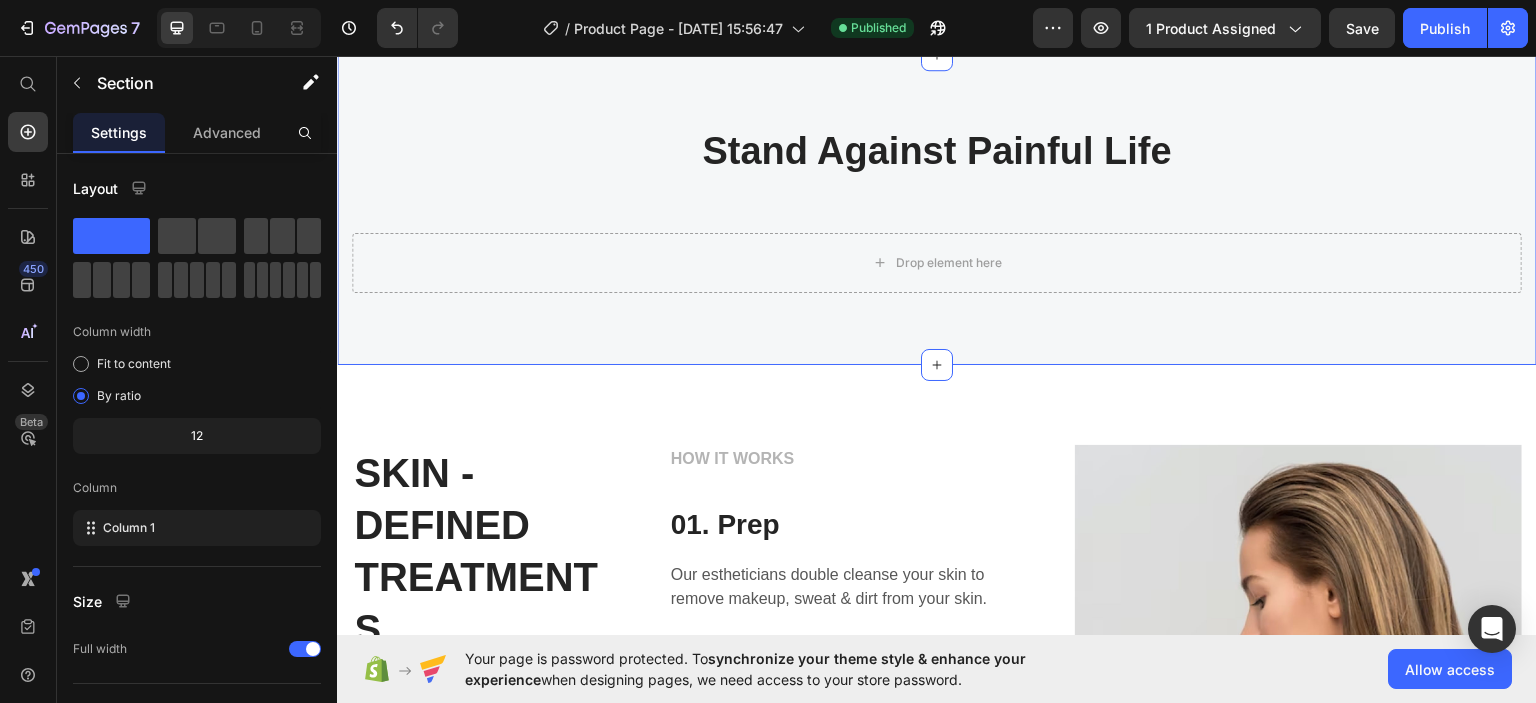 scroll, scrollTop: 3524, scrollLeft: 0, axis: vertical 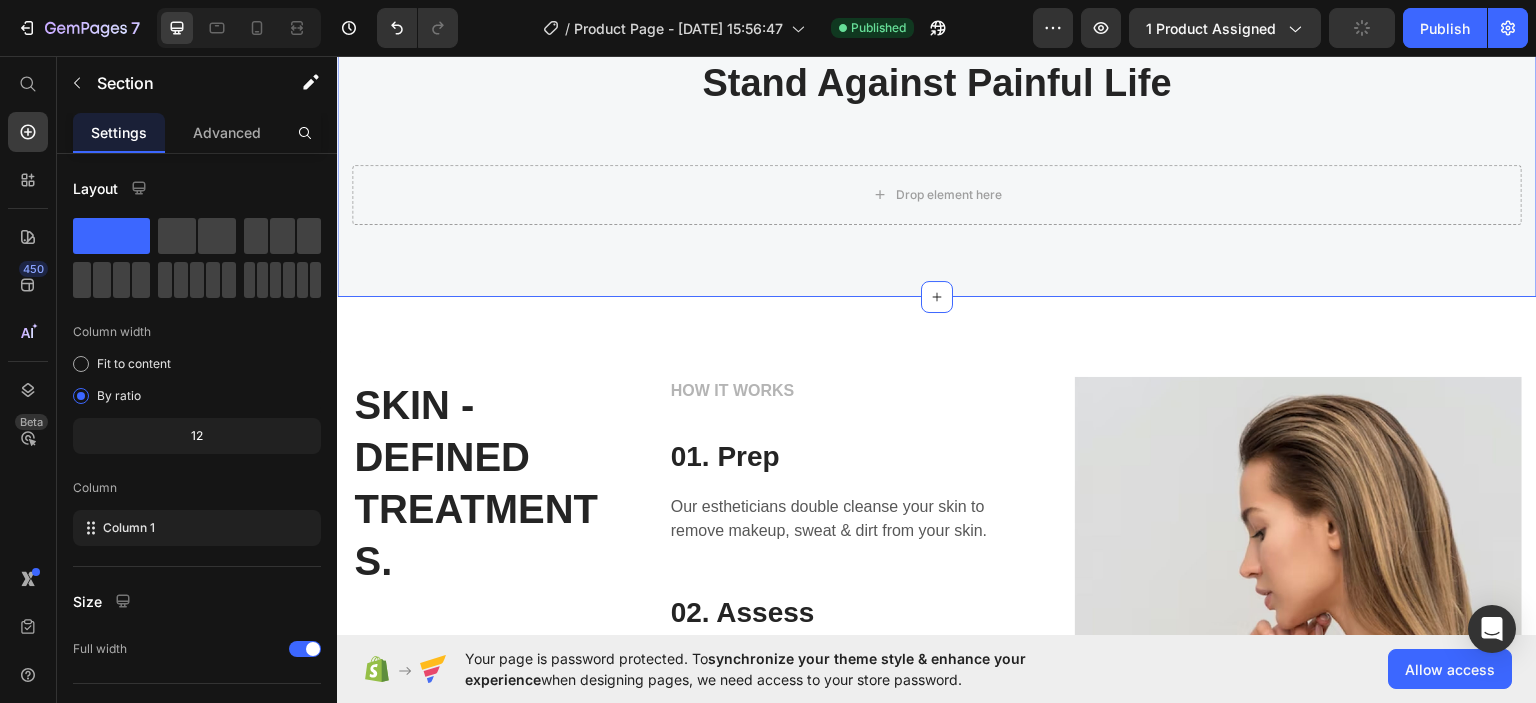 click 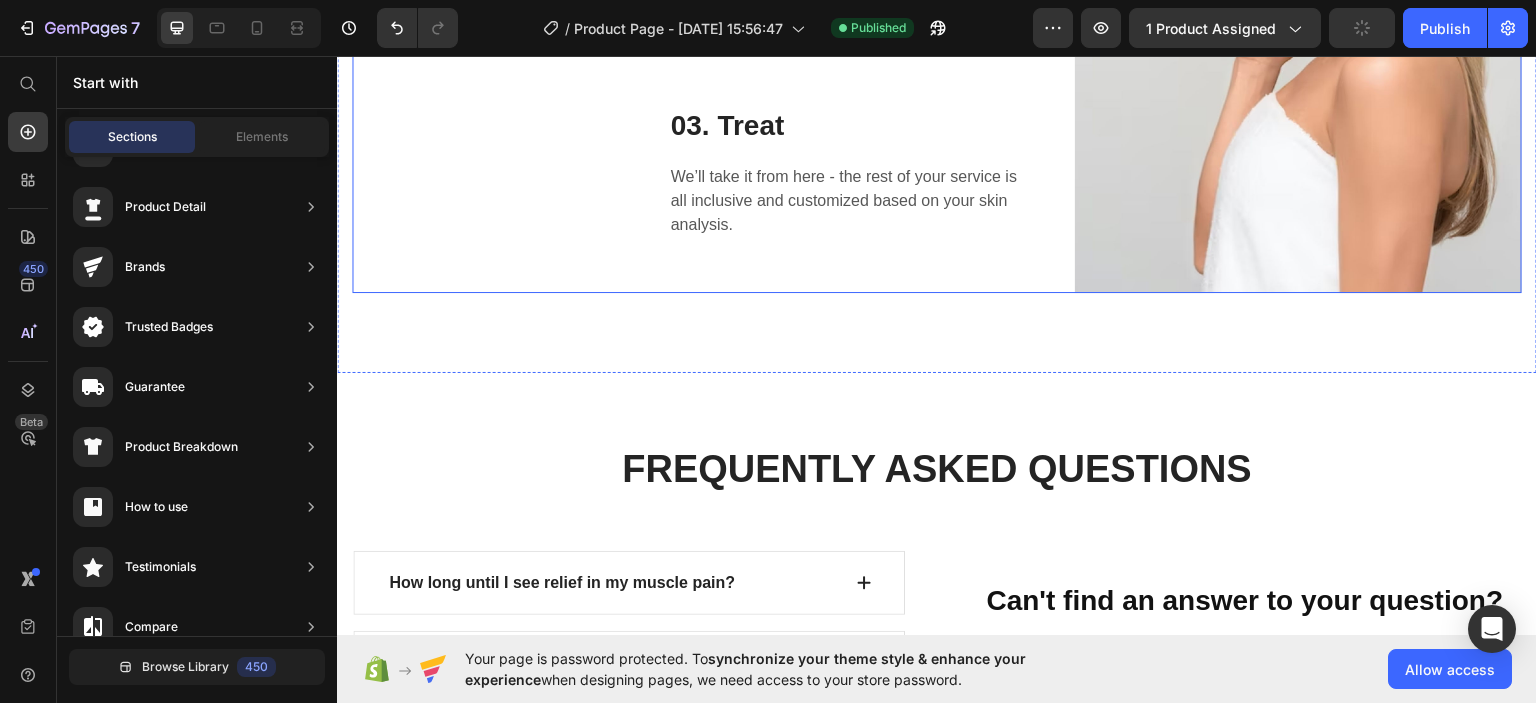 scroll, scrollTop: 3838, scrollLeft: 0, axis: vertical 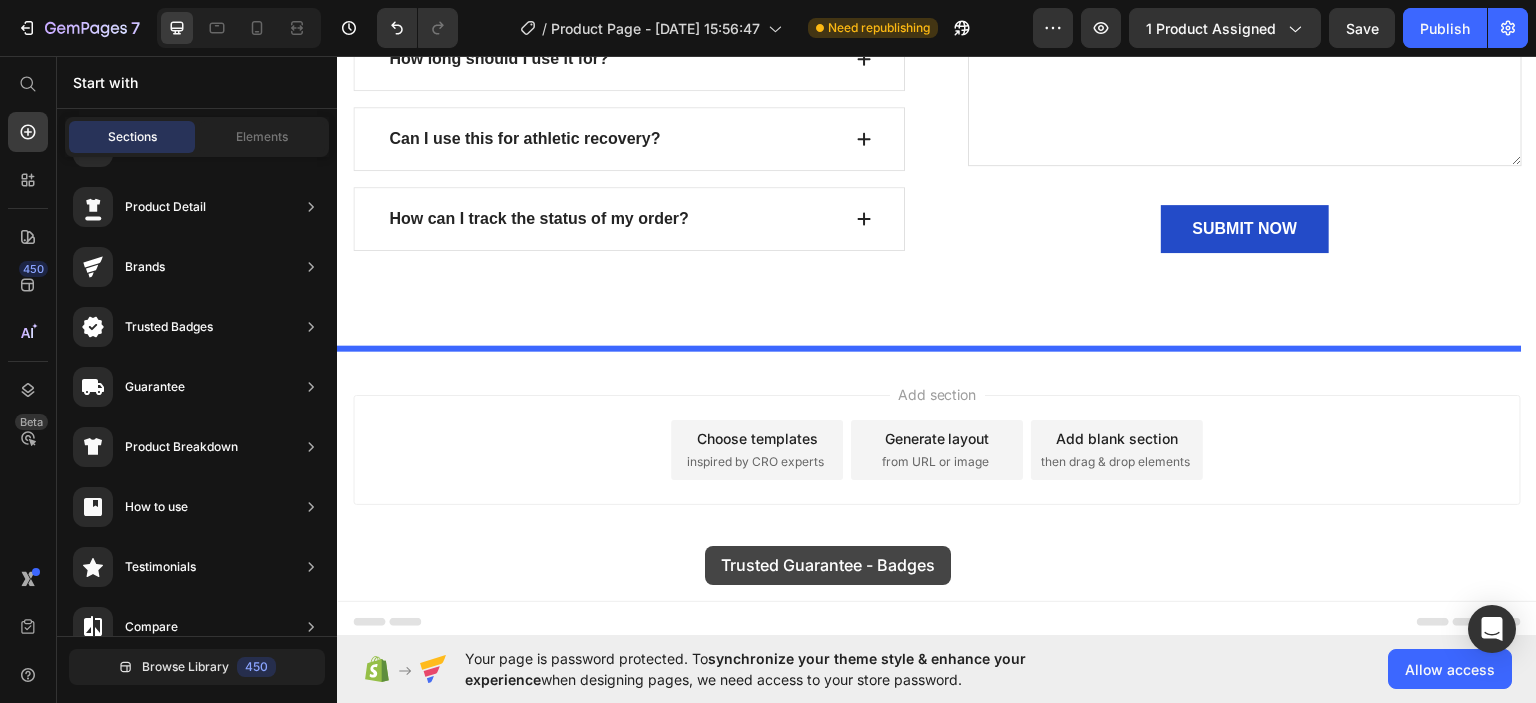 drag, startPoint x: 873, startPoint y: 664, endPoint x: 705, endPoint y: 544, distance: 206.45581 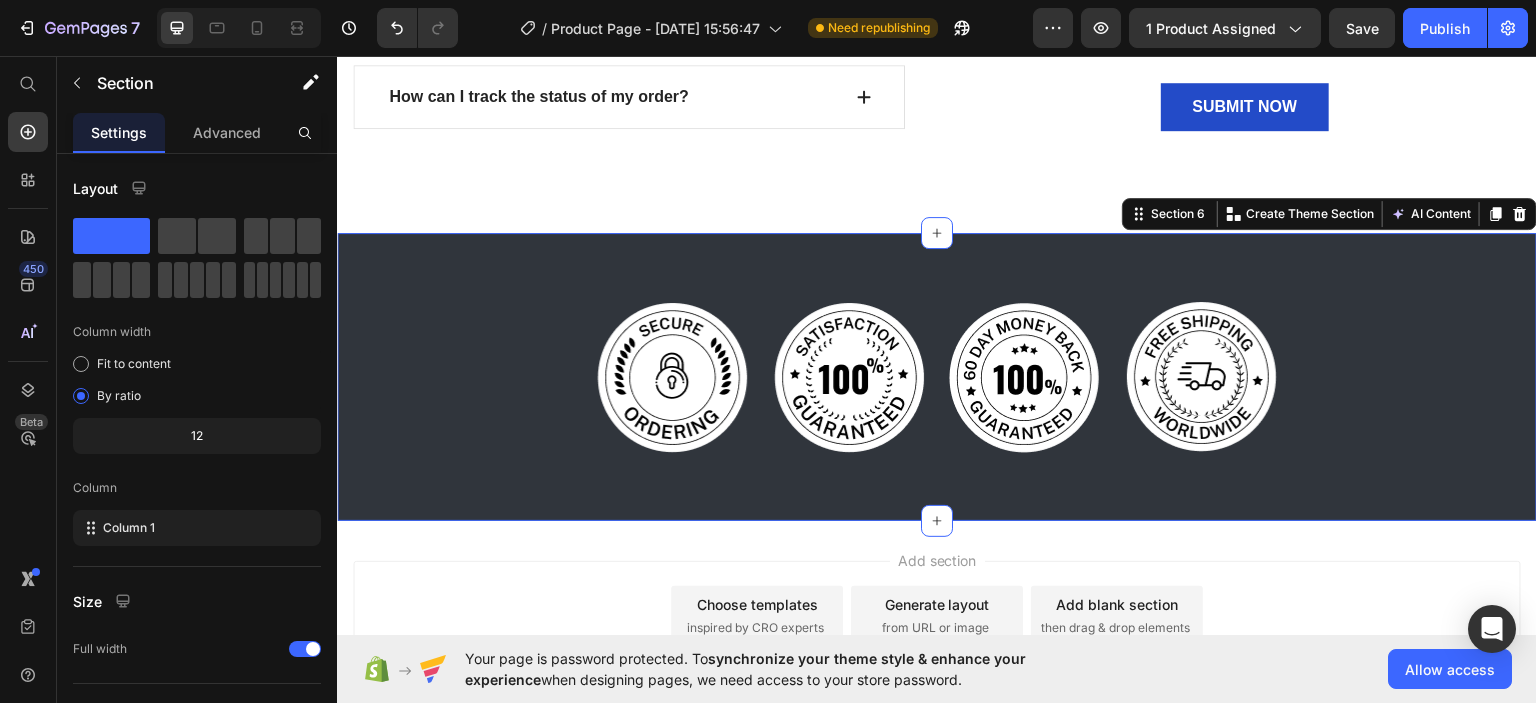 scroll, scrollTop: 5028, scrollLeft: 0, axis: vertical 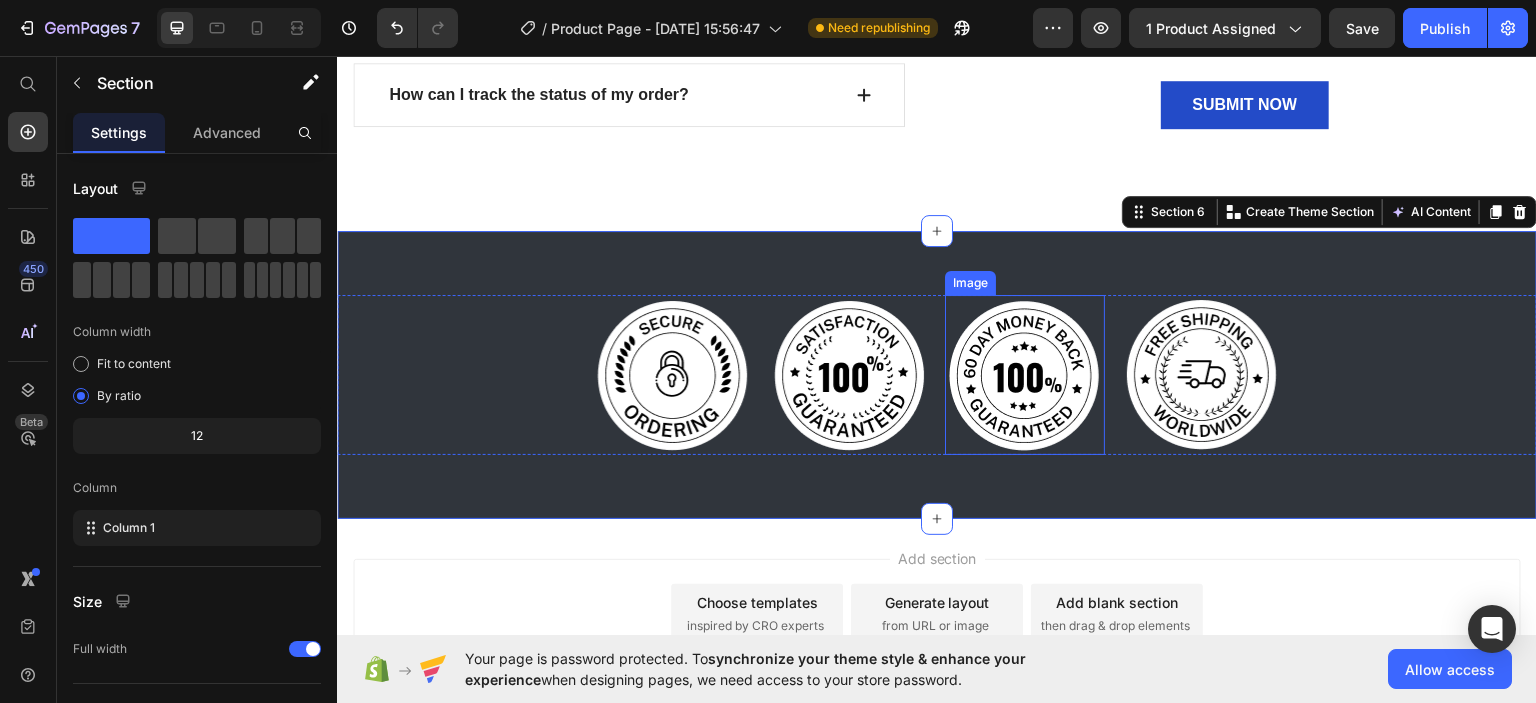 click at bounding box center (1025, 374) 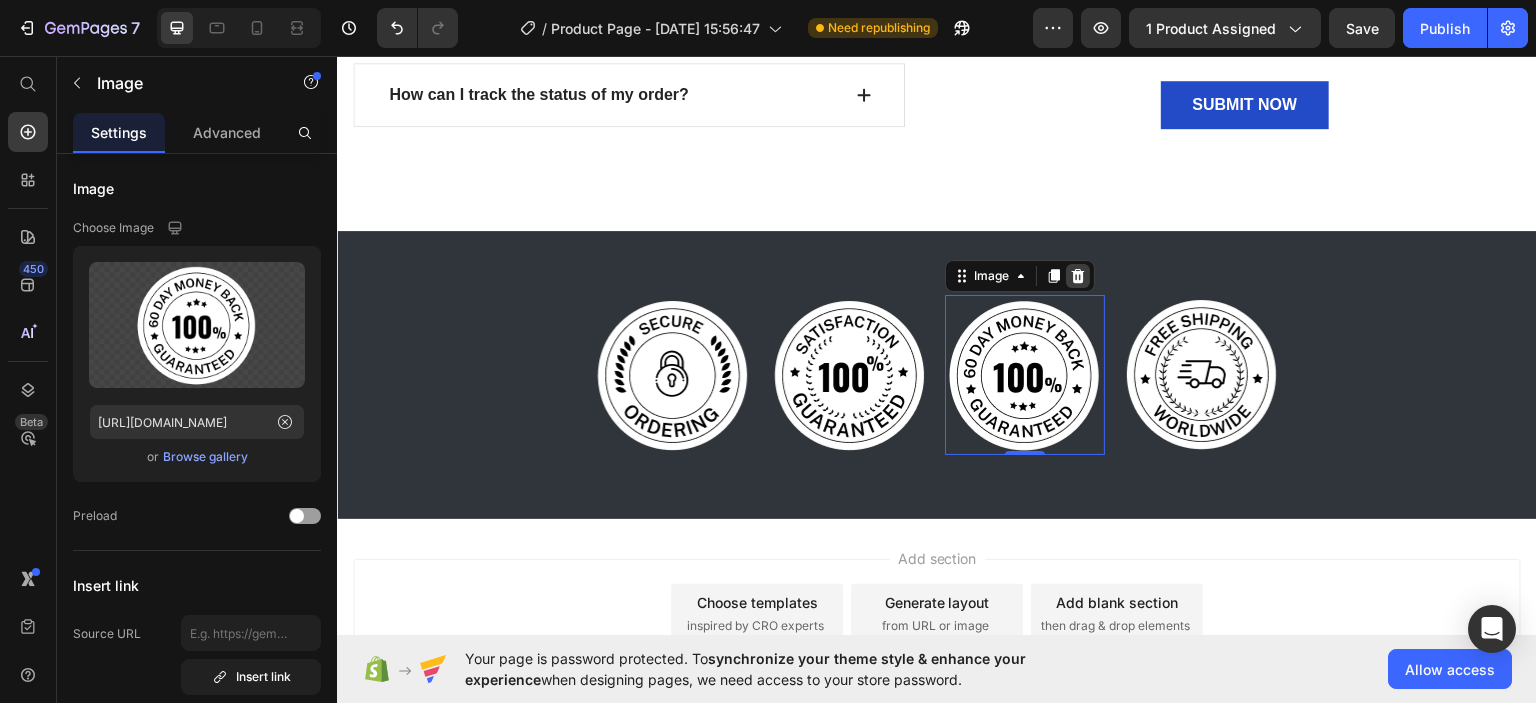 click 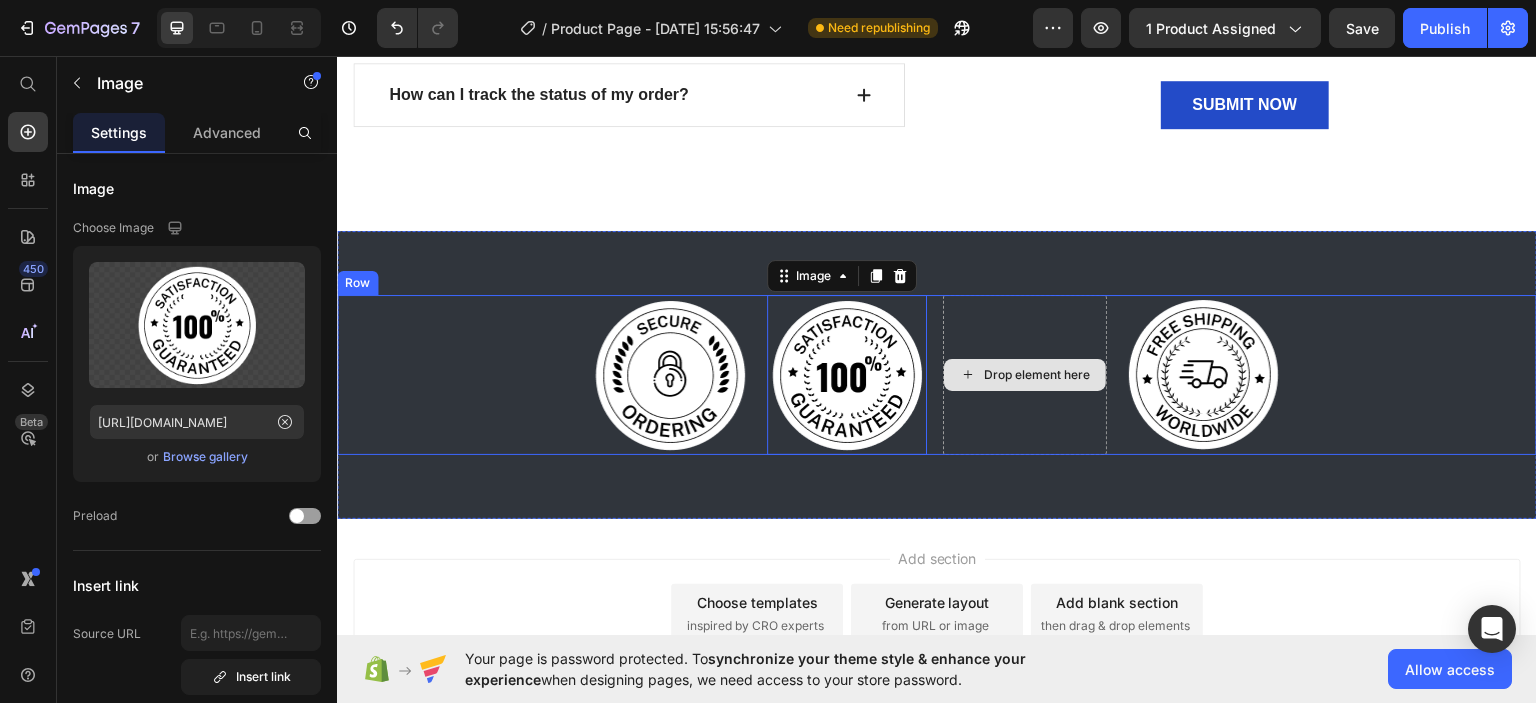 drag, startPoint x: 846, startPoint y: 383, endPoint x: 1000, endPoint y: 367, distance: 154.82893 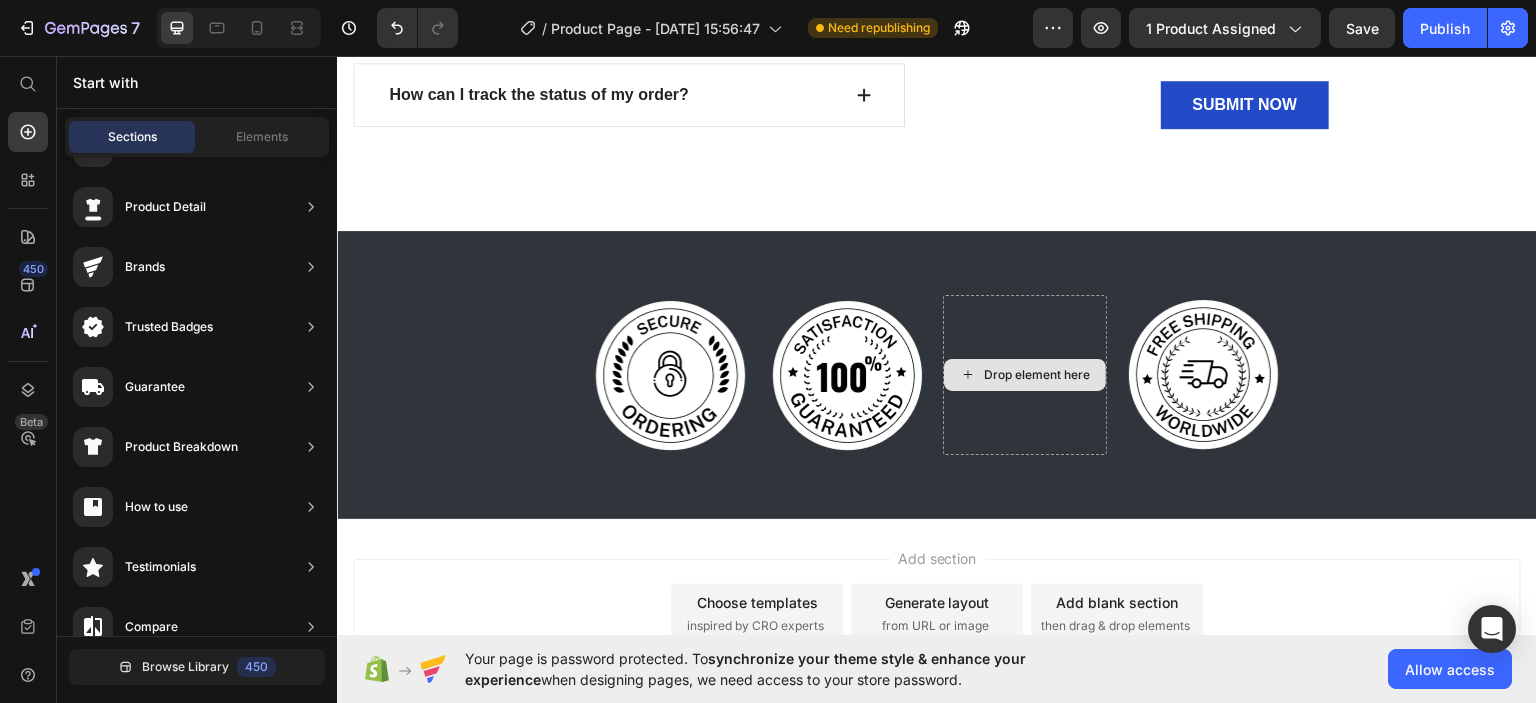 click on "Drop element here" at bounding box center (1037, 374) 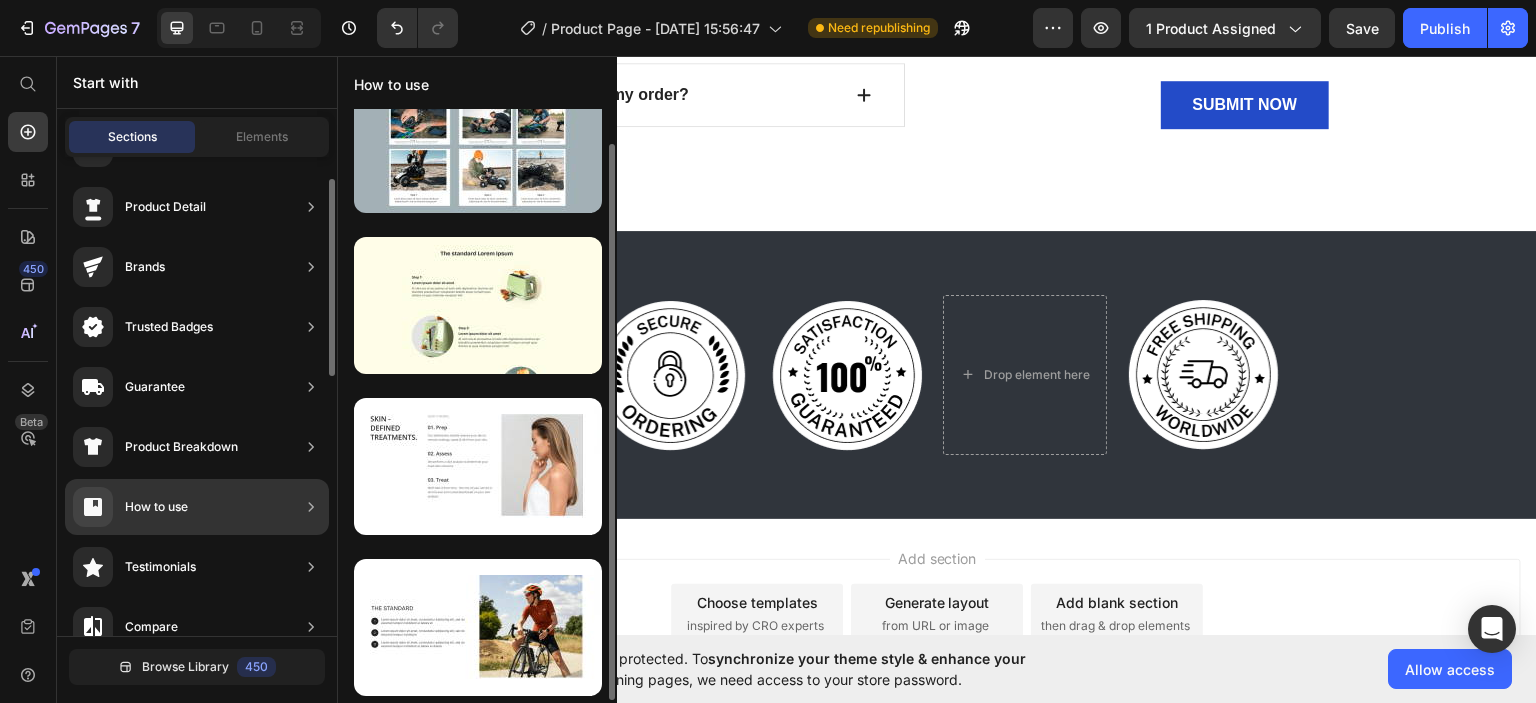 scroll, scrollTop: 38, scrollLeft: 0, axis: vertical 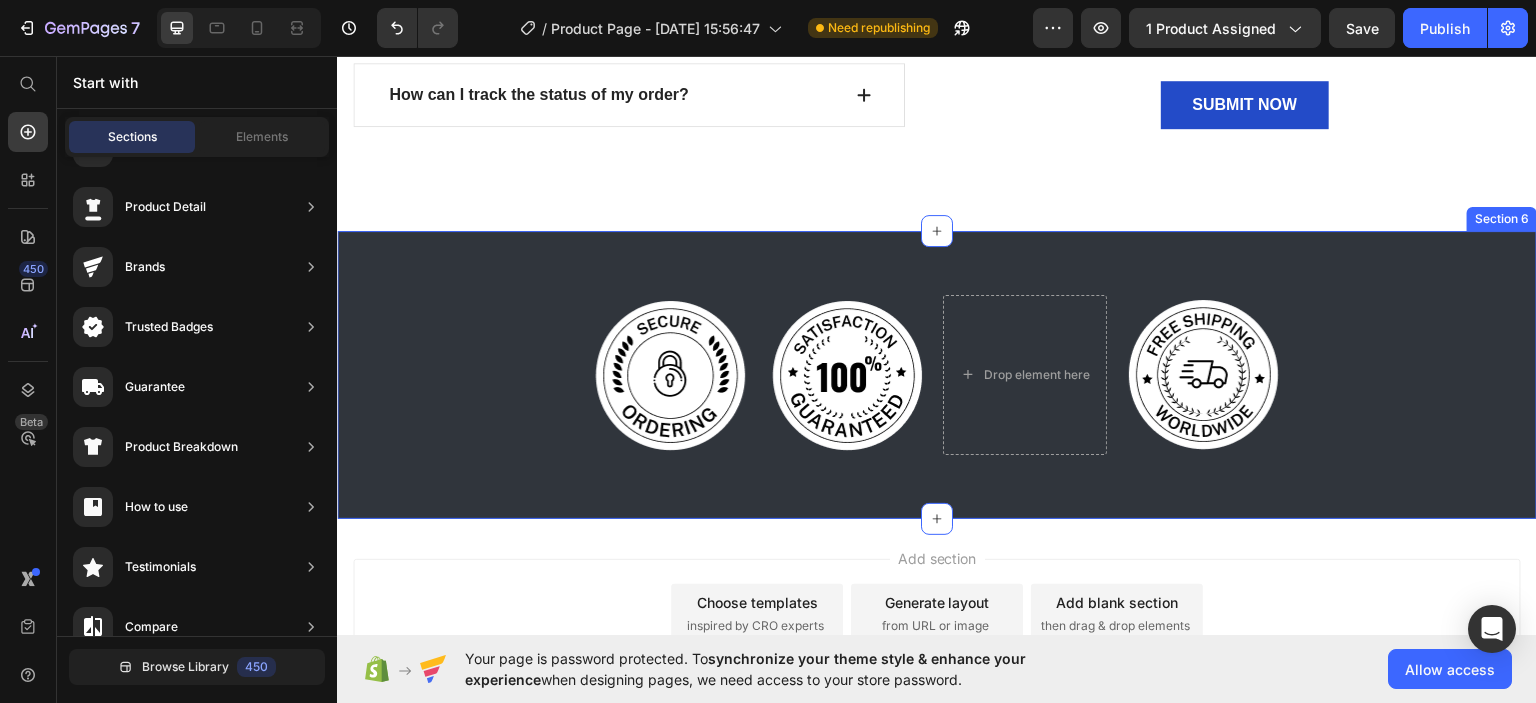 click on "Image Image
Drop element here Image Row Section 6" at bounding box center (937, 374) 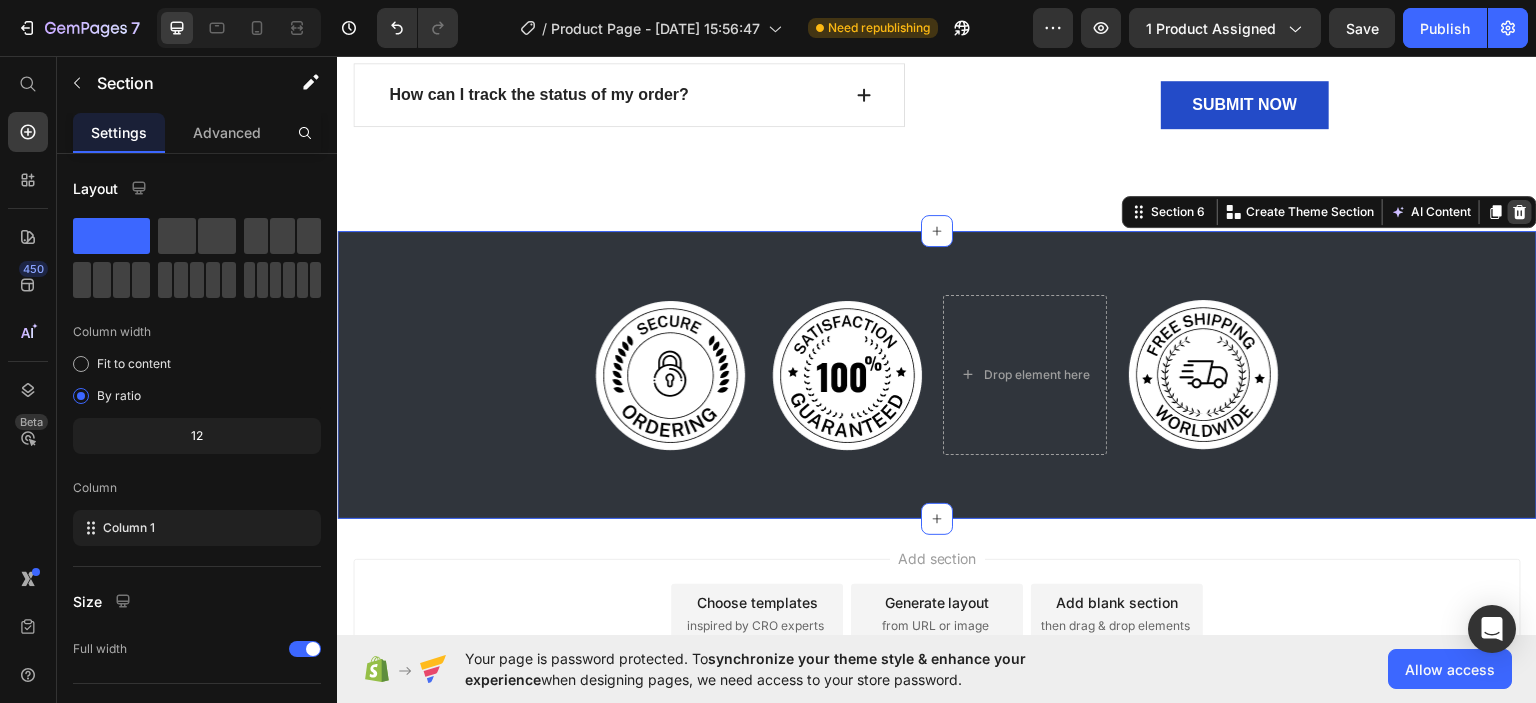 click 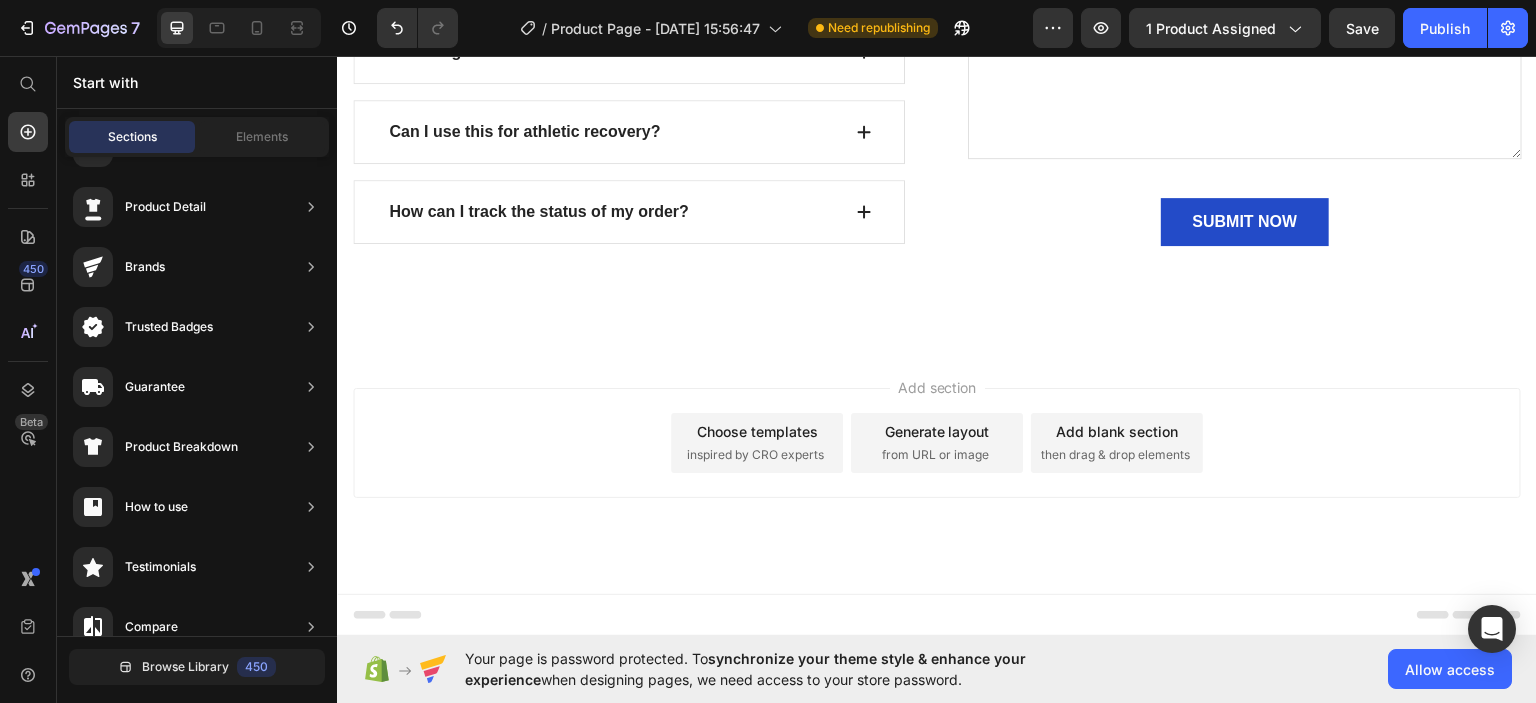 scroll, scrollTop: 4904, scrollLeft: 0, axis: vertical 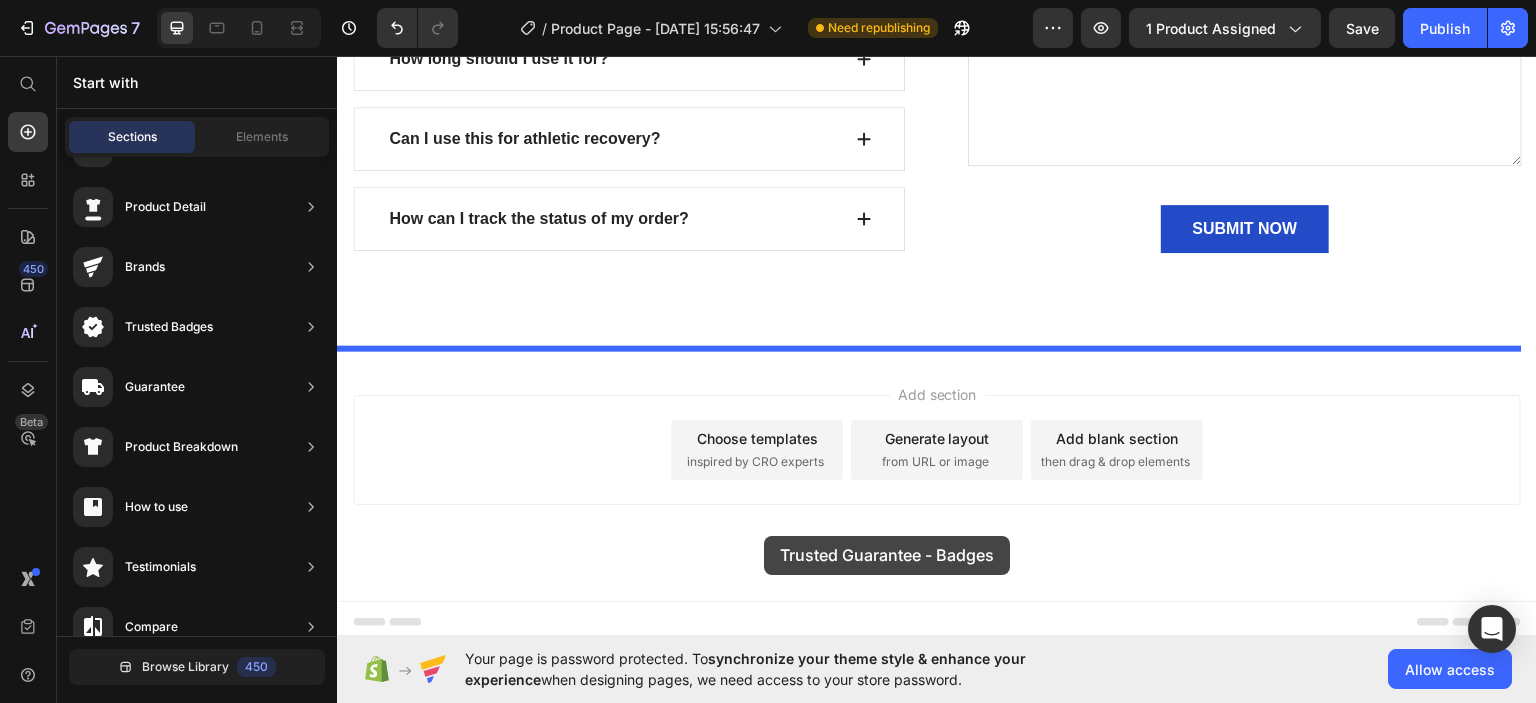 drag, startPoint x: 847, startPoint y: 538, endPoint x: 765, endPoint y: 536, distance: 82.02438 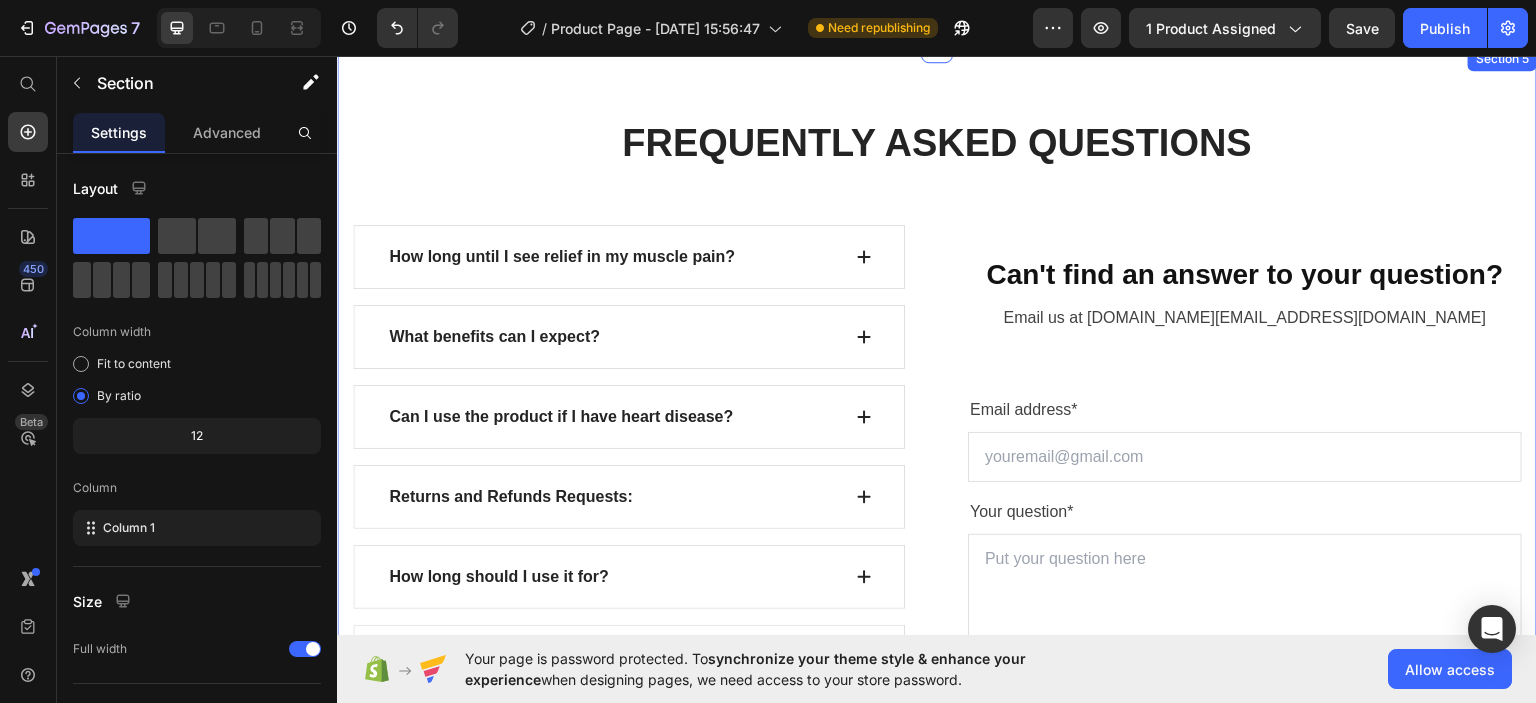 scroll, scrollTop: 4235, scrollLeft: 0, axis: vertical 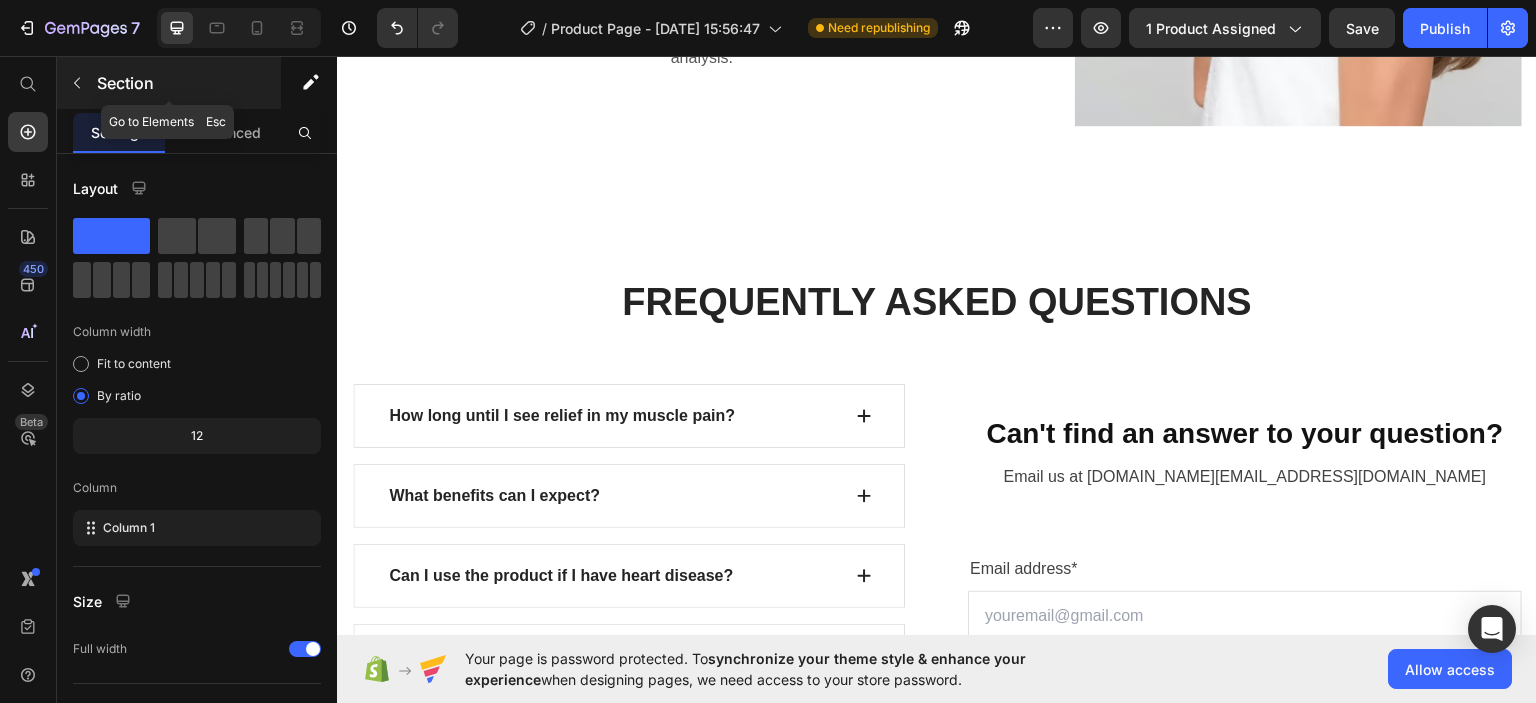 click 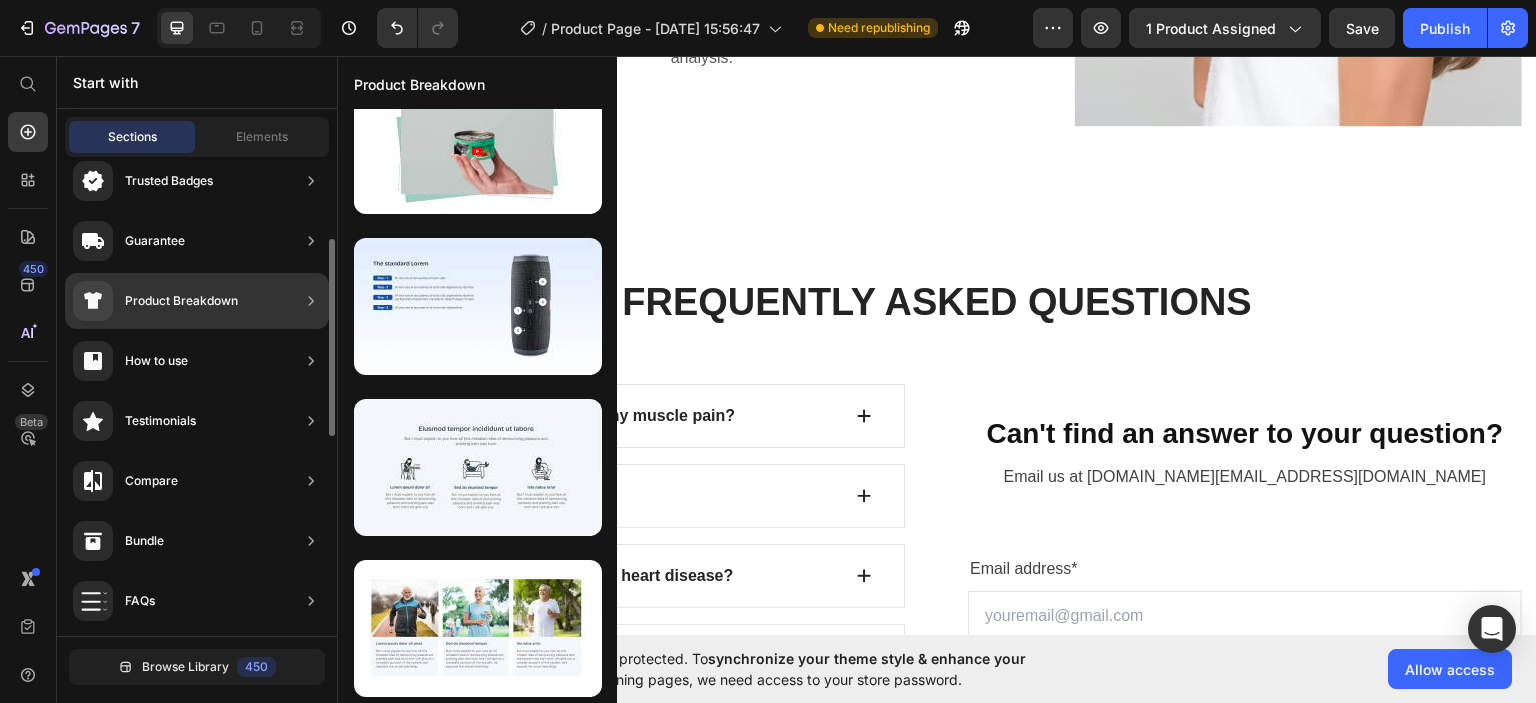 scroll, scrollTop: 217, scrollLeft: 0, axis: vertical 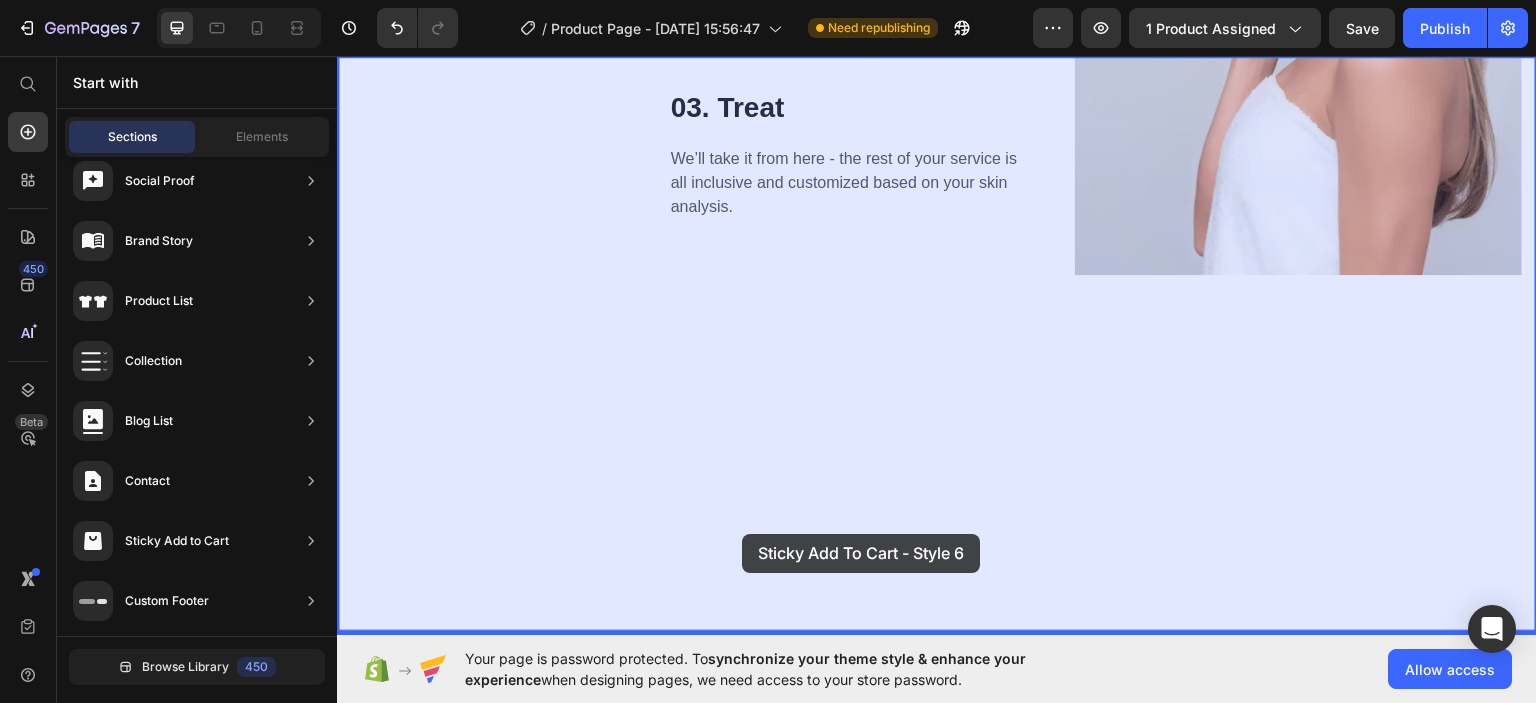drag, startPoint x: 847, startPoint y: 361, endPoint x: 742, endPoint y: 533, distance: 201.51675 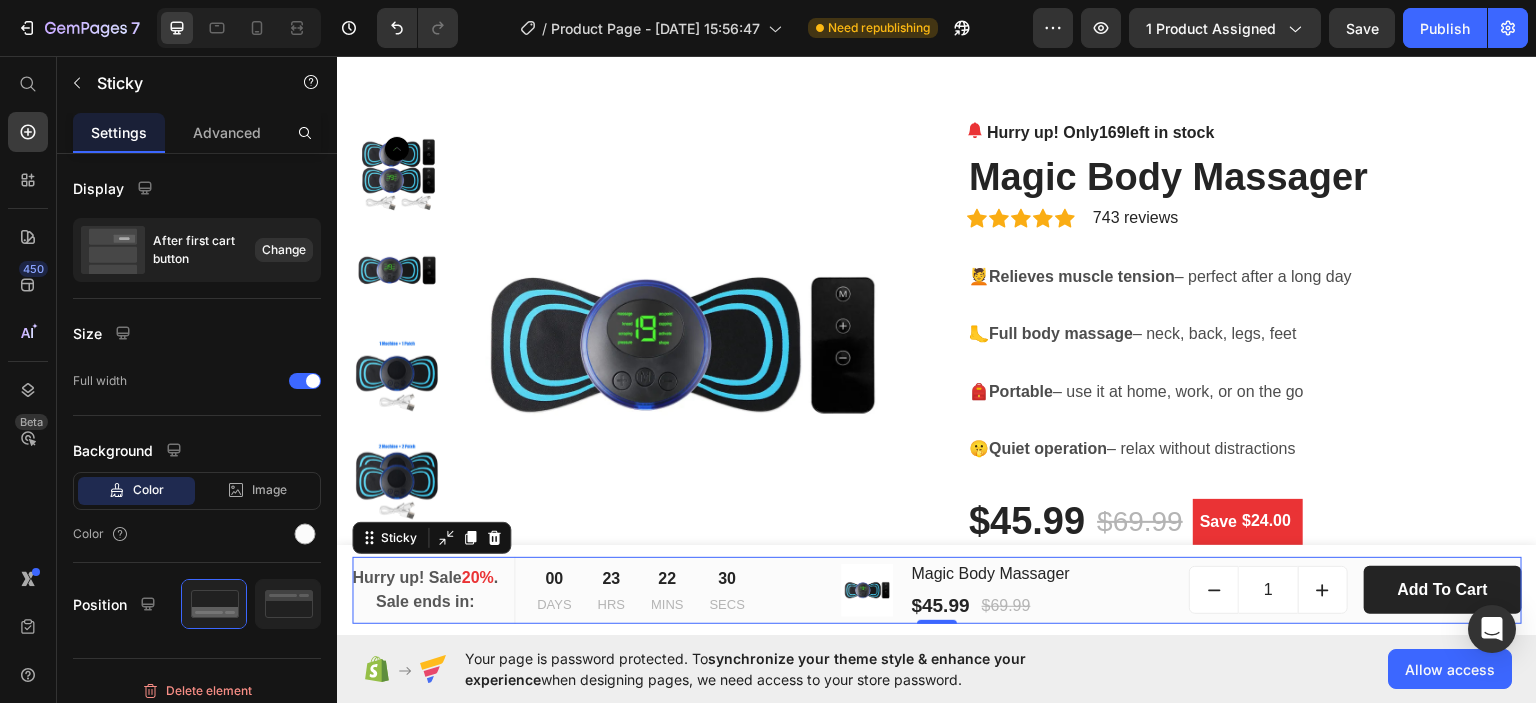 scroll, scrollTop: 52, scrollLeft: 0, axis: vertical 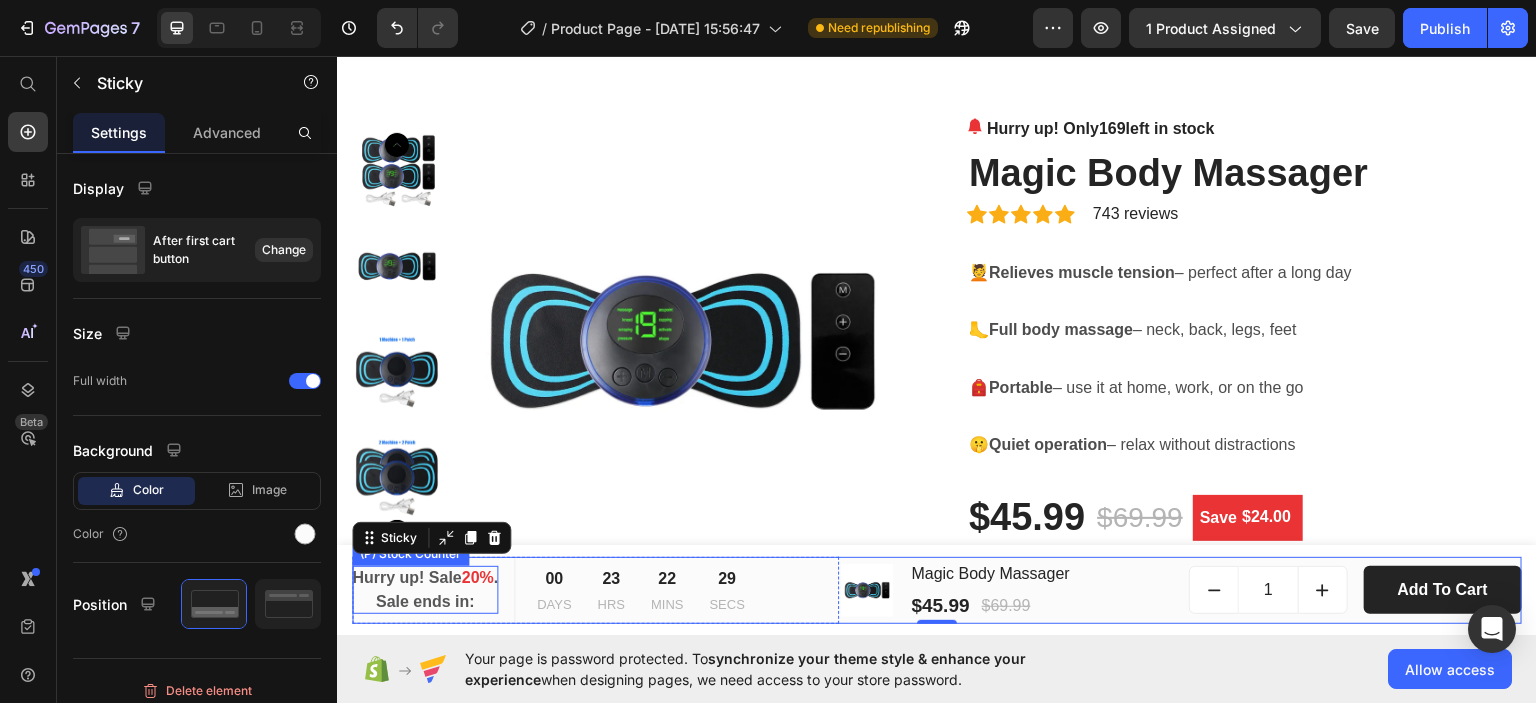 click on "20%" at bounding box center (477, 576) 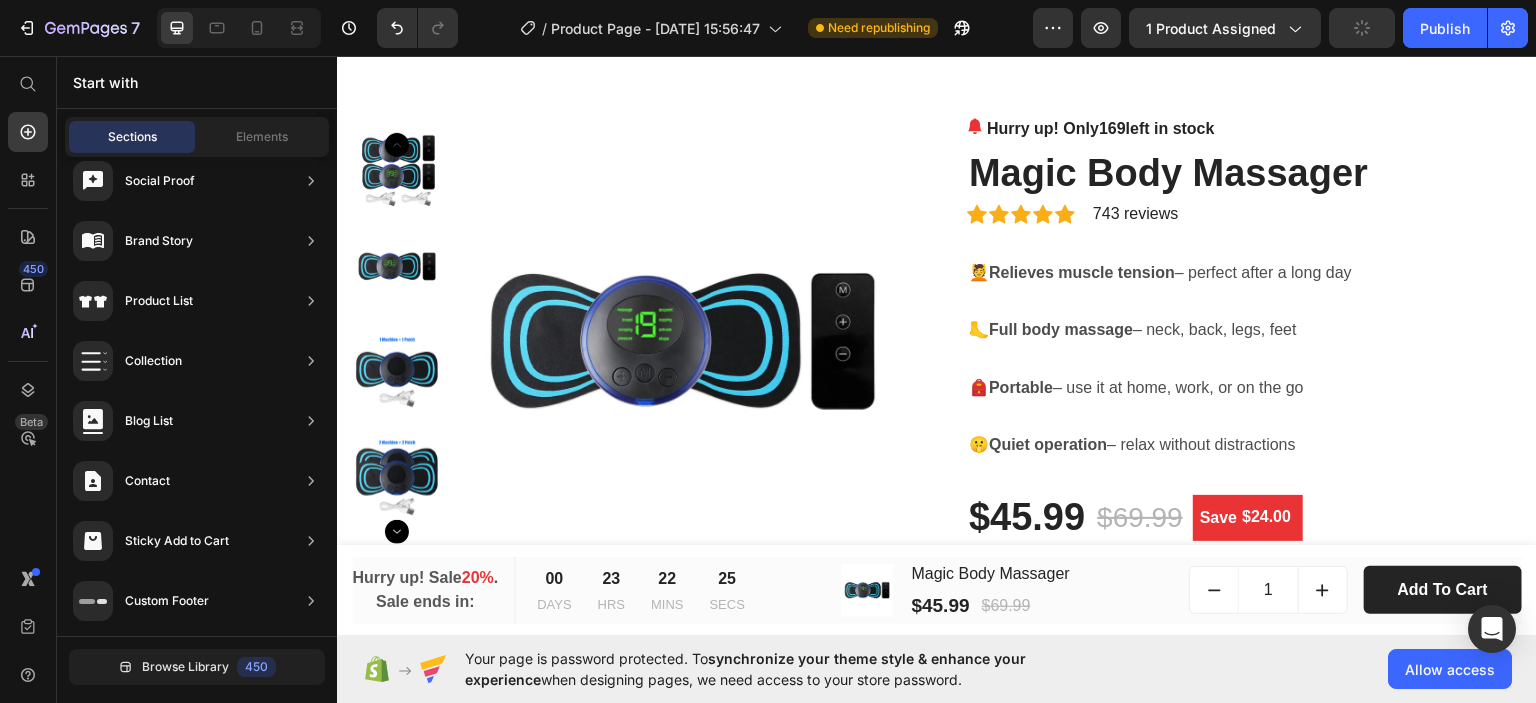 click on "Hurry up! Sale   20% .
Sale ends in: (P) Stock Counter 00 DAYS 23 HRS 22 MINS 25 SECS CountDown Timer Row (P) Images & Gallery Magic Body  Massager (P) Title $45.99 (P) Price $69.99 (P) Price Row Row 1 (P) Quantity add to cart (P) Cart Button Row Row Product Sticky" at bounding box center [937, 590] 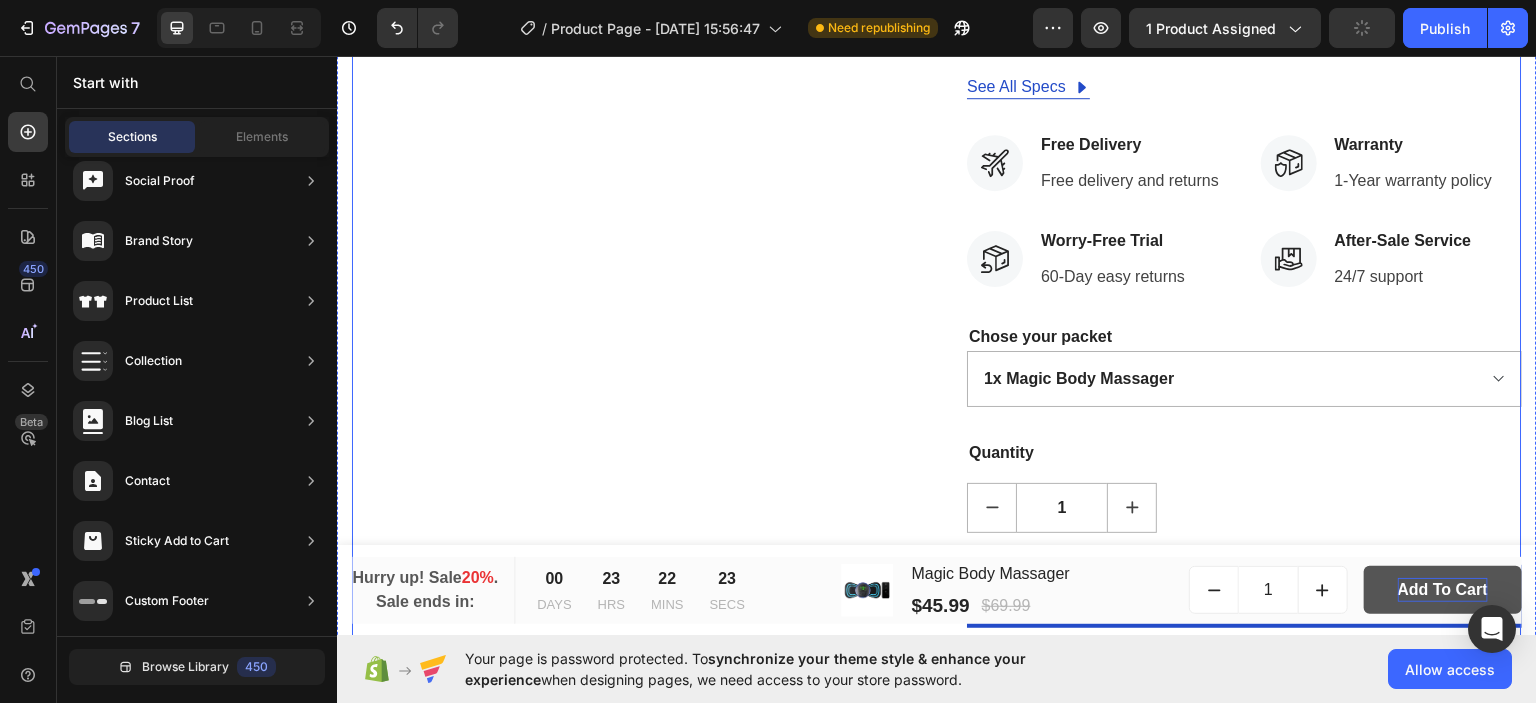 scroll, scrollTop: 568, scrollLeft: 0, axis: vertical 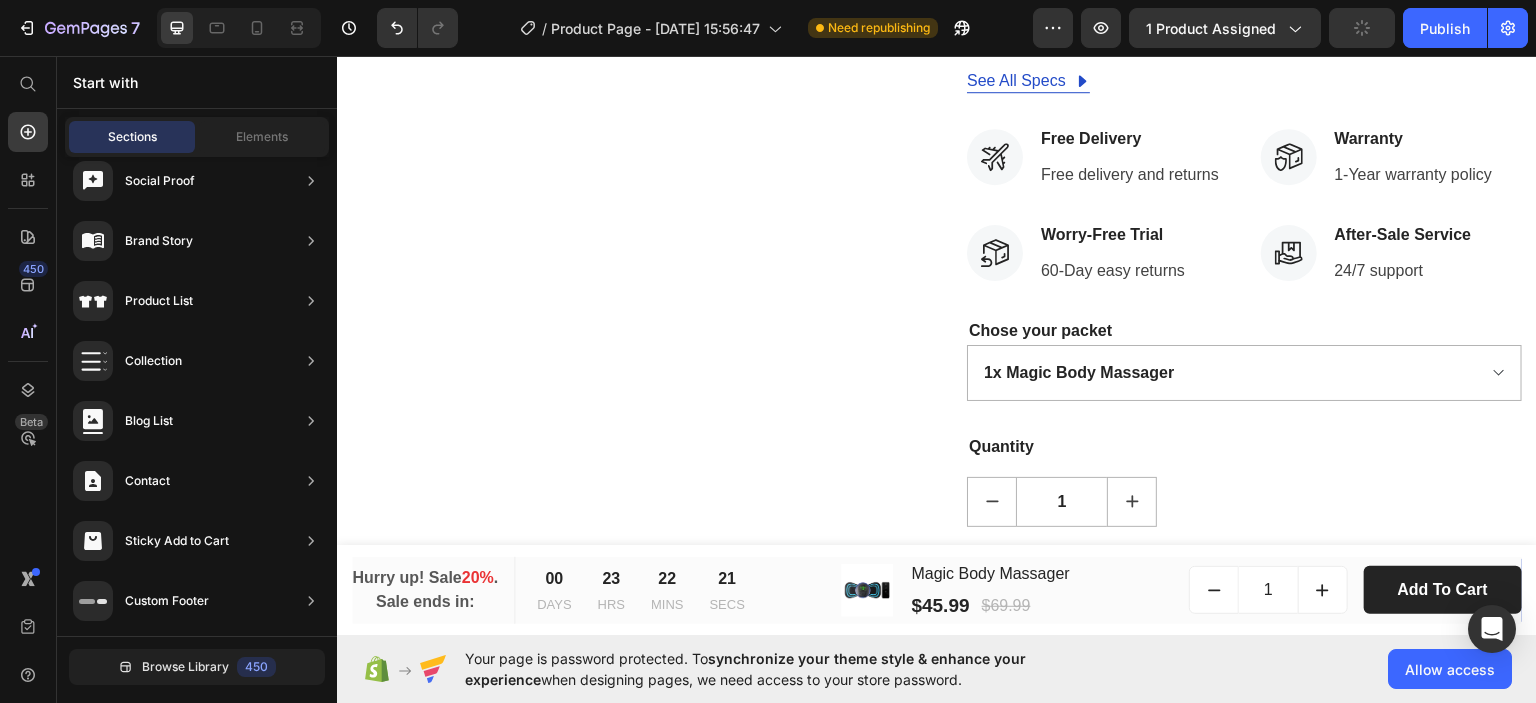 click on "Hurry up! Sale   20% .
Sale ends in: (P) Stock Counter 00 DAYS 23 HRS 22 MINS 21 SECS CountDown Timer Row (P) Images & Gallery Magic Body  Massager (P) Title $45.99 (P) Price $69.99 (P) Price Row Row 1 (P) Quantity add to cart (P) Cart Button Row Row Product Sticky" at bounding box center [937, 590] 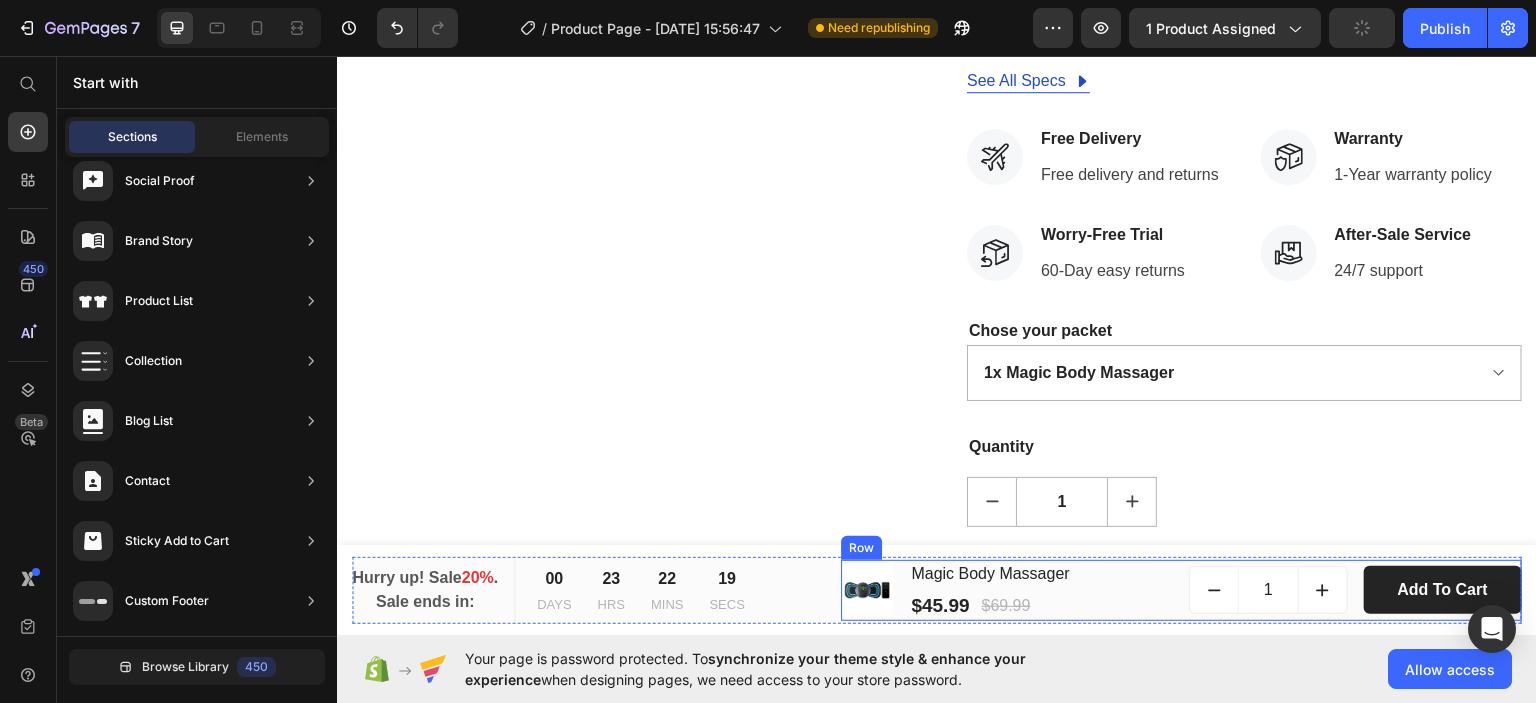 click on "1 (P) Quantity add to cart (P) Cart Button Row" at bounding box center [1355, 589] 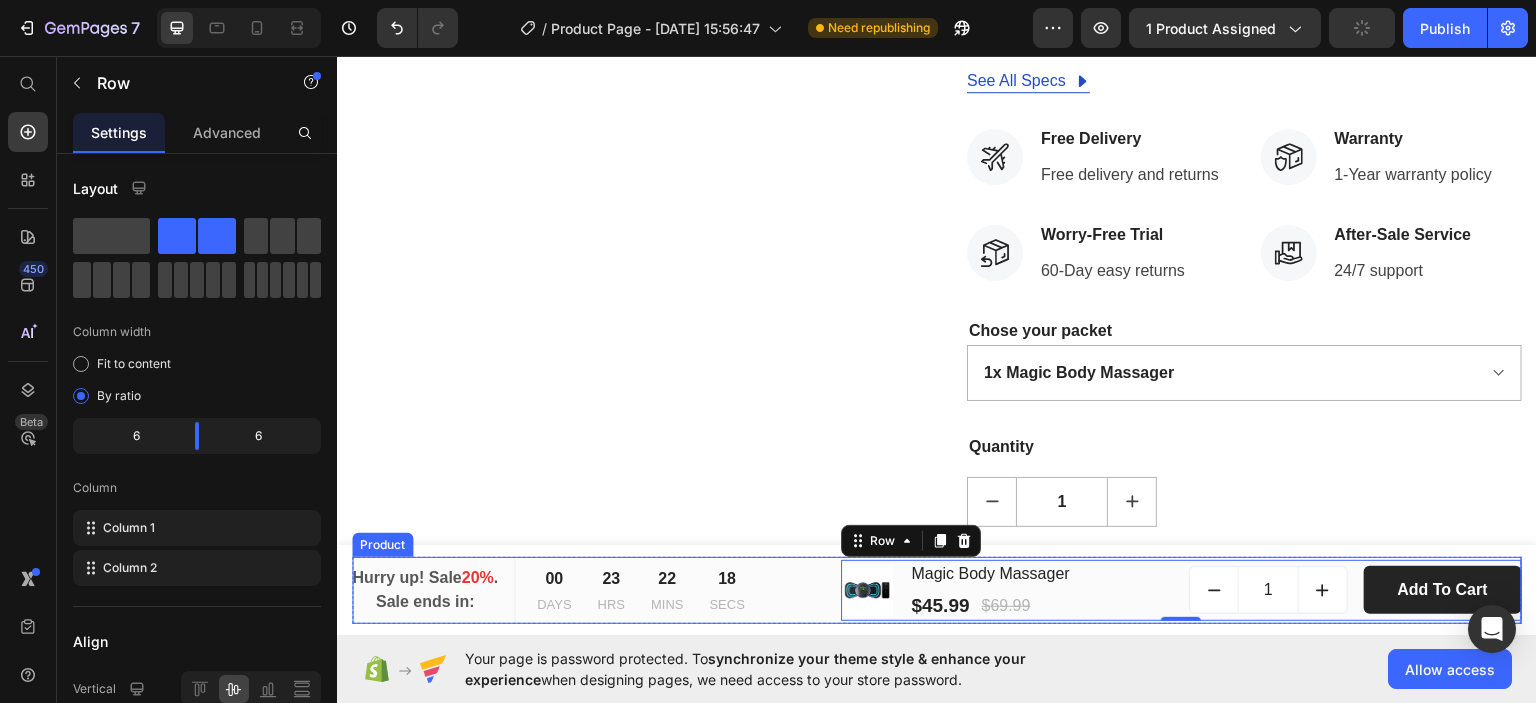 click on "Hurry up! Sale   20% .
Sale ends in: (P) Stock Counter 00 DAYS 23 HRS 22 MINS 18 SECS CountDown Timer Row (P) Images & Gallery Magic Body  Massager (P) Title $45.99 (P) Price $69.99 (P) Price Row Row 1 (P) Quantity add to cart (P) Cart Button Row Row   0 Product Sticky" at bounding box center (937, 590) 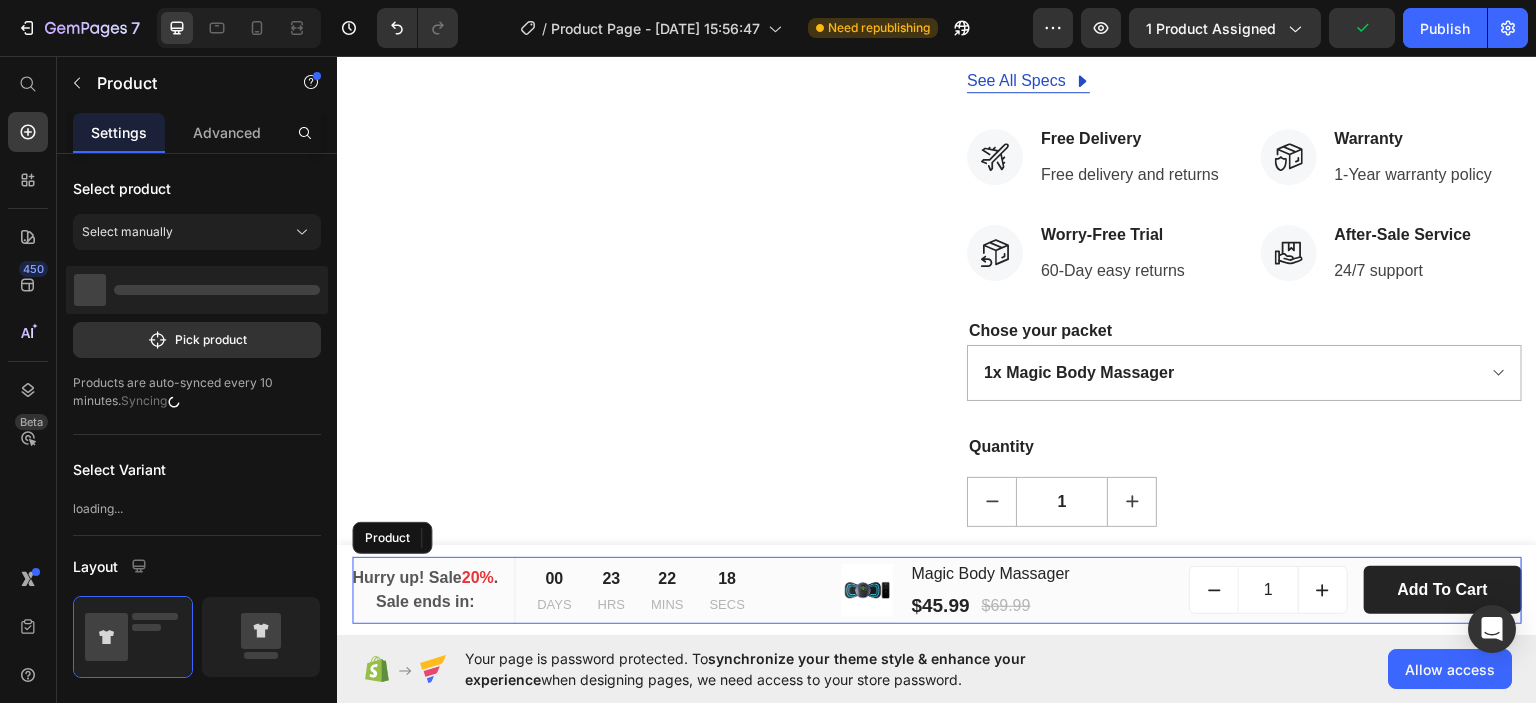 click on "Hurry up! Sale   20% .
Sale ends in: (P) Stock Counter 00 DAYS 23 HRS 22 MINS 18 SECS CountDown Timer Row (P) Images & Gallery Magic Body  Massager (P) Title $45.99 (P) Price $69.99 (P) Price Row Row 1 (P) Quantity add to cart (P) Cart Button Row Row   0 Product Sticky" at bounding box center [937, 590] 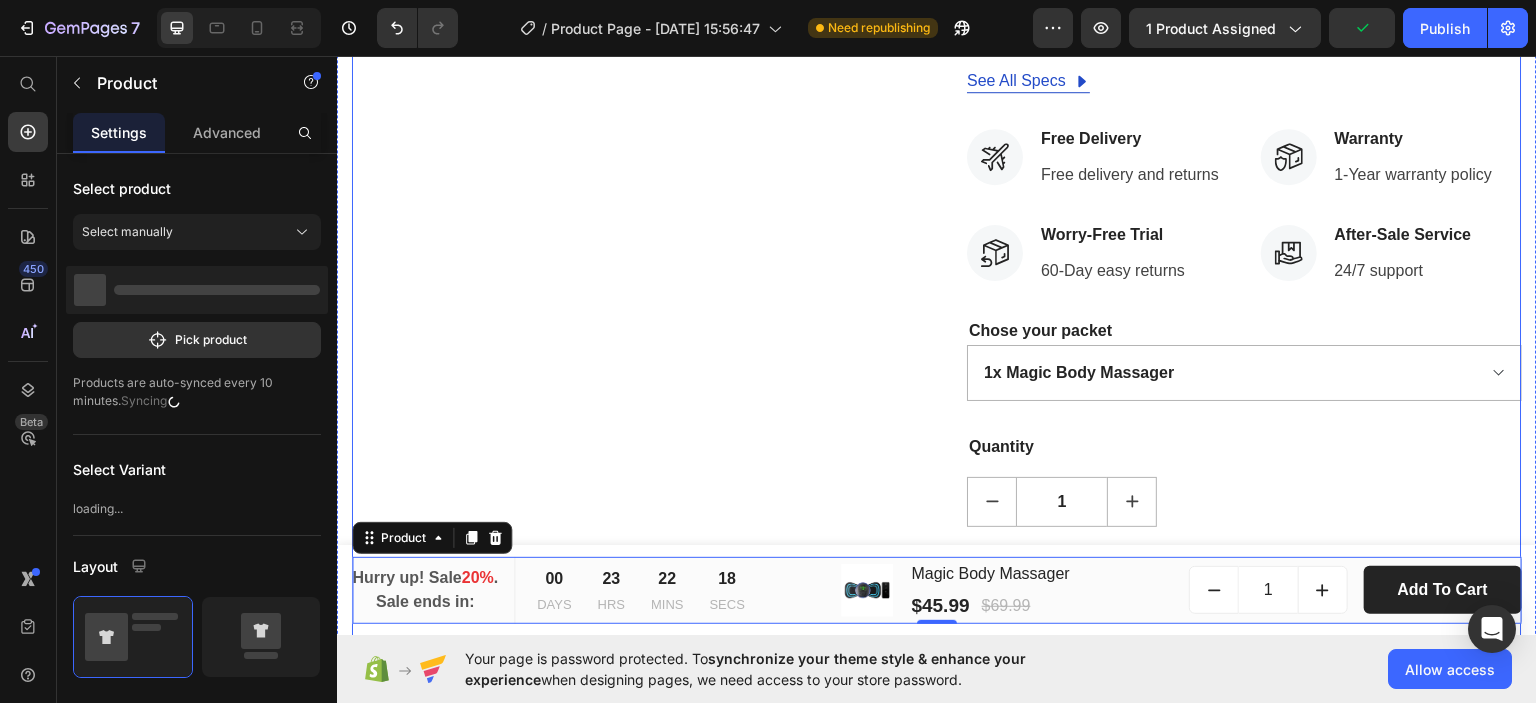 click on "Product Images" at bounding box center (629, 150) 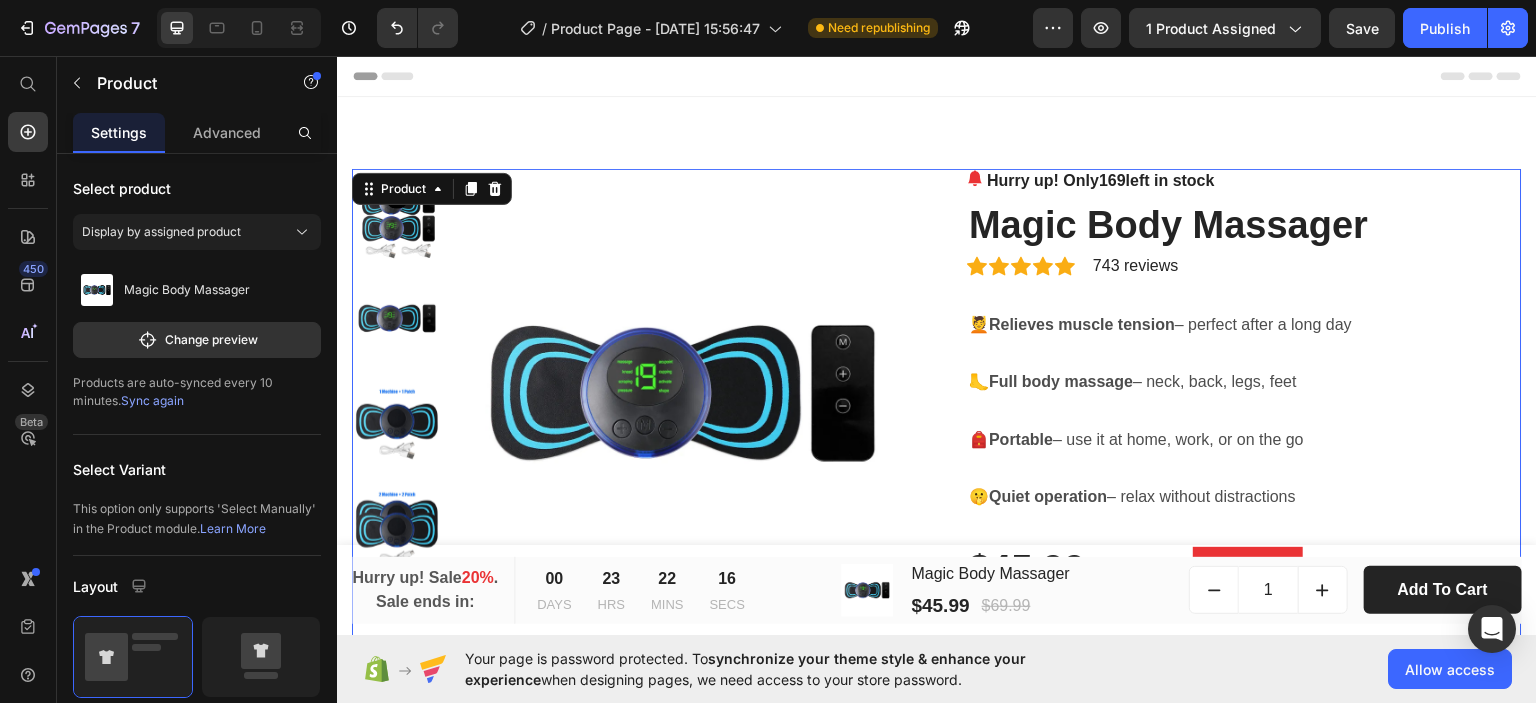 scroll, scrollTop: 308, scrollLeft: 0, axis: vertical 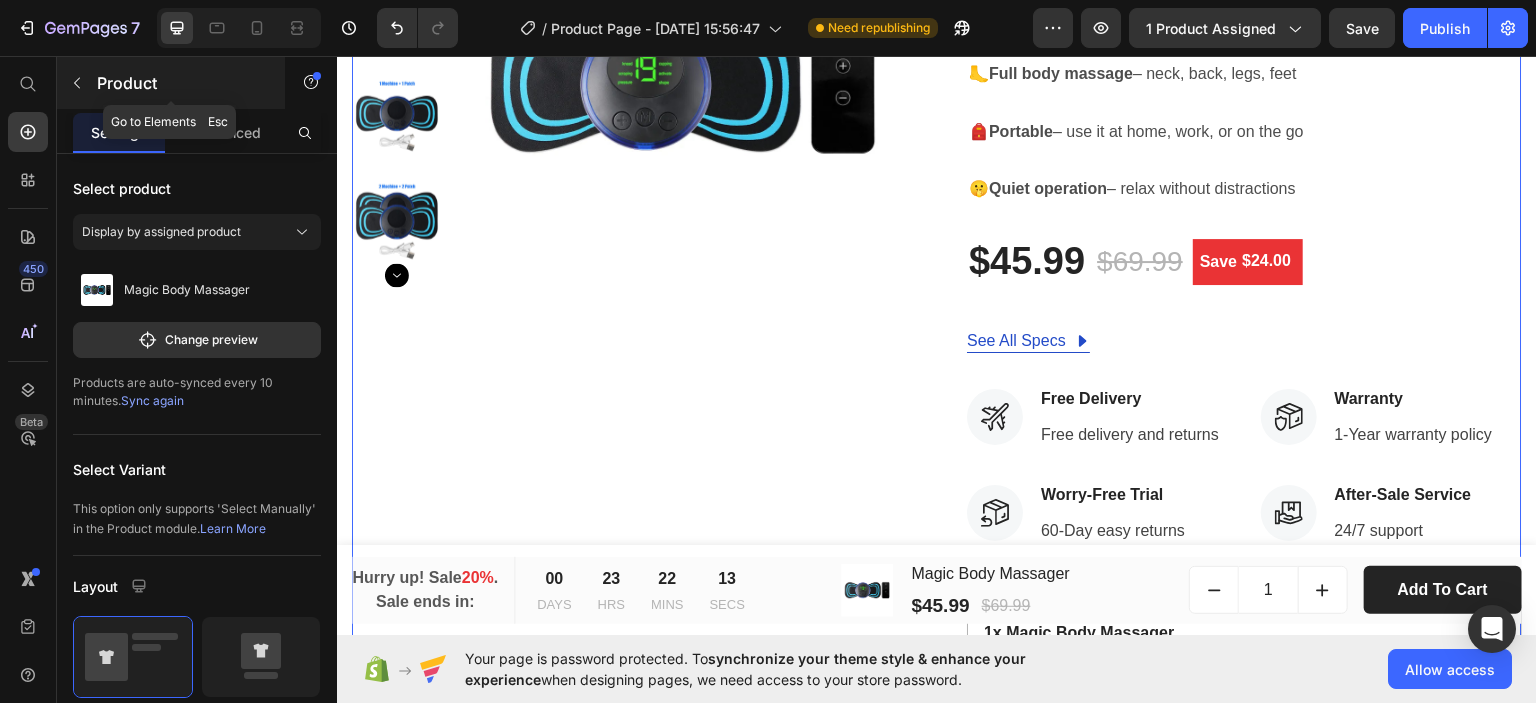 click at bounding box center (77, 83) 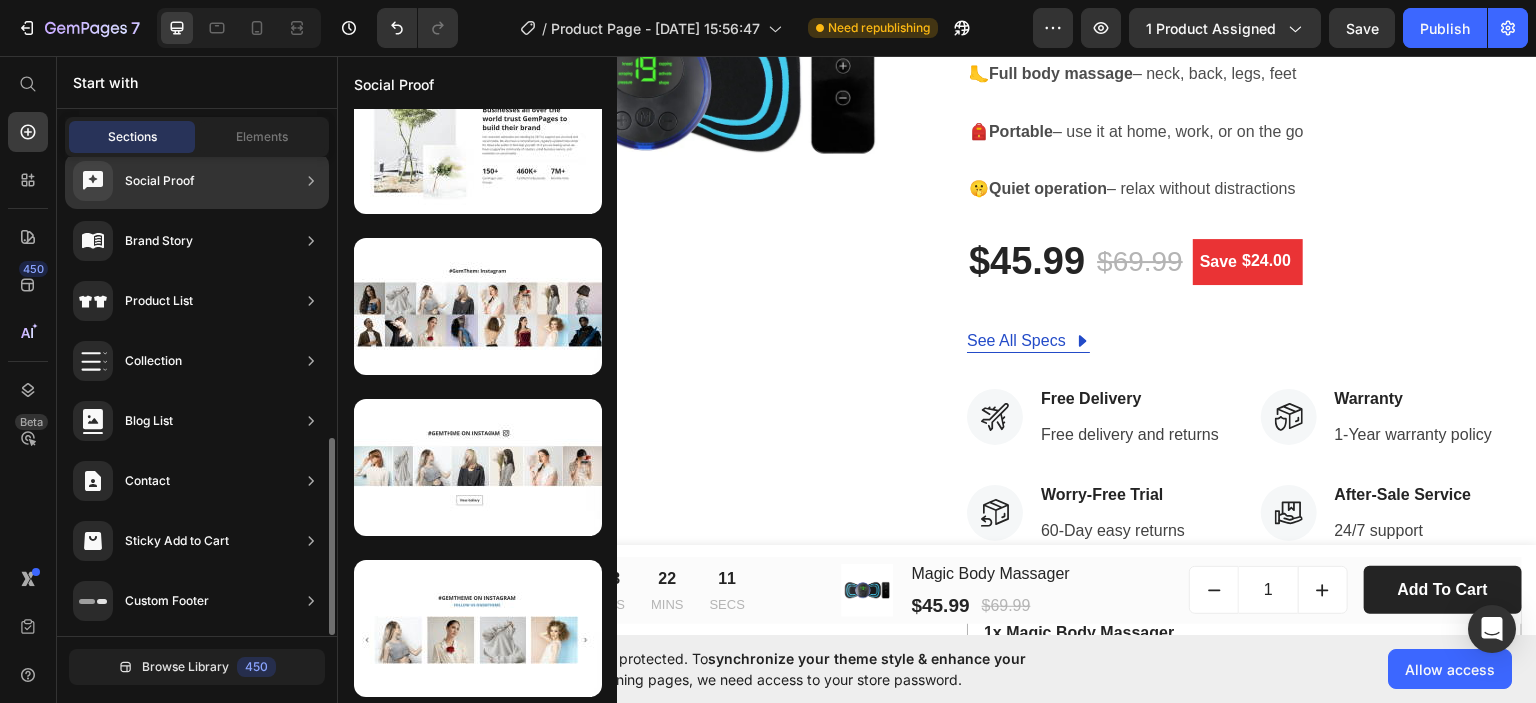 scroll, scrollTop: 0, scrollLeft: 0, axis: both 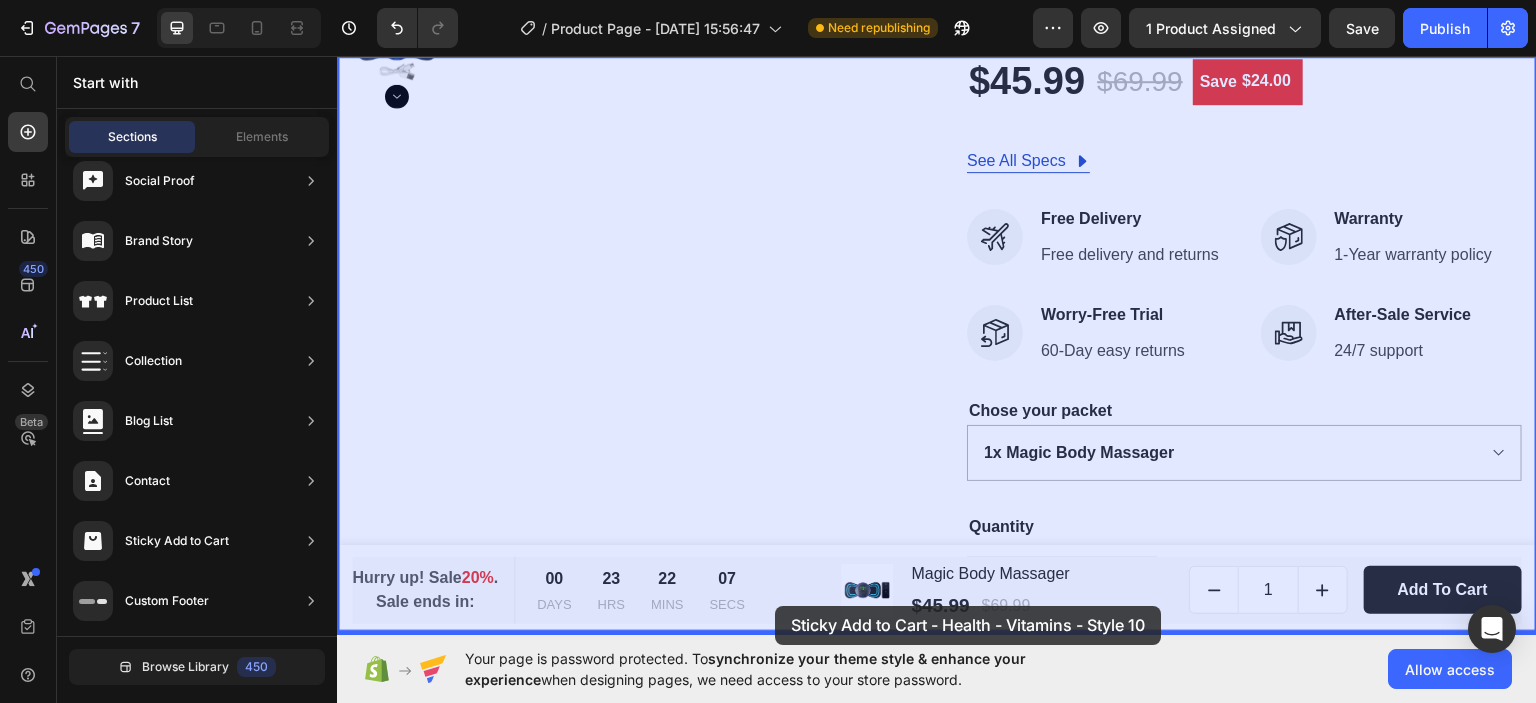 drag, startPoint x: 753, startPoint y: 558, endPoint x: 775, endPoint y: 605, distance: 51.894123 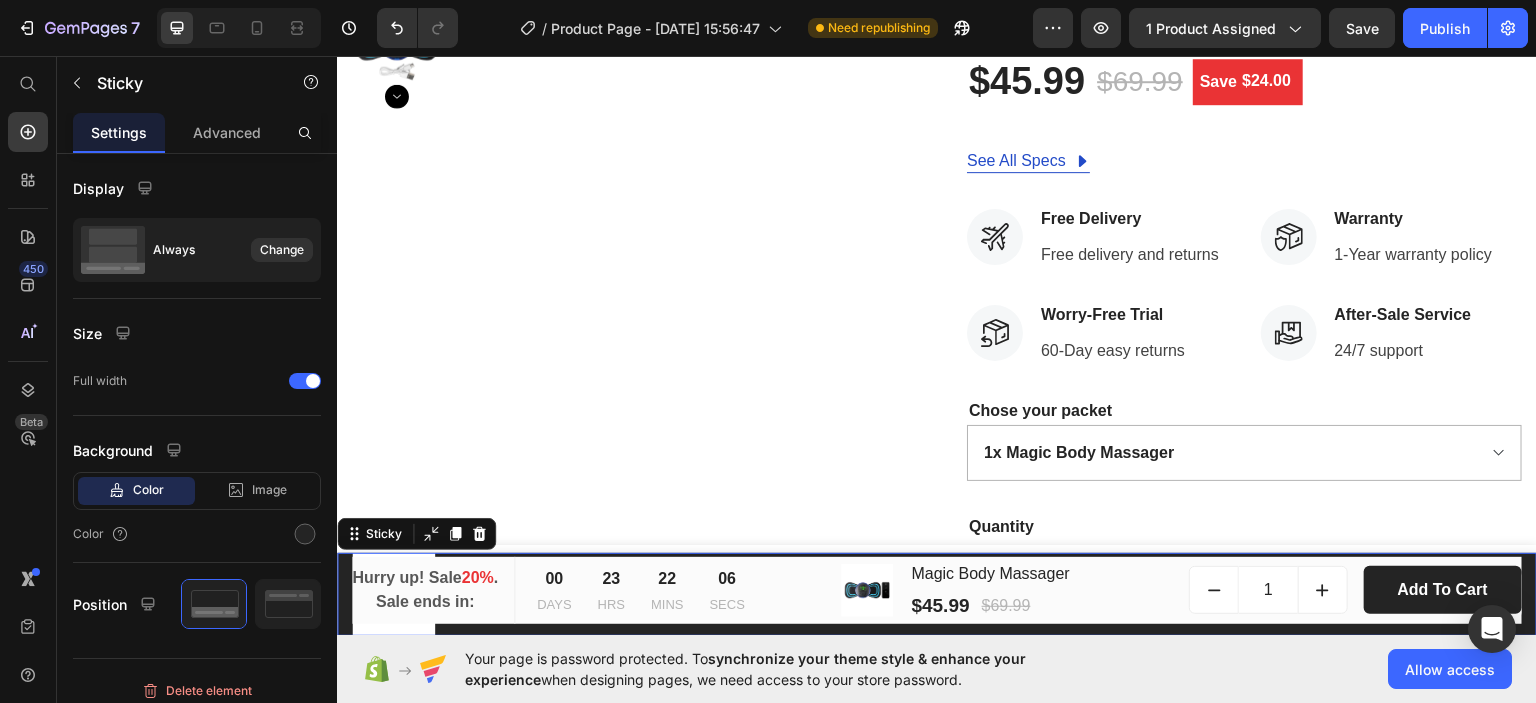 scroll, scrollTop: 539, scrollLeft: 0, axis: vertical 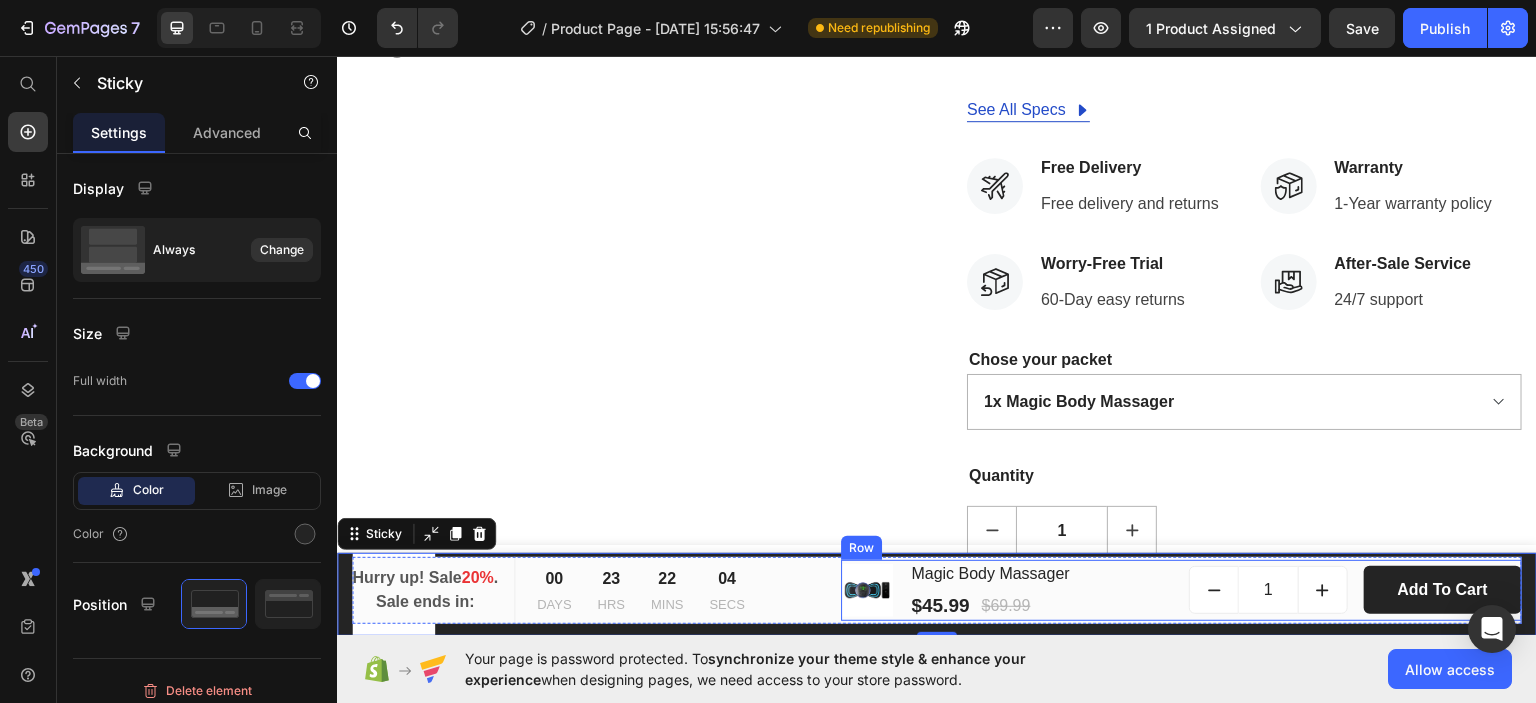click on "1 (P) Quantity add to cart (P) Cart Button Row" at bounding box center [1355, 589] 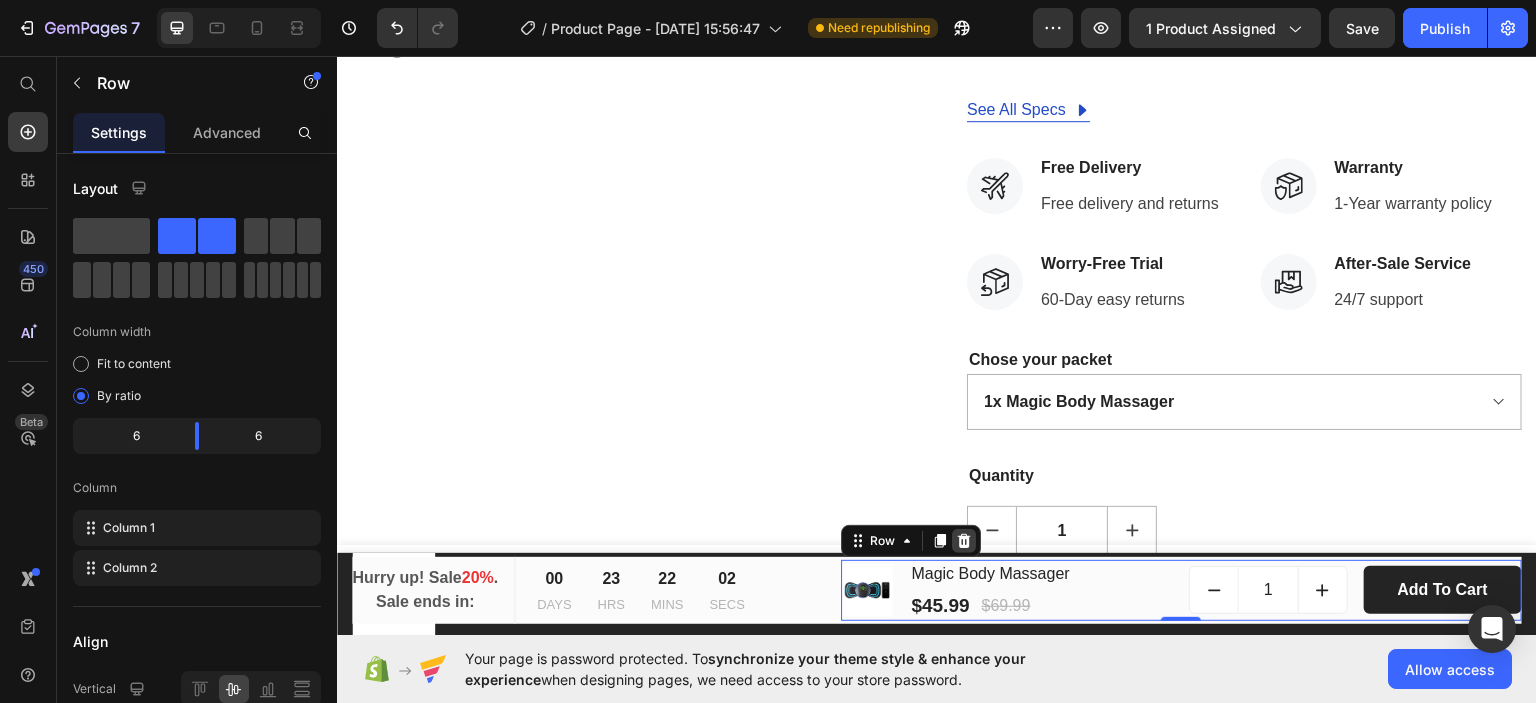 click 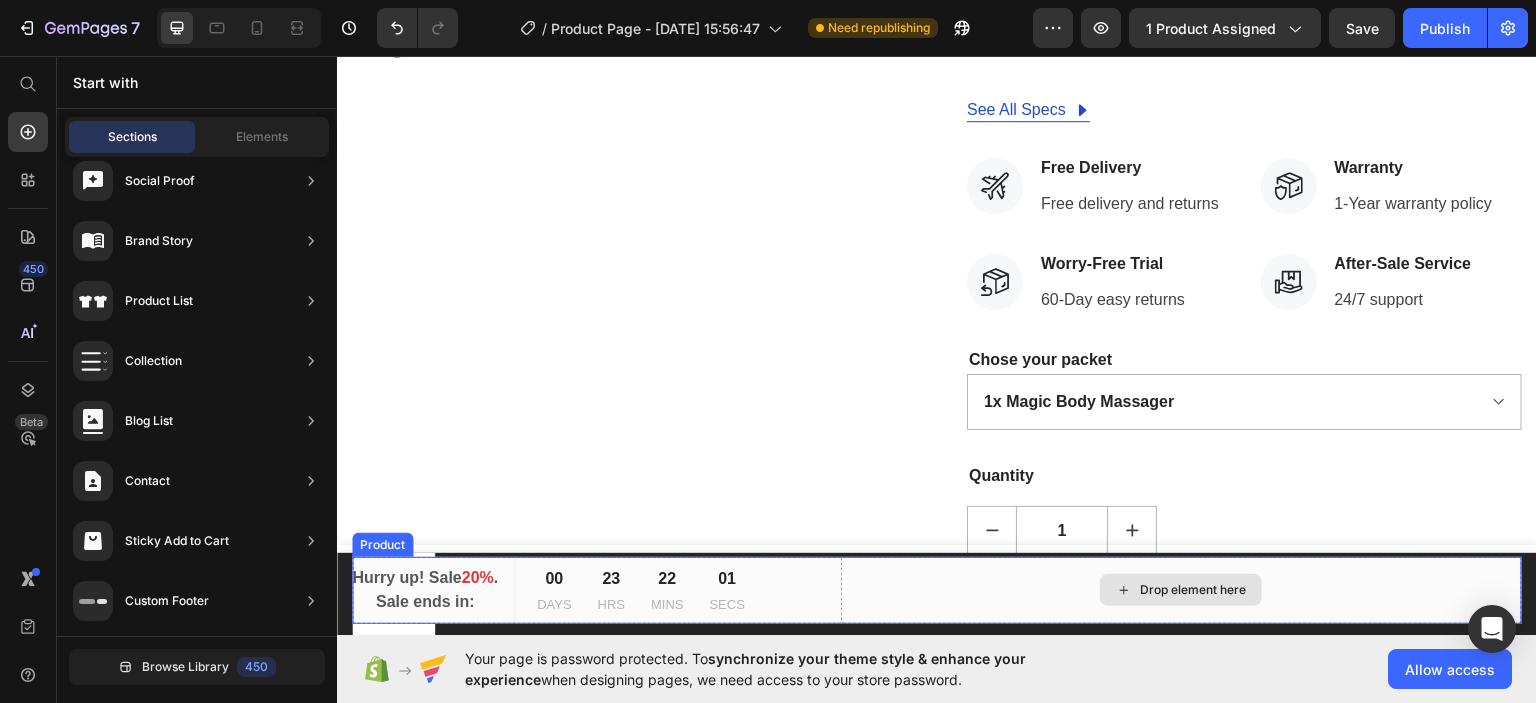 drag, startPoint x: 1010, startPoint y: 620, endPoint x: 976, endPoint y: 608, distance: 36.05551 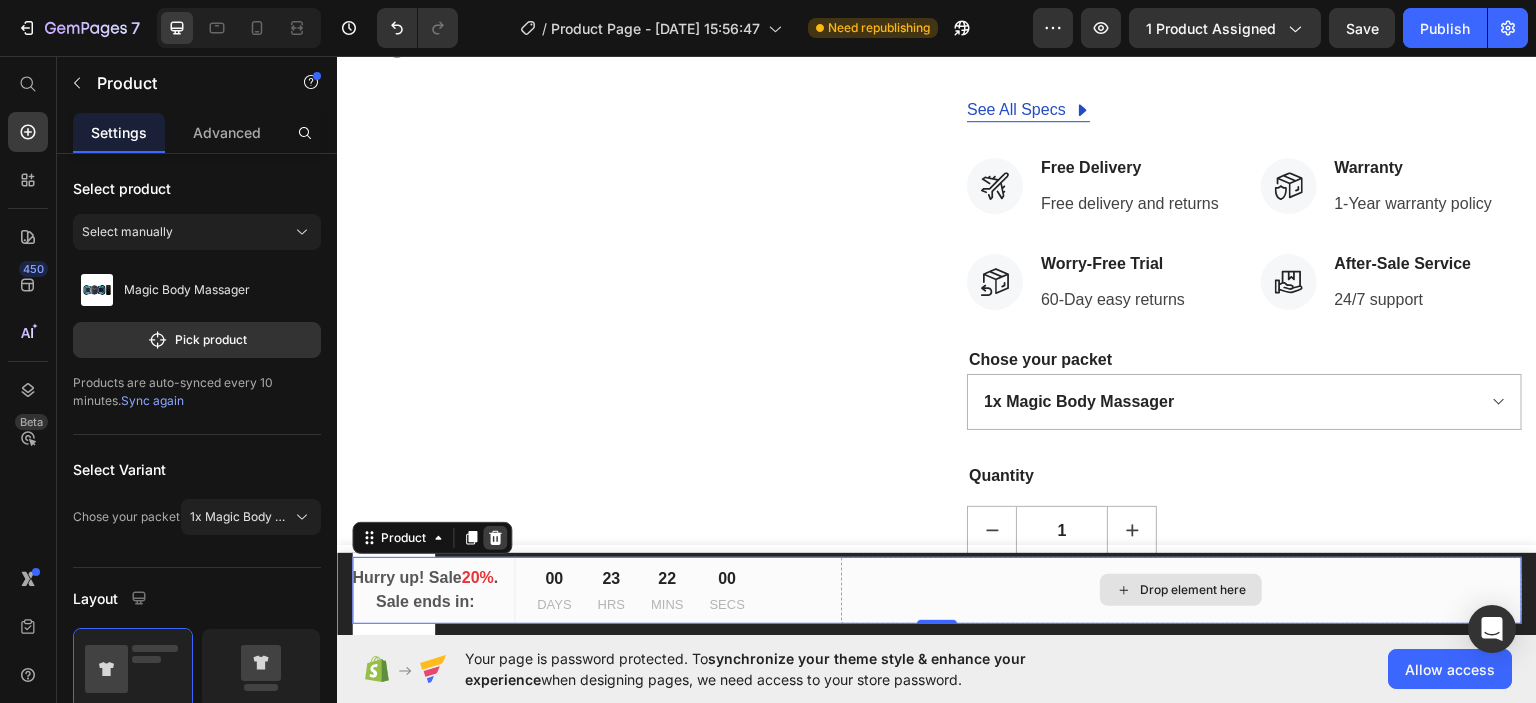 click 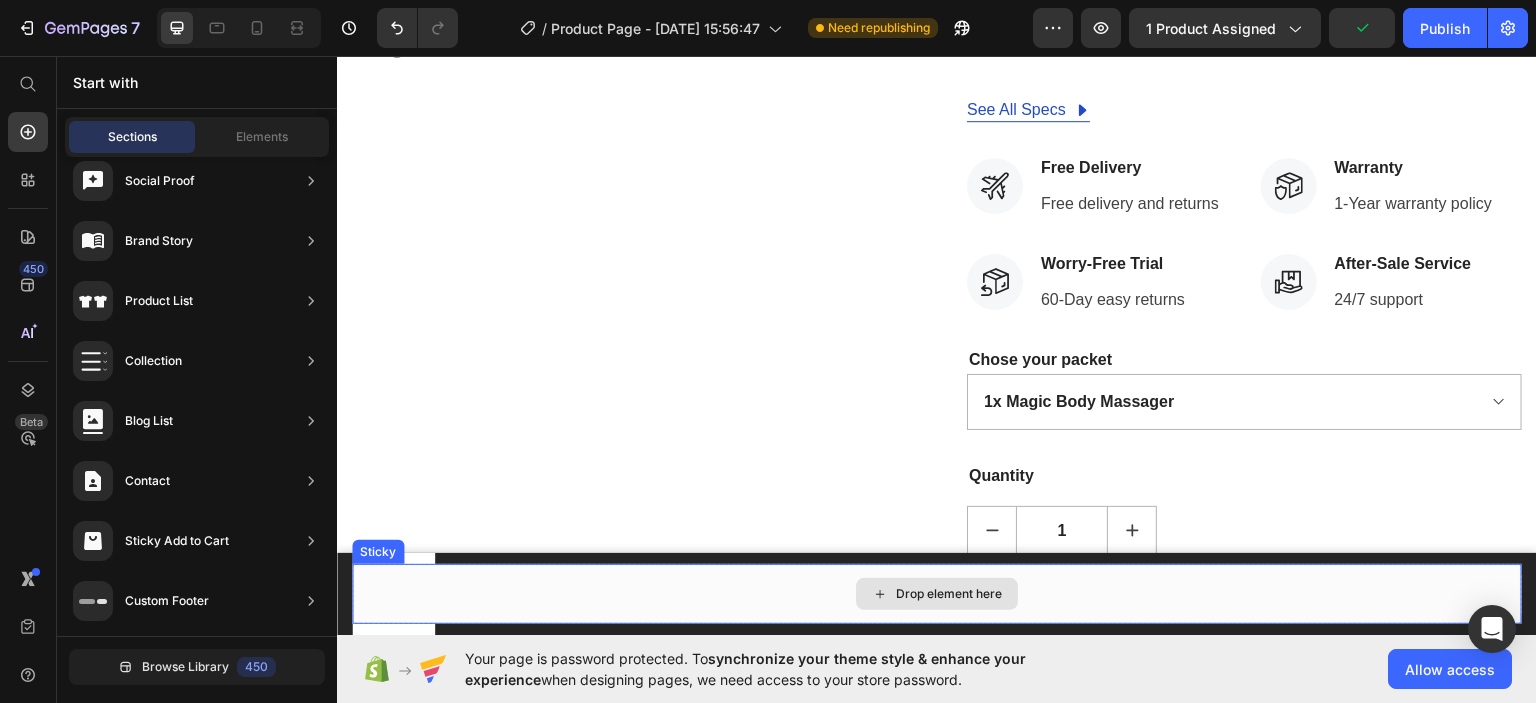 click on "Drop element here" at bounding box center [937, 593] 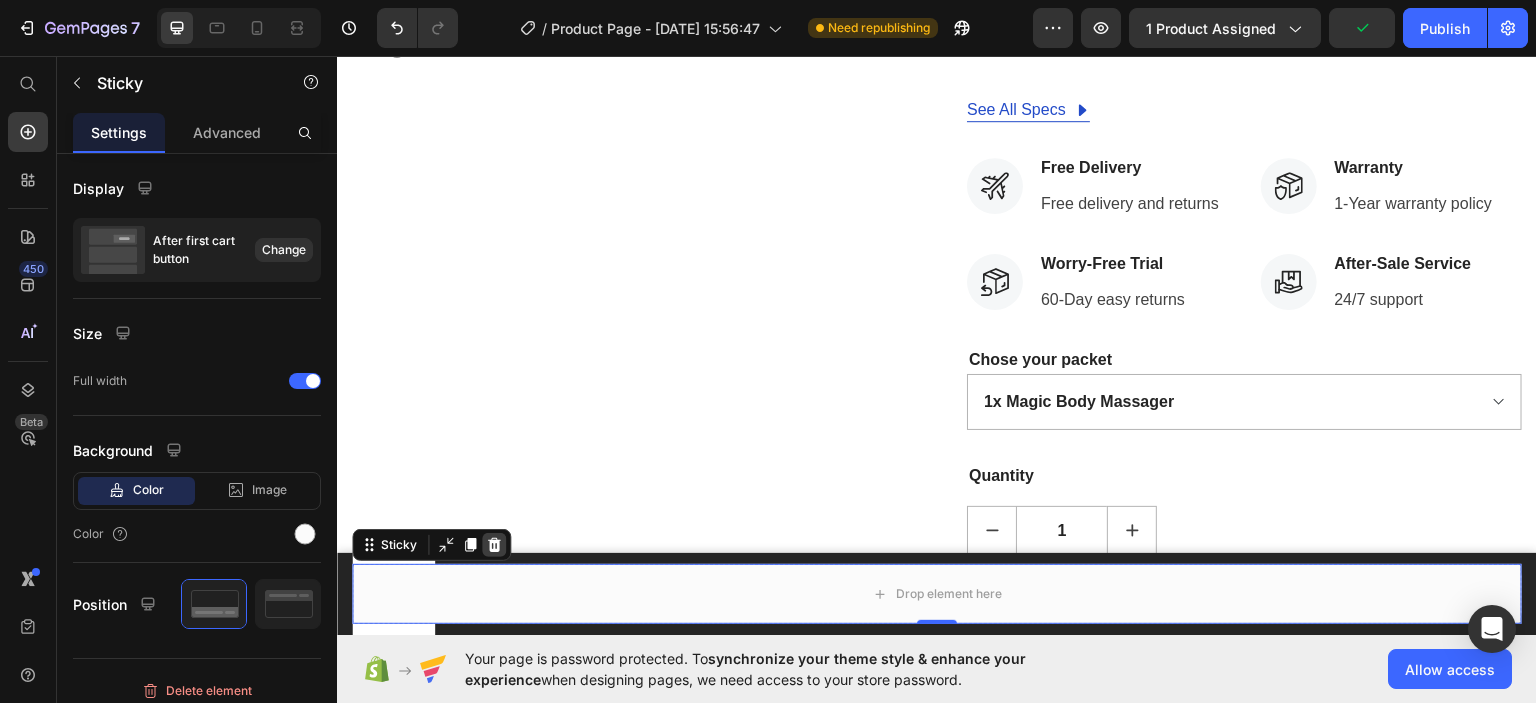 click 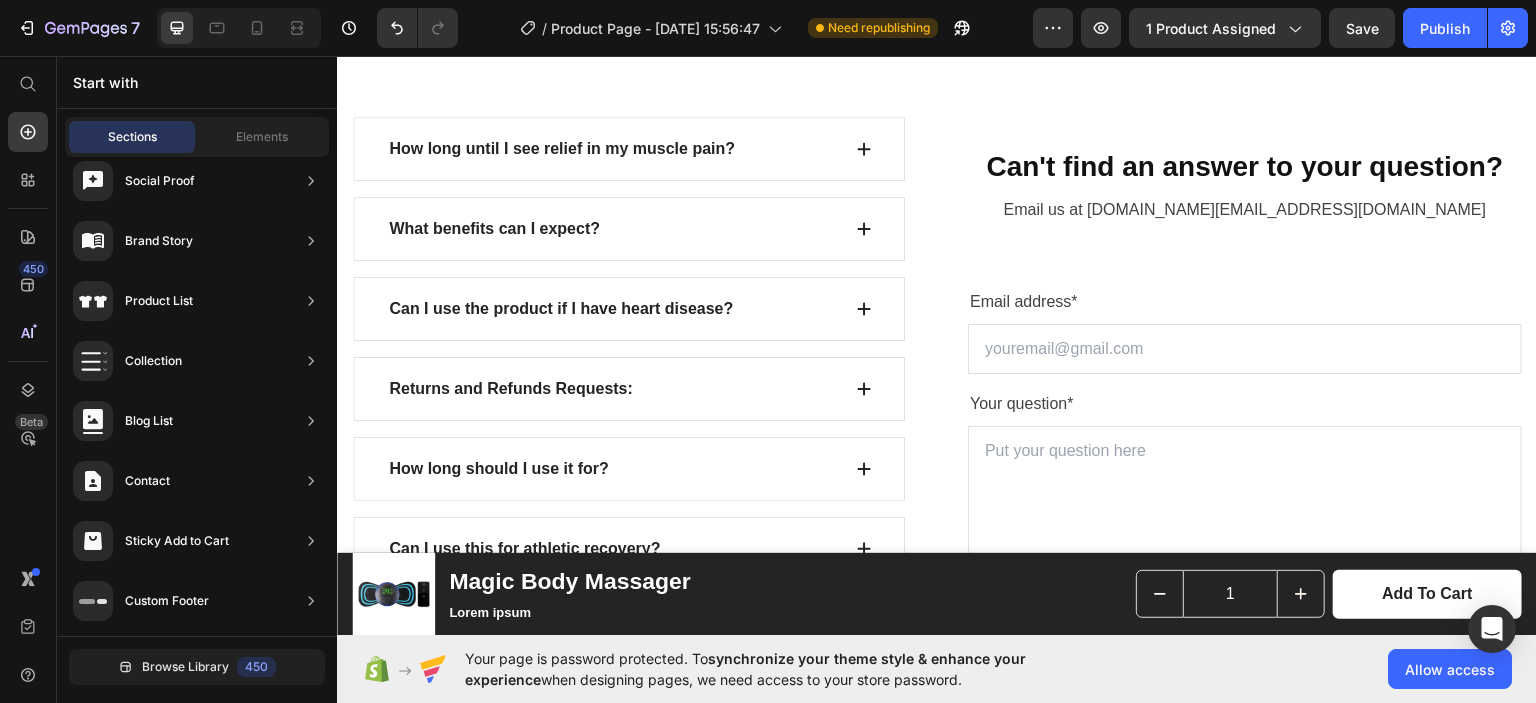 scroll, scrollTop: 4896, scrollLeft: 0, axis: vertical 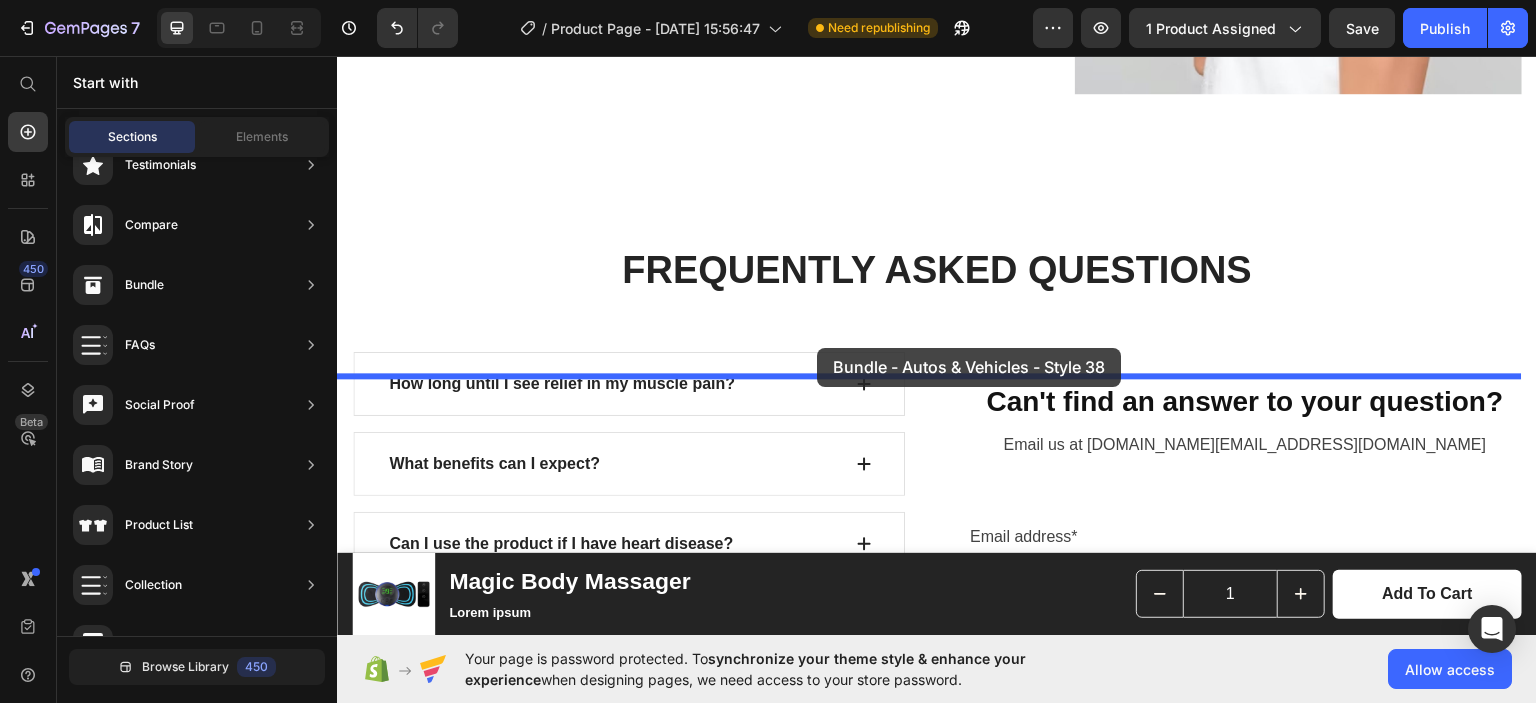 drag, startPoint x: 836, startPoint y: 403, endPoint x: 818, endPoint y: 360, distance: 46.615448 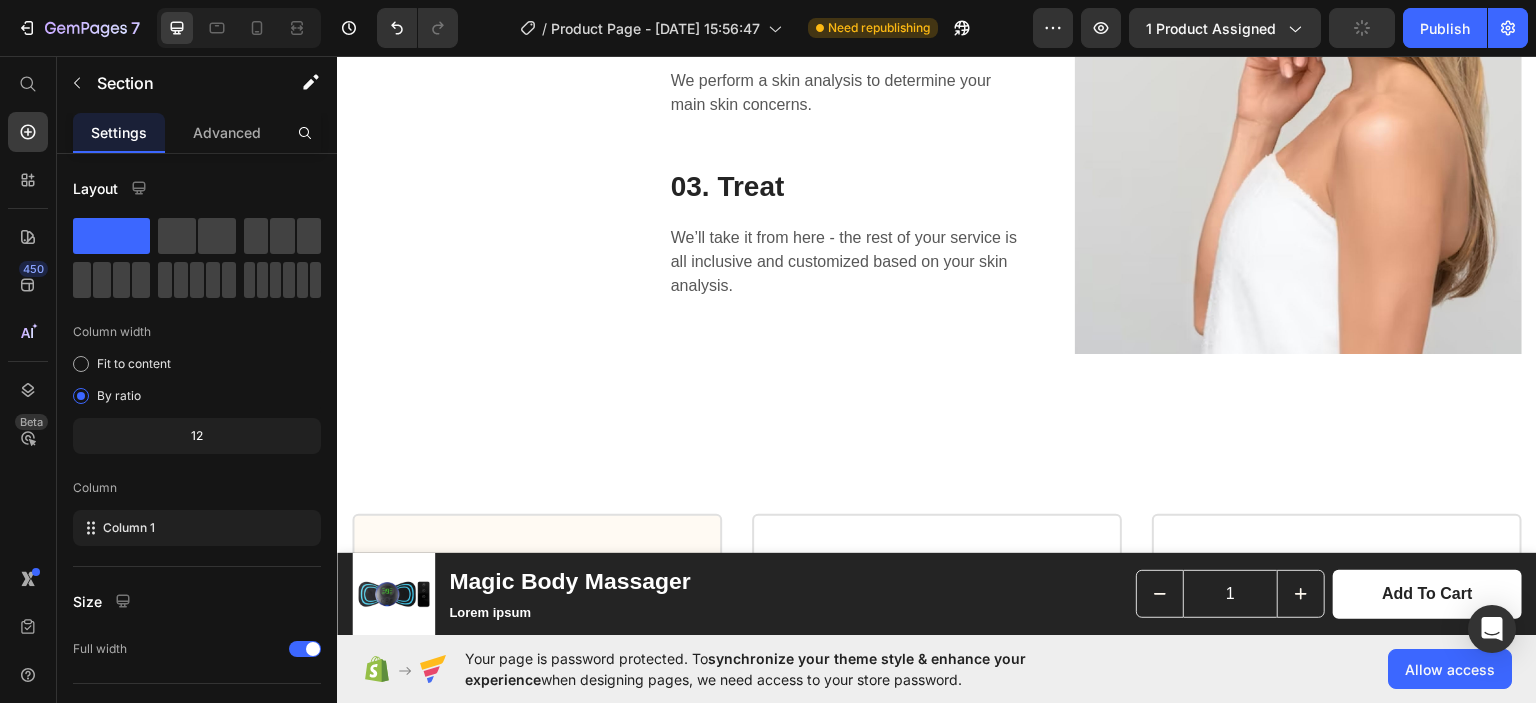 scroll, scrollTop: 3801, scrollLeft: 0, axis: vertical 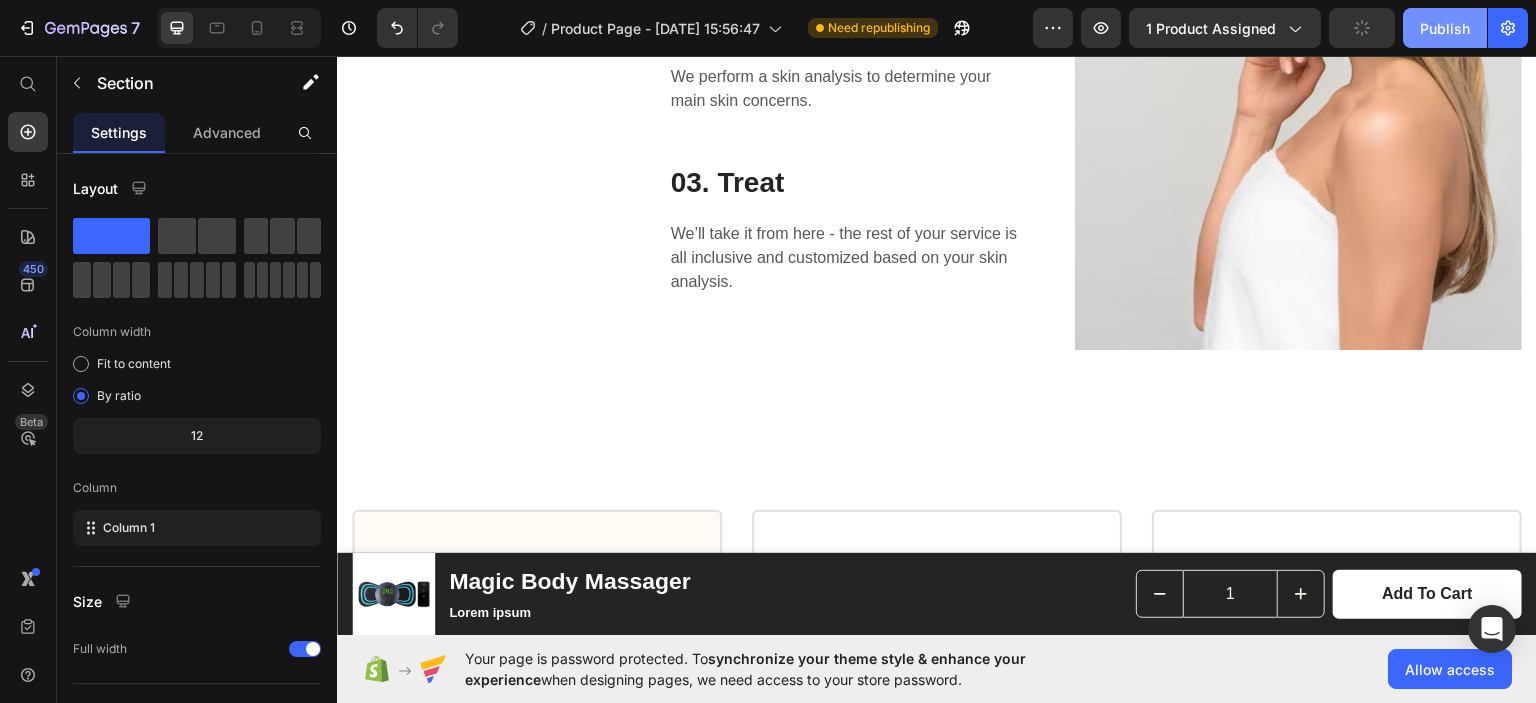 click on "Publish" at bounding box center (1445, 28) 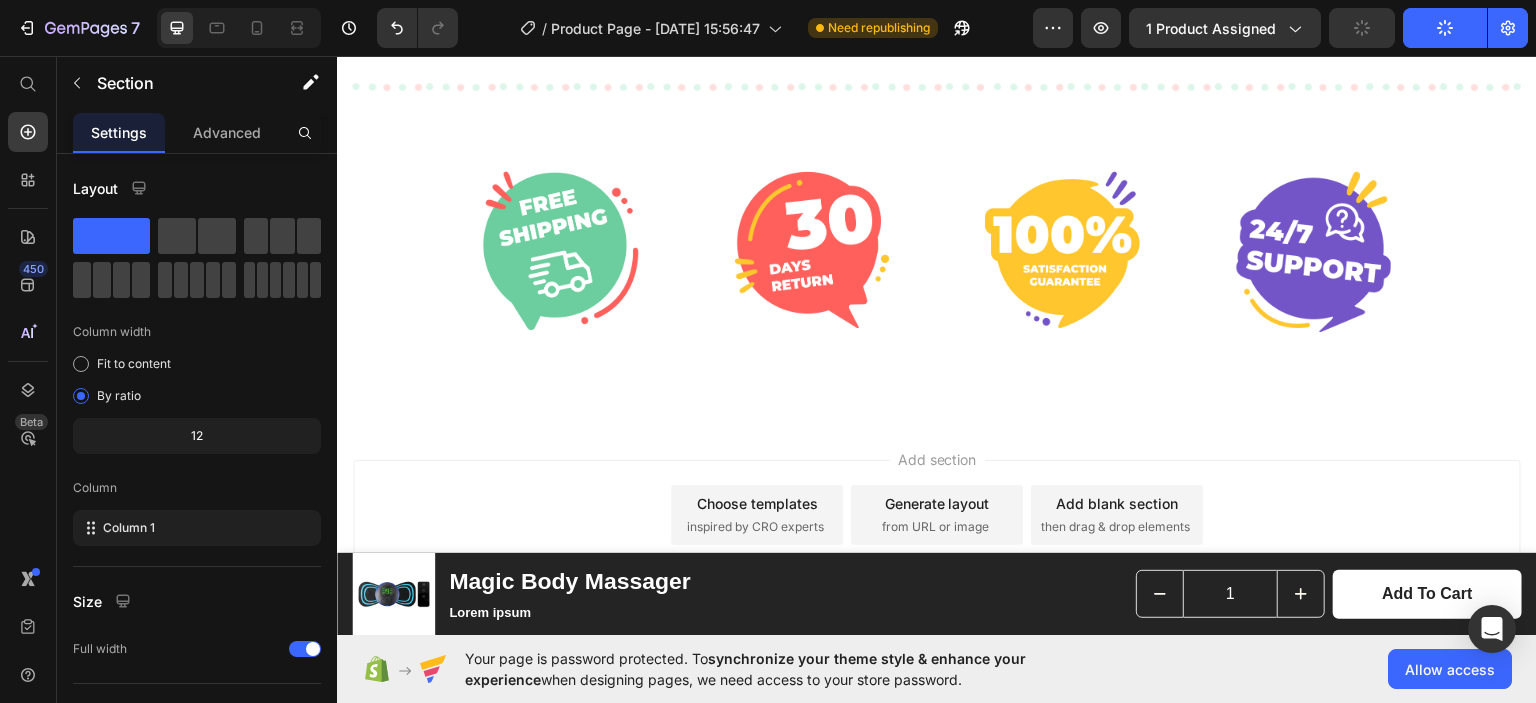 scroll, scrollTop: 6316, scrollLeft: 0, axis: vertical 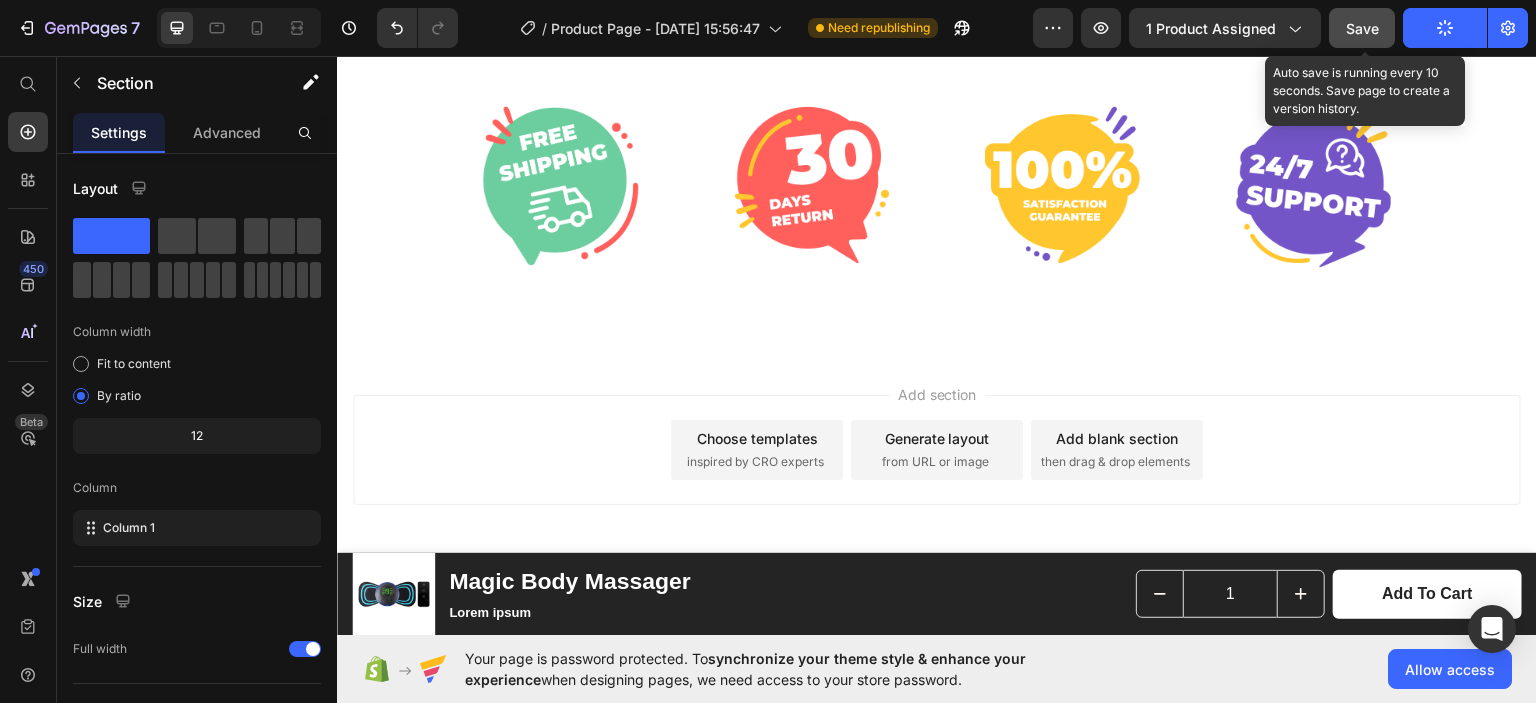click on "Save" 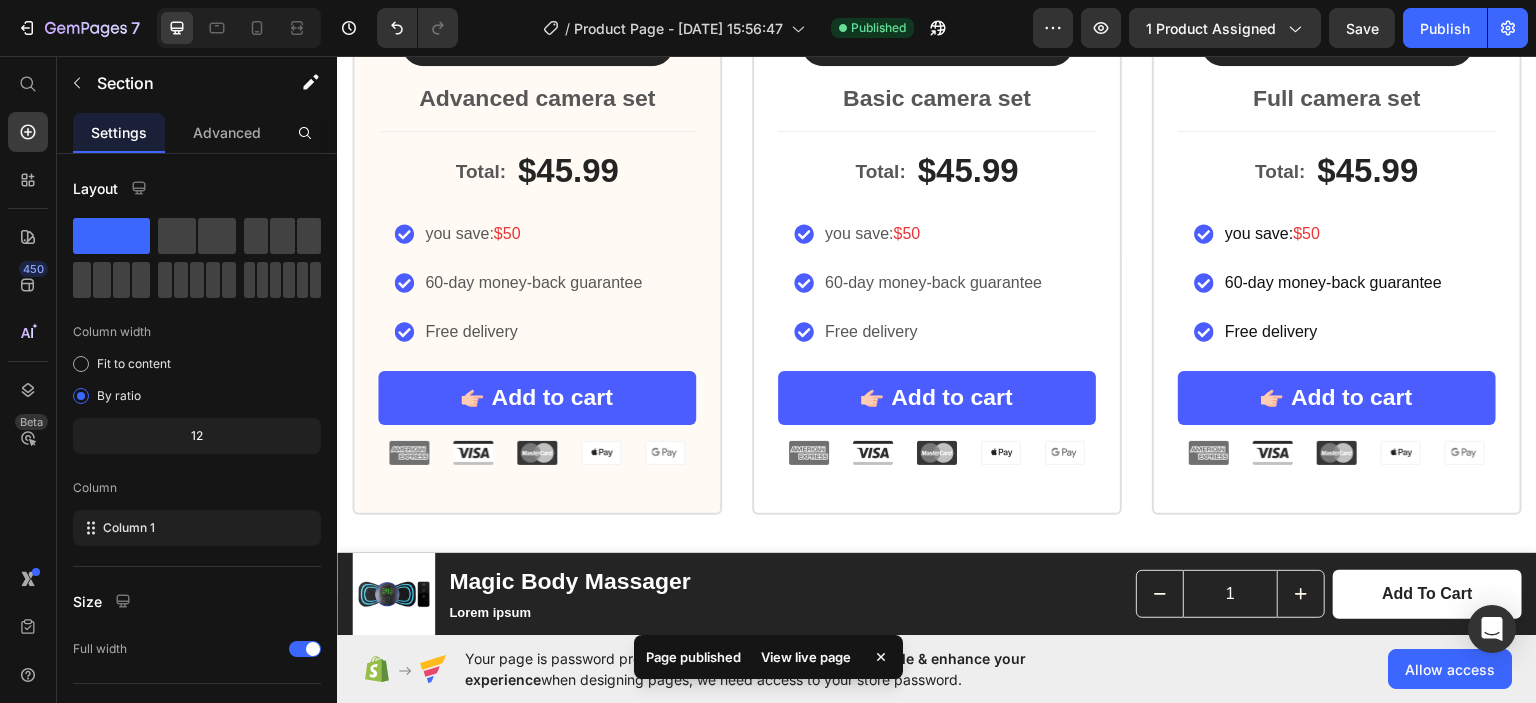scroll, scrollTop: 4921, scrollLeft: 0, axis: vertical 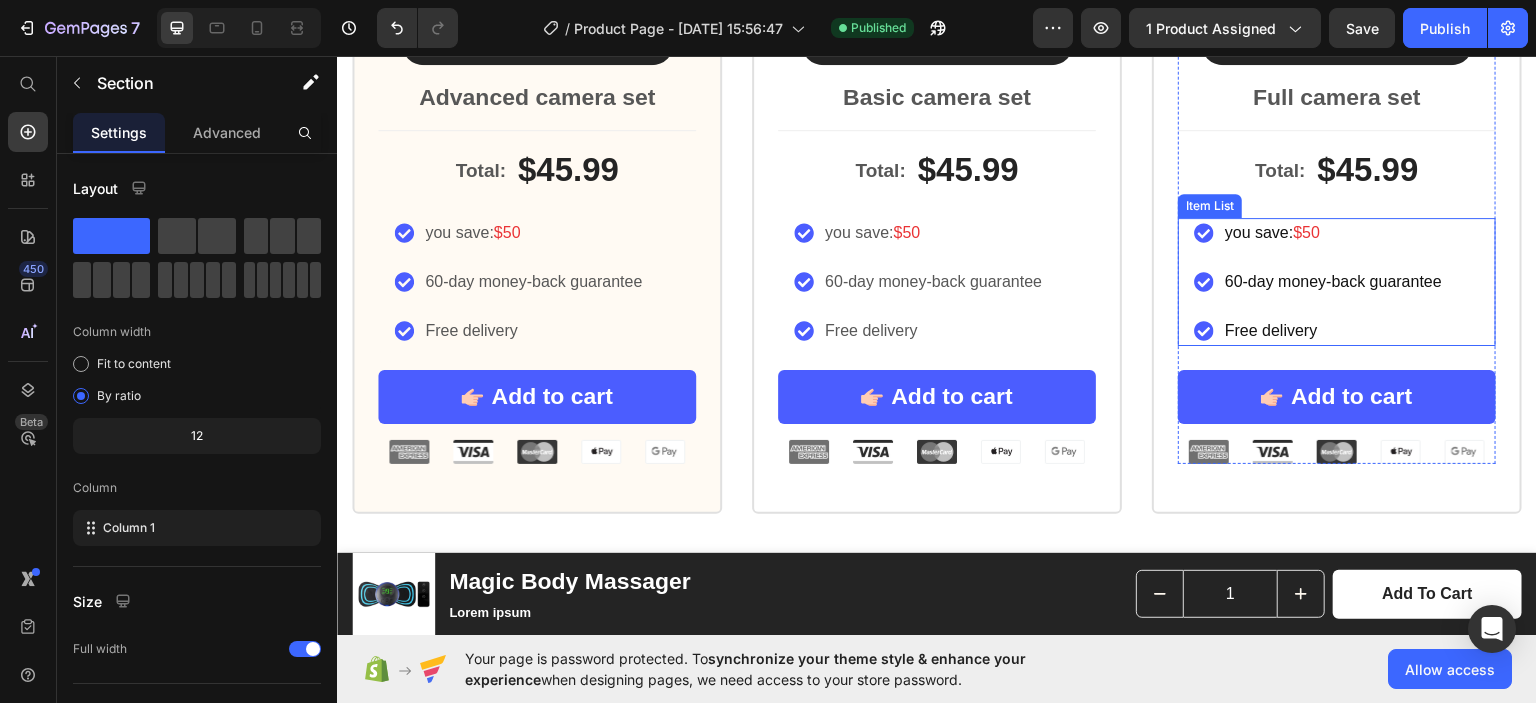 click on "60-day money-back guarantee" at bounding box center (1333, 281) 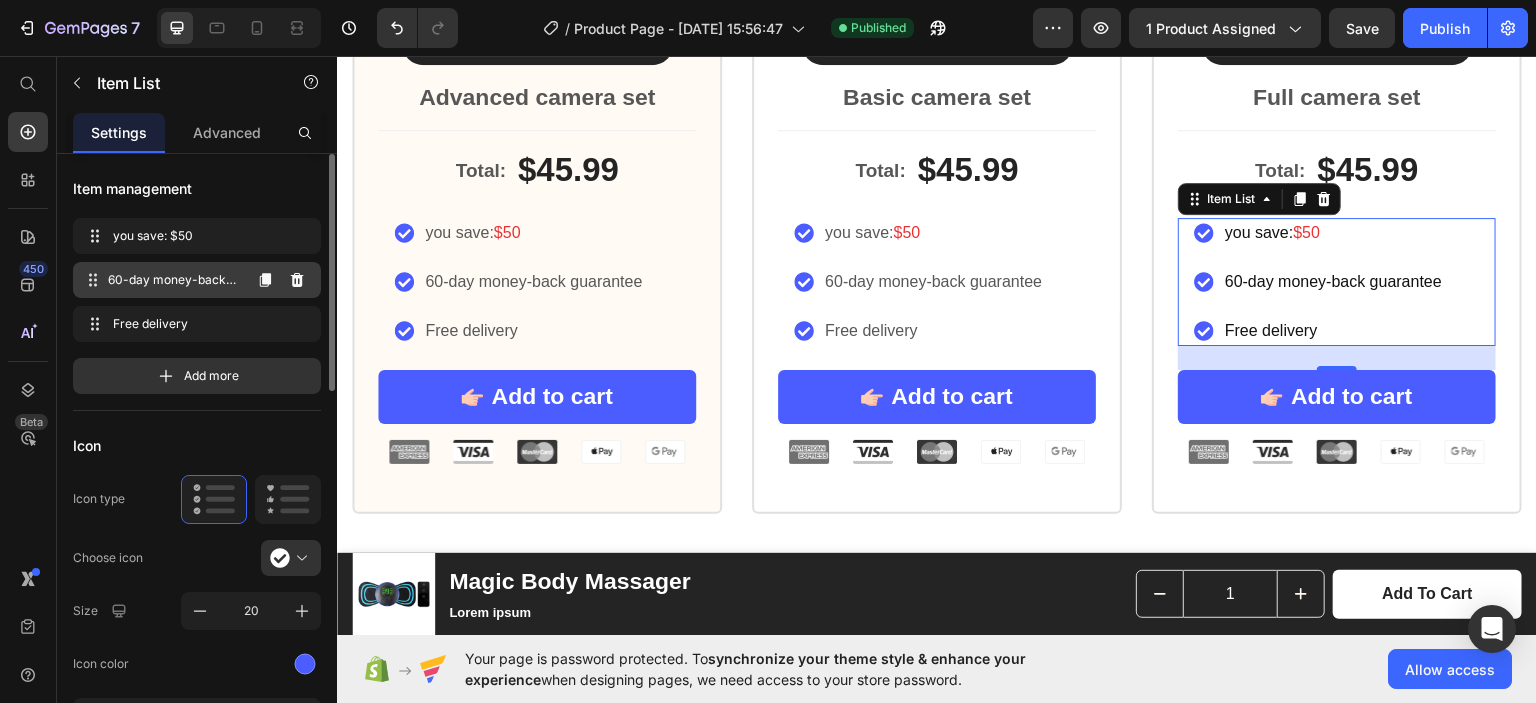 click on "60-day money-back guarantee" at bounding box center [174, 280] 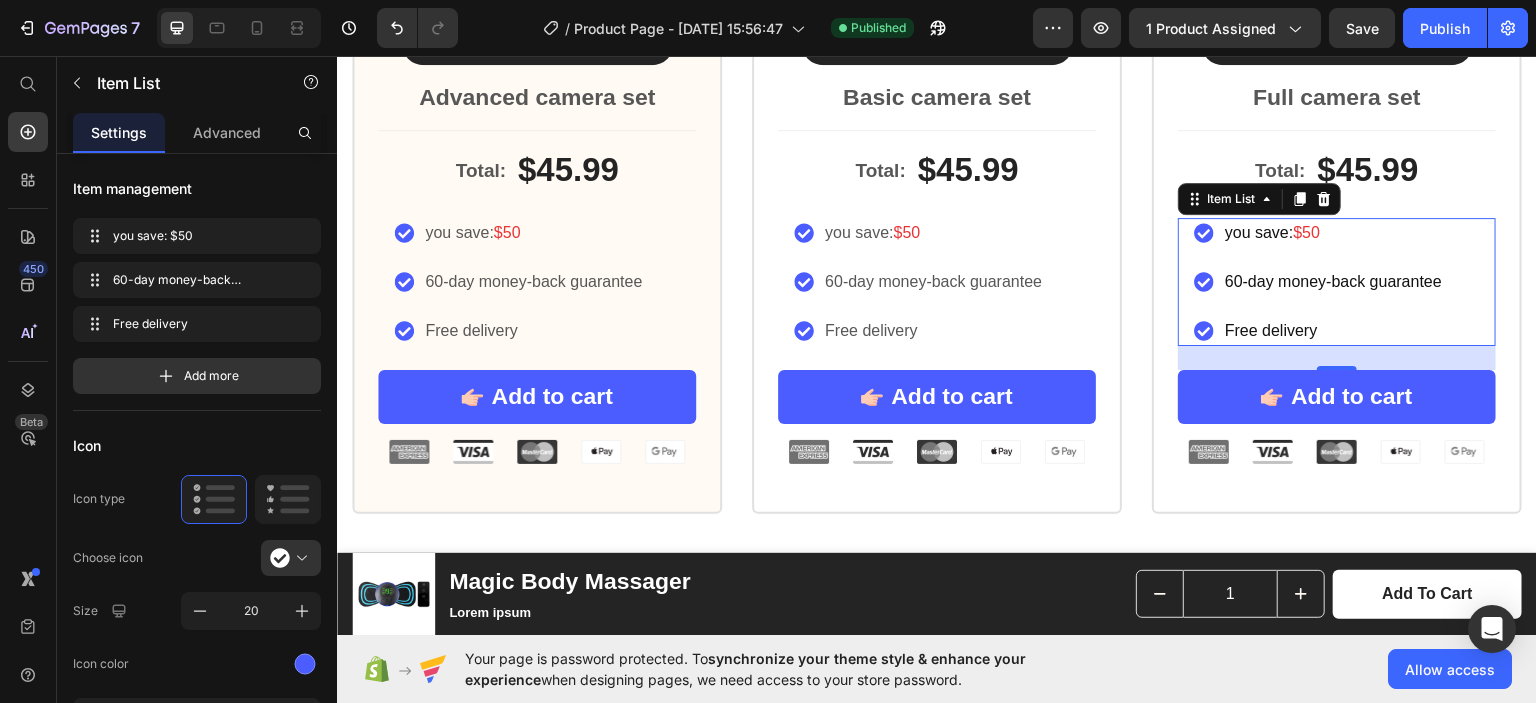 click on "60-day money-back guarantee" at bounding box center (1333, 281) 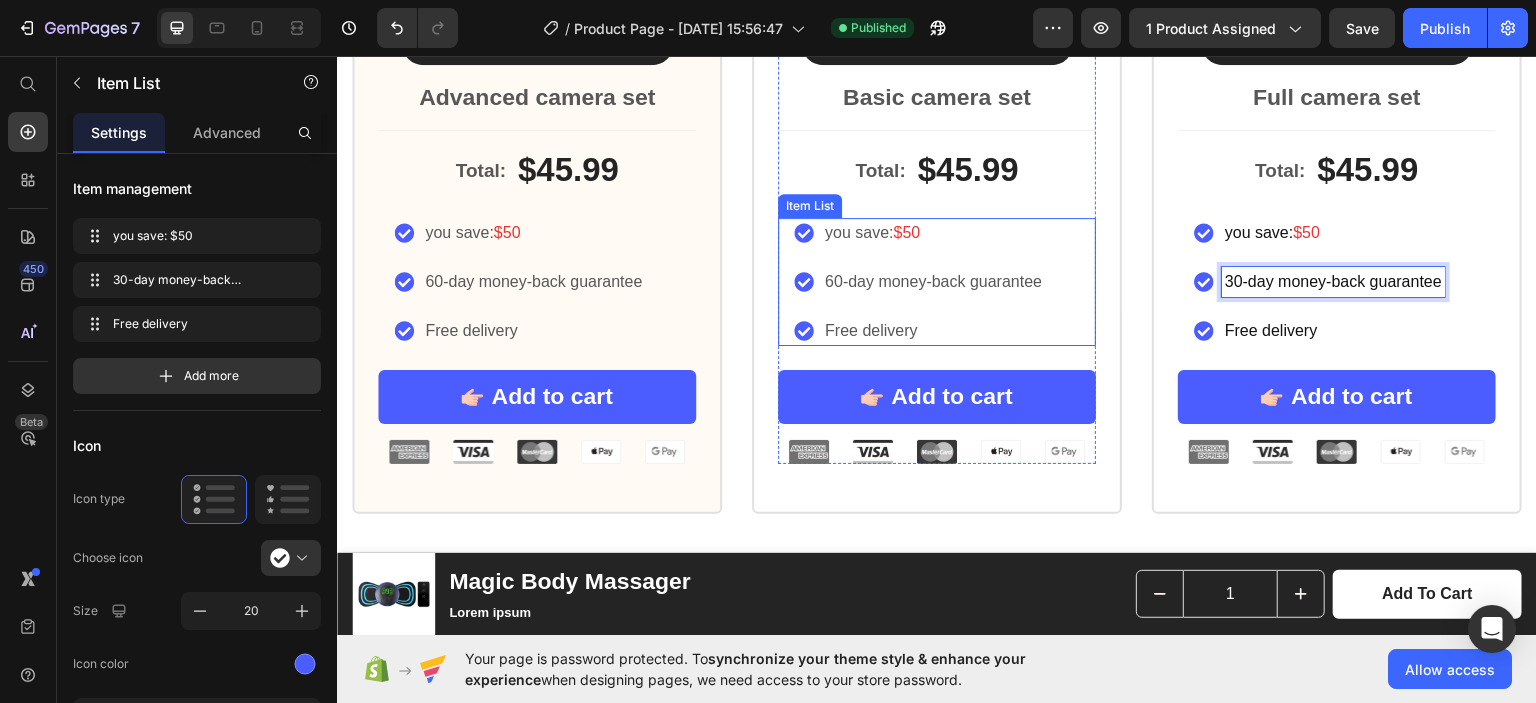 click on "60-day money-back guarantee" at bounding box center (933, 281) 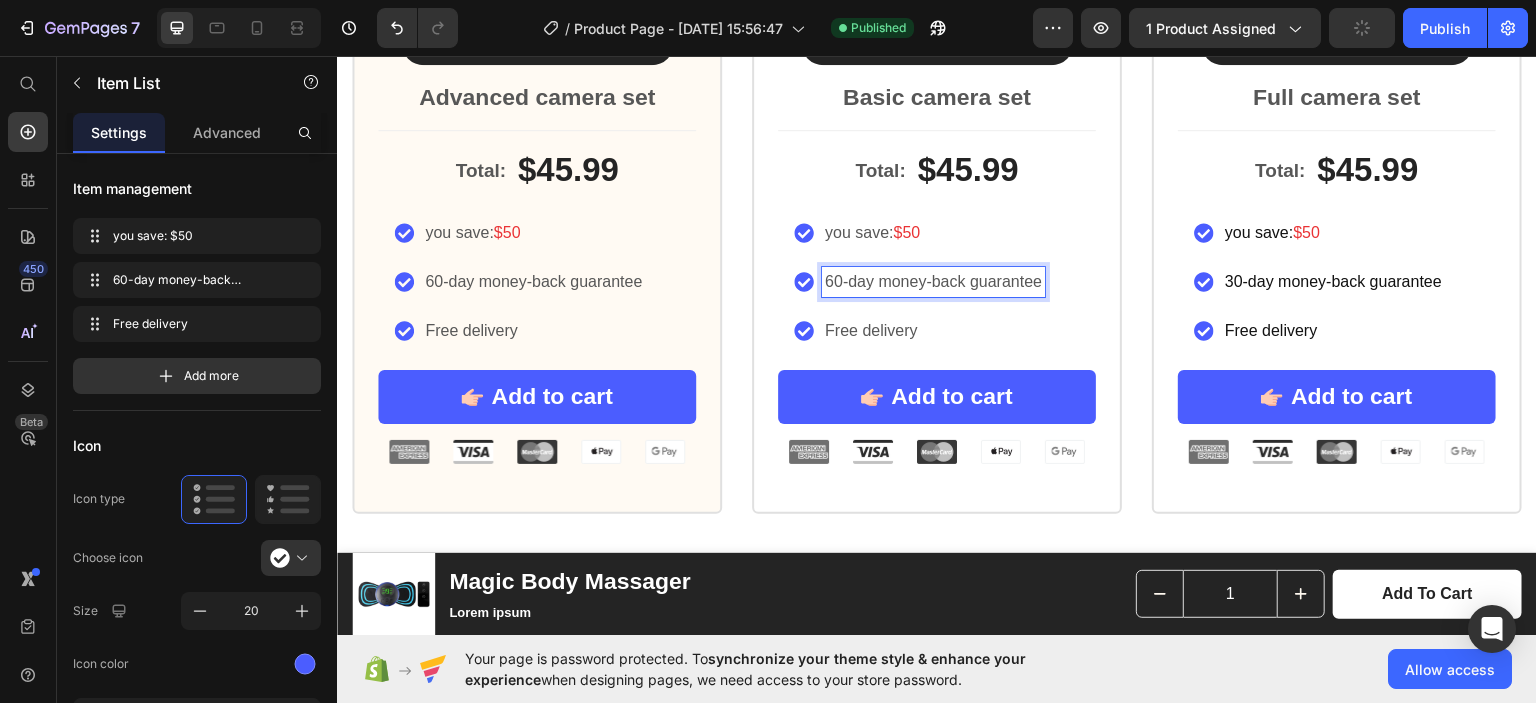 click on "60-day money-back guarantee" at bounding box center (933, 281) 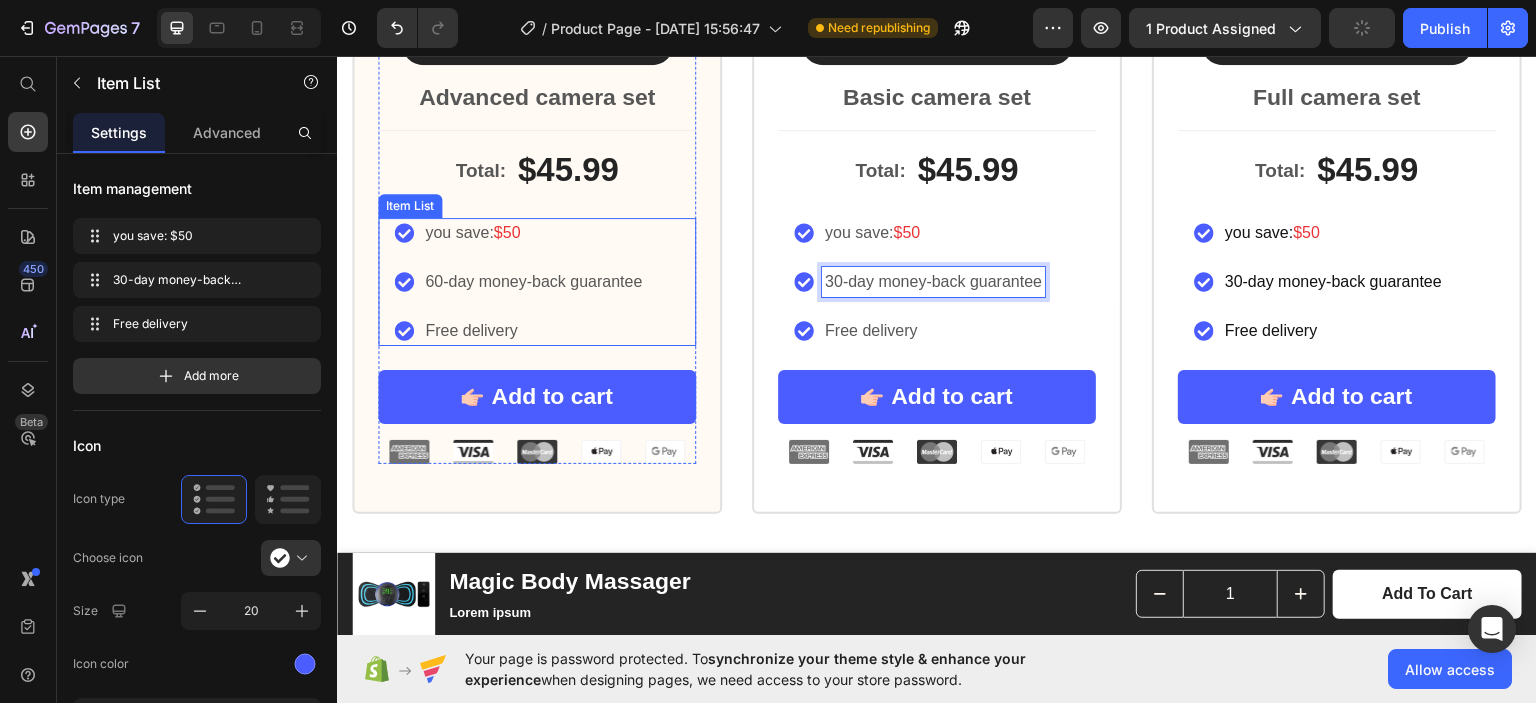 click on "60-day money-back guarantee" at bounding box center (533, 281) 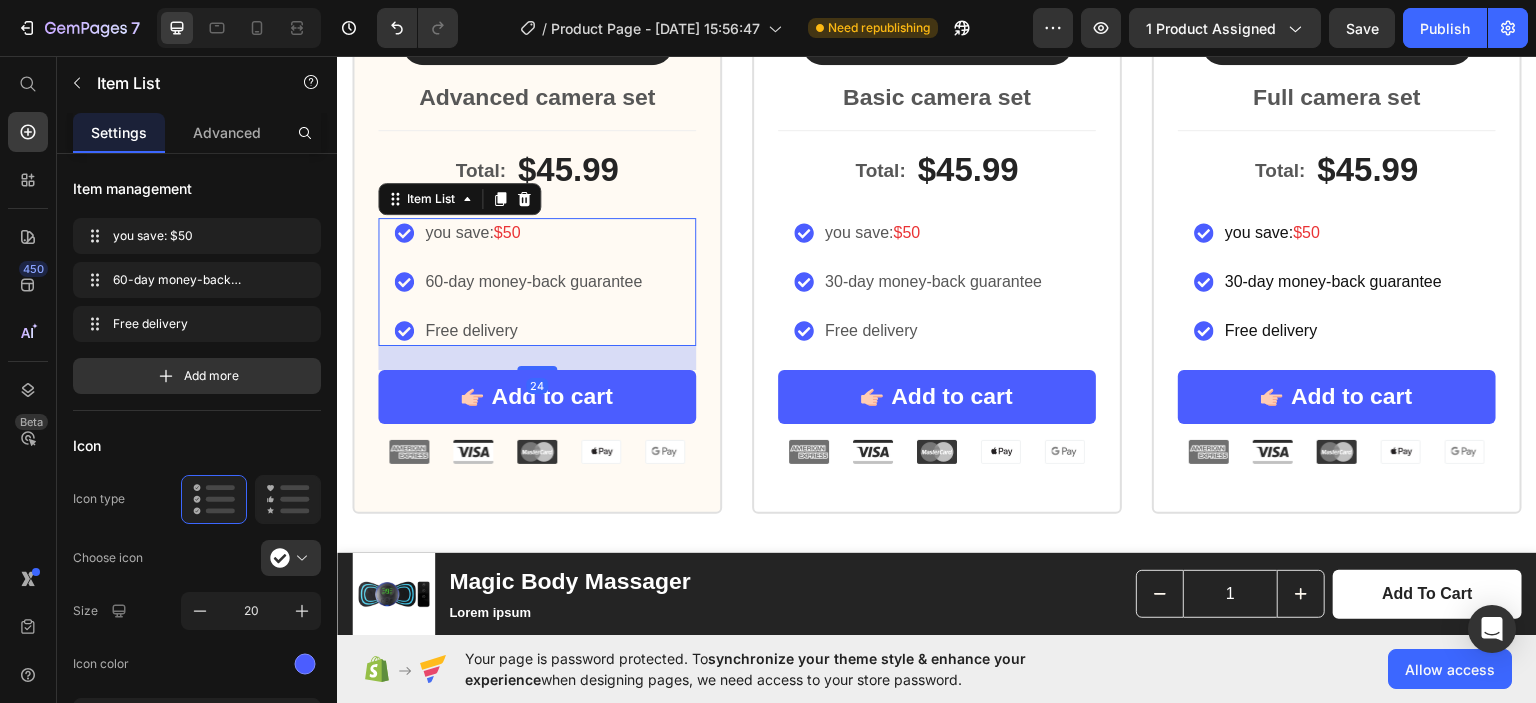 click on "60-day money-back guarantee" at bounding box center [533, 281] 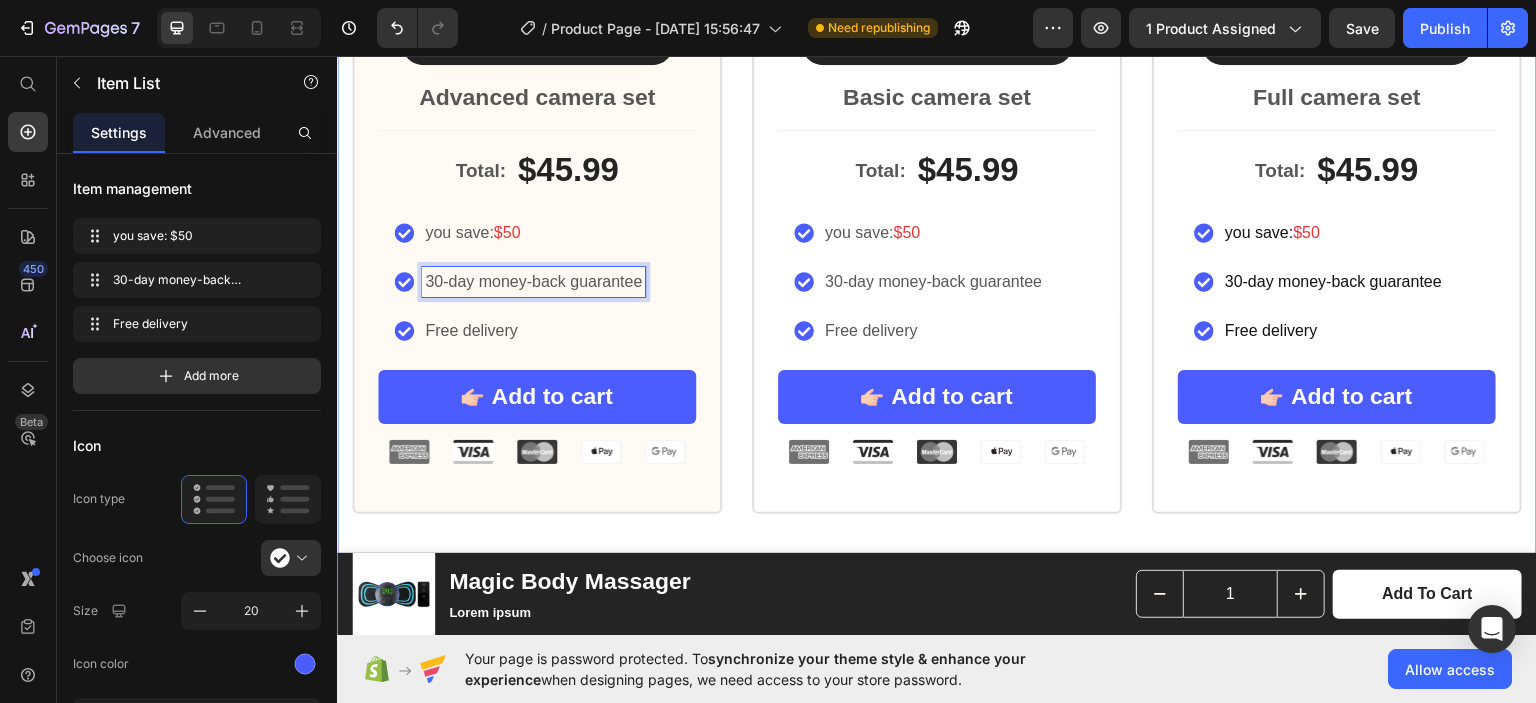 click on "Icon
Icon
Icon
Icon
Icon Icon List Rated 4.8/5 by our customers Text Block Product Images Icon Best Value Text Block Icon Row Advanced camera set Text Block Total: Text Block $45.99 Product Price Row you save:  $50 30-day money-back guarantee Free delivery Item List   24
Add to cart Add to Cart Row Image Image Image Image Image Row Product Row
Icon
Icon
Icon
Icon
Icon Icon List Rated 4.8/5 by our customers Text Block Product Images Basic Offer Text Block Row Basic camera set Text Block Total: Text Block $45.99 Product Price Row you save:  $50 30-day money-back guarantee Free delivery Item List
Add to cart Add to Cart Row Image Image Image Image Image Row Product Row
Icon
Icon
Icon
Icon
Icon Icon List Rated 4.8/5 by our customers Text Block Product Images Icon Best Value Text Block Icon Row Full camera set Text Block Total: Text Block $45.99 Product Price Row $50" at bounding box center [937, 52] 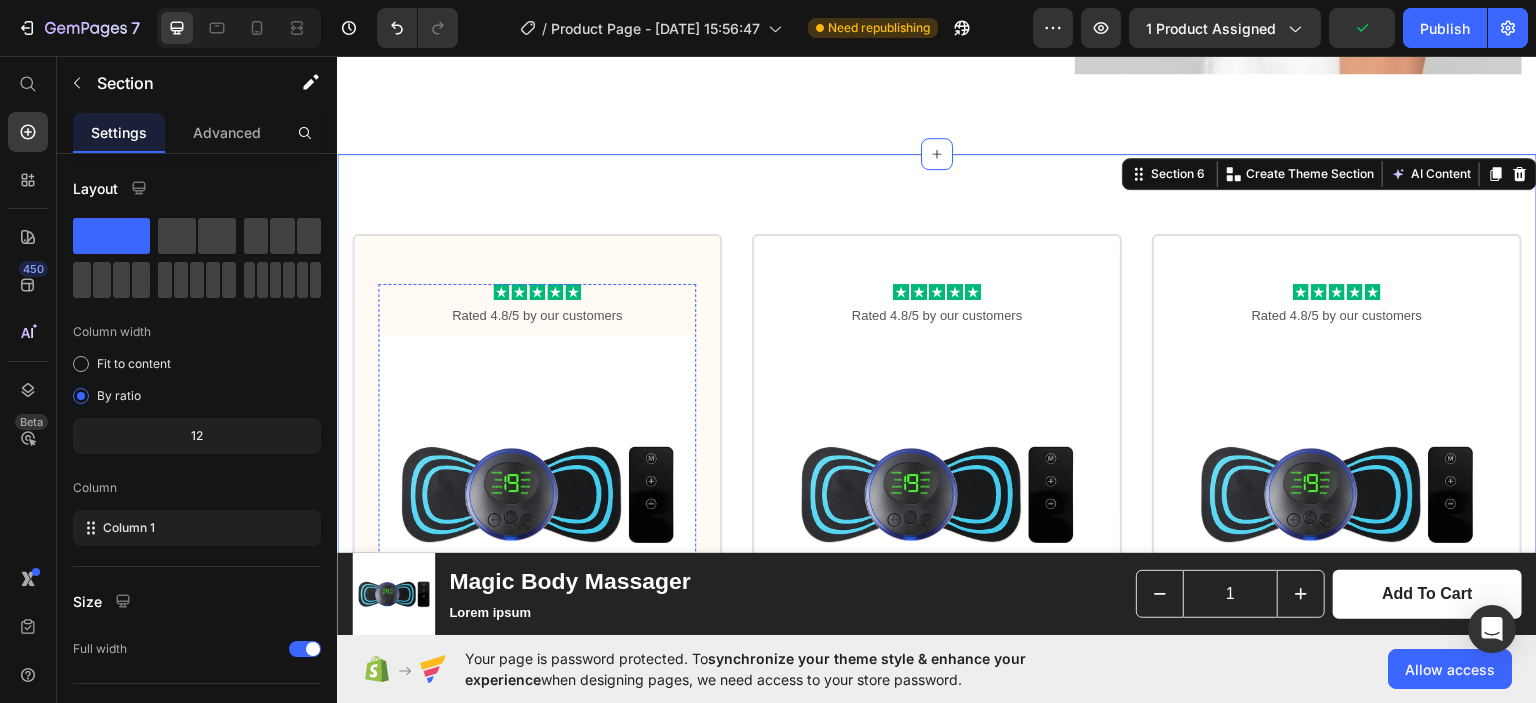 scroll, scrollTop: 4289, scrollLeft: 0, axis: vertical 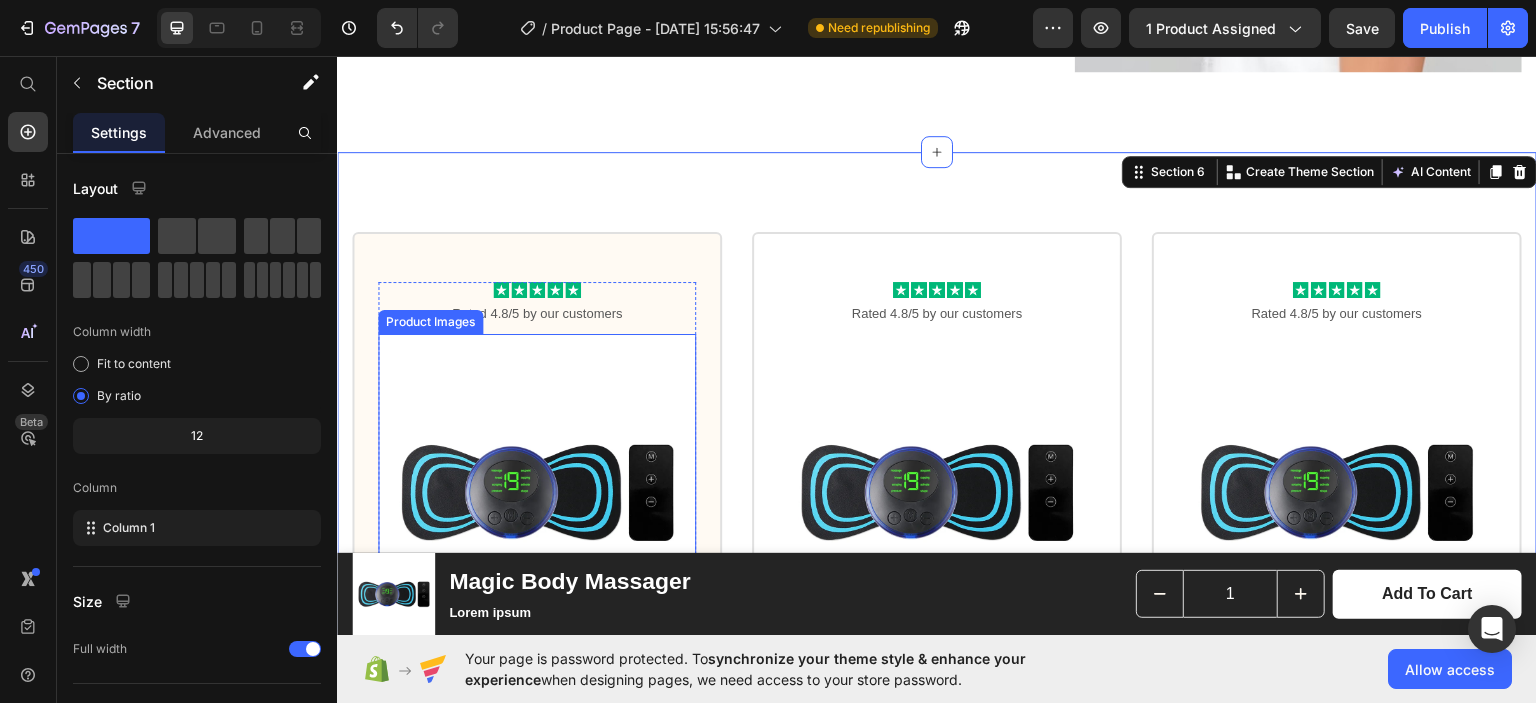 click at bounding box center [537, 492] 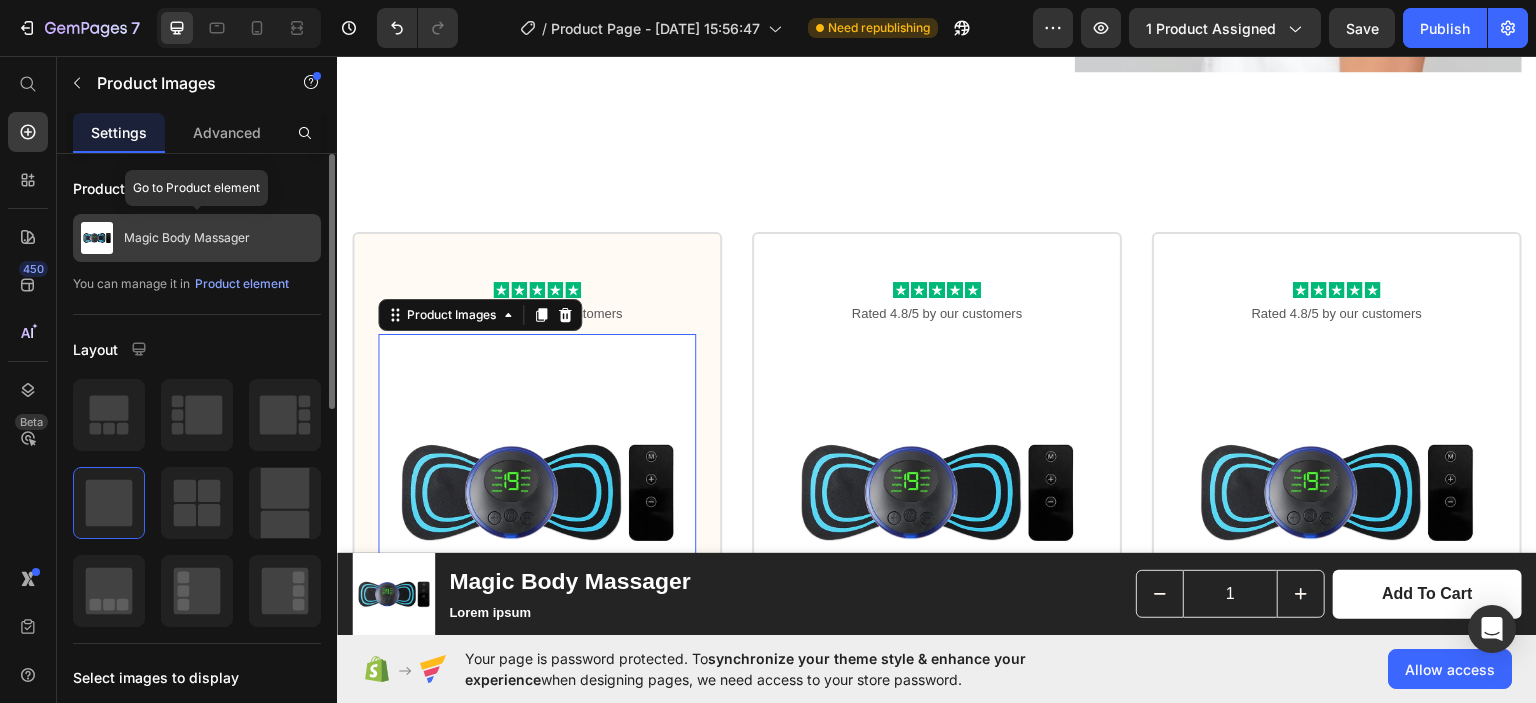 click on "Magic Body  Massager" at bounding box center (187, 238) 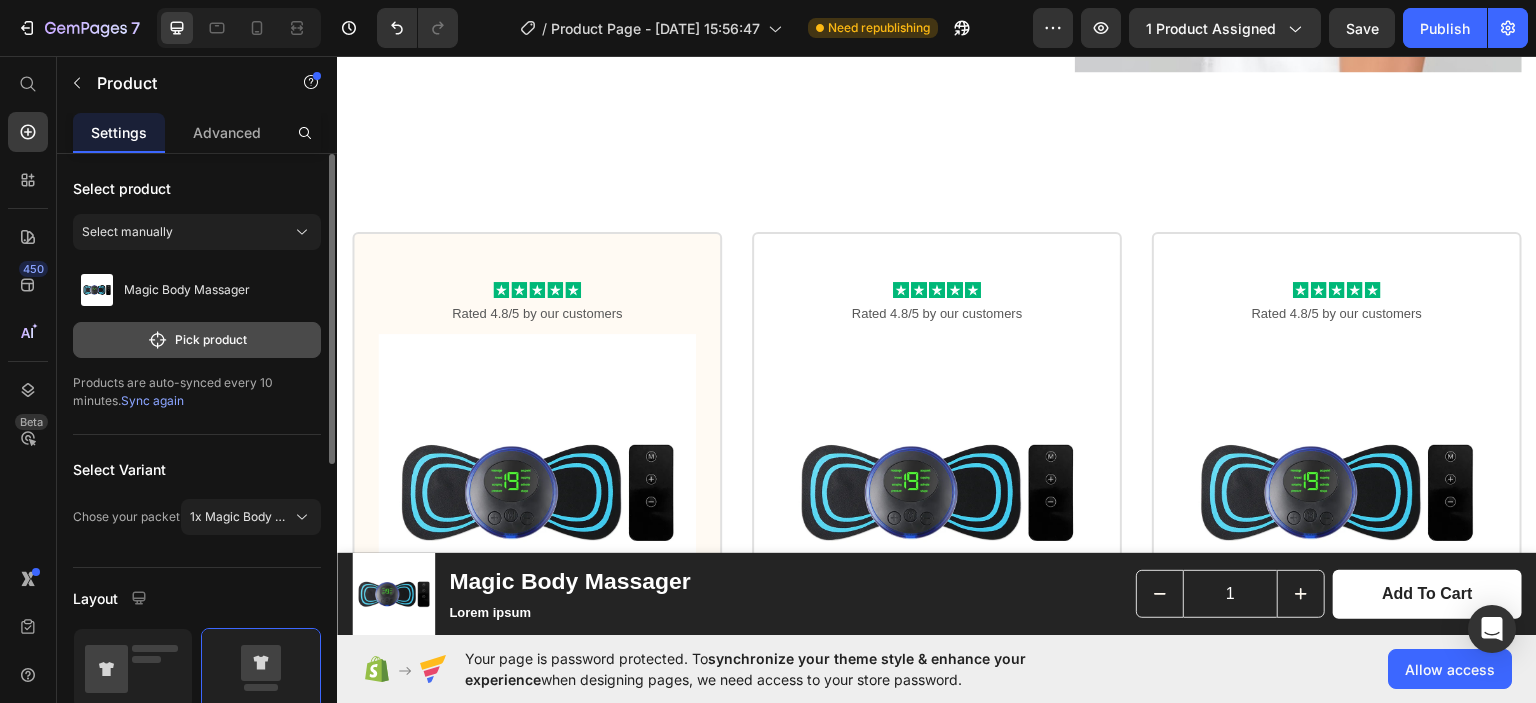 click on "Pick product" at bounding box center (197, 340) 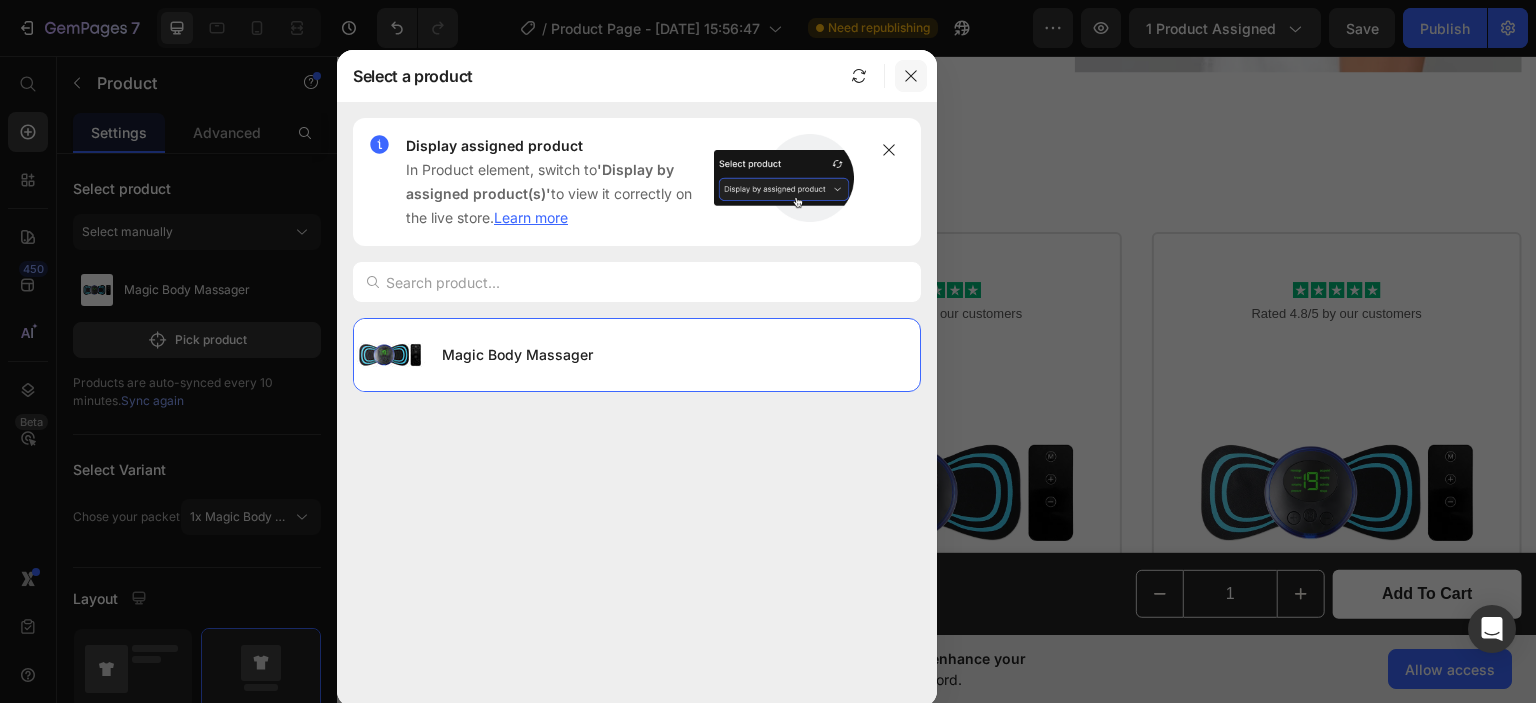 click 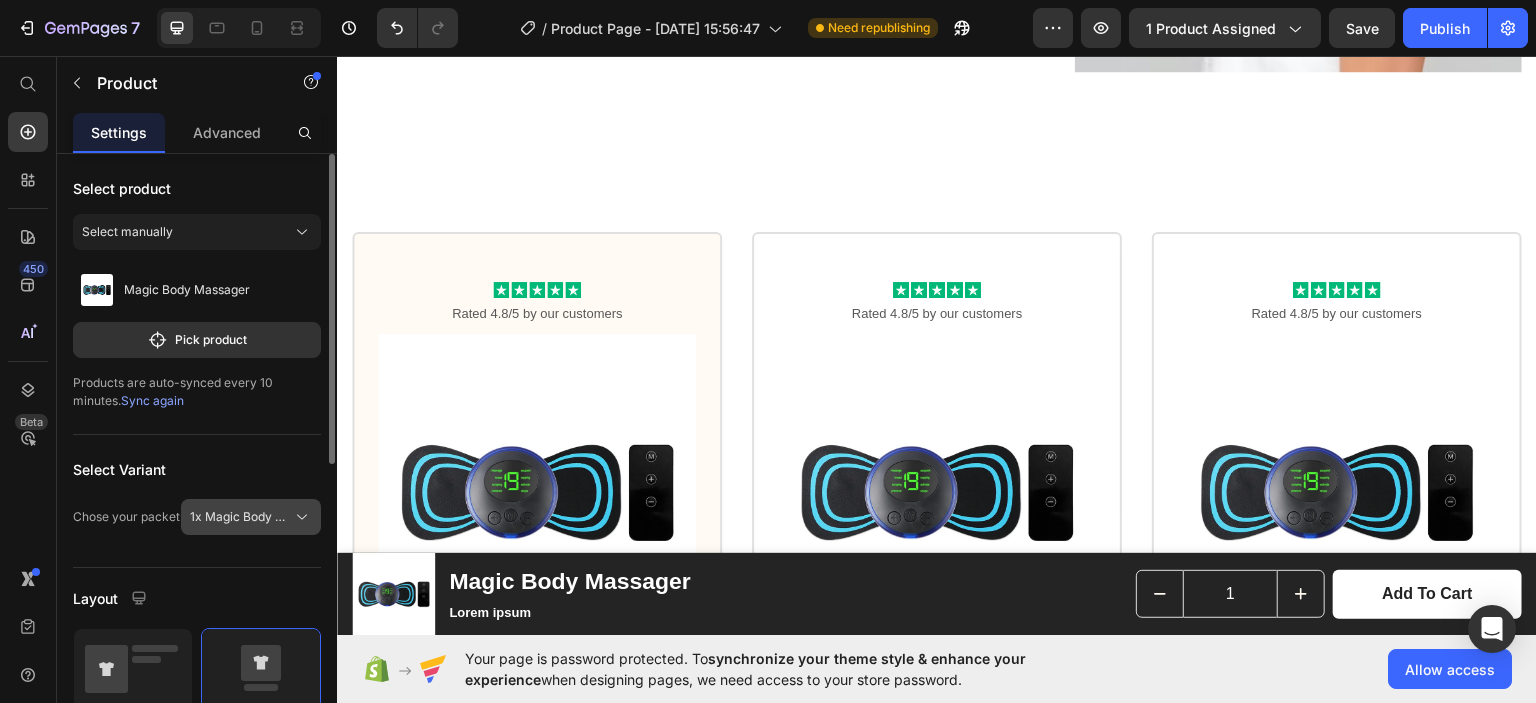 click on "1x Magic Body Massager" at bounding box center (239, 517) 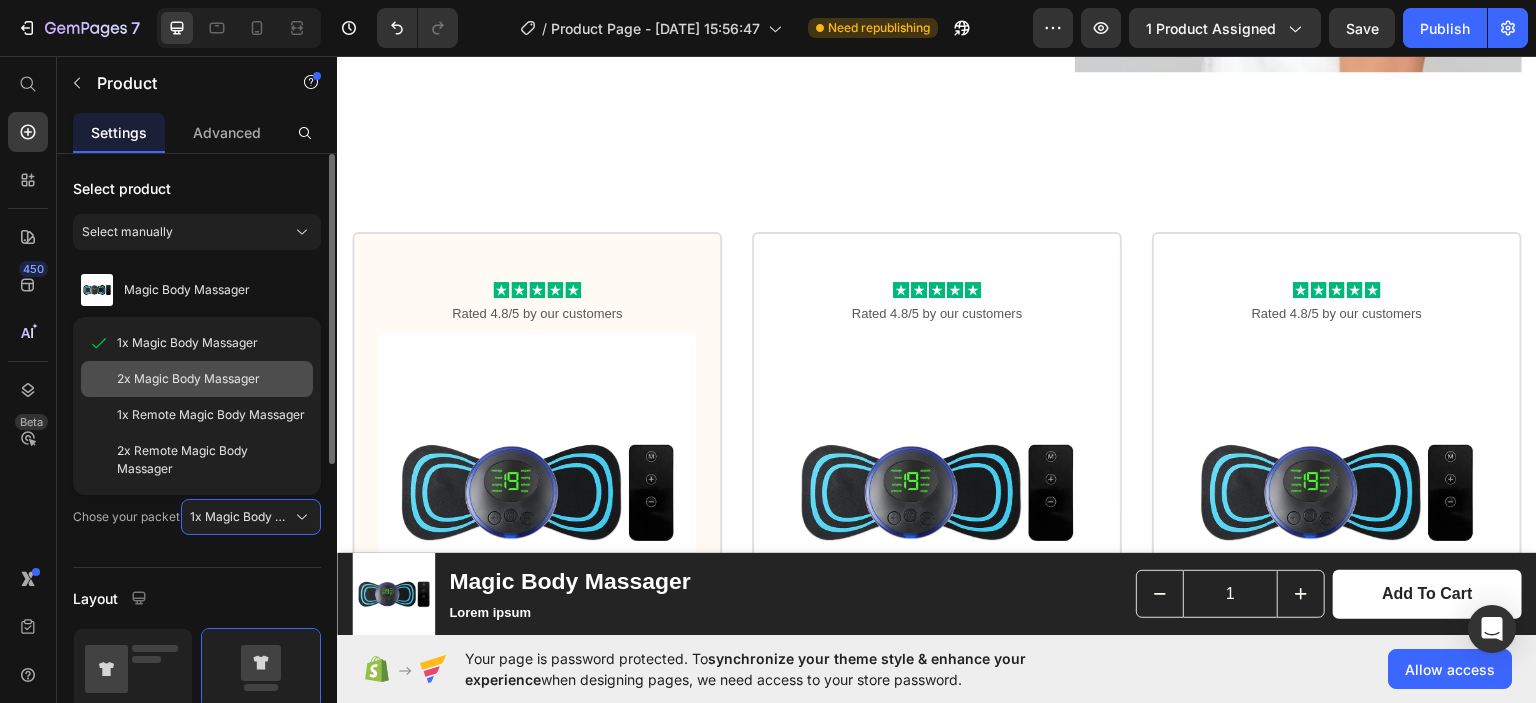 click on "2x Magic Body Massager" at bounding box center (188, 379) 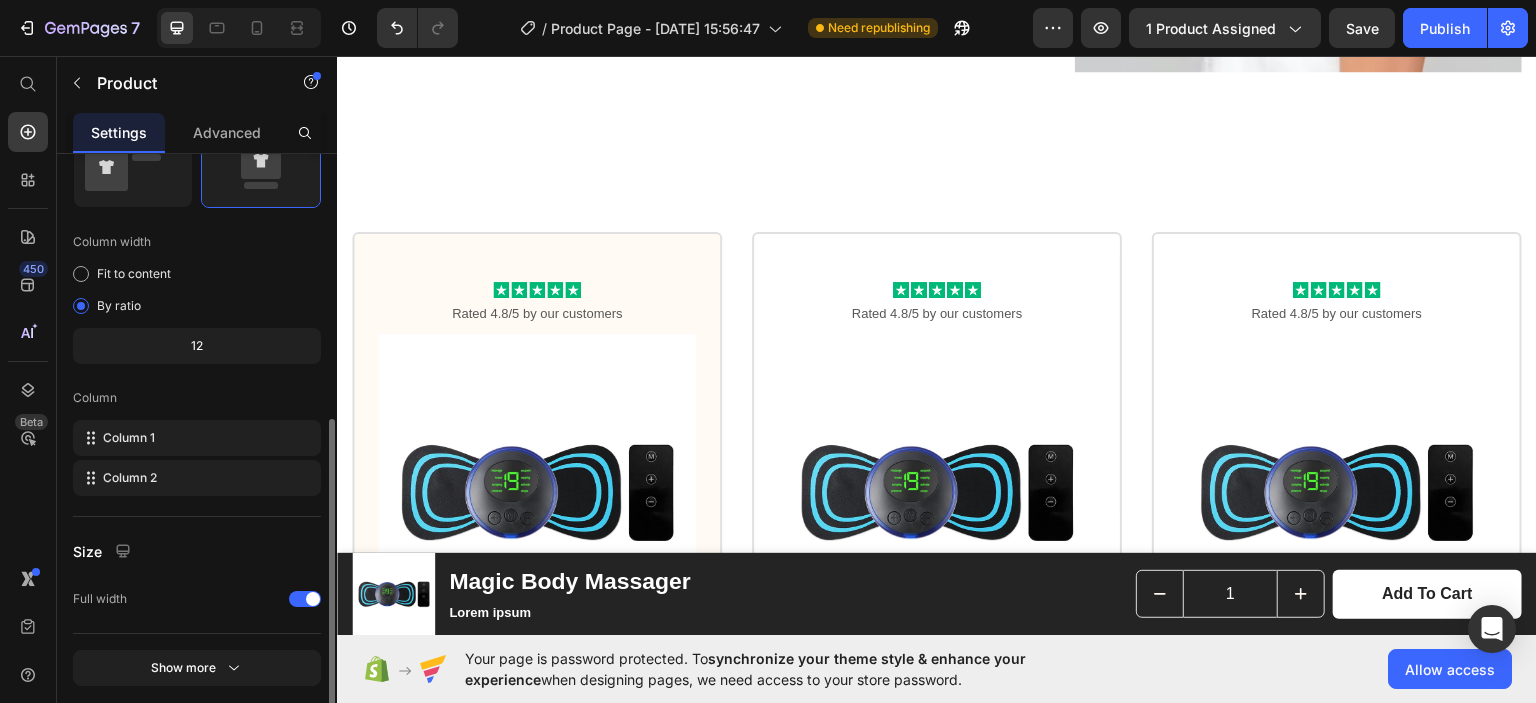 scroll, scrollTop: 511, scrollLeft: 0, axis: vertical 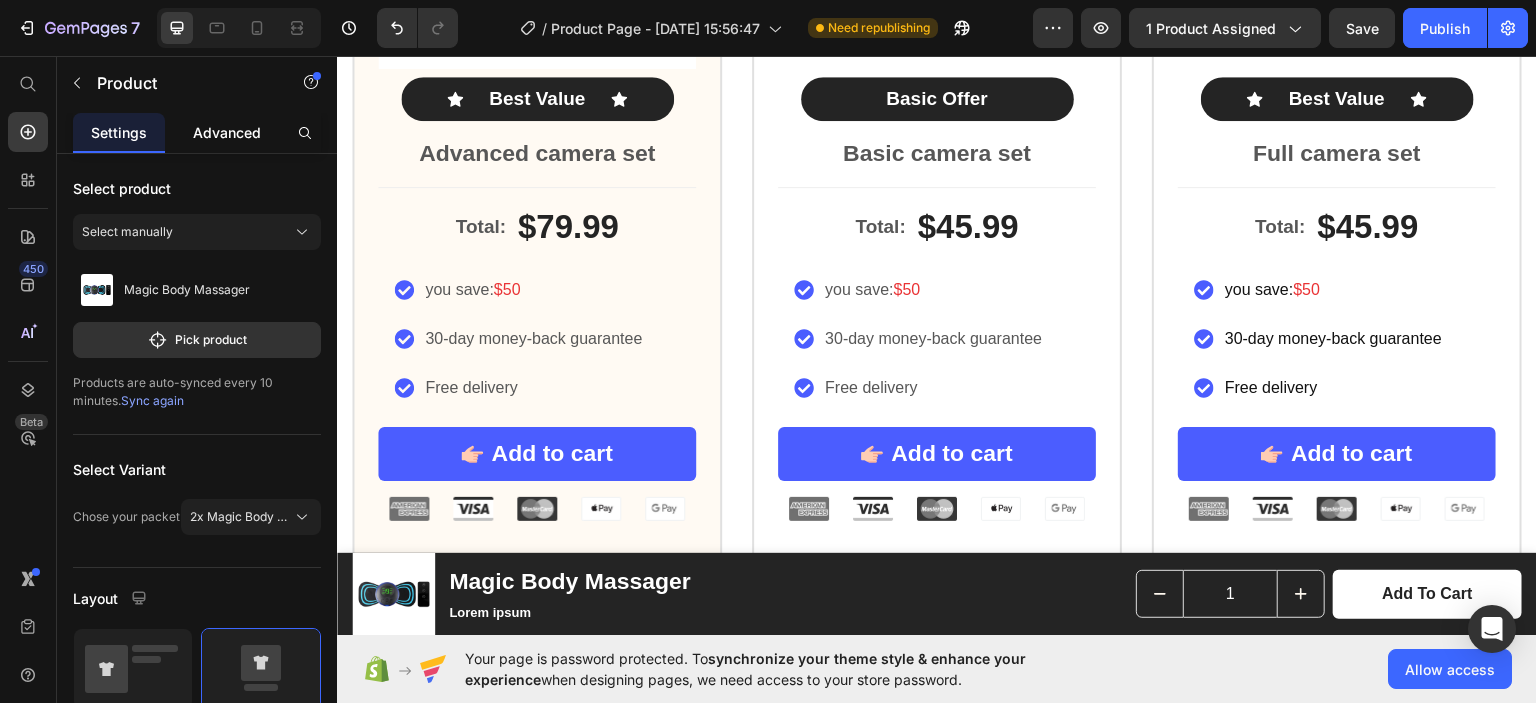 click on "Advanced" at bounding box center [227, 132] 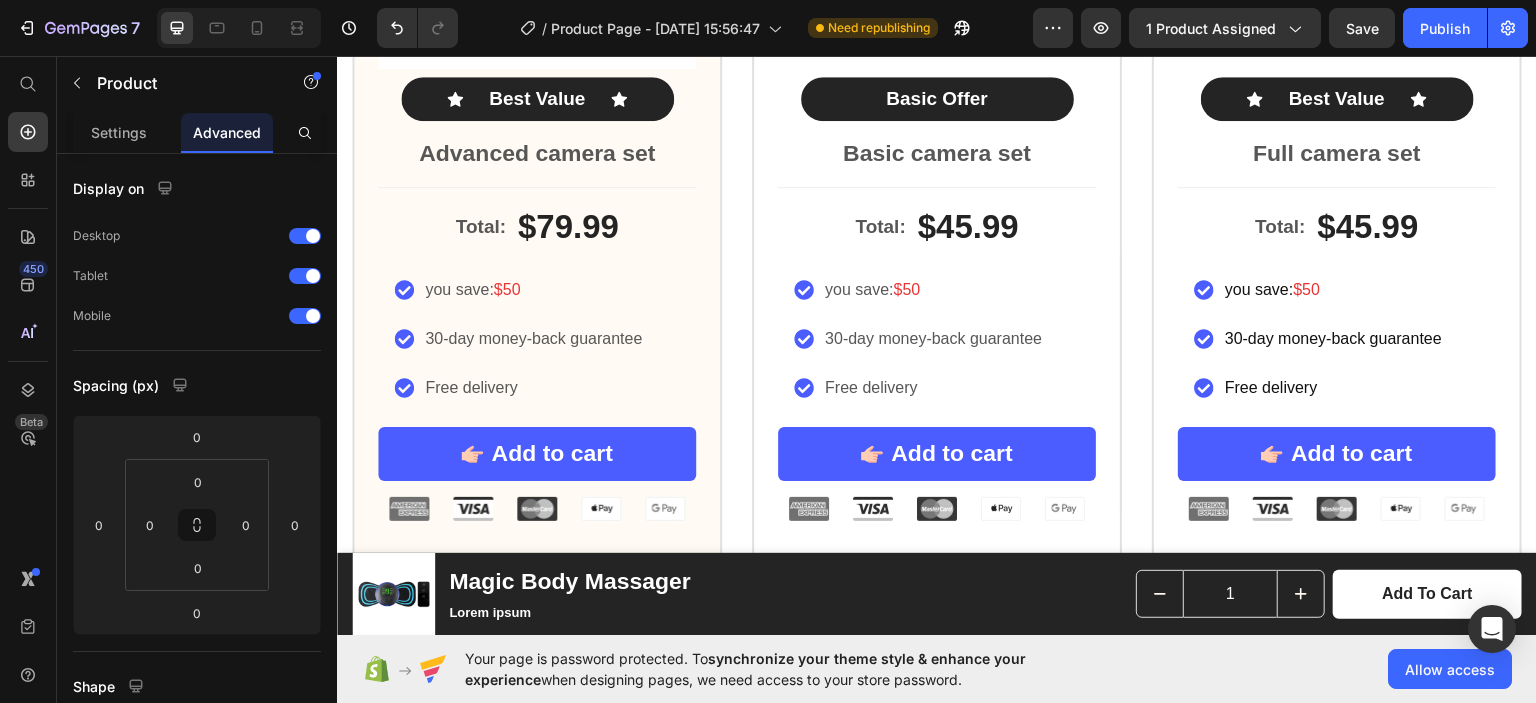 scroll, scrollTop: 0, scrollLeft: 0, axis: both 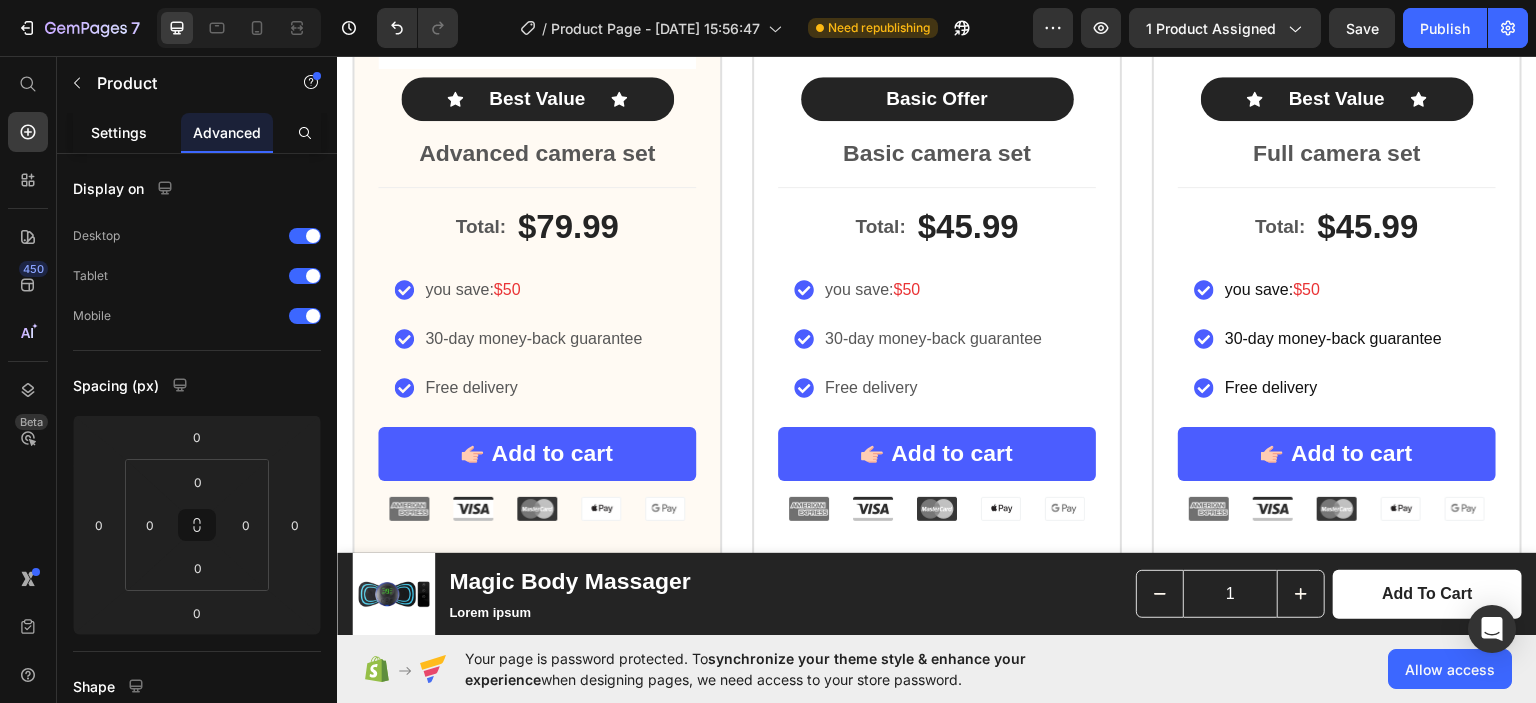 click on "Settings" 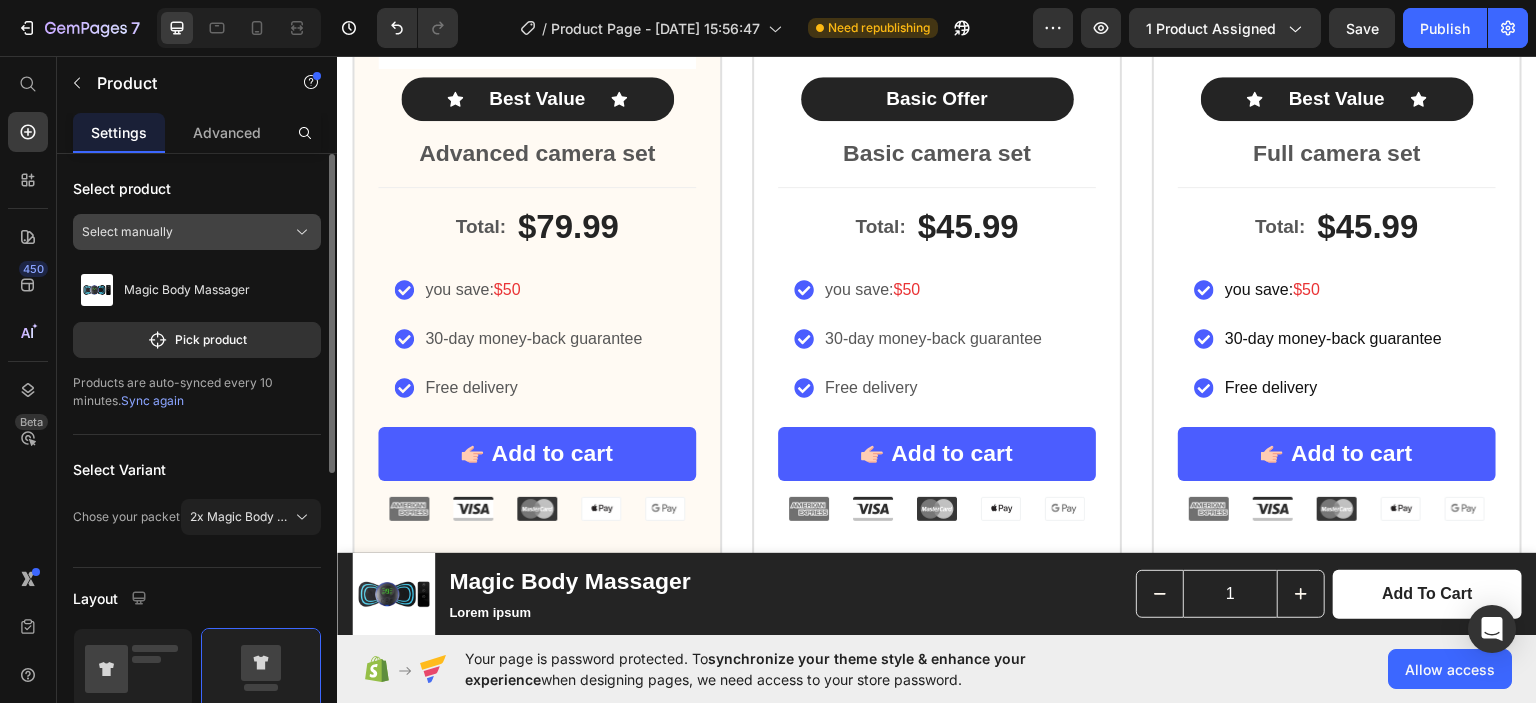 click on "Select manually" 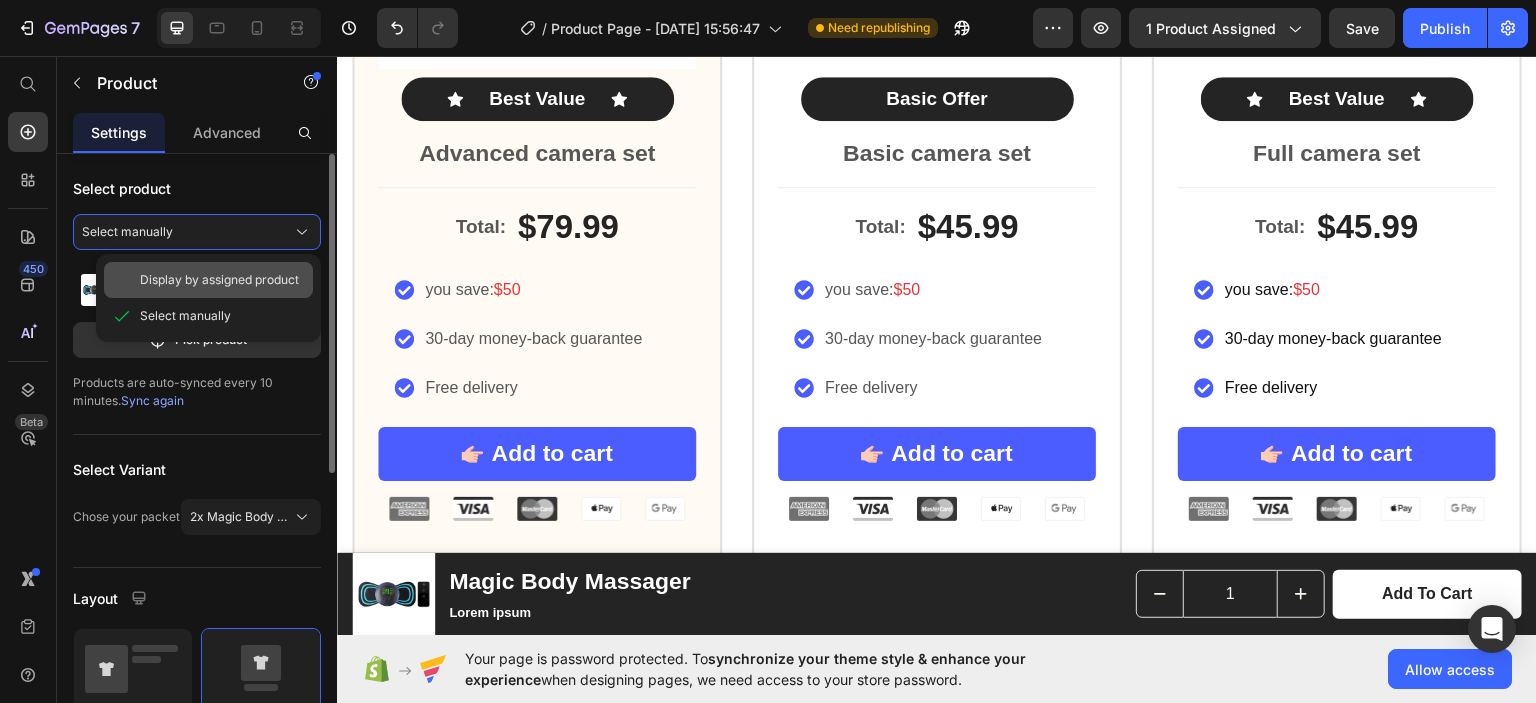 click on "Display by assigned product" at bounding box center (219, 280) 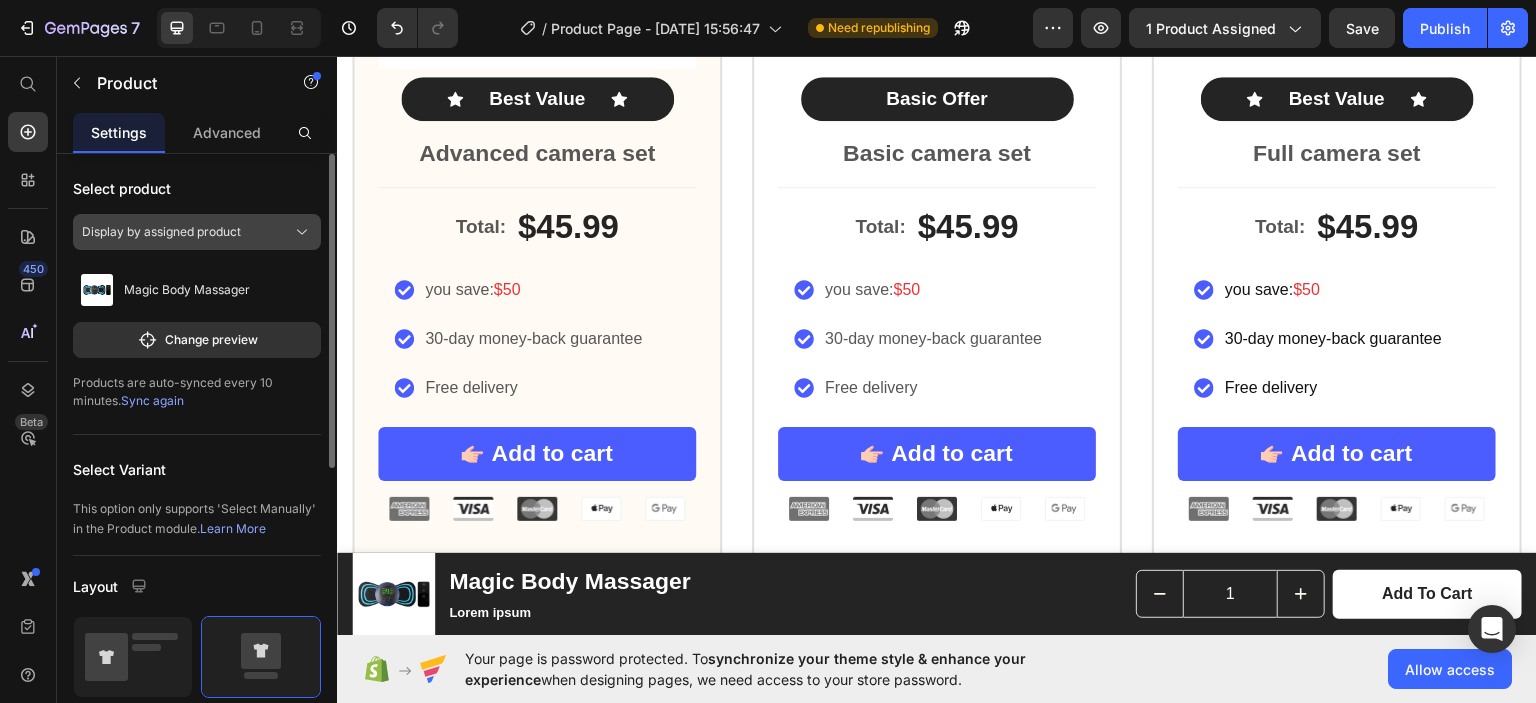click on "Display by assigned product" 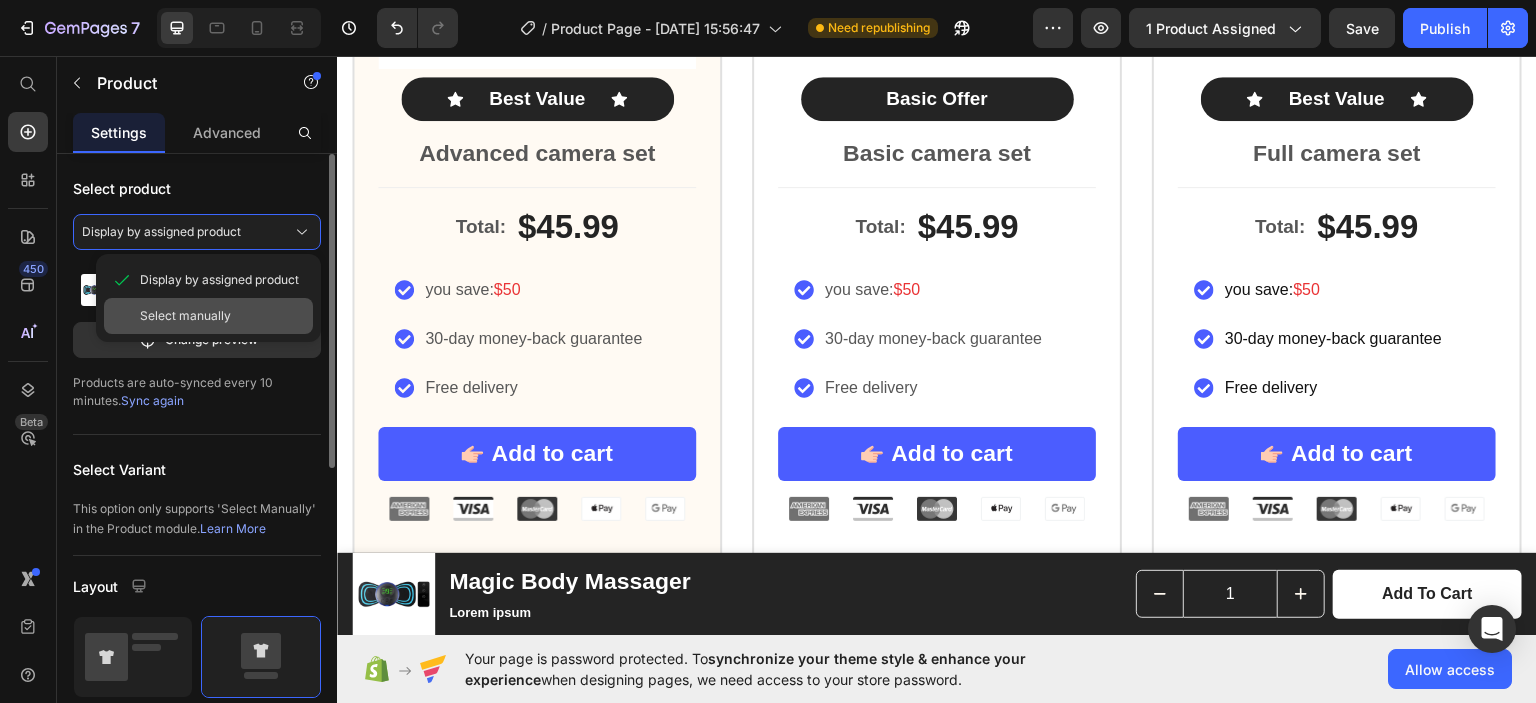 click on "Select manually" at bounding box center (185, 316) 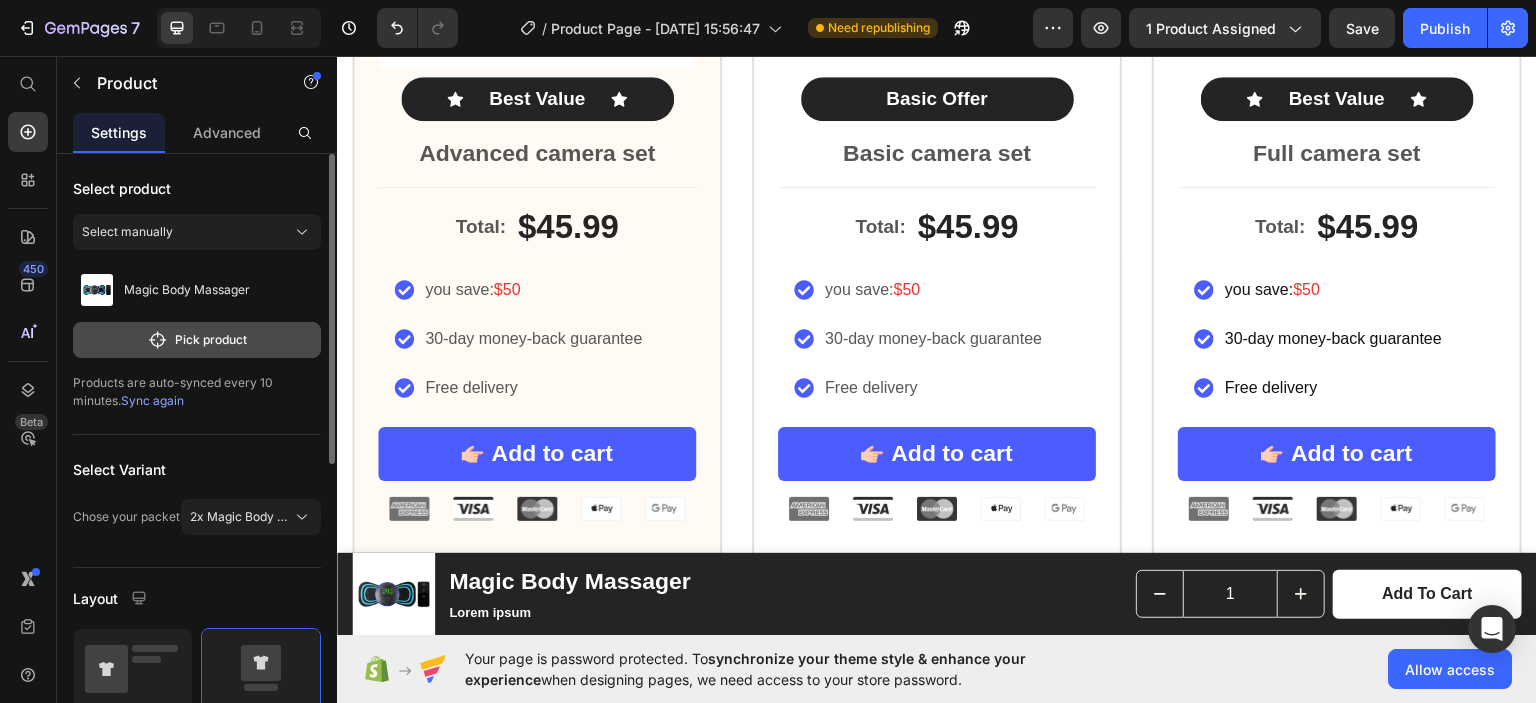 click on "Pick product" at bounding box center (197, 340) 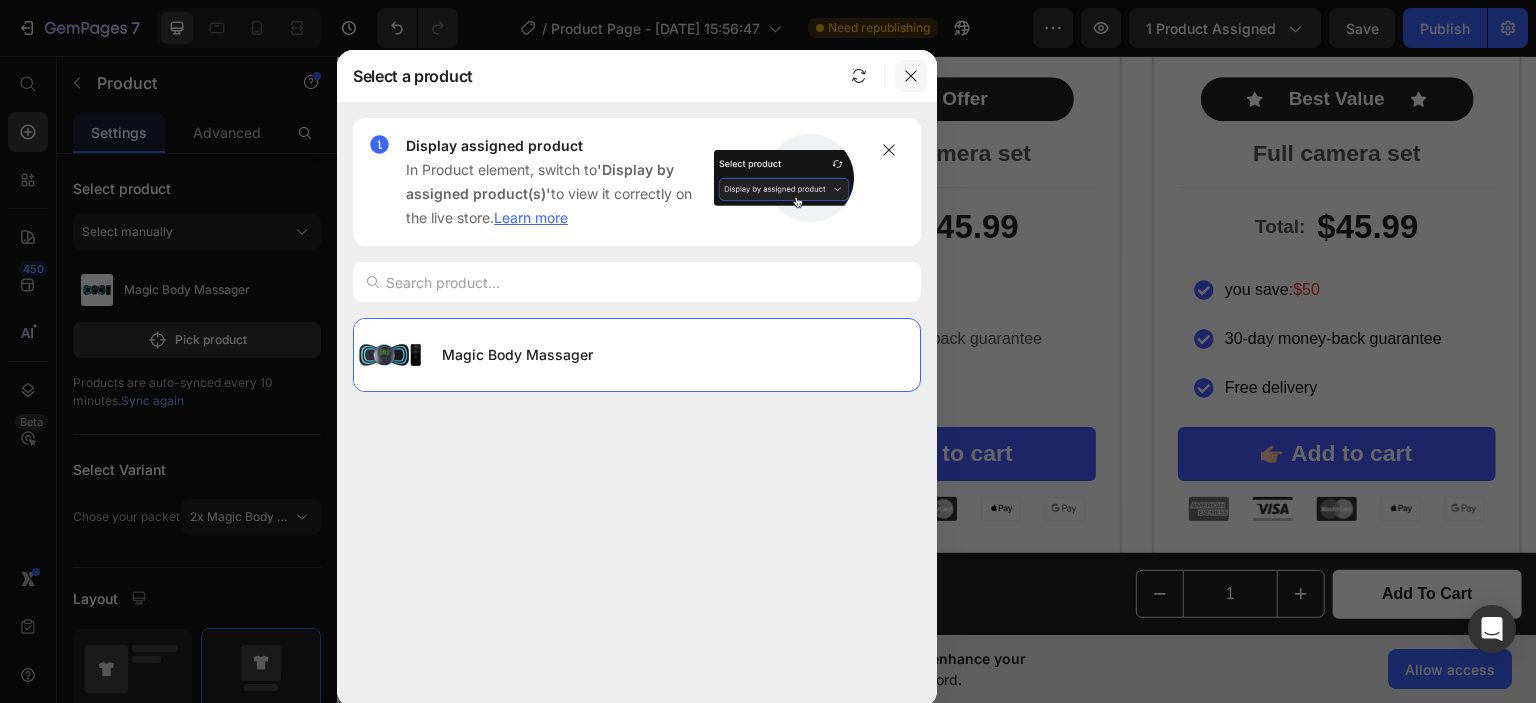 click 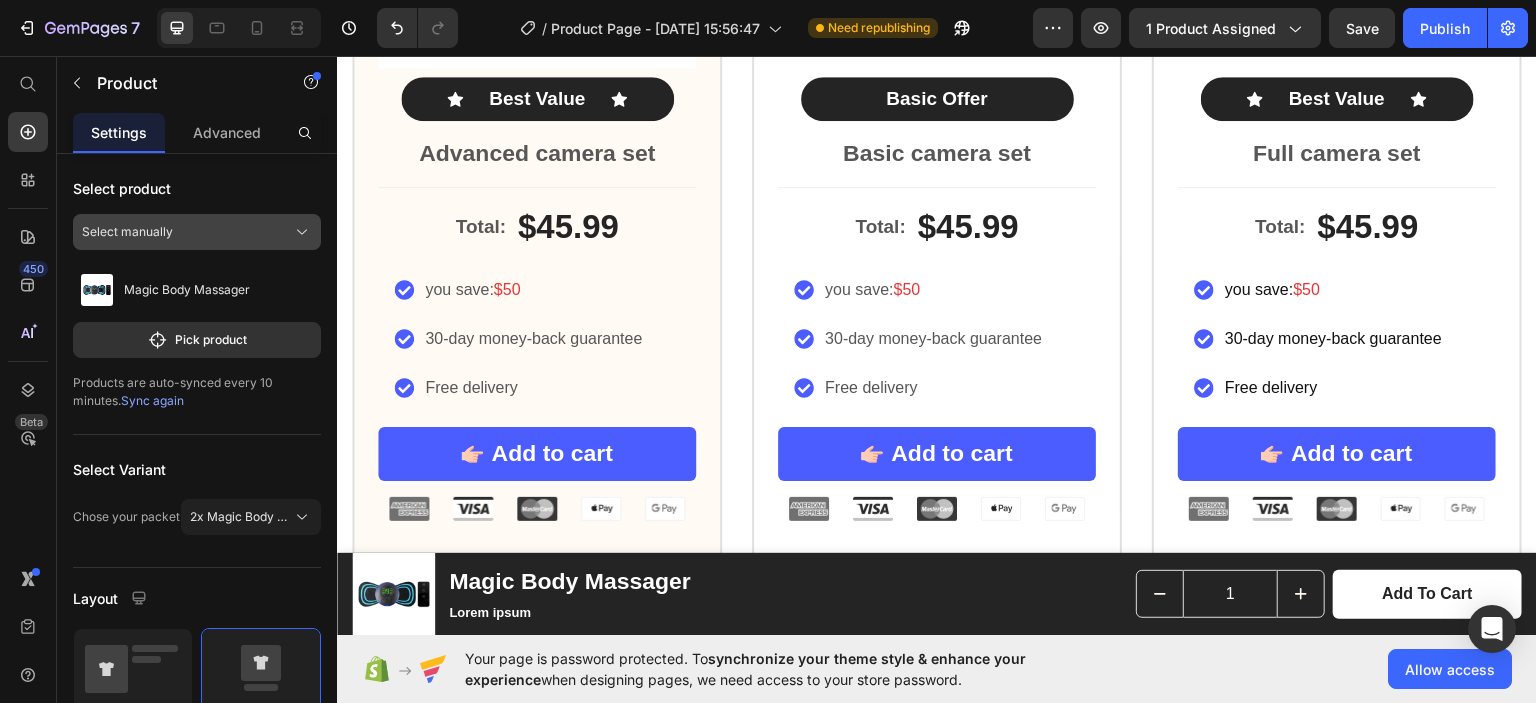 click on "Select manually" at bounding box center [197, 232] 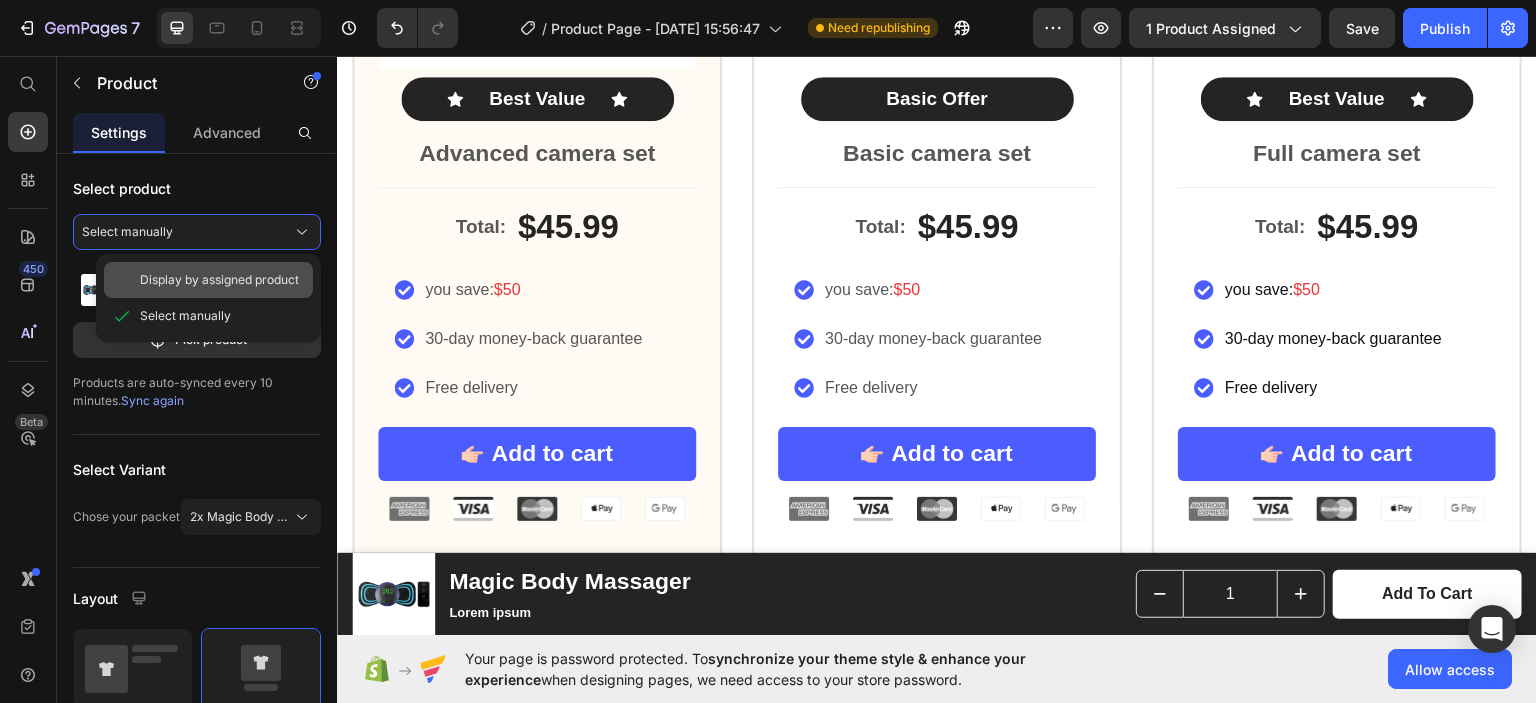 click on "Display by assigned product" at bounding box center [219, 280] 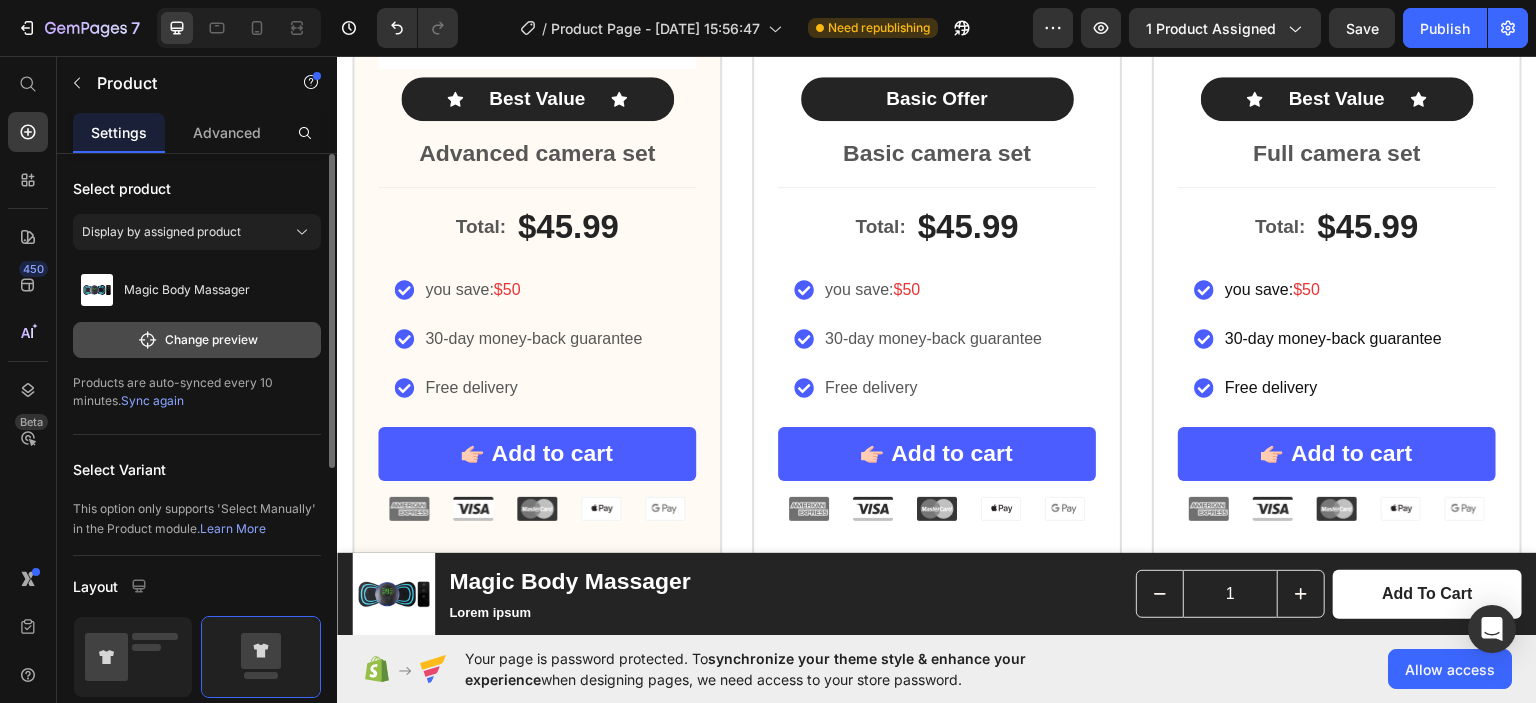 click on "Change preview" at bounding box center (197, 340) 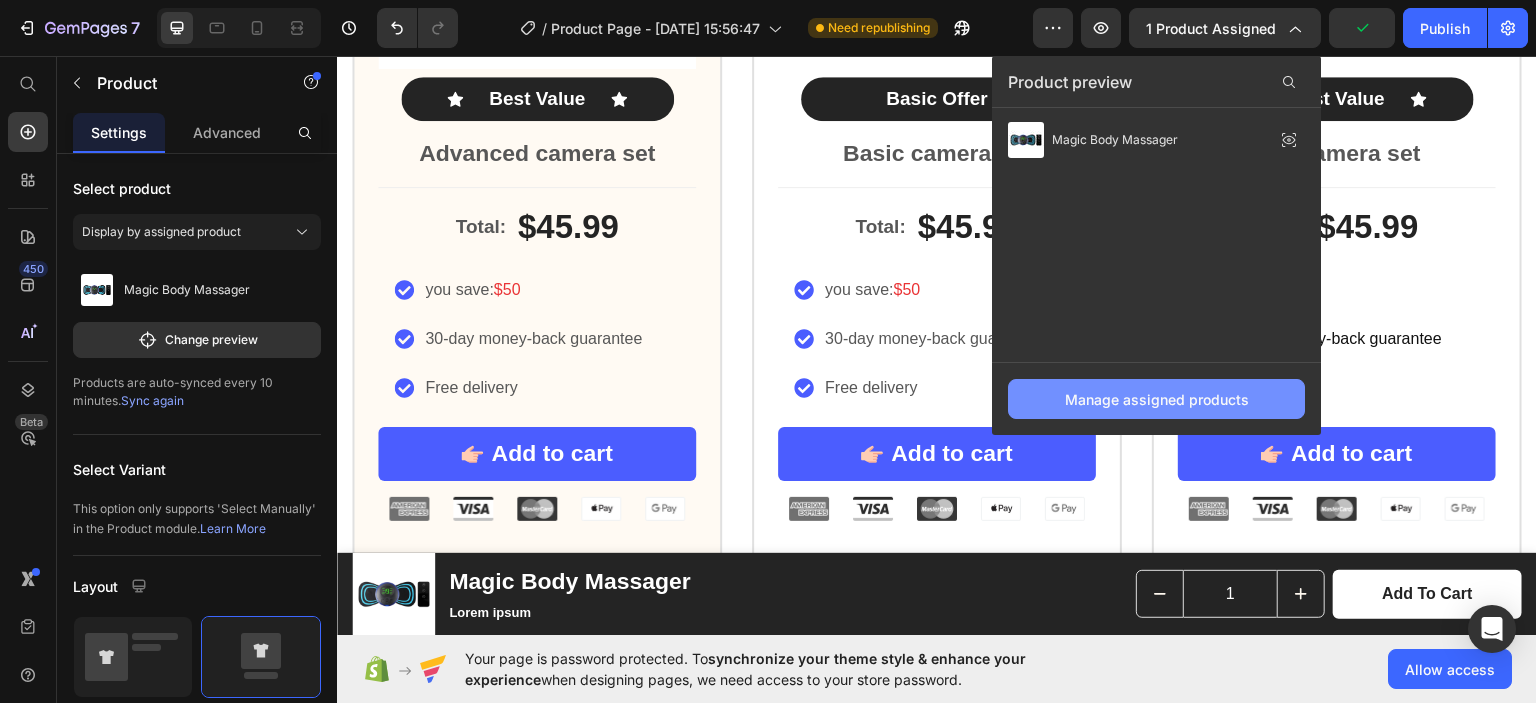 click on "Manage assigned products" at bounding box center [1156, 399] 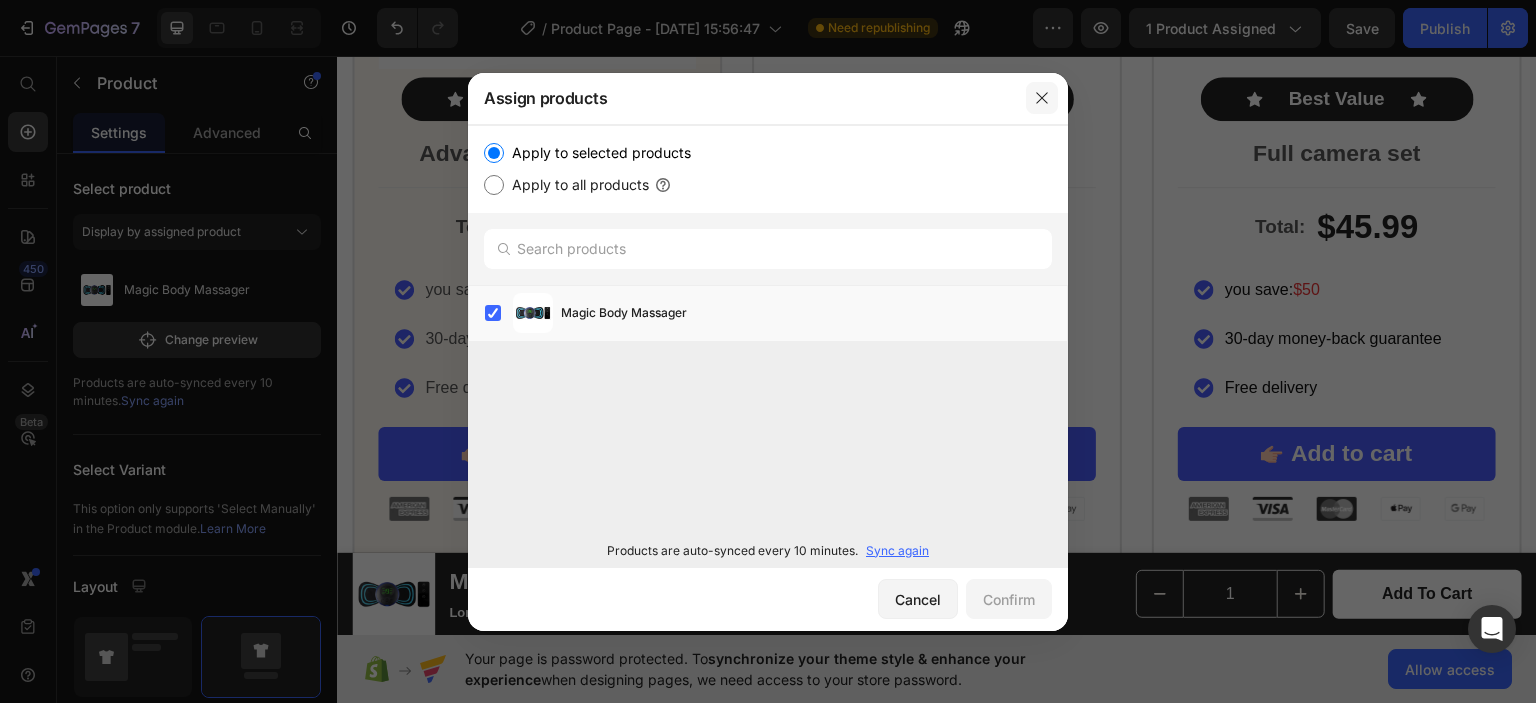 click 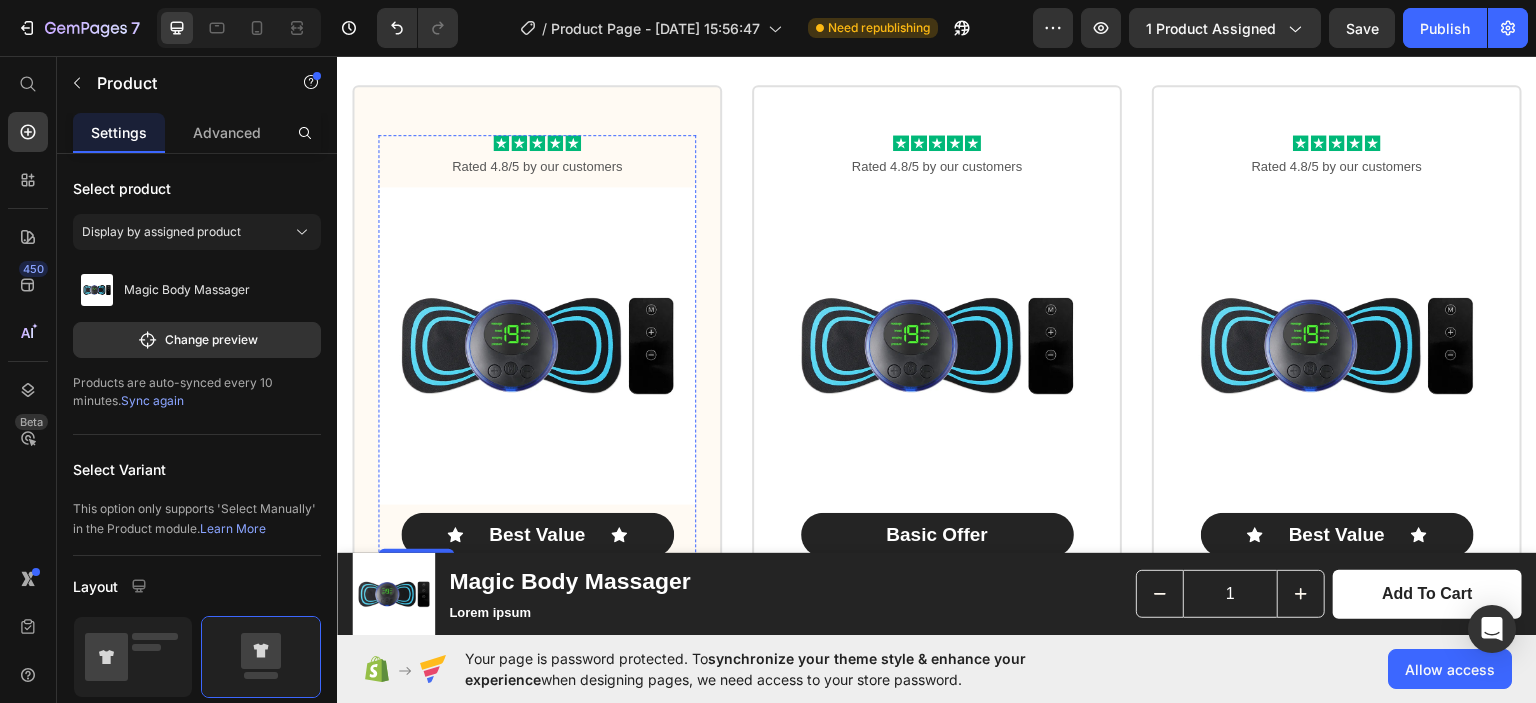 scroll, scrollTop: 4439, scrollLeft: 0, axis: vertical 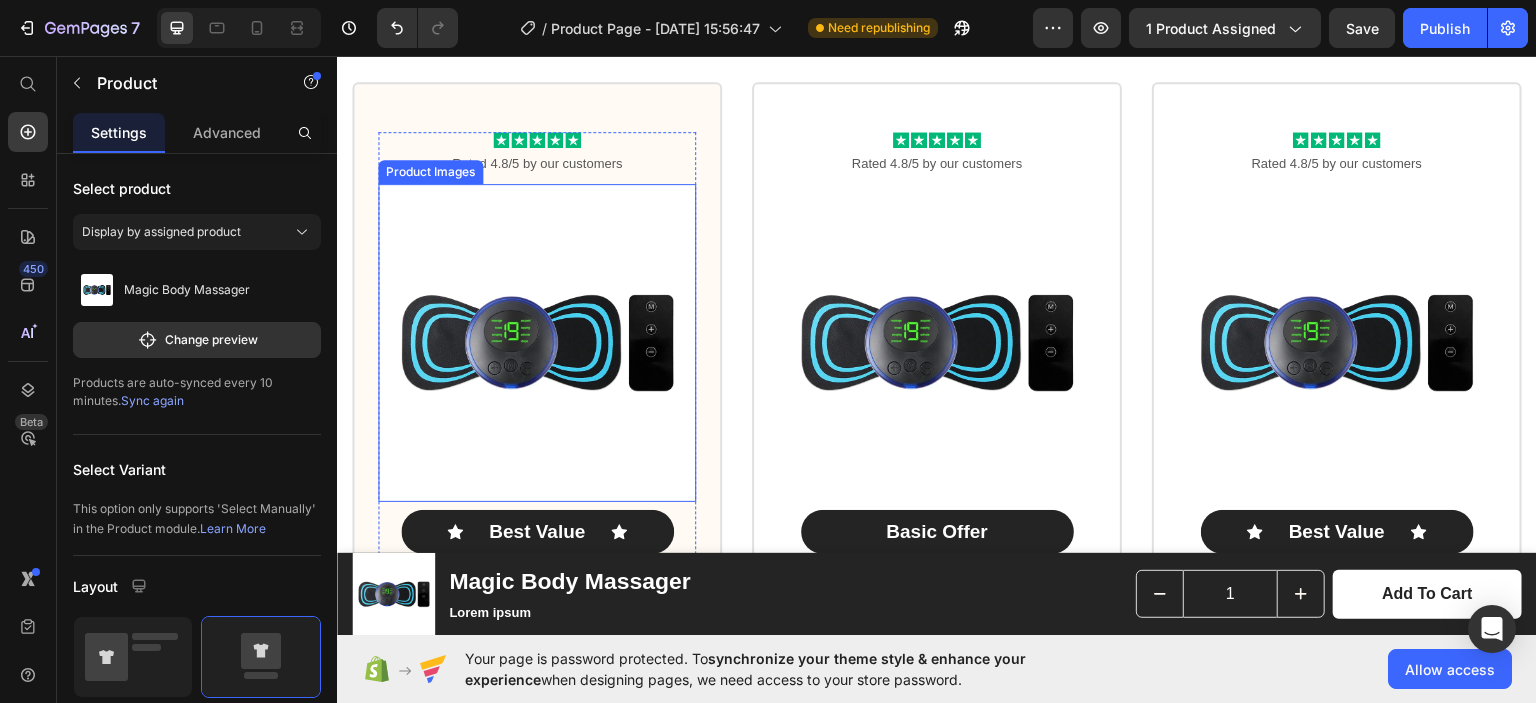 click at bounding box center (537, 342) 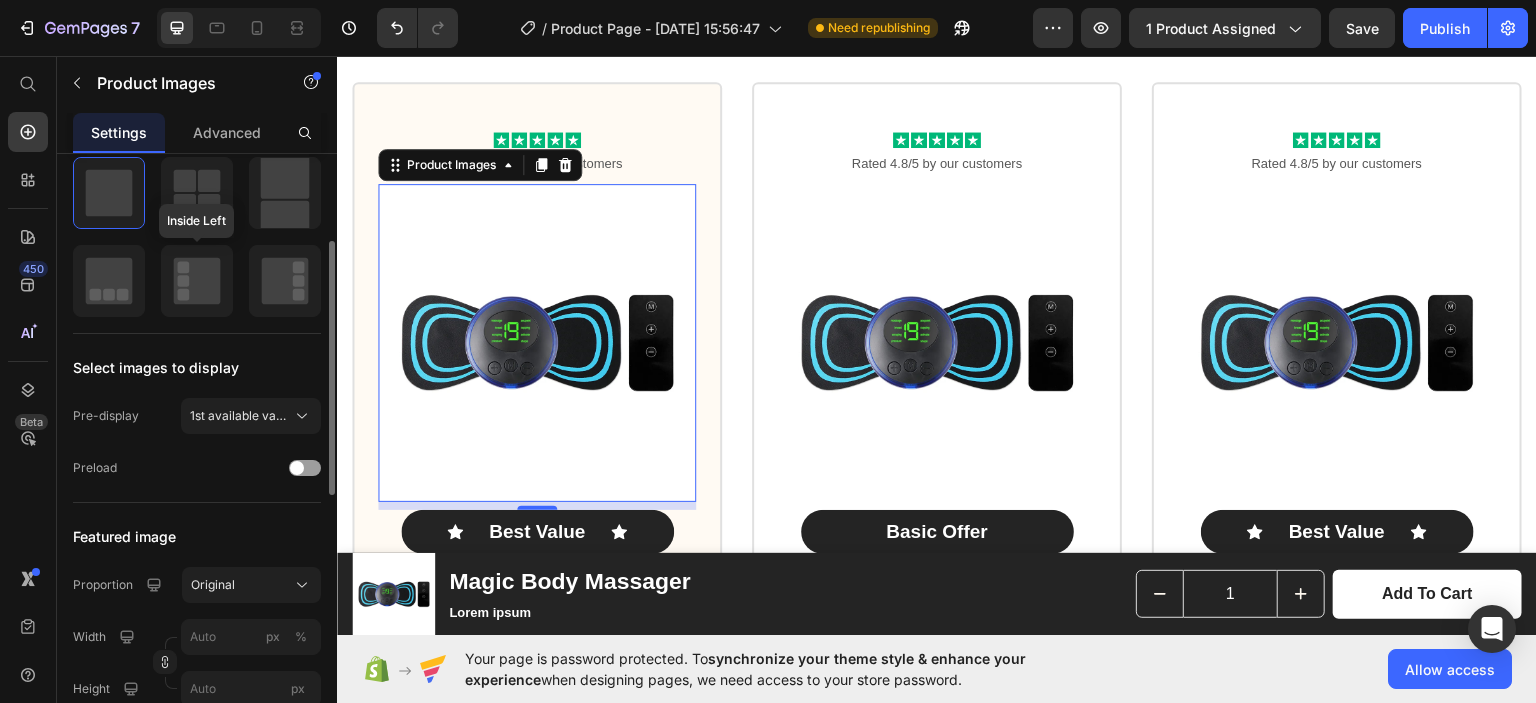 scroll, scrollTop: 272, scrollLeft: 0, axis: vertical 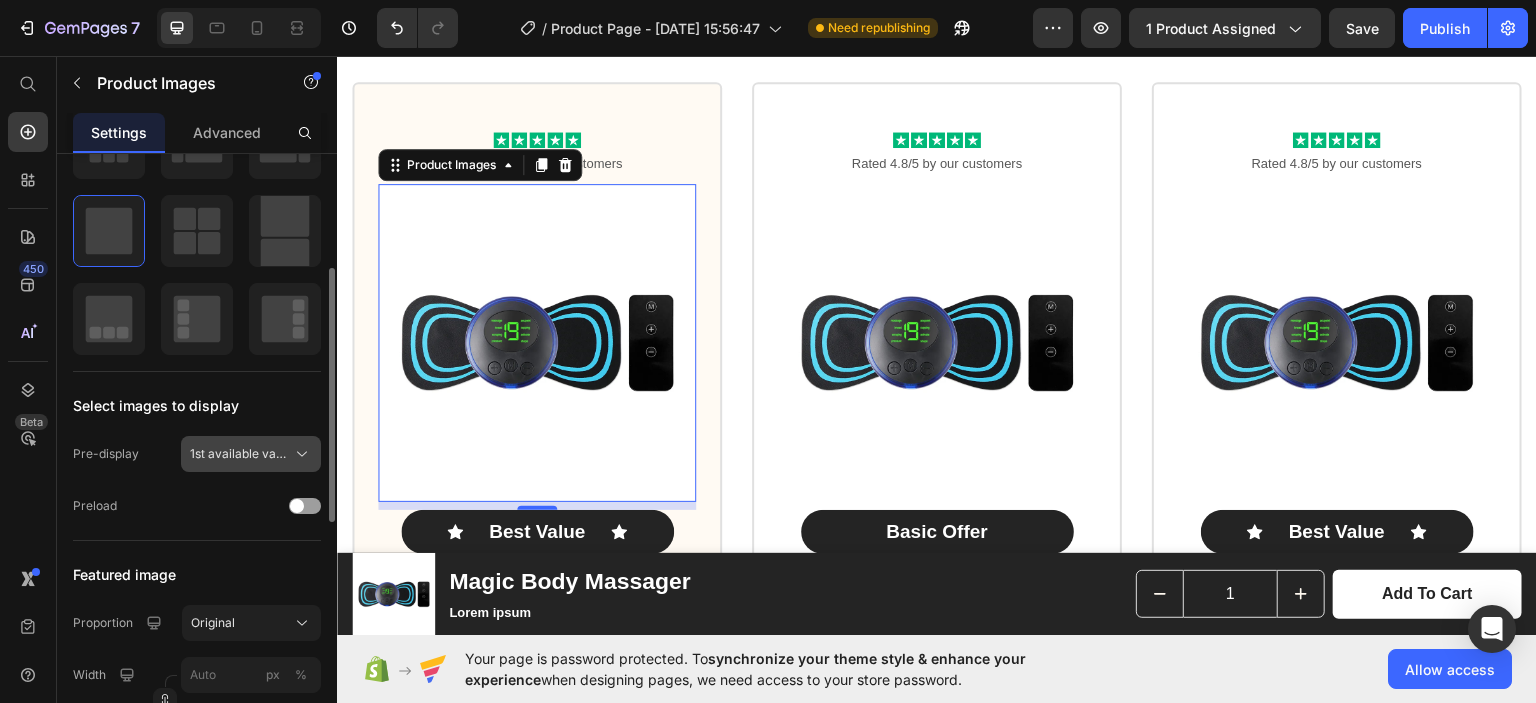 click on "1st available variant" at bounding box center (239, 454) 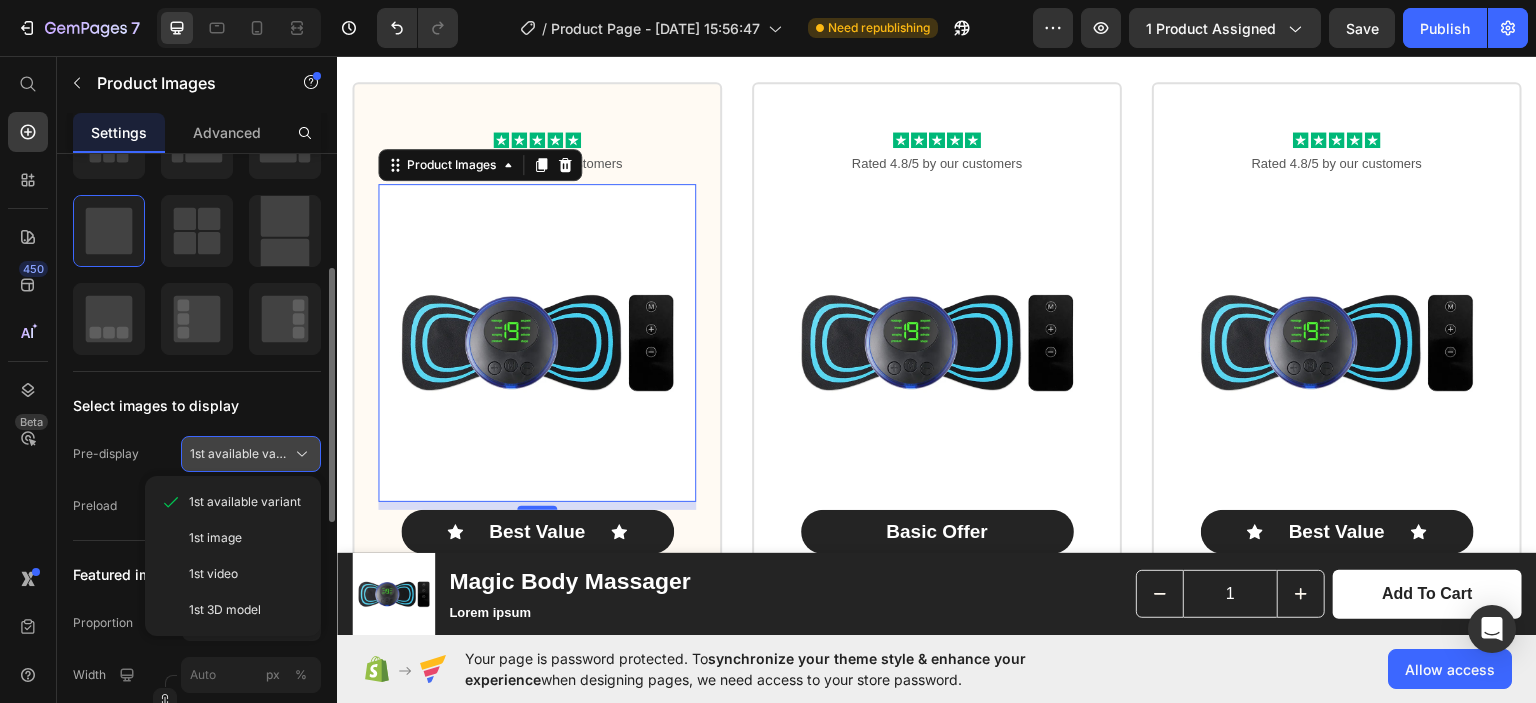 click on "1st available variant" at bounding box center (239, 454) 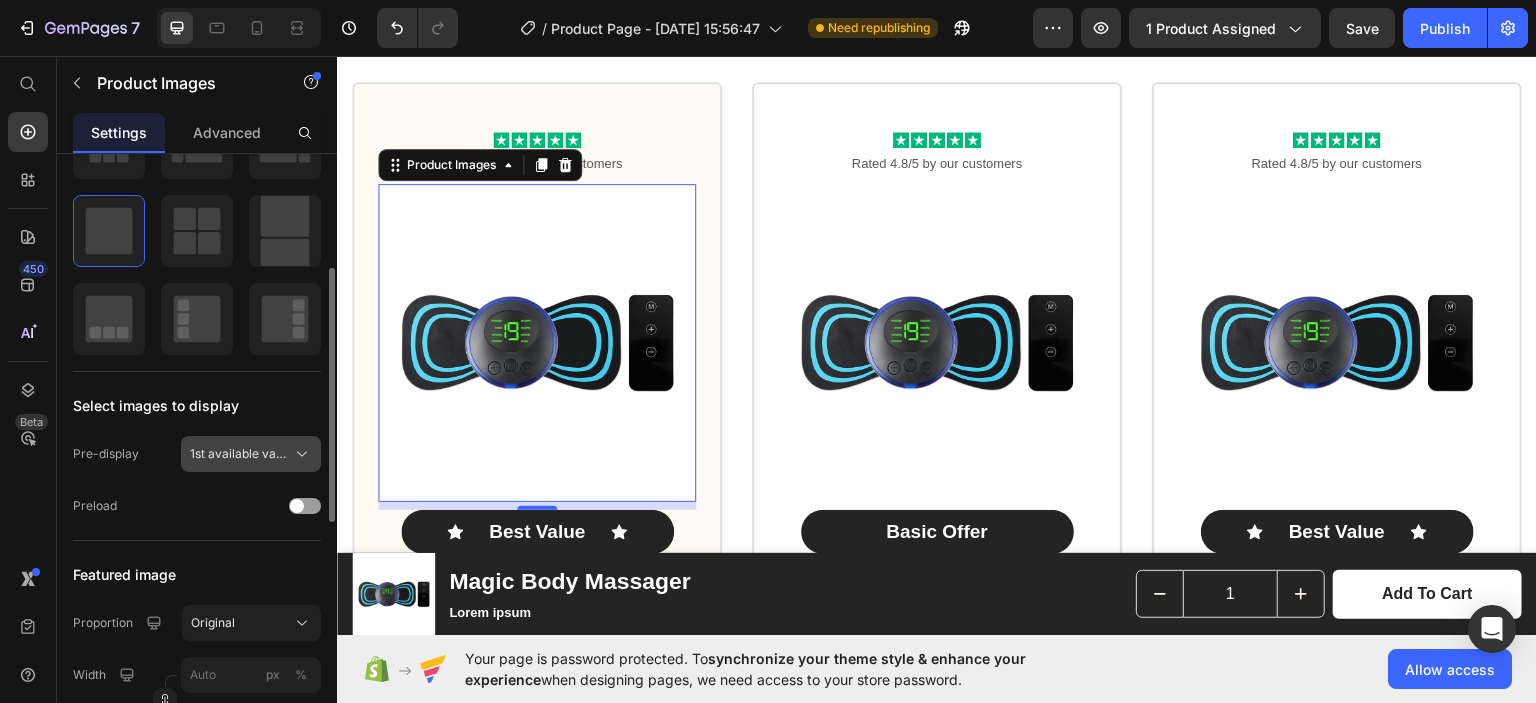 scroll, scrollTop: 394, scrollLeft: 0, axis: vertical 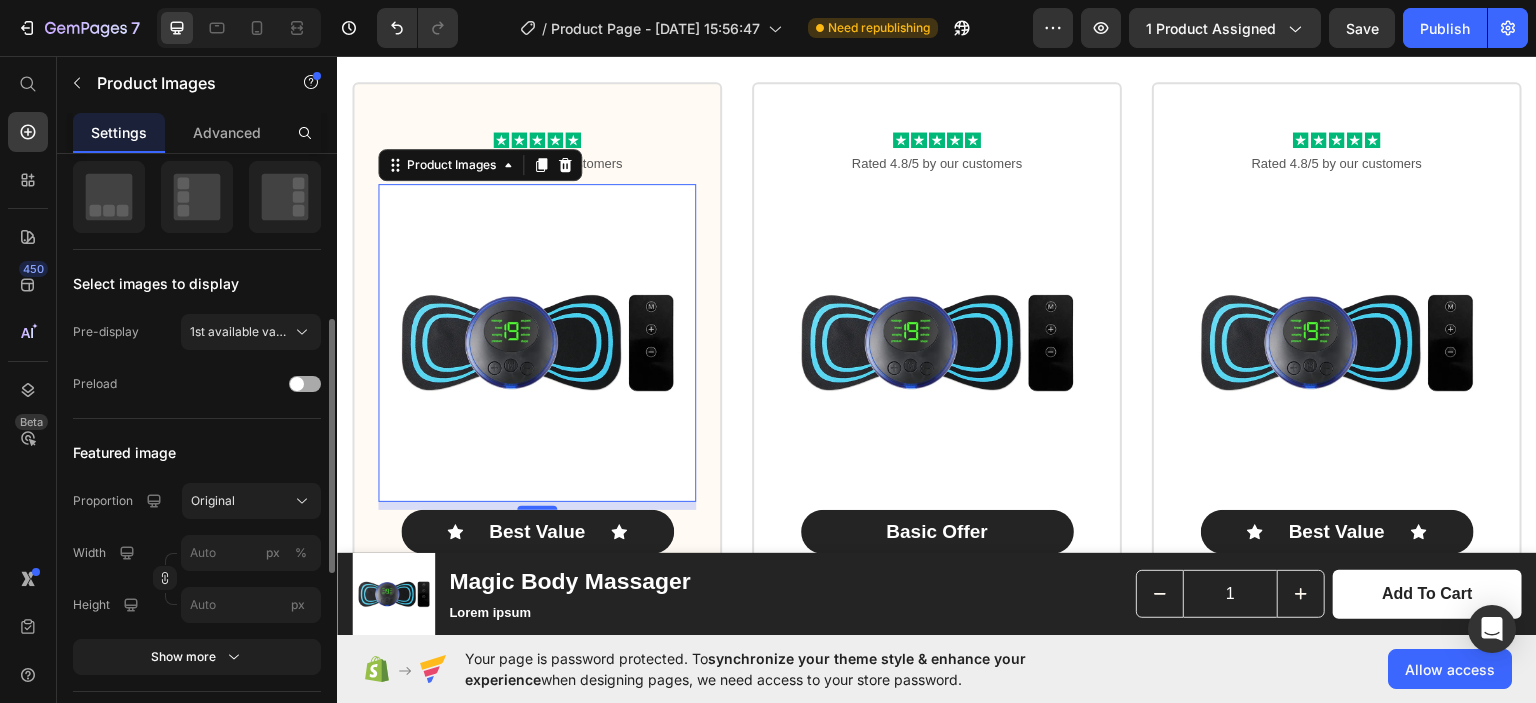 click at bounding box center [305, 384] 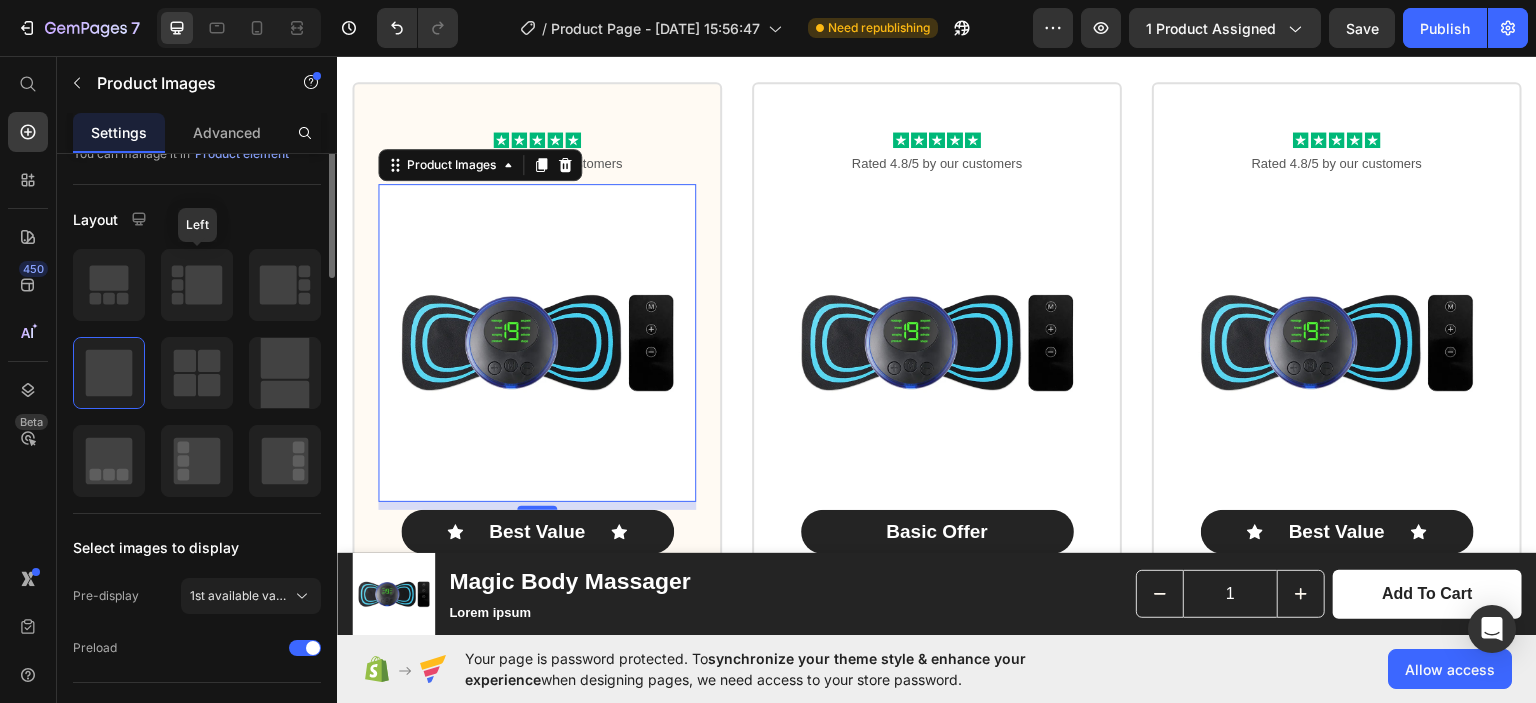 scroll, scrollTop: 0, scrollLeft: 0, axis: both 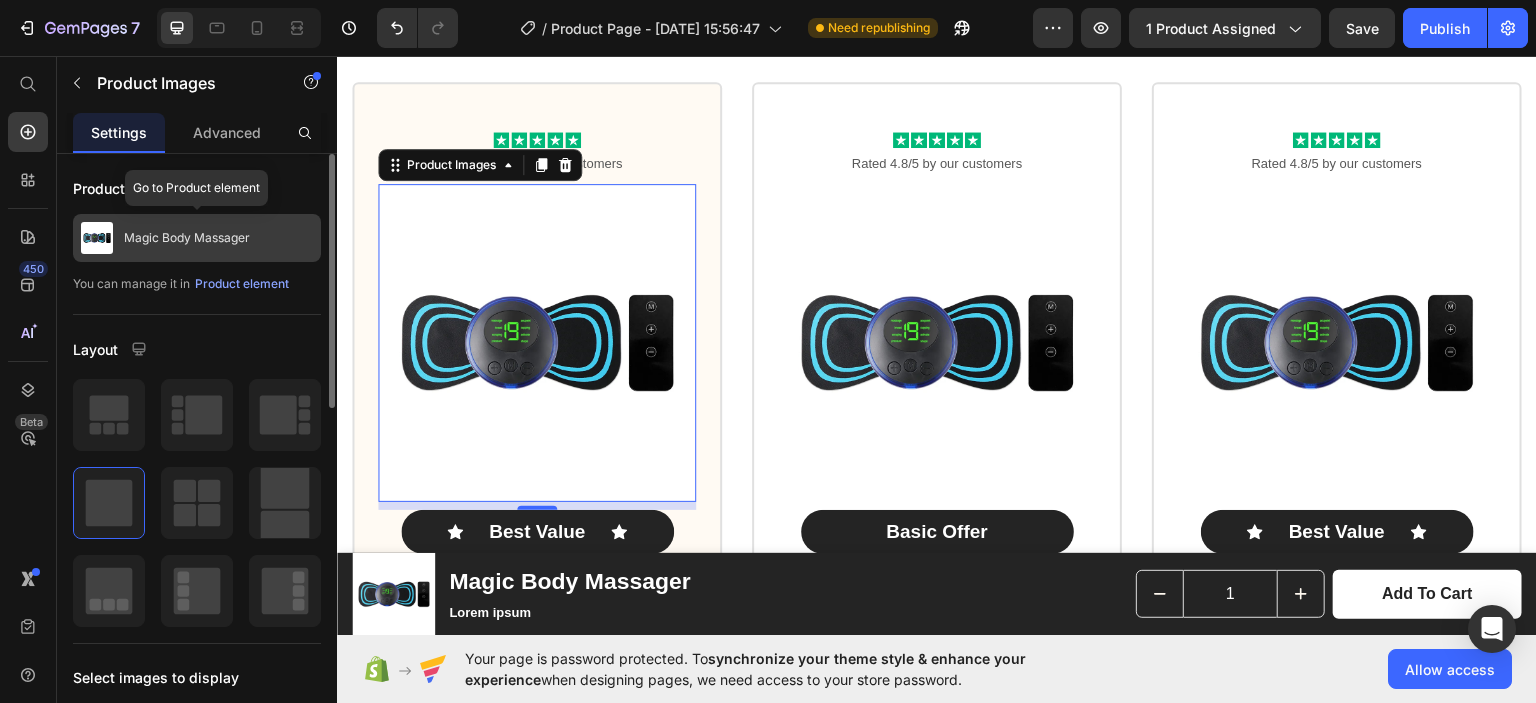 click on "Magic Body  Massager" at bounding box center [197, 238] 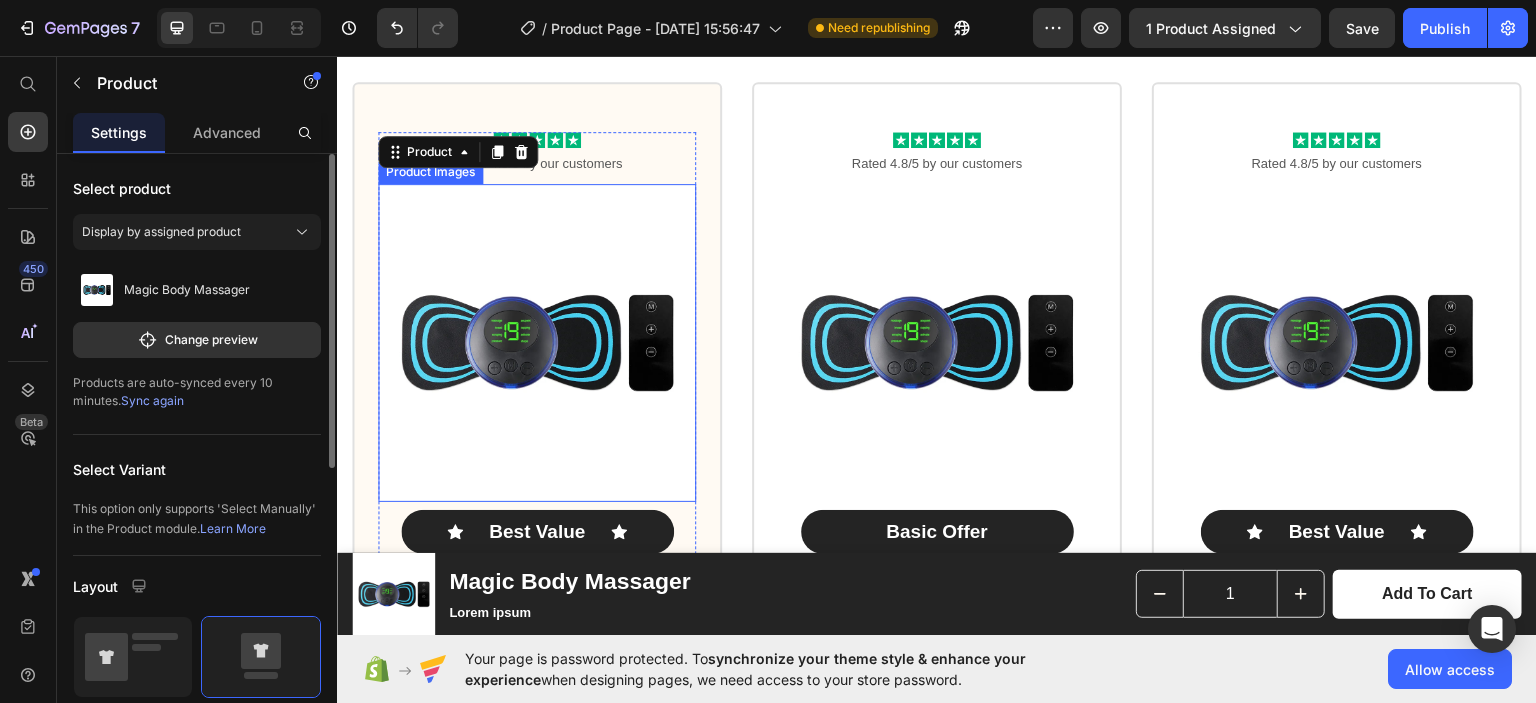 click at bounding box center [537, 342] 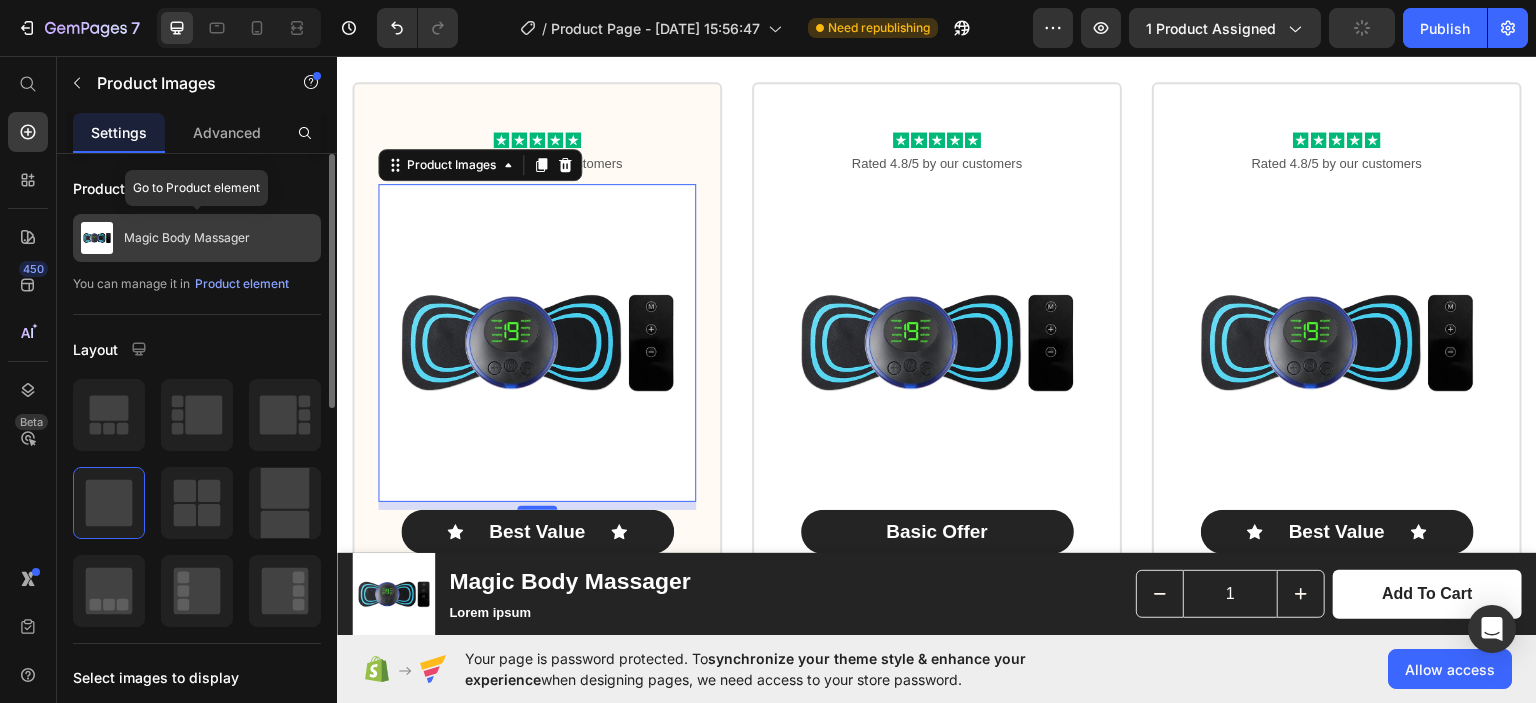 click on "Magic Body  Massager" at bounding box center [197, 238] 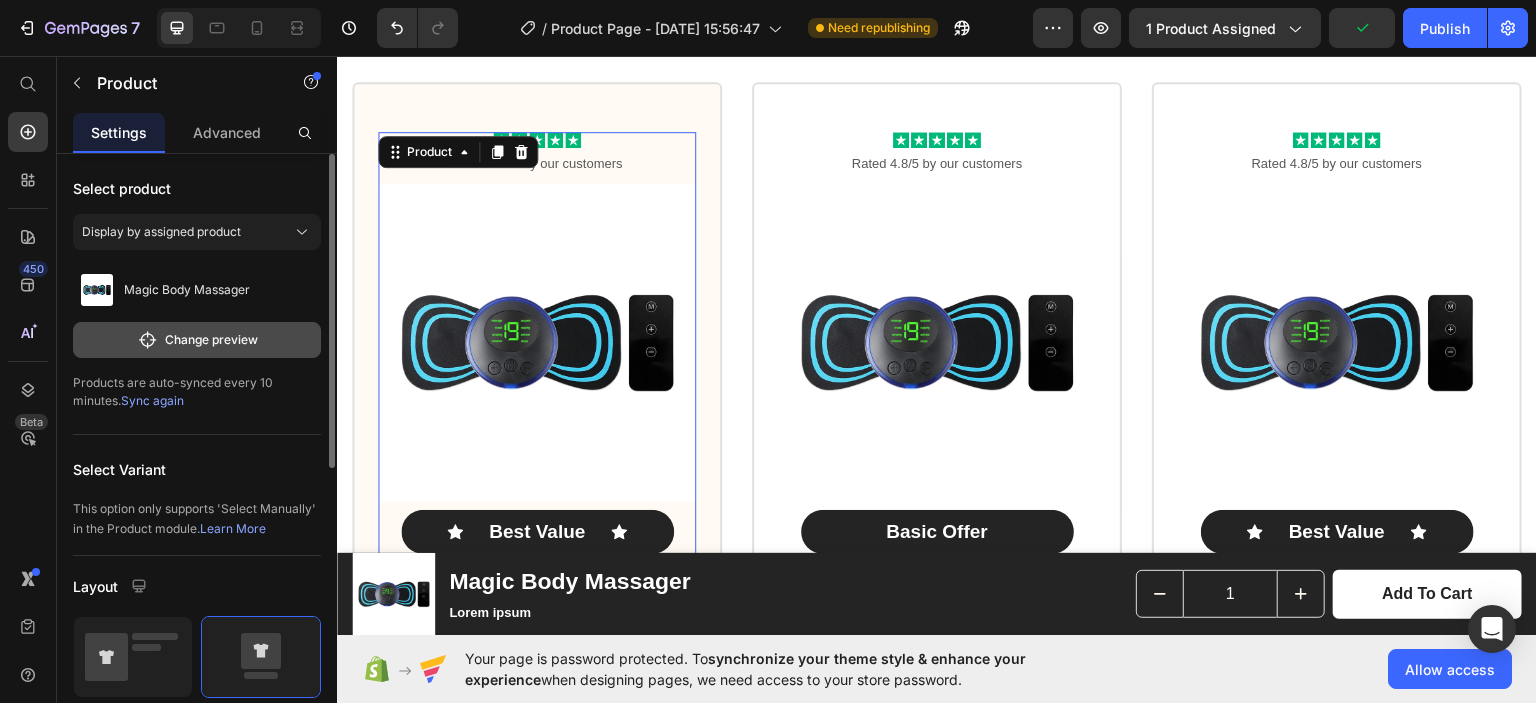 click on "Change preview" at bounding box center [197, 340] 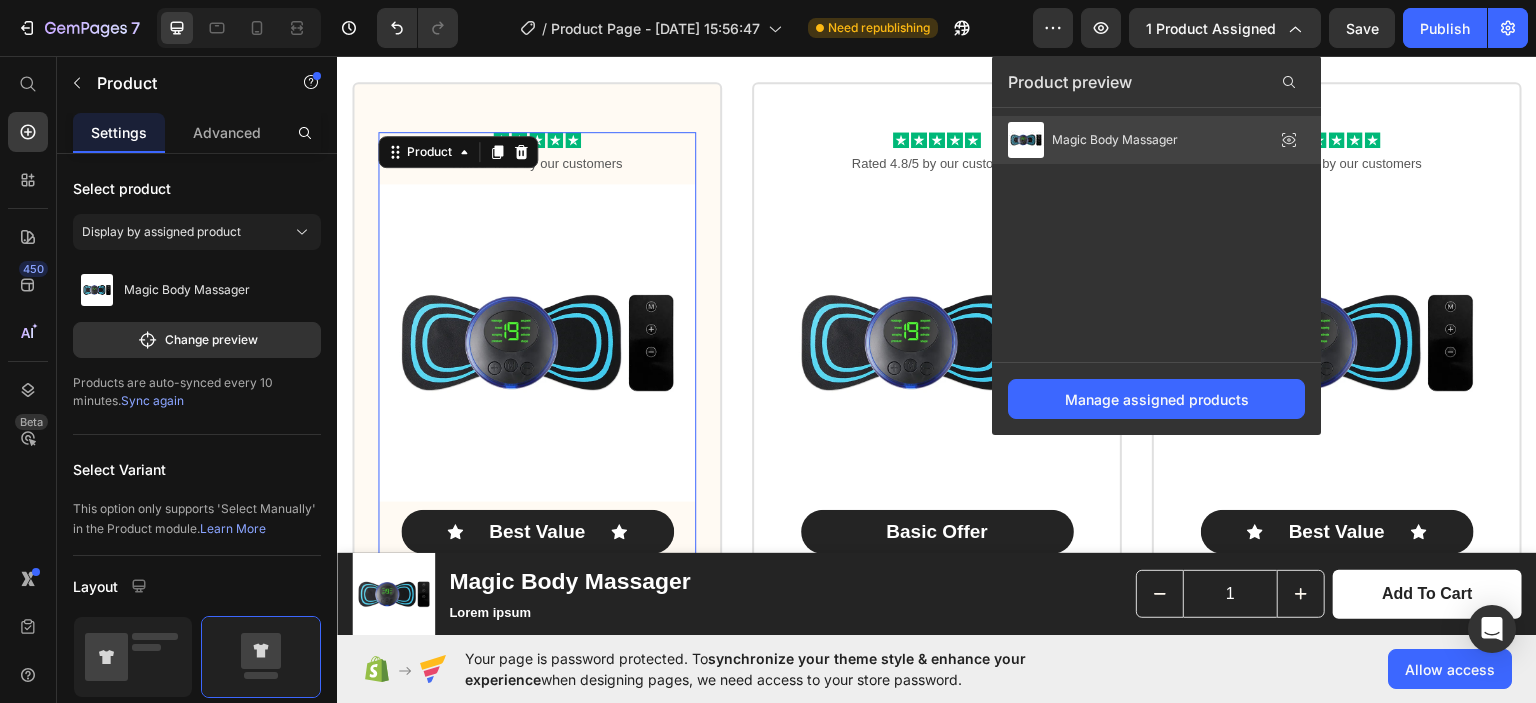 click 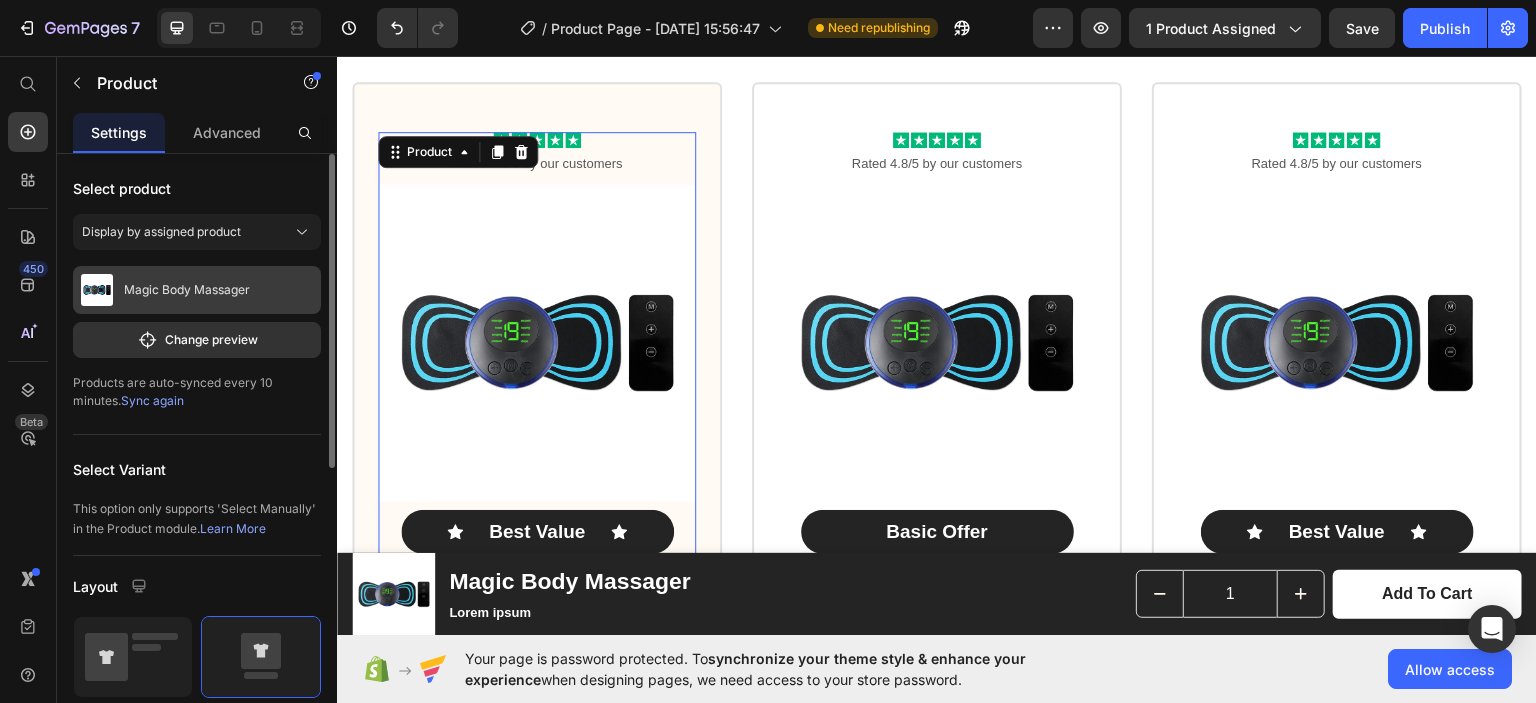 click on "Magic Body  Massager" at bounding box center (187, 290) 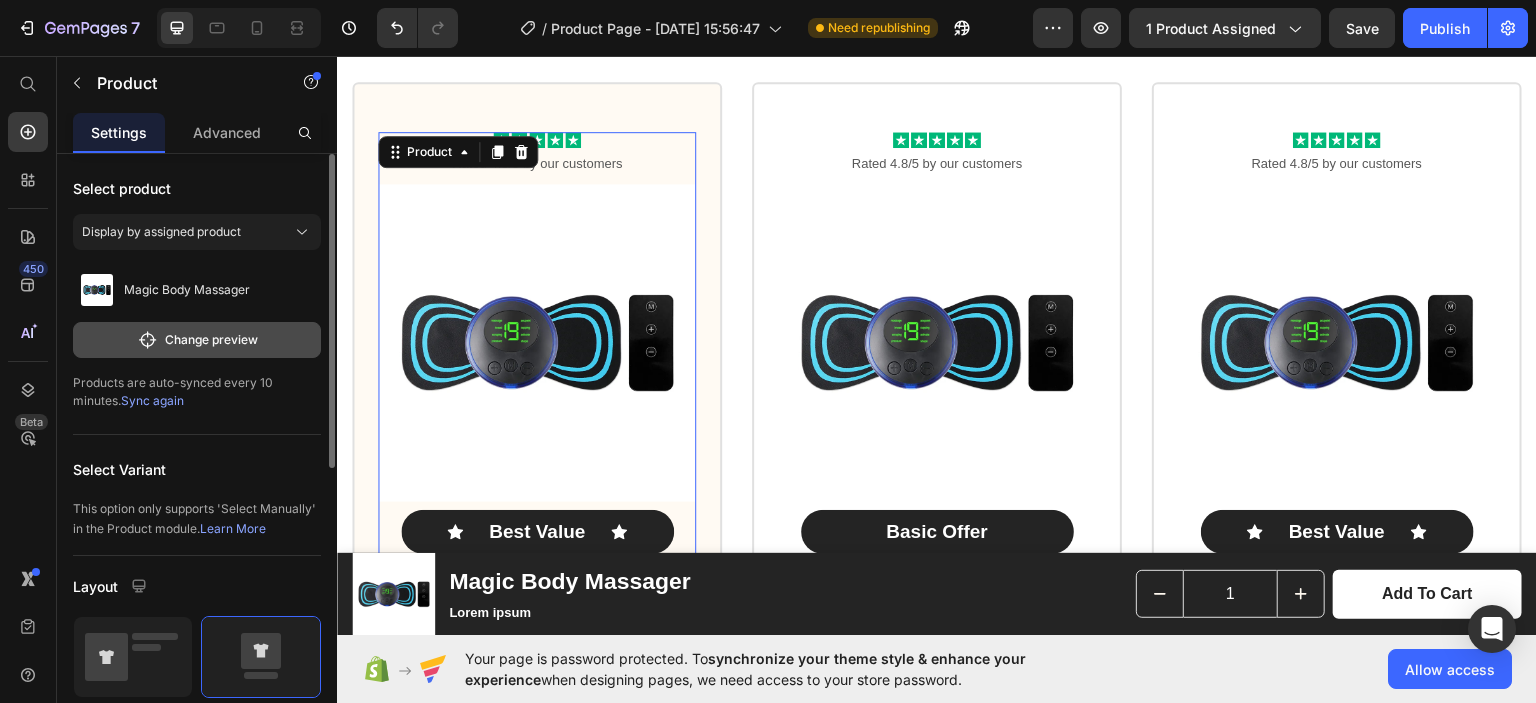 click on "Change preview" at bounding box center (197, 340) 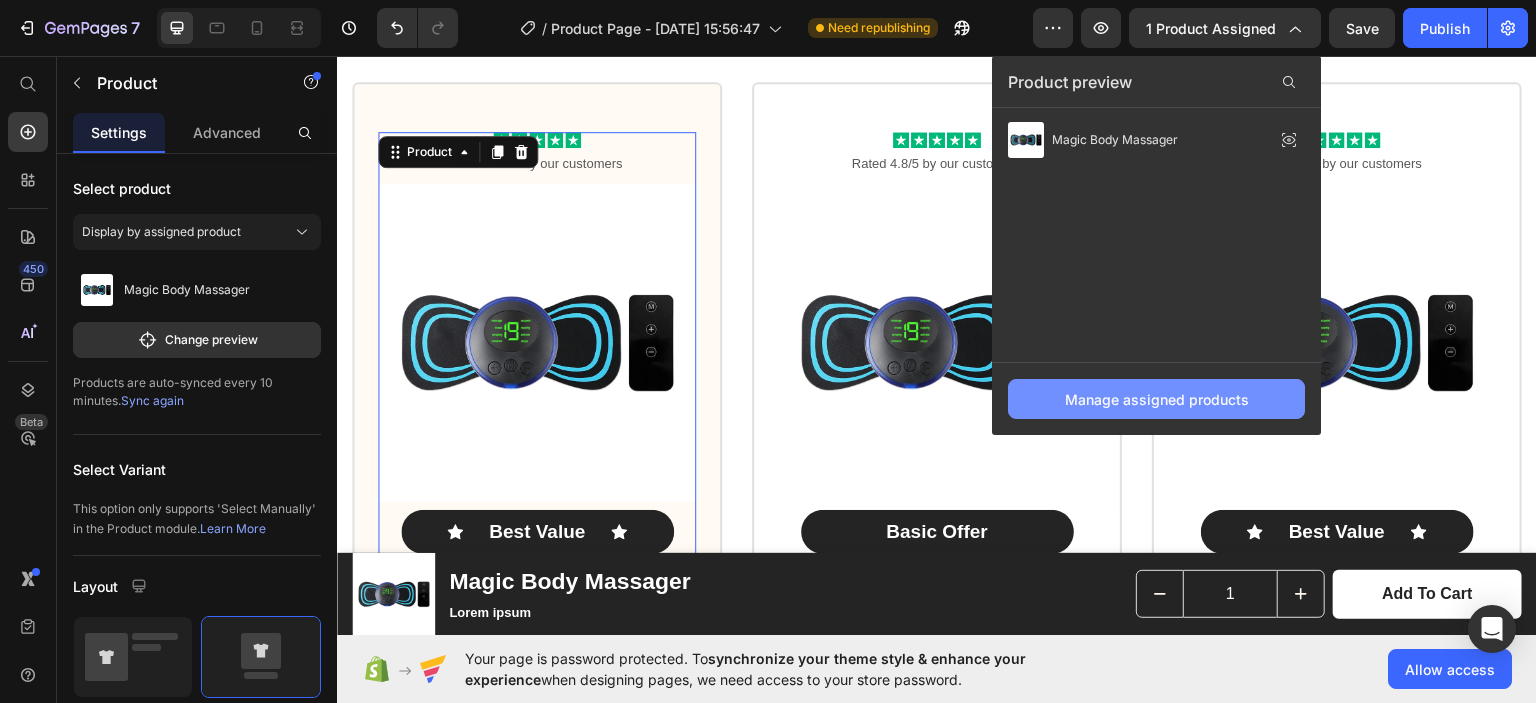 click on "Manage assigned products" at bounding box center [1156, 399] 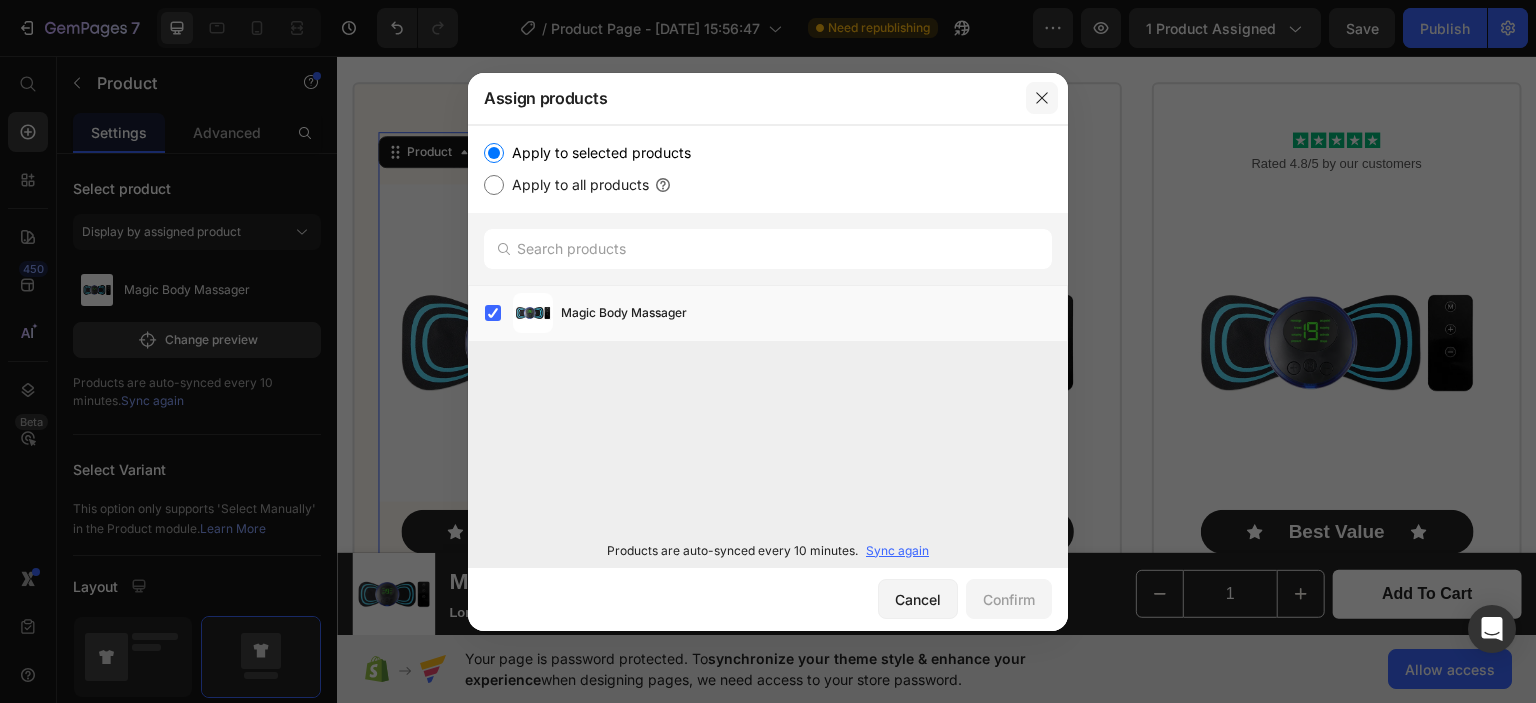 click at bounding box center [1042, 98] 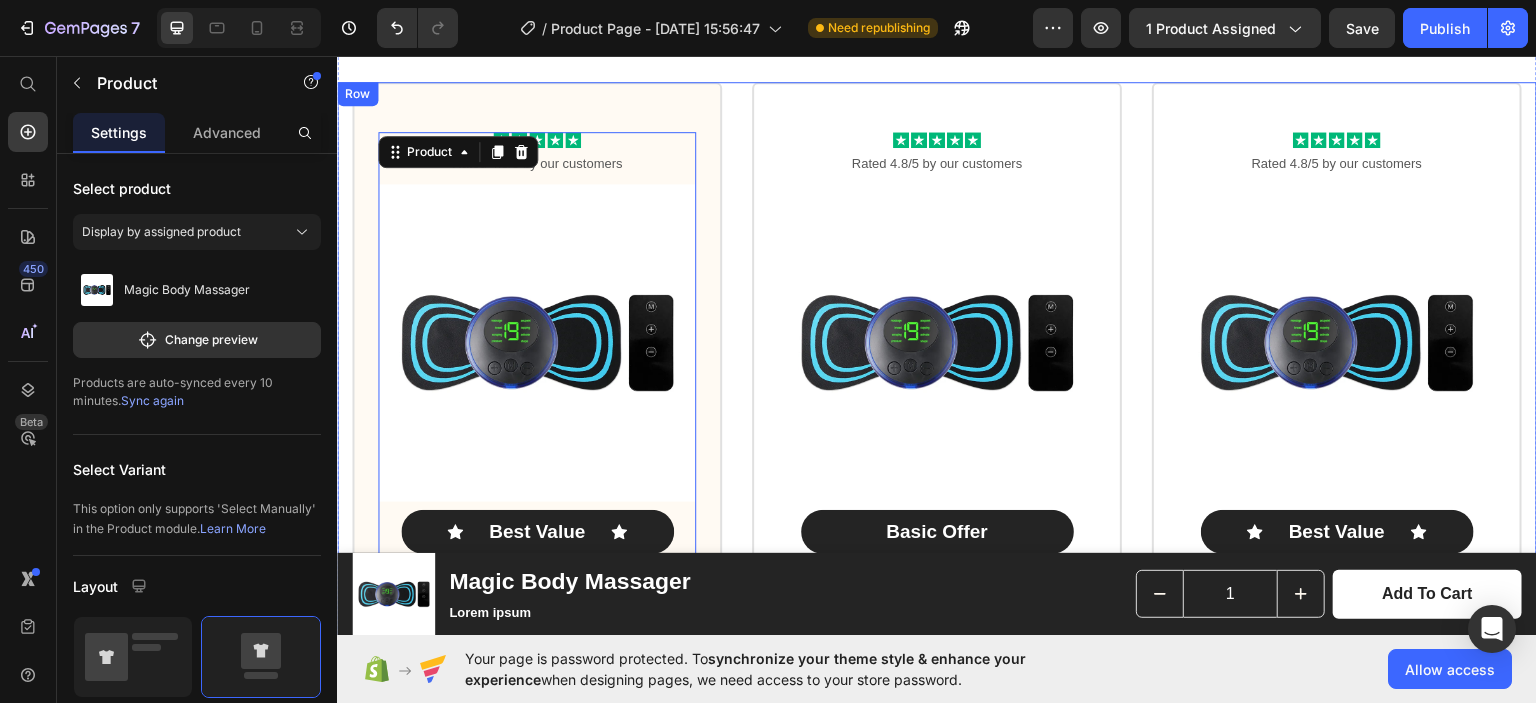 click on "Icon
Icon
Icon
Icon
Icon Icon List Rated 4.8/5 by our customers Text Block Product Images Icon Best Value Text Block Icon Row Advanced camera set Text Block Total: Text Block $45.99 Product Price Row you save:  $50 30-day money-back guarantee Free delivery Item List
Add to cart Add to Cart Row Image Image Image Image Image Row Product   0 Row
Icon
Icon
Icon
Icon
Icon Icon List Rated 4.8/5 by our customers Text Block Product Images Basic Offer Text Block Row Basic camera set Text Block Total: Text Block $45.99 Product Price Row you save:  $50 30-day money-back guarantee Free delivery Item List
Add to cart Add to Cart Row Image Image Image Image Image Row Product Row
Icon
Icon
Icon
Icon
Icon Icon List Rated 4.8/5 by our customers Text Block Product Images Icon Best Value Text Block Icon Row Full camera set Text Block Total: Text Block $45.99 Product Price Row $50" at bounding box center [937, 542] 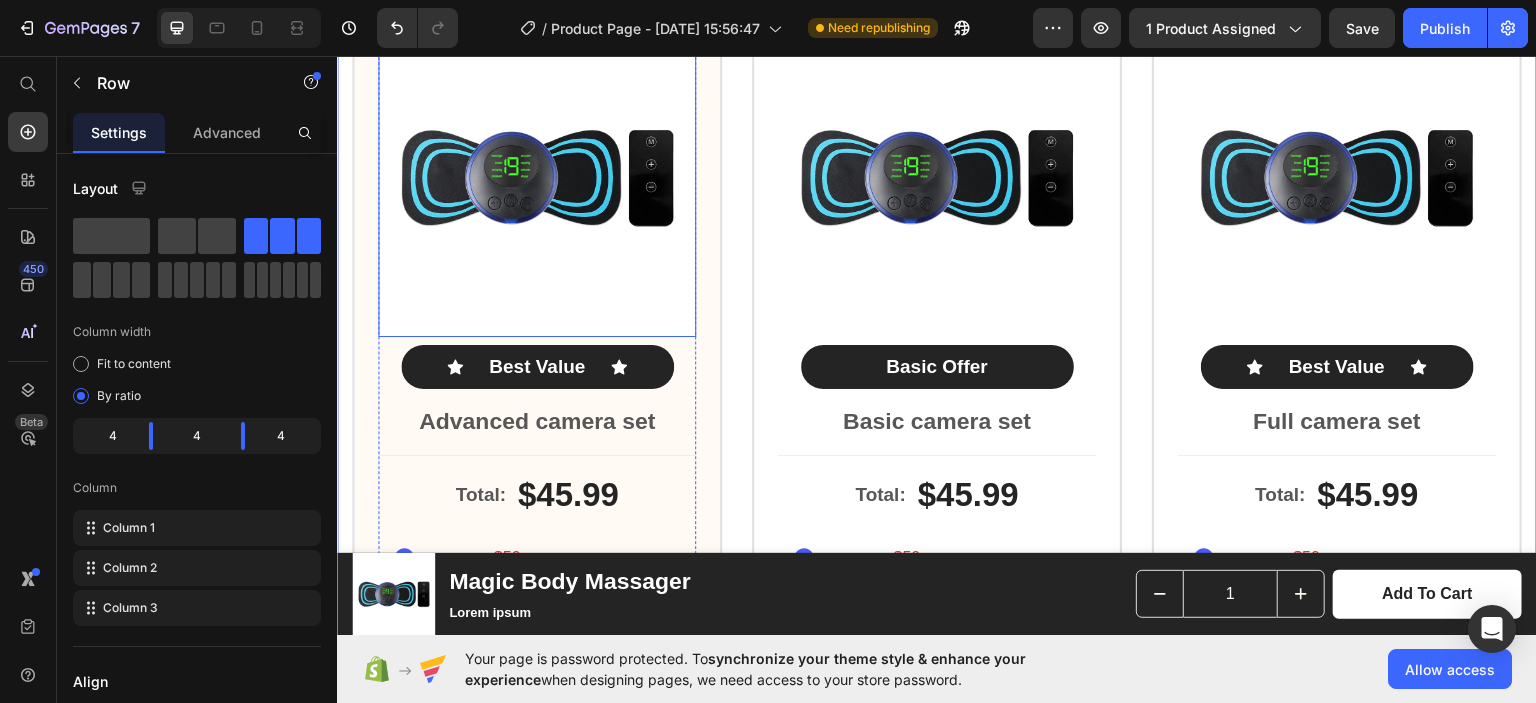 scroll, scrollTop: 4605, scrollLeft: 0, axis: vertical 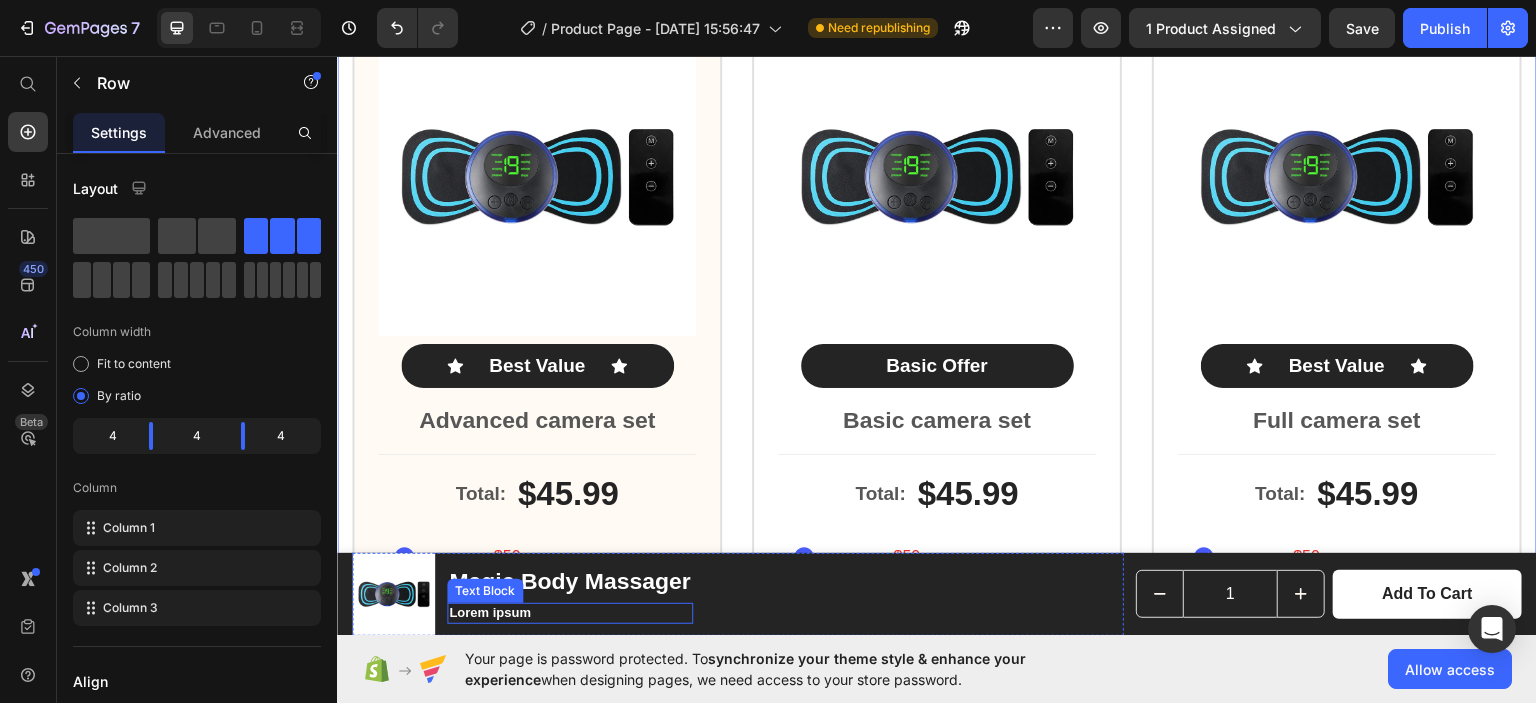 click on "Lorem ipsum" at bounding box center (570, 612) 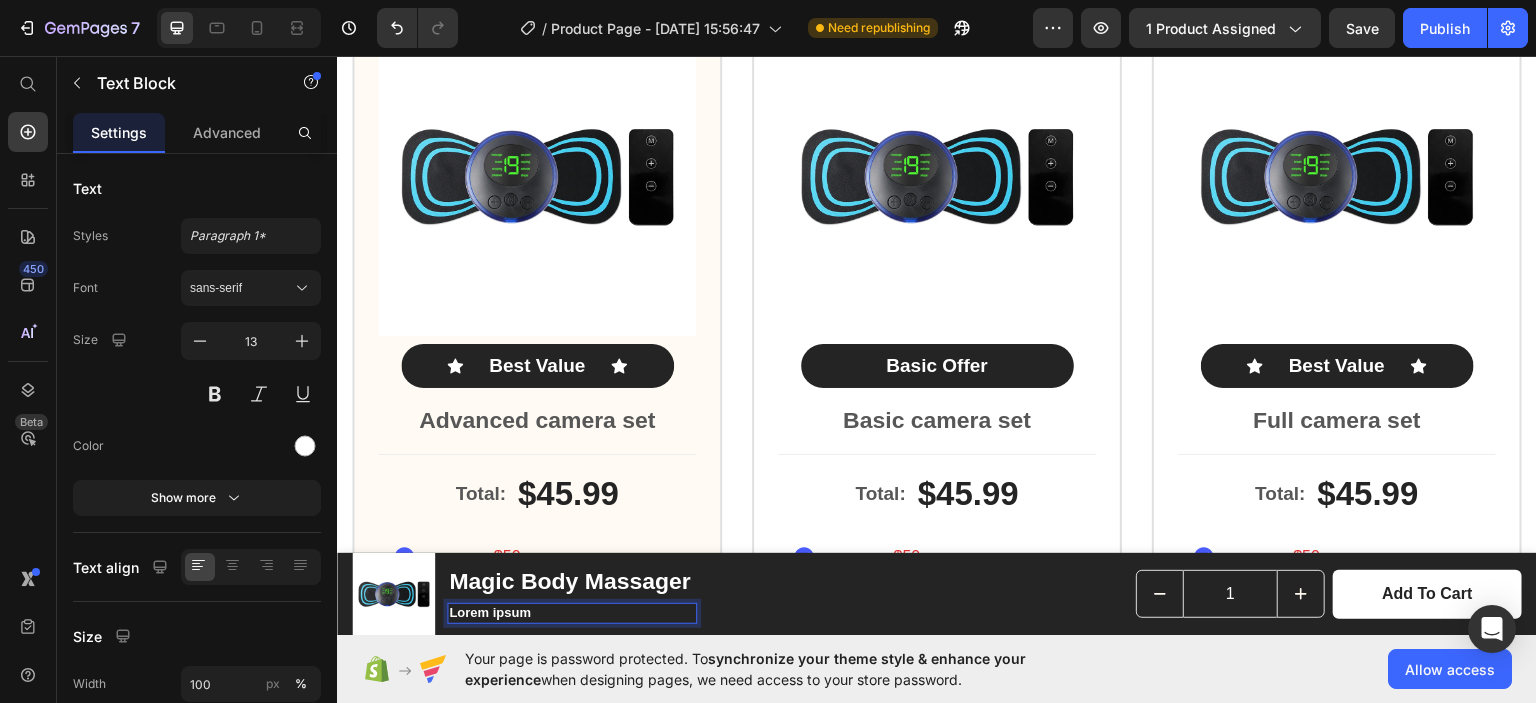 click on "Lorem ipsum" at bounding box center [570, 612] 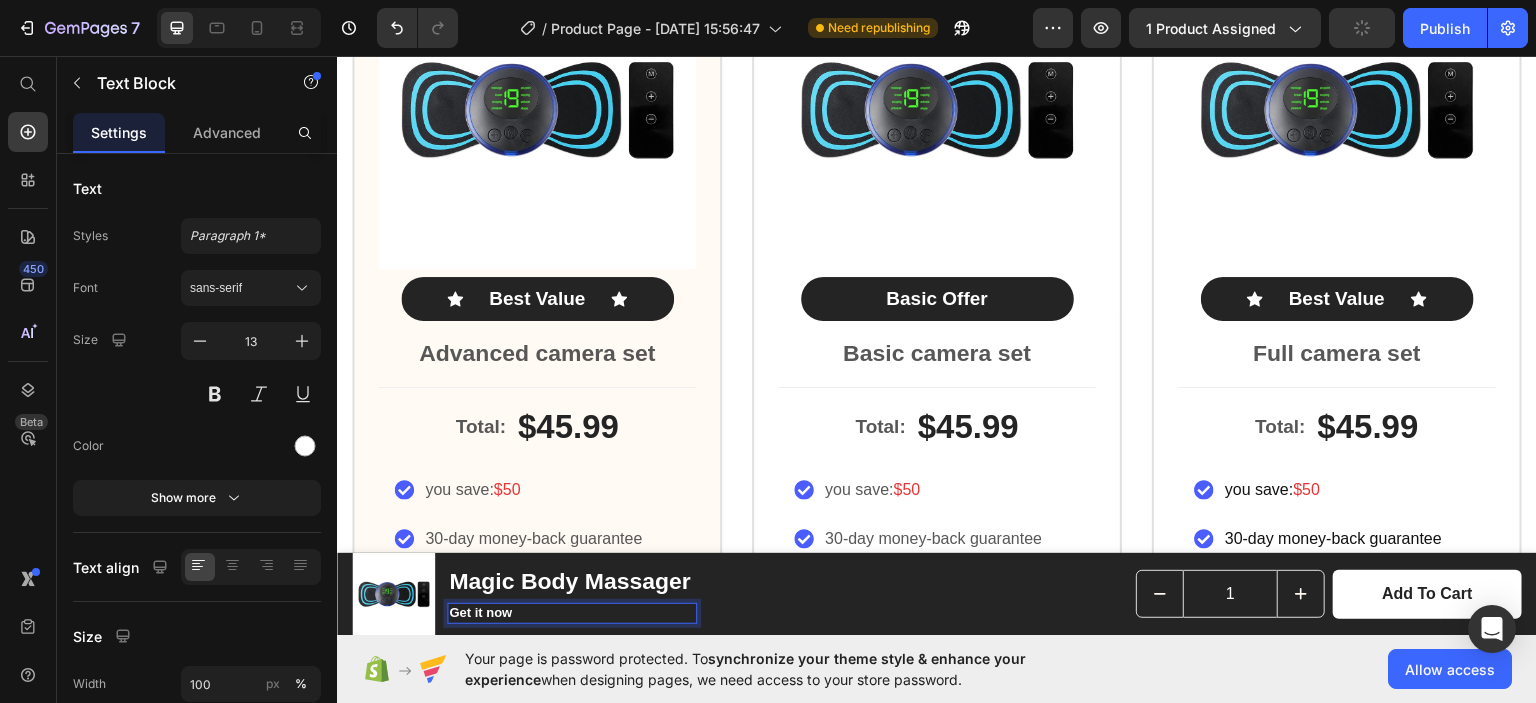 scroll, scrollTop: 4745, scrollLeft: 0, axis: vertical 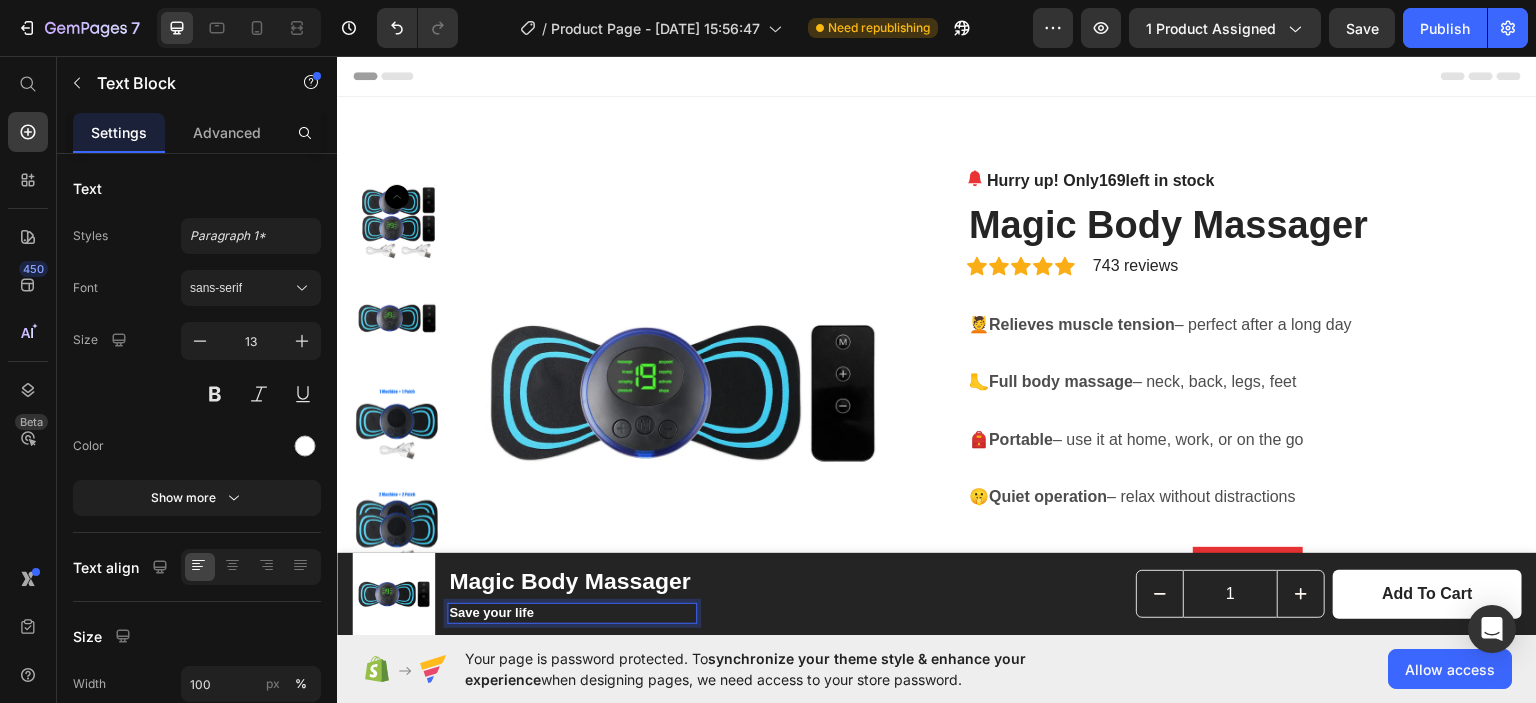 click on "Save your life" at bounding box center [570, 612] 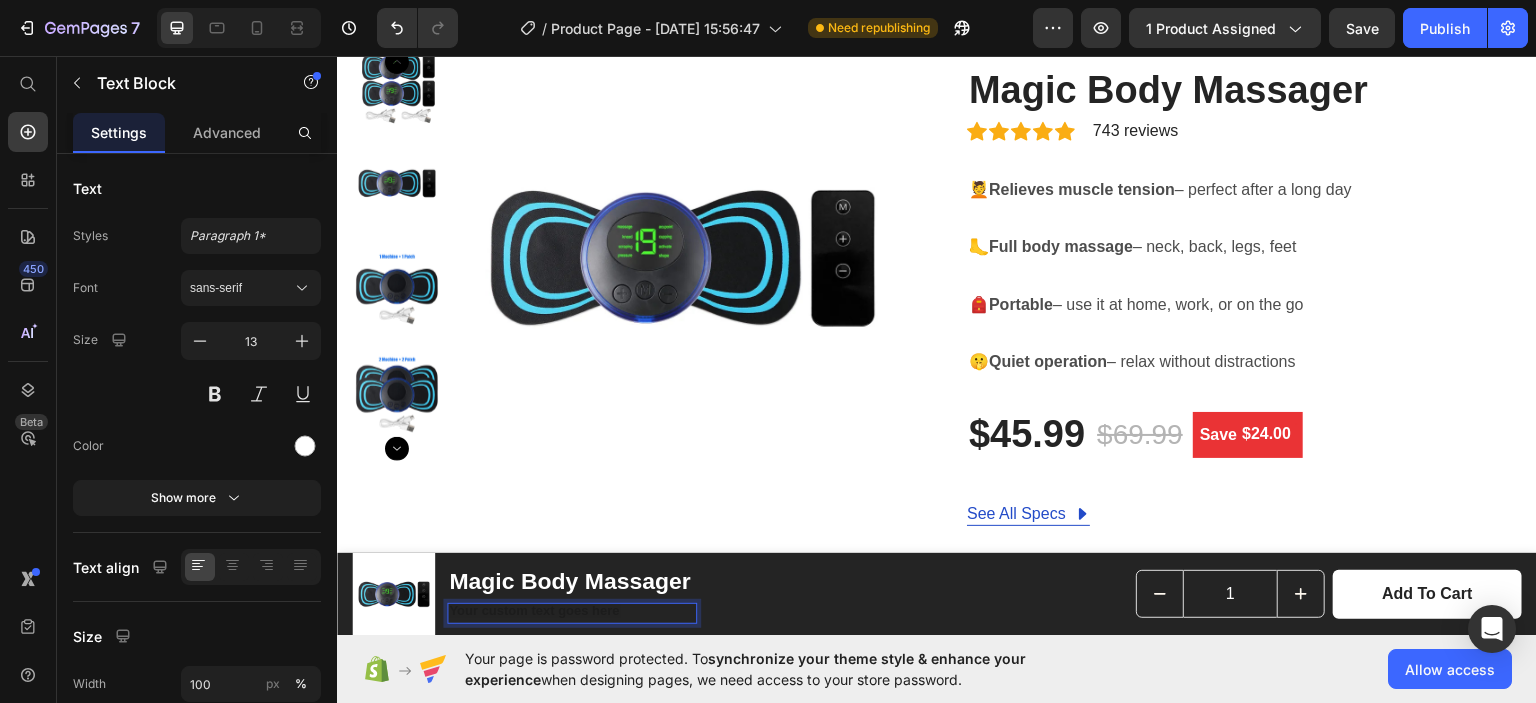 scroll, scrollTop: 140, scrollLeft: 0, axis: vertical 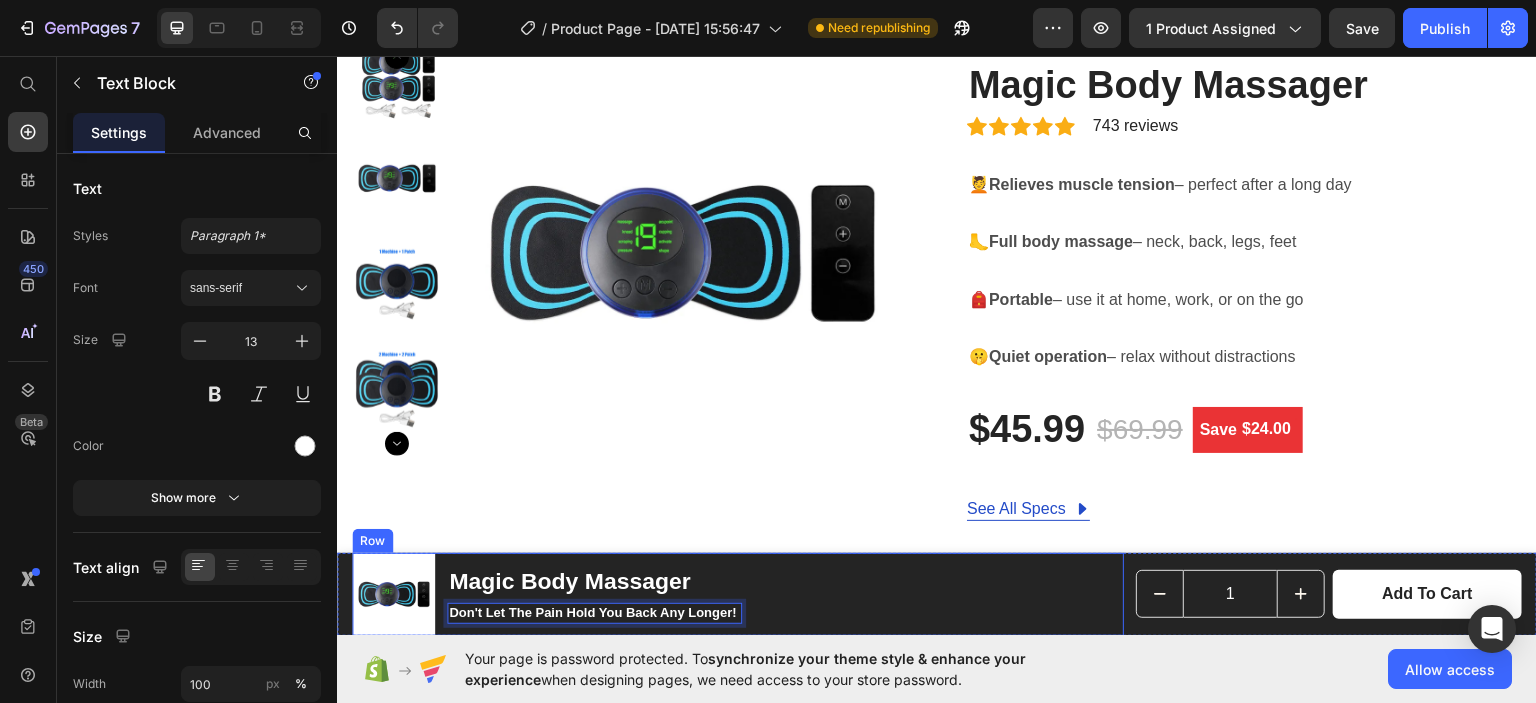 click on "Product Images Magic Body  Massager Product Title Don't Let The Pain Hold You Back Any Longer! Text Block   0 Row" at bounding box center (738, 593) 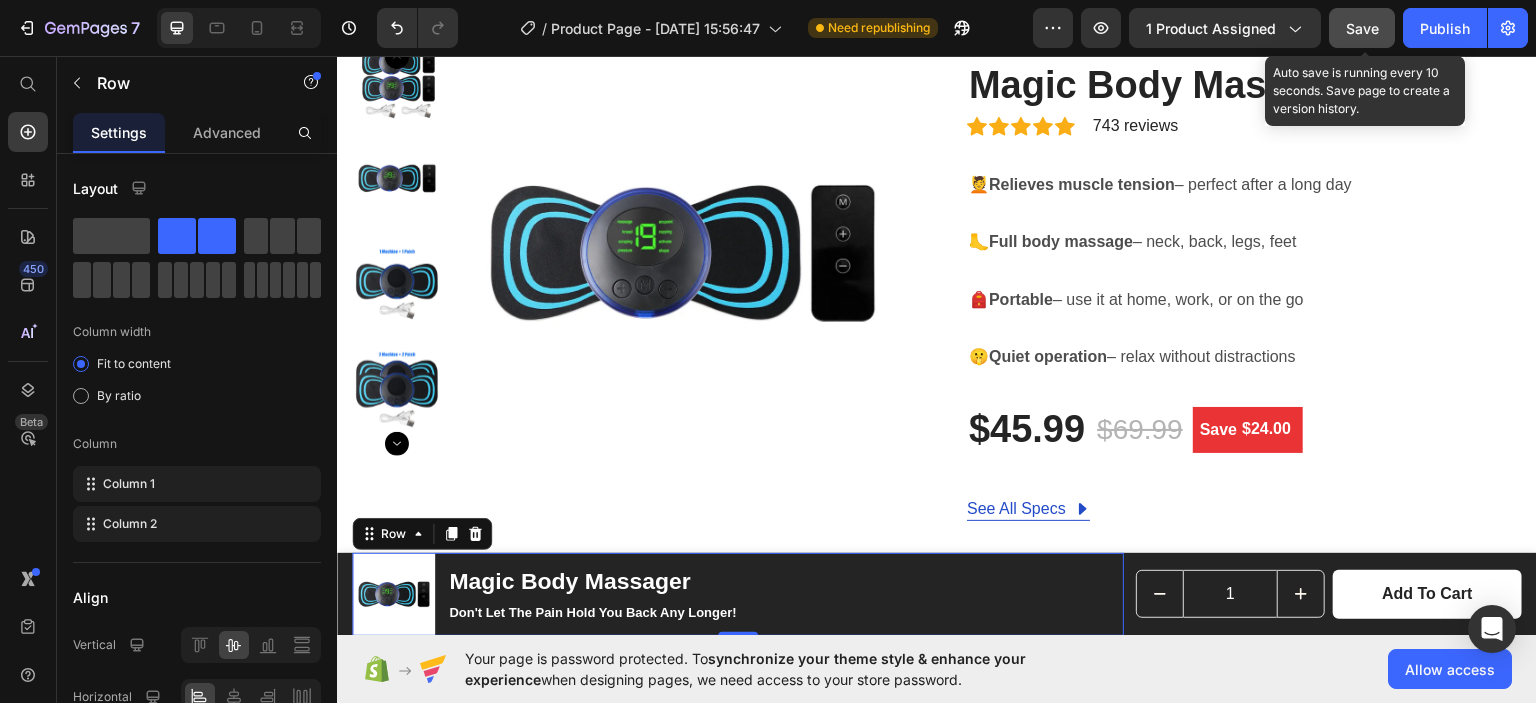click on "Save" 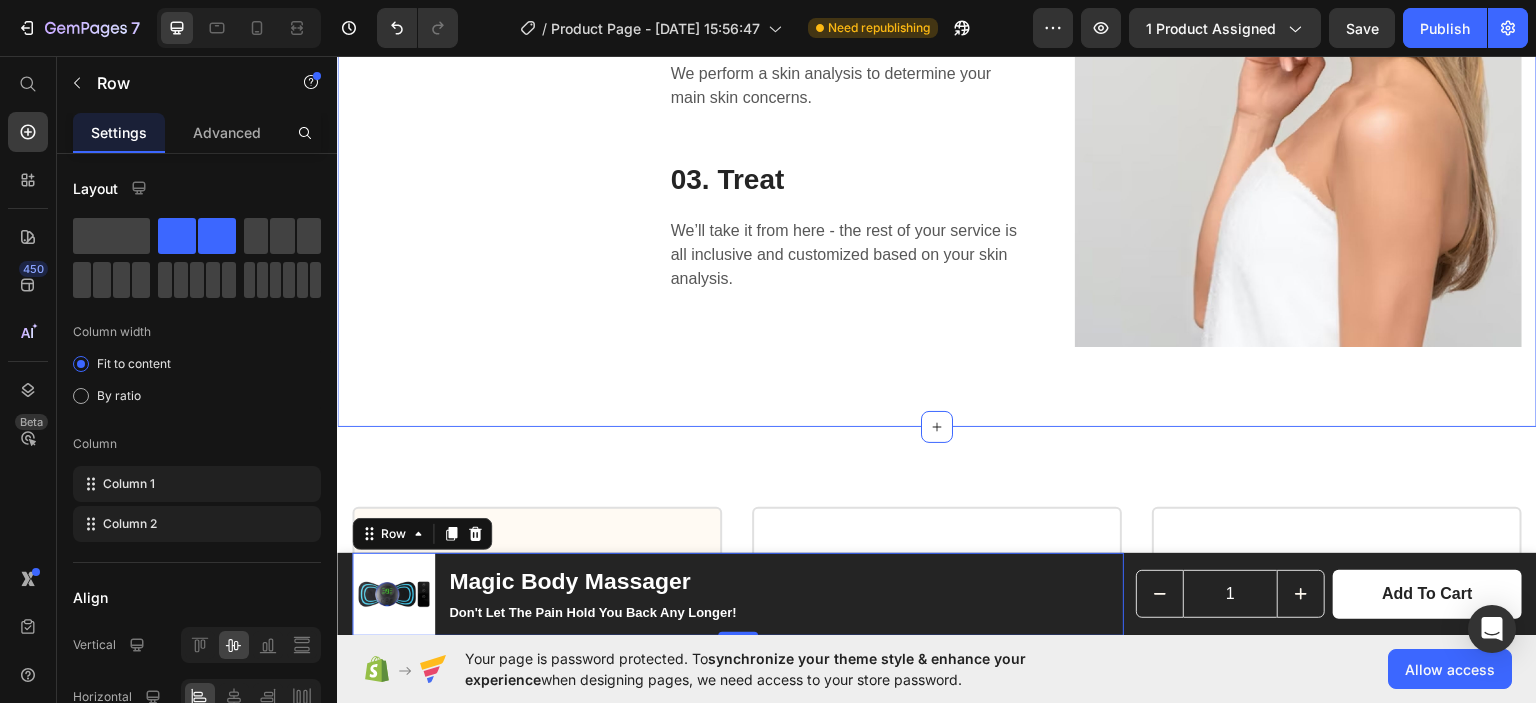 scroll, scrollTop: 4280, scrollLeft: 0, axis: vertical 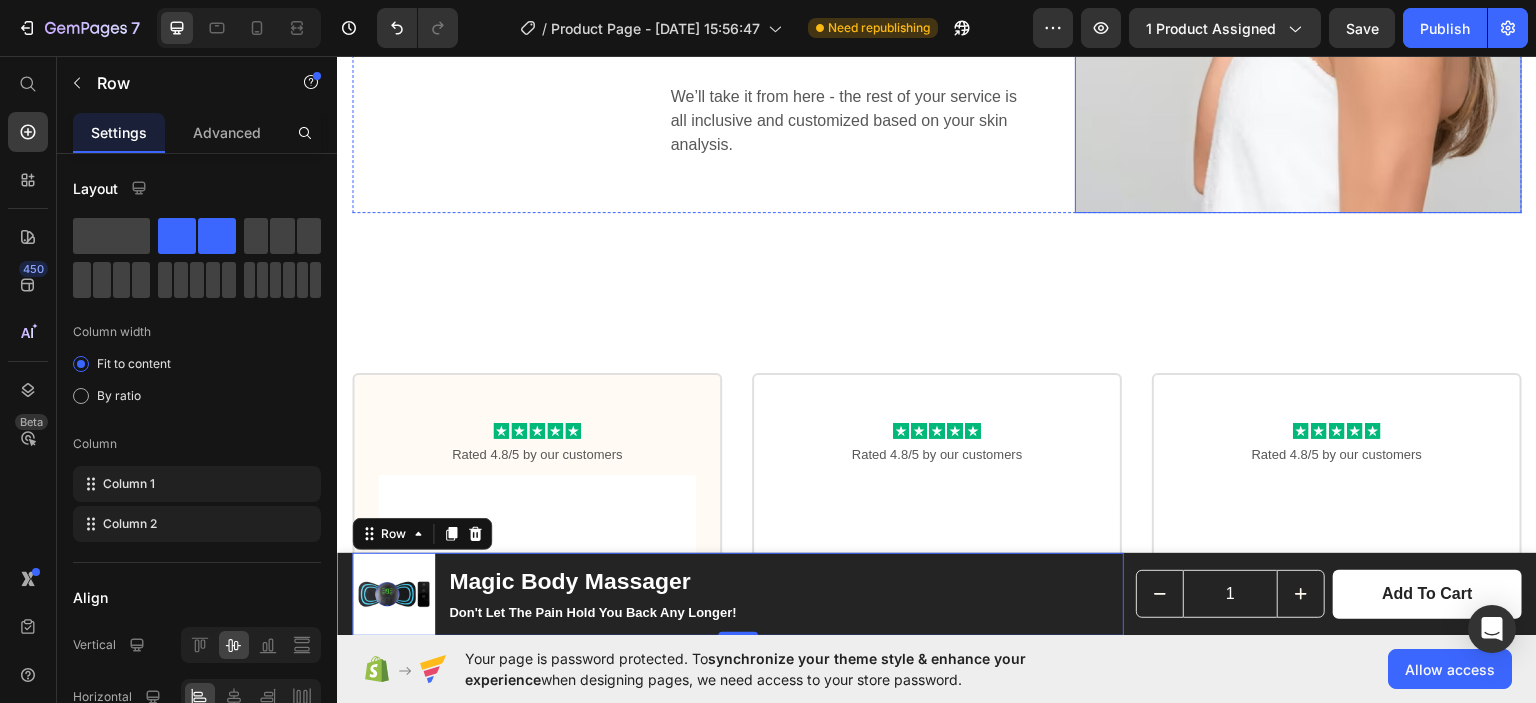 click at bounding box center (1299, -67) 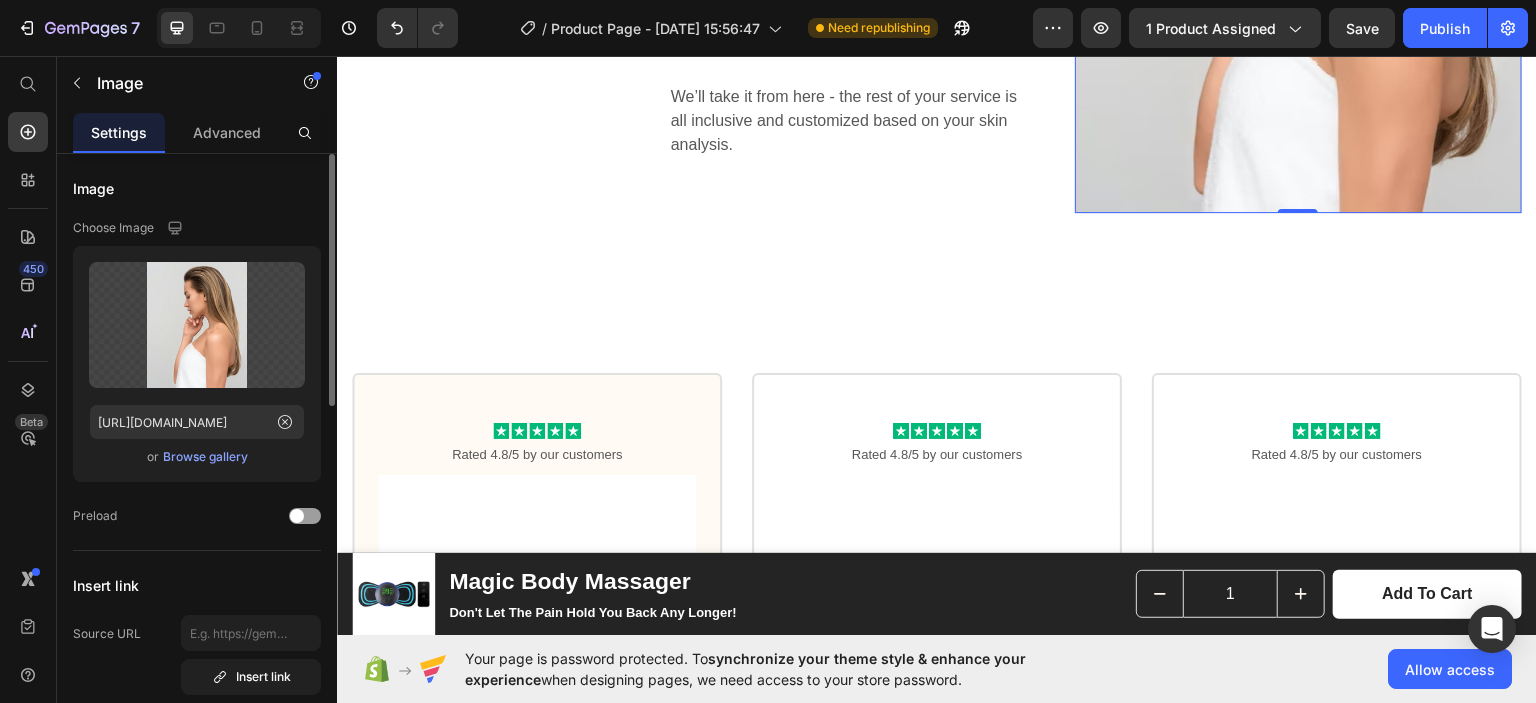 click on "Browse gallery" at bounding box center [205, 457] 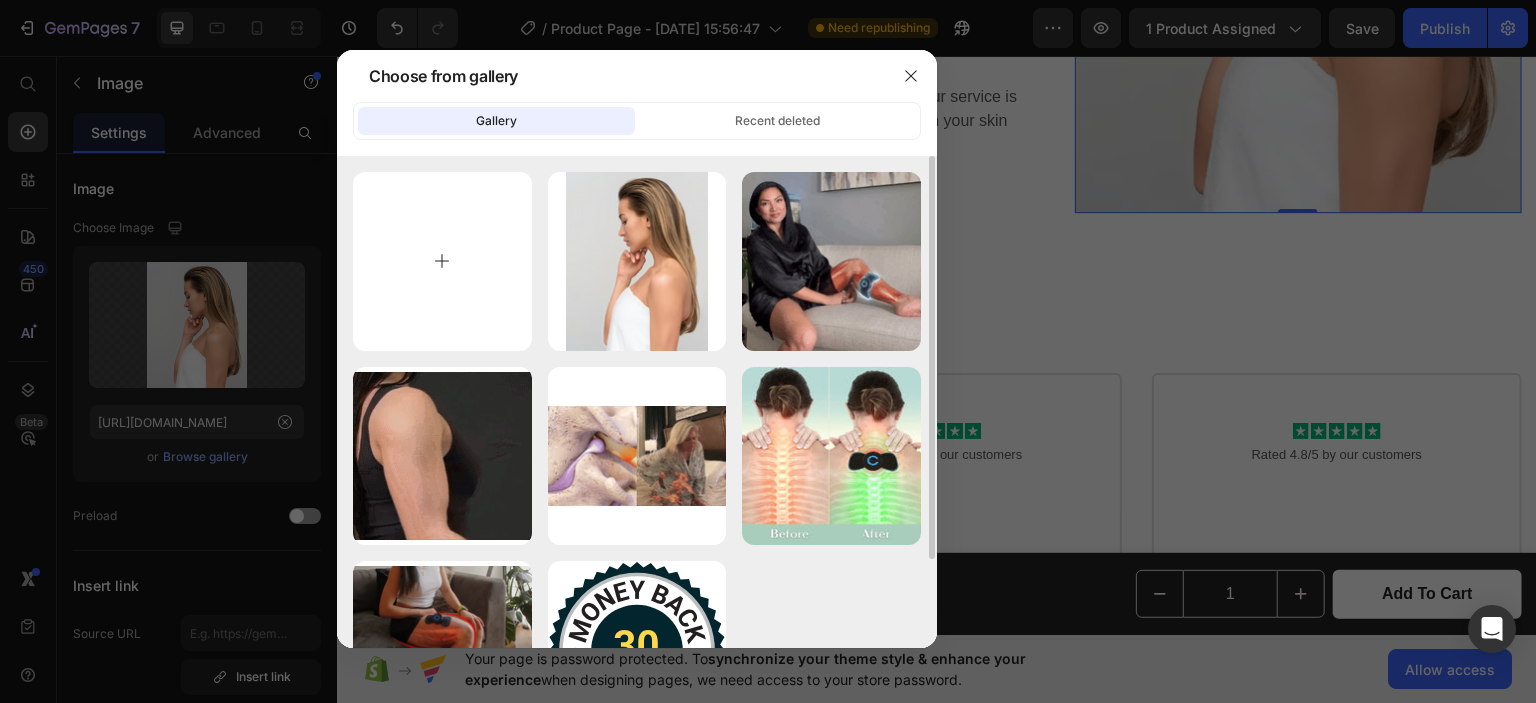 click at bounding box center (442, 261) 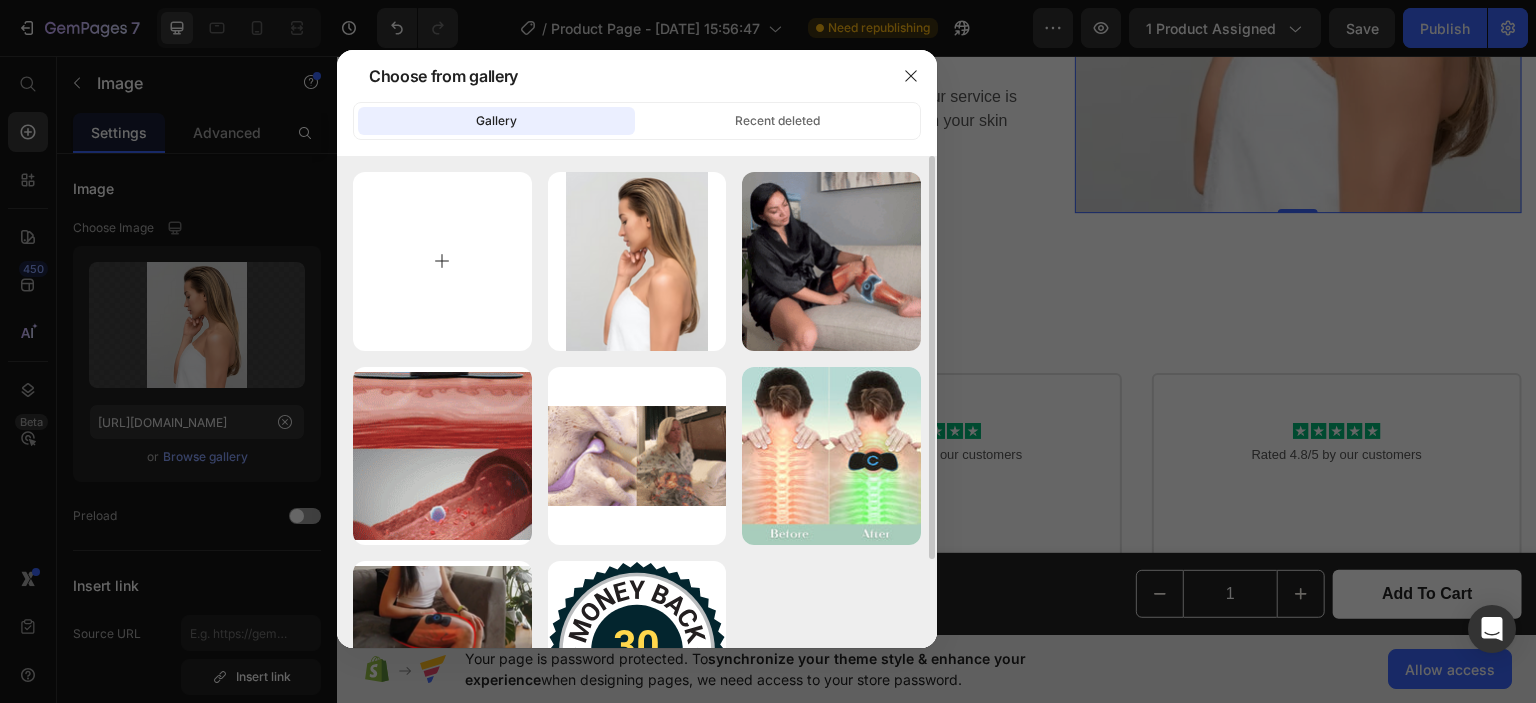 type on "C:\fakepath\how to use.avif" 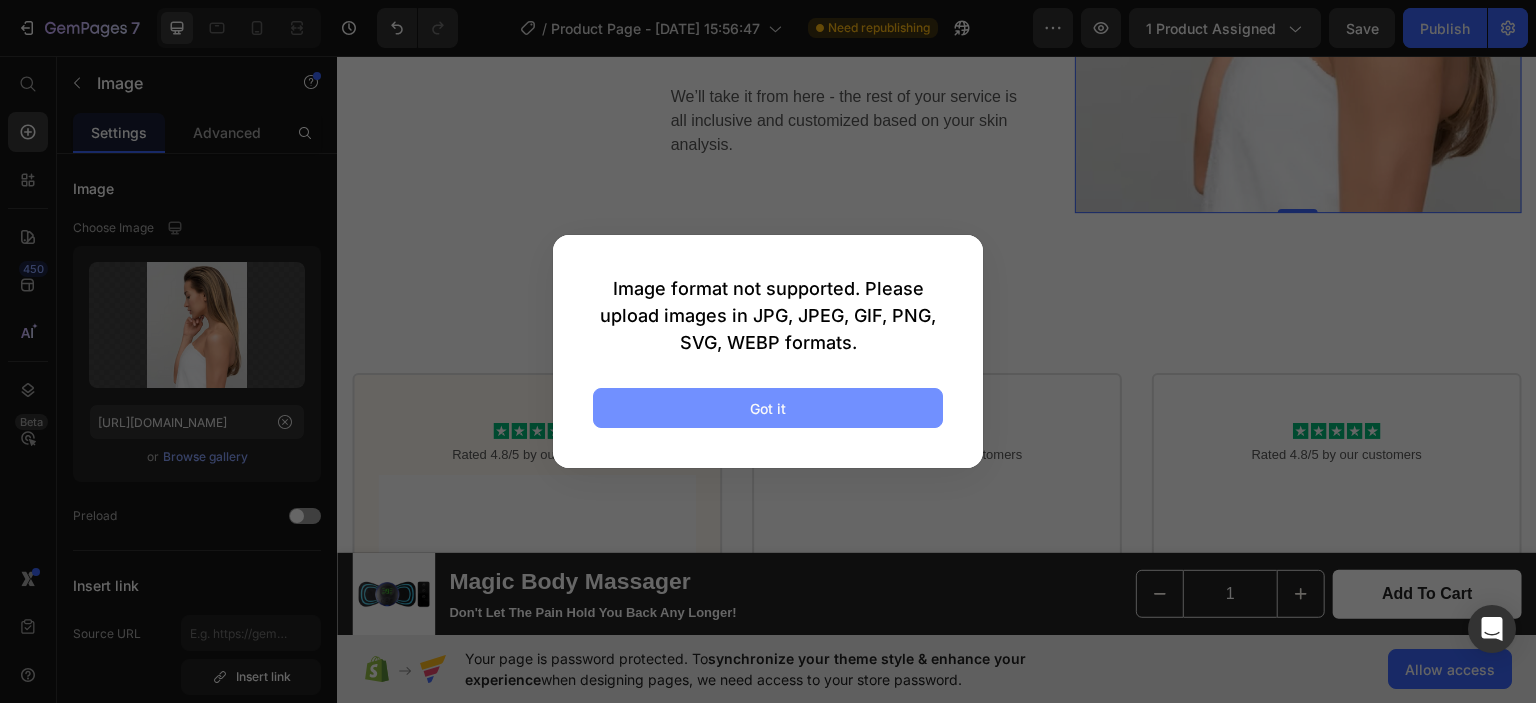 click on "Got it" at bounding box center [768, 408] 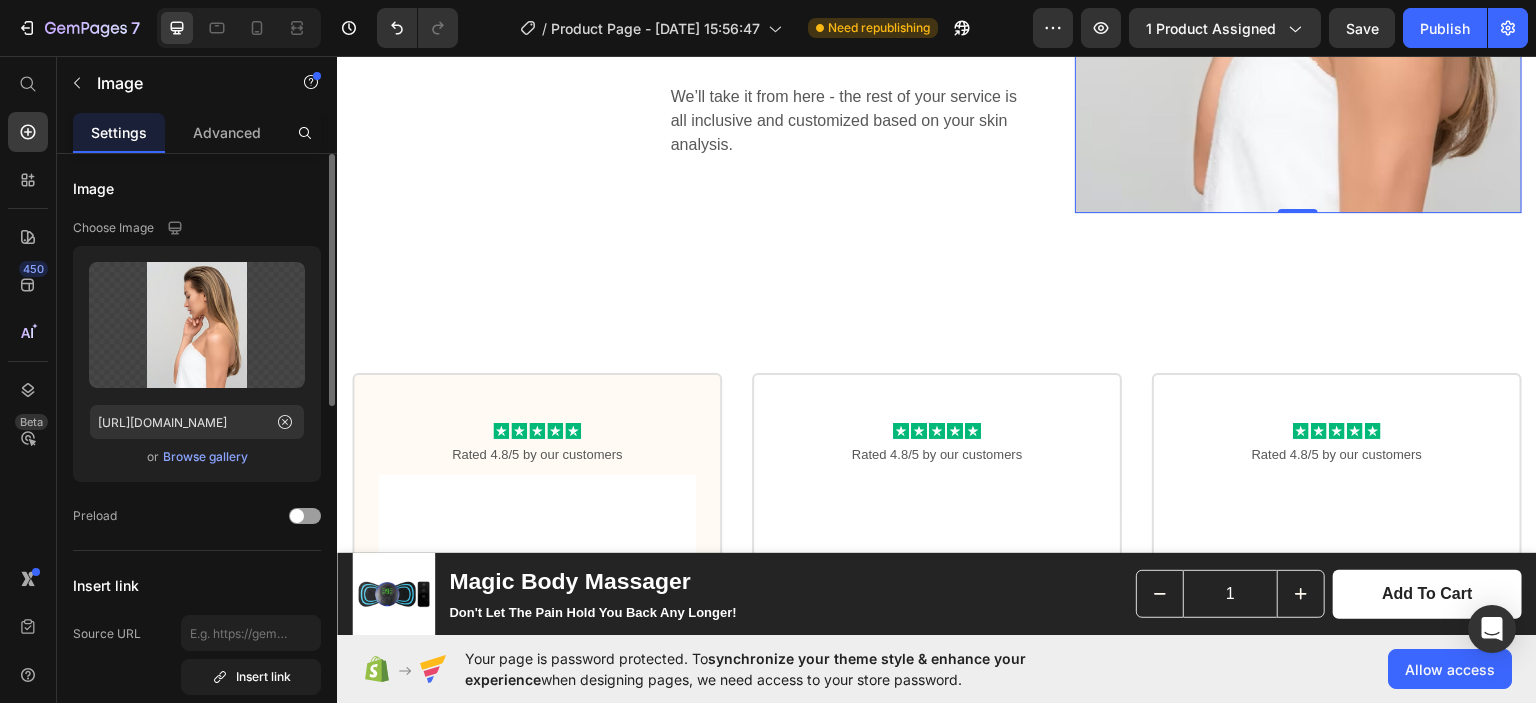 click on "Browse gallery" at bounding box center (205, 457) 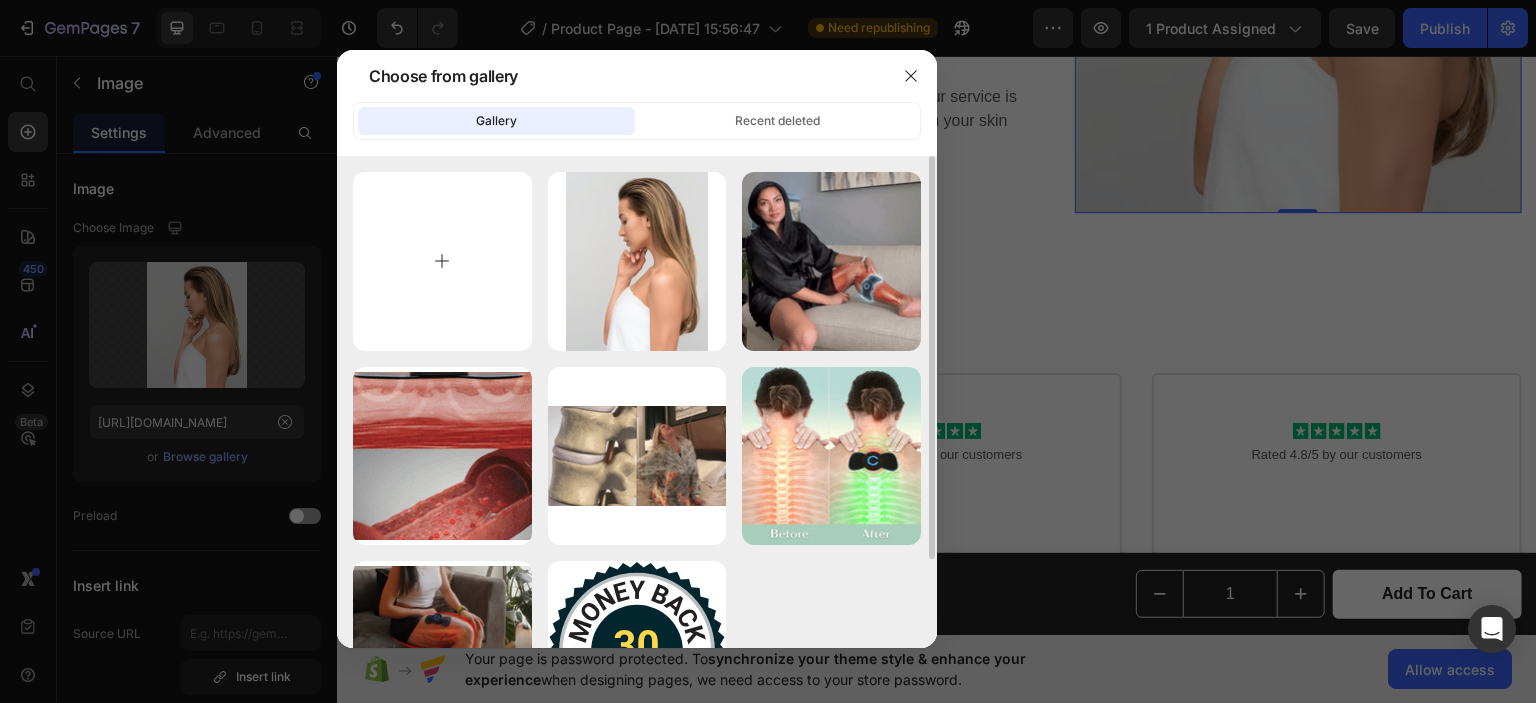 click at bounding box center (442, 261) 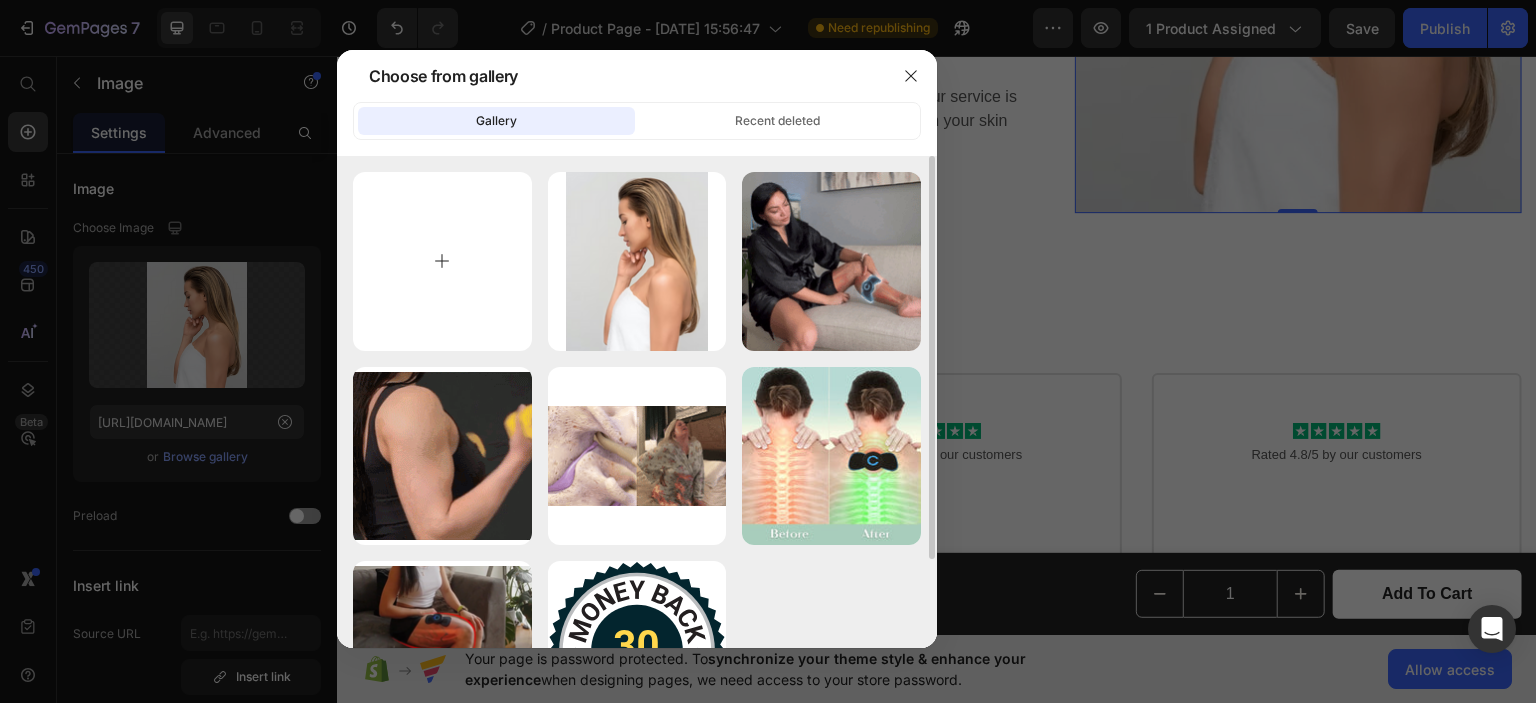 type on "C:\fakepath\how to use.avif" 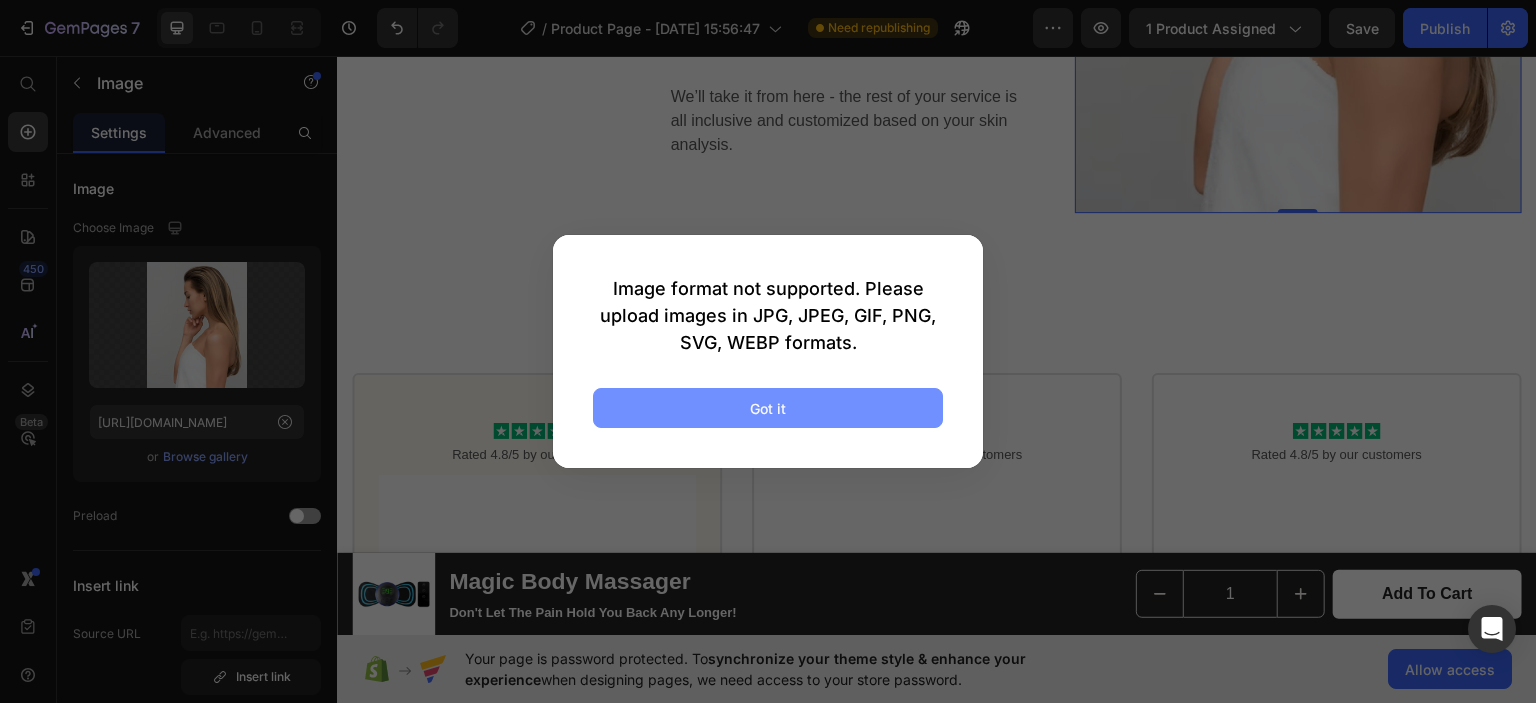click on "Got it" at bounding box center [768, 408] 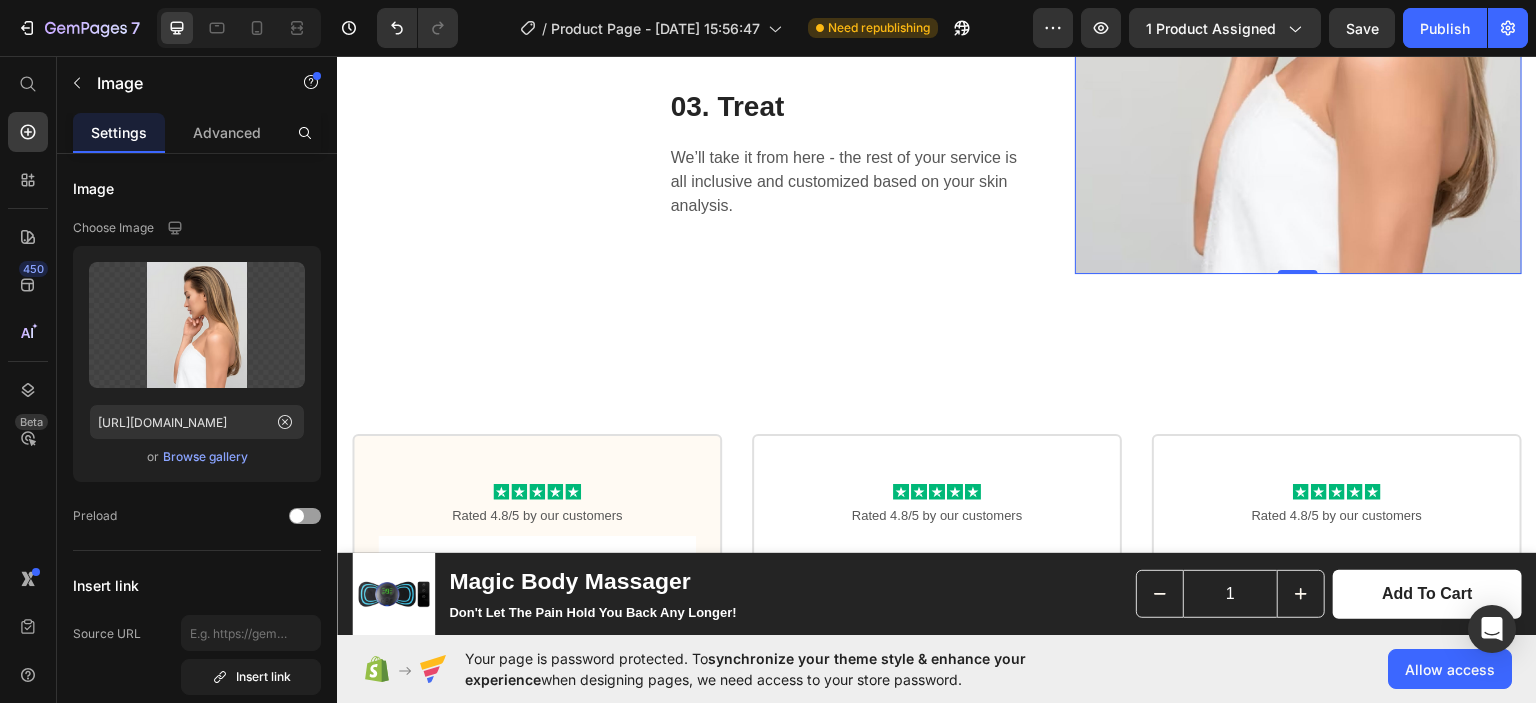 scroll, scrollTop: 3916, scrollLeft: 0, axis: vertical 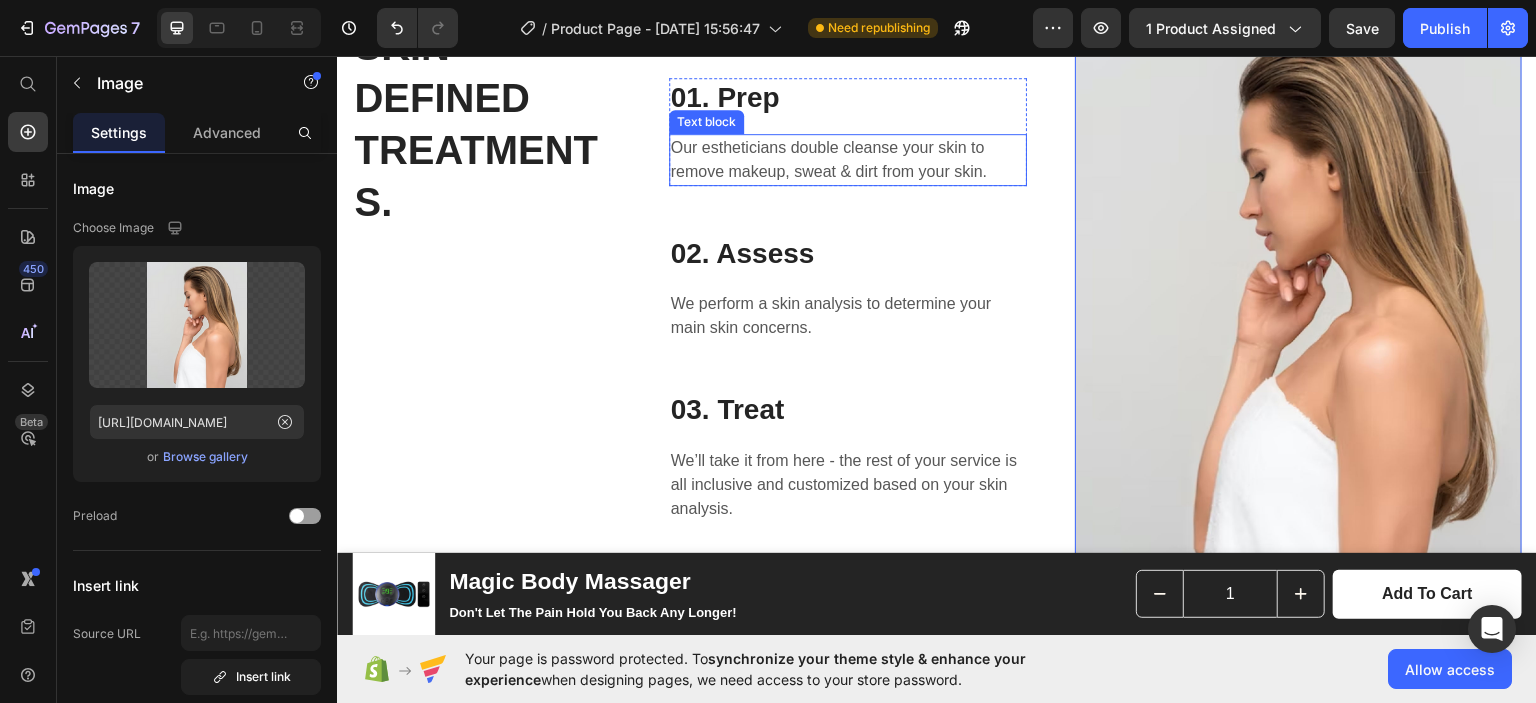 click on "Our estheticians double cleanse your skin to remove makeup, sweat & dirt from your skin." at bounding box center [848, 159] 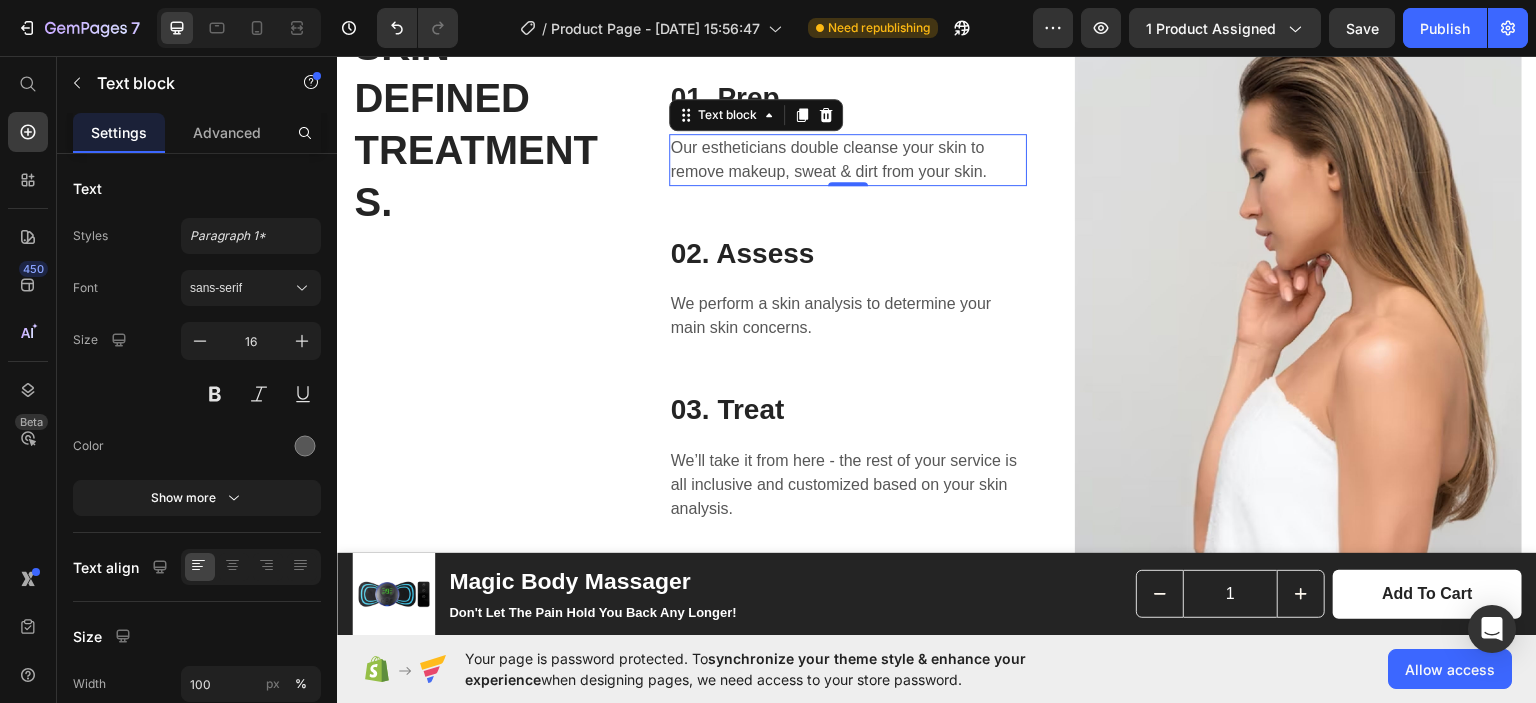 click on "HOW IT WORKS Text block 01. Prep Heading Our estheticians double cleanse your skin to remove makeup, sweat & dirt from your skin. Text block   0 Row 02. Assess Heading We perform a skin analysis to determine your main skin concerns. Text block Row 03. Treat Heading We’ll take it from here - the rest of your service is all inclusive and customized based on your skin analysis. Text block Row" at bounding box center (848, 297) 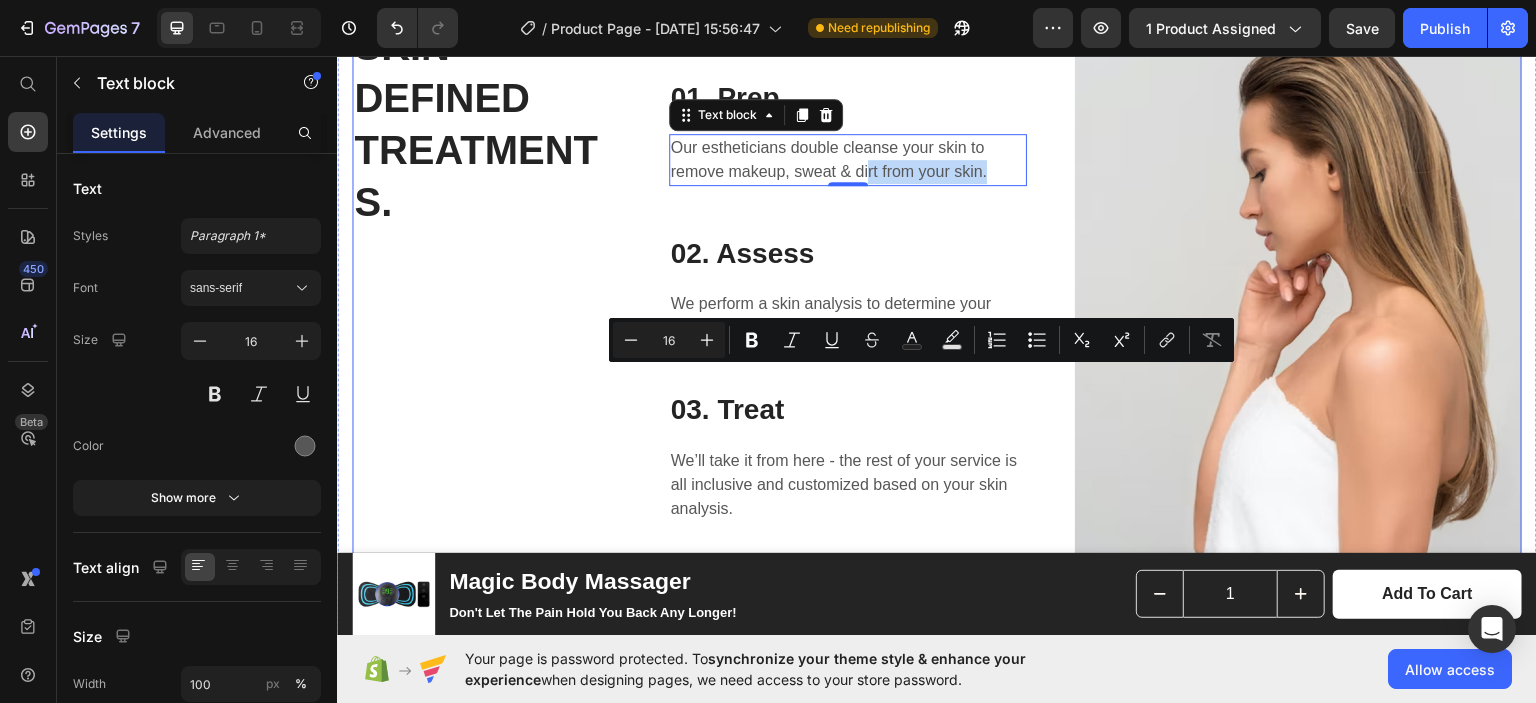 click on "SKIN -  DEFINED  TREATMENTS. Heading HOW IT WORKS Text block 01. Prep Heading Our estheticians double cleanse your skin to remove makeup, sweat & dirt from your skin. Text block   0 Row 02. Assess Heading We perform a skin analysis to determine your main skin concerns. Text block Row 03. Treat Heading We’ll take it from here - the rest of your service is all inclusive and customized based on your skin analysis. Text block Row Image Row" at bounding box center (937, 297) 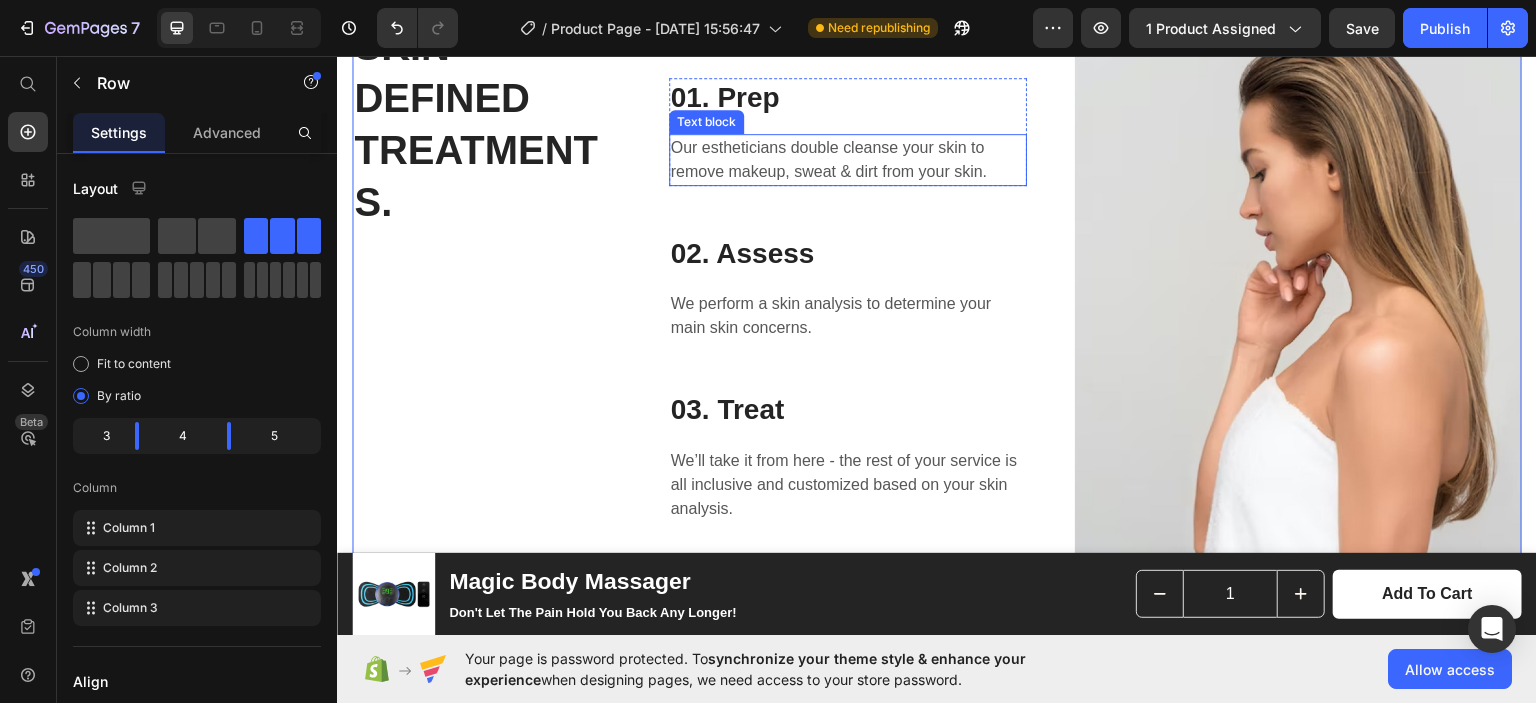 click on "Our estheticians double cleanse your skin to remove makeup, sweat & dirt from your skin." at bounding box center (848, 159) 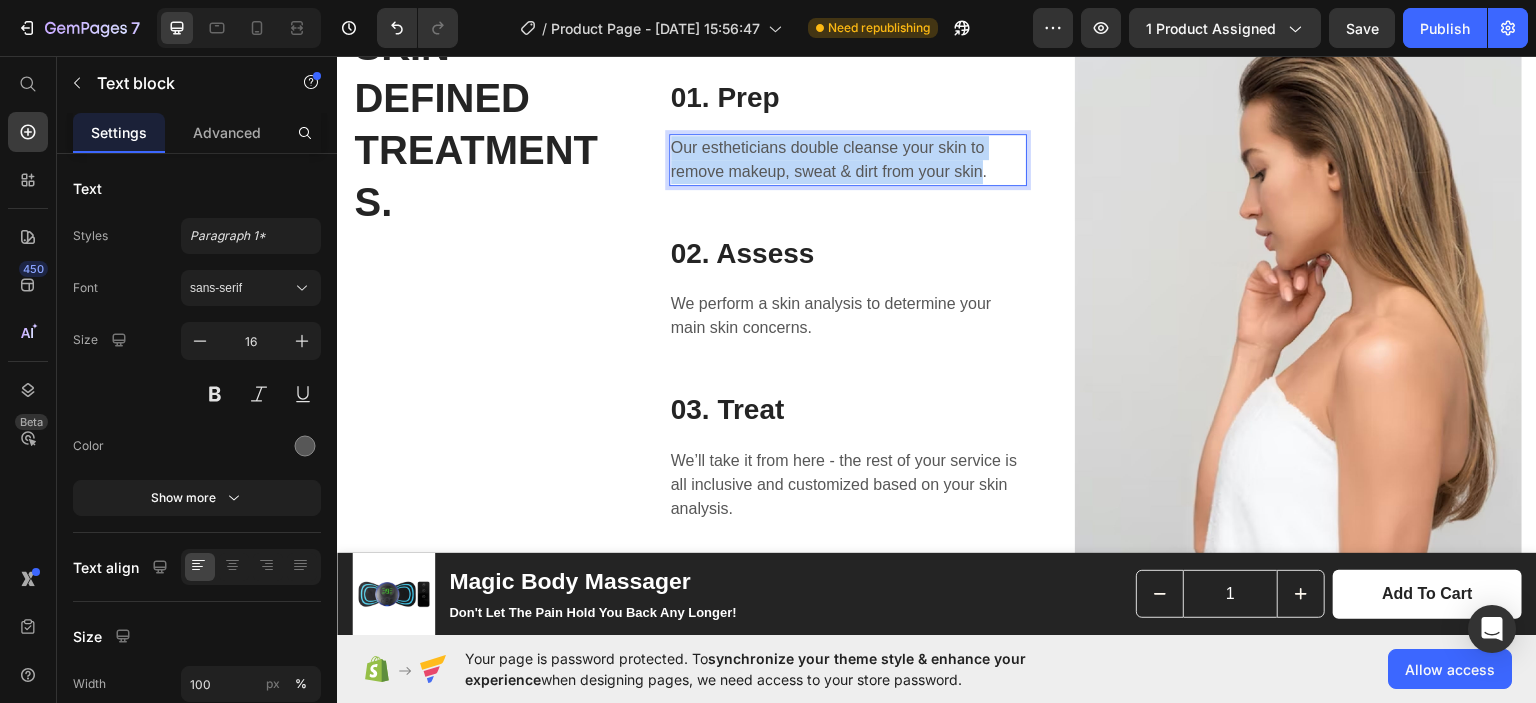 drag, startPoint x: 975, startPoint y: 377, endPoint x: 671, endPoint y: 352, distance: 305.0262 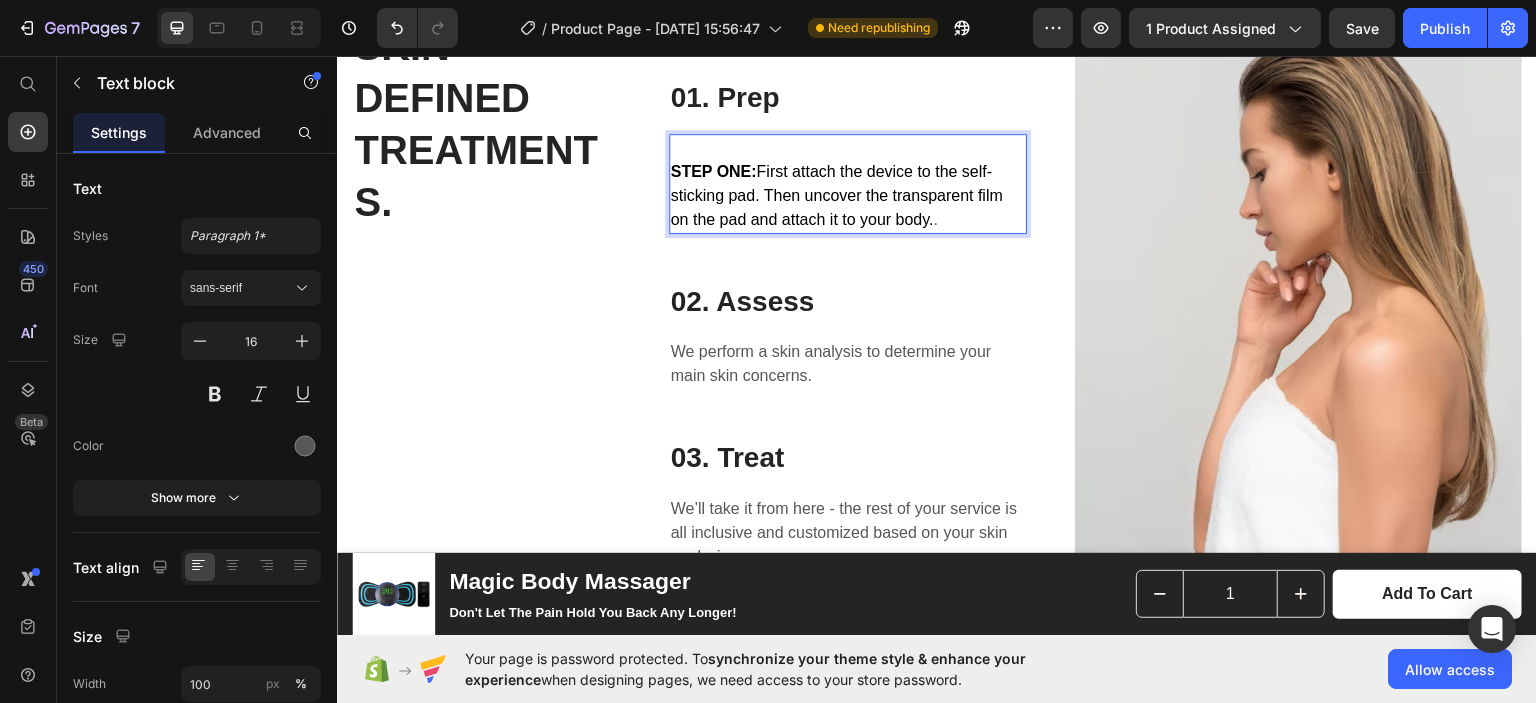 click on "STEP ONE:" at bounding box center [714, 170] 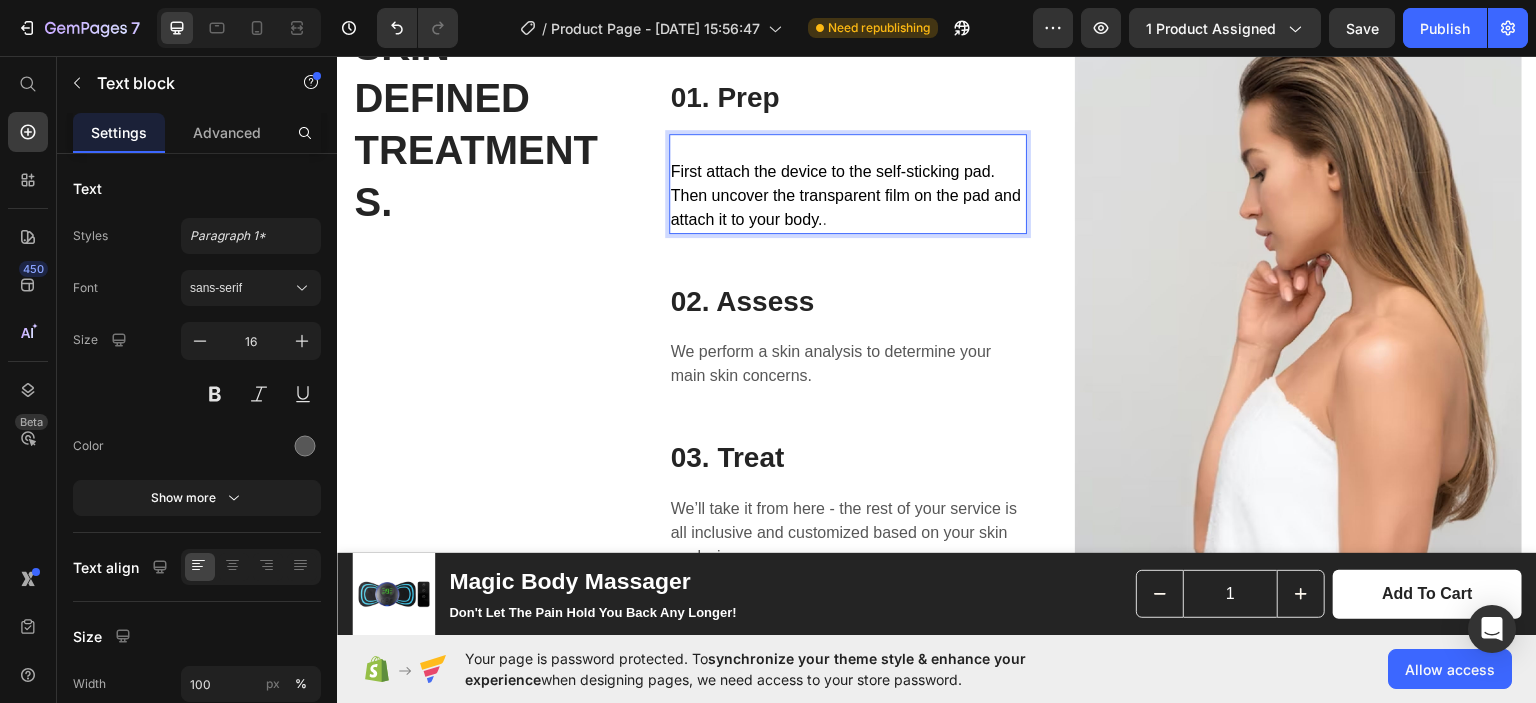 click on "First attach the device to the self-sticking pad. Then uncover the transparent film on the pad and attach it to your body." at bounding box center [846, 194] 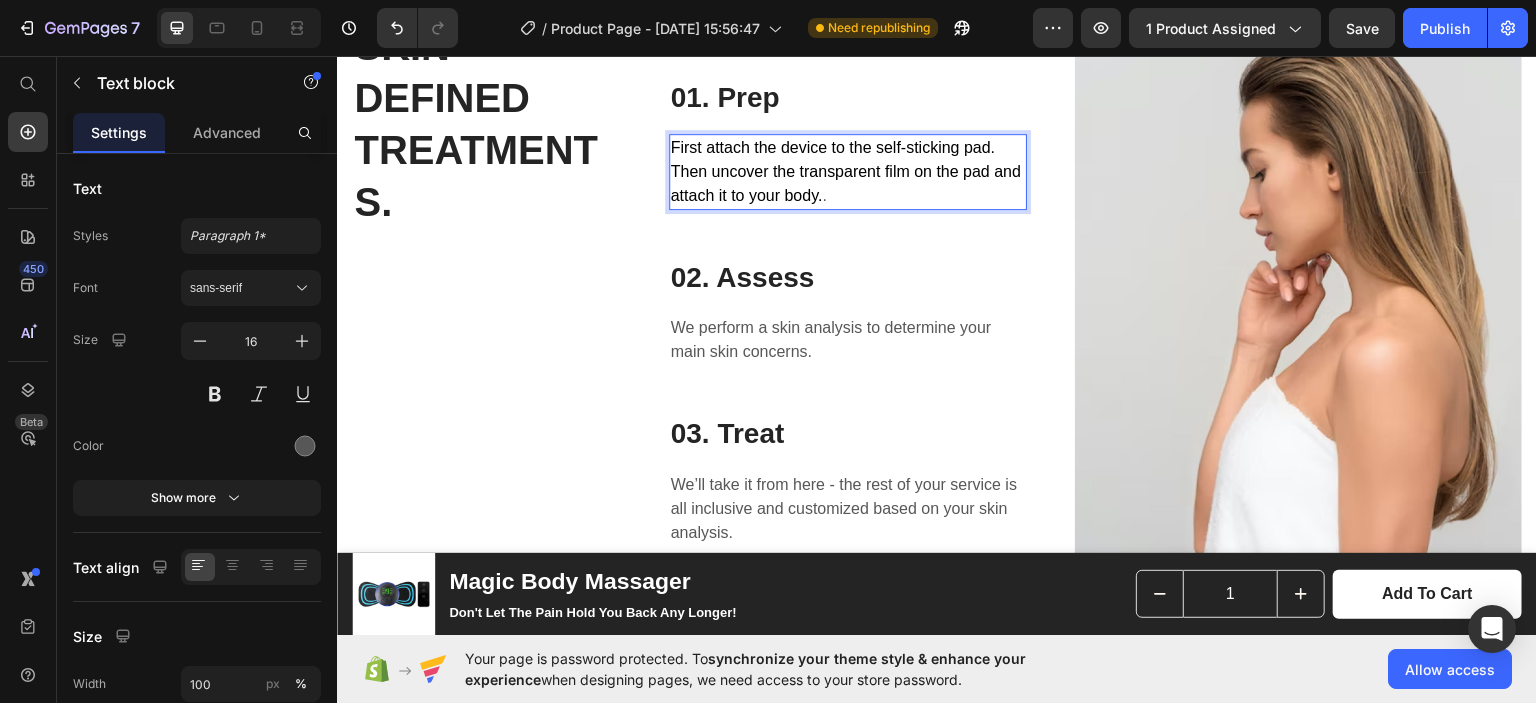 click on "First attach the device to the self-sticking pad. Then uncover the transparent film on the pad and attach it to your body. ." at bounding box center (848, 171) 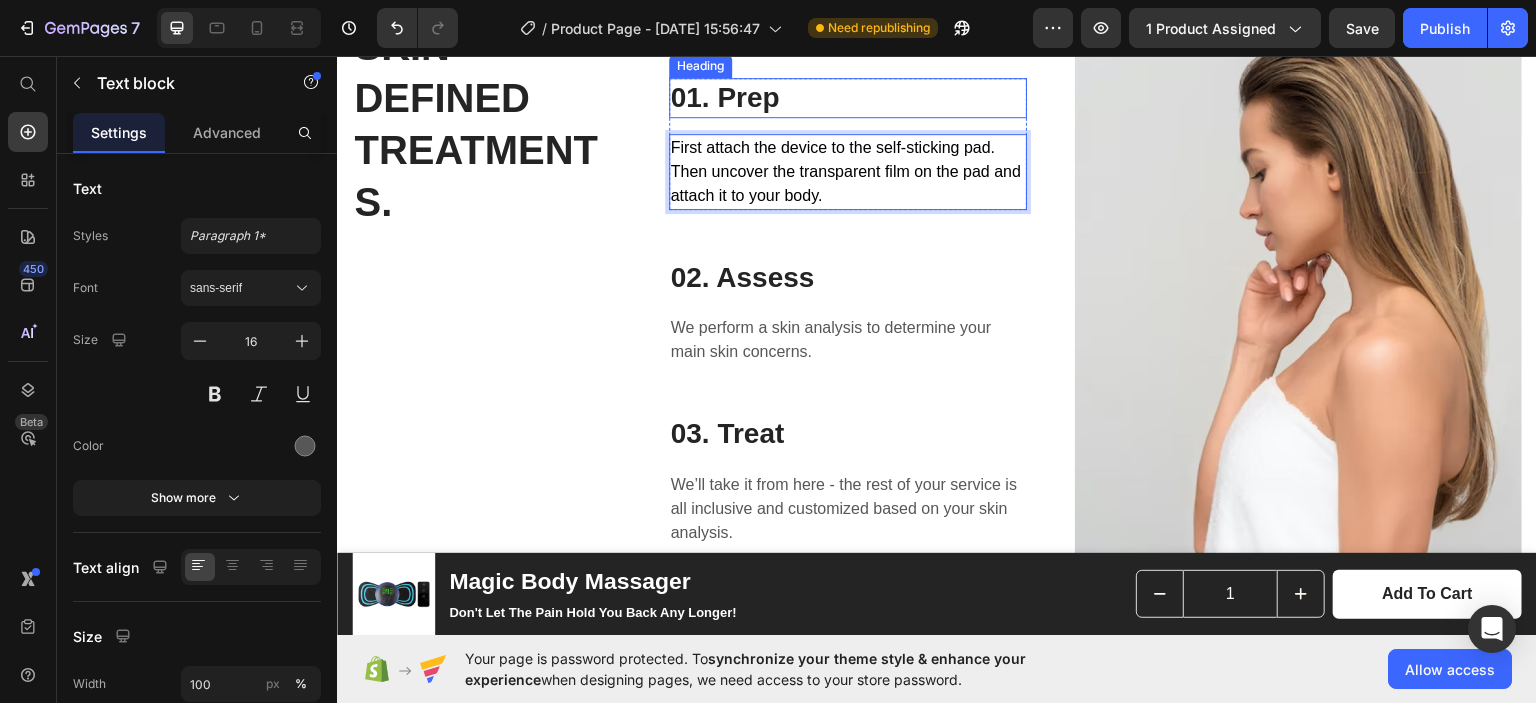 click on "01. Prep" at bounding box center (848, 97) 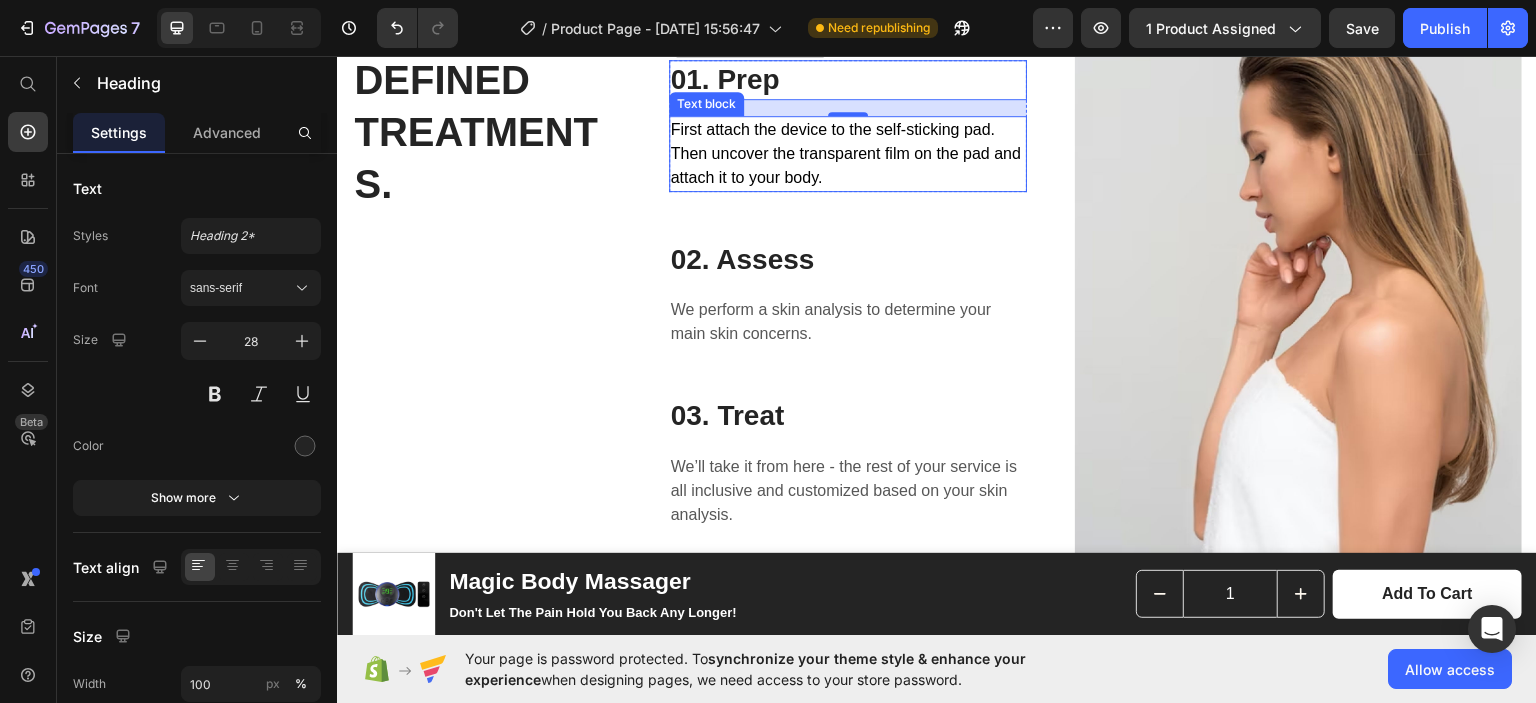 scroll, scrollTop: 3935, scrollLeft: 0, axis: vertical 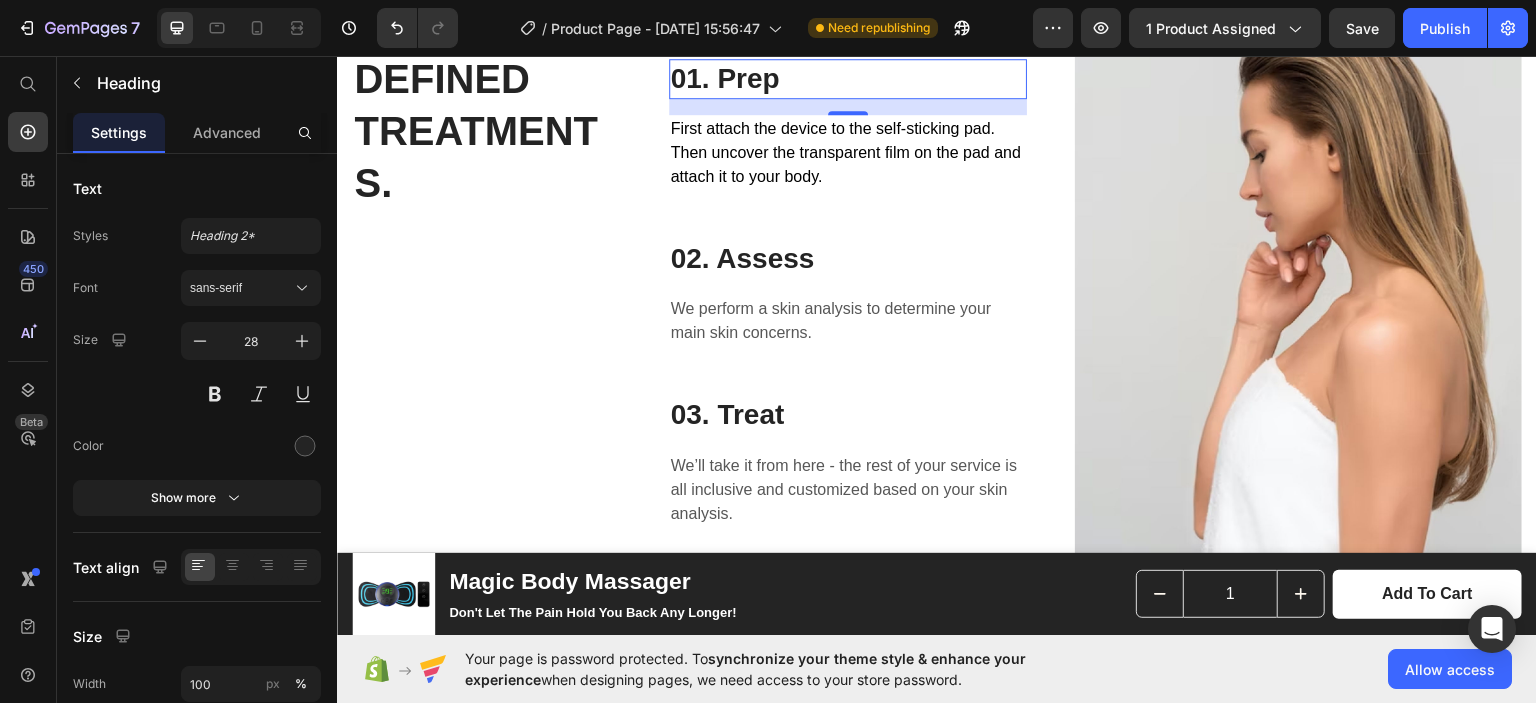 click on "01. Prep" at bounding box center (848, 78) 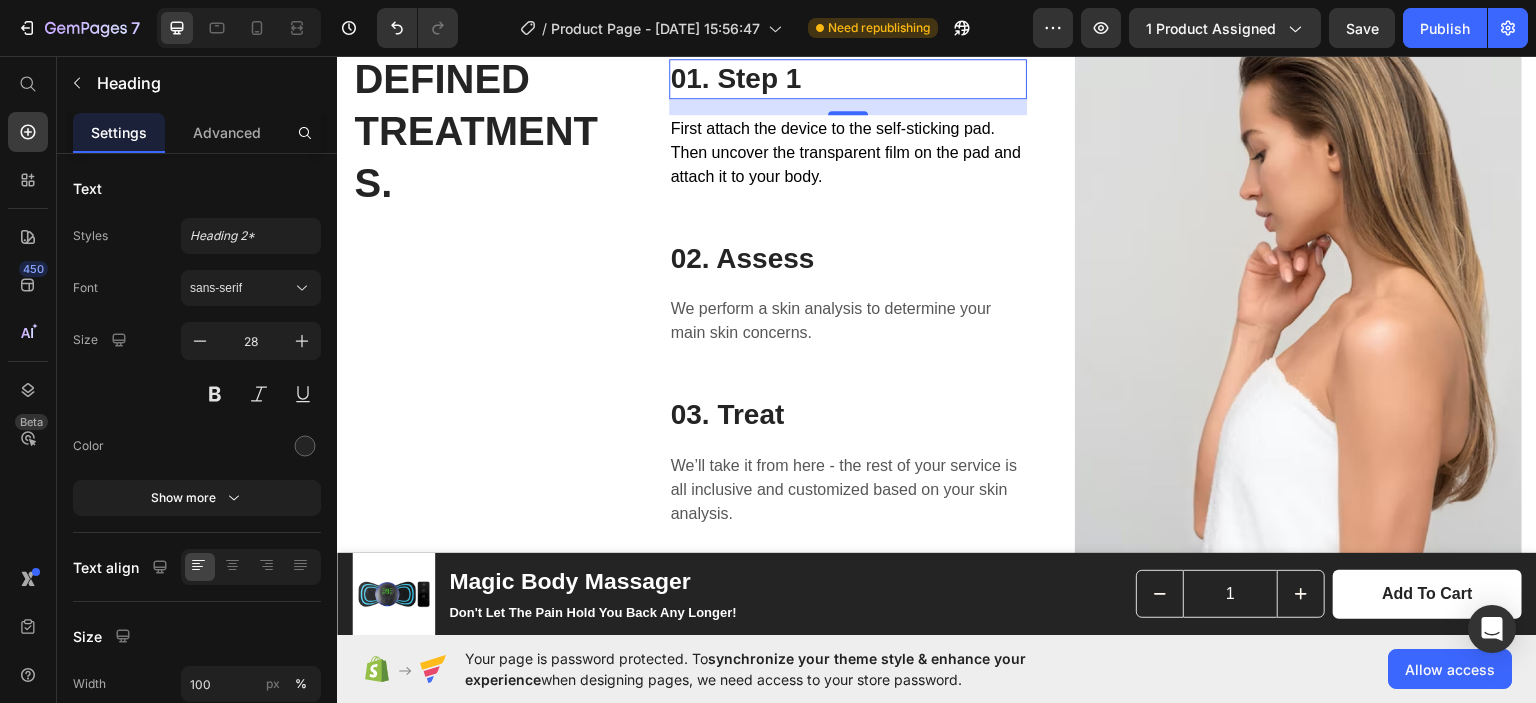 click on "01. Step 1" at bounding box center (848, 78) 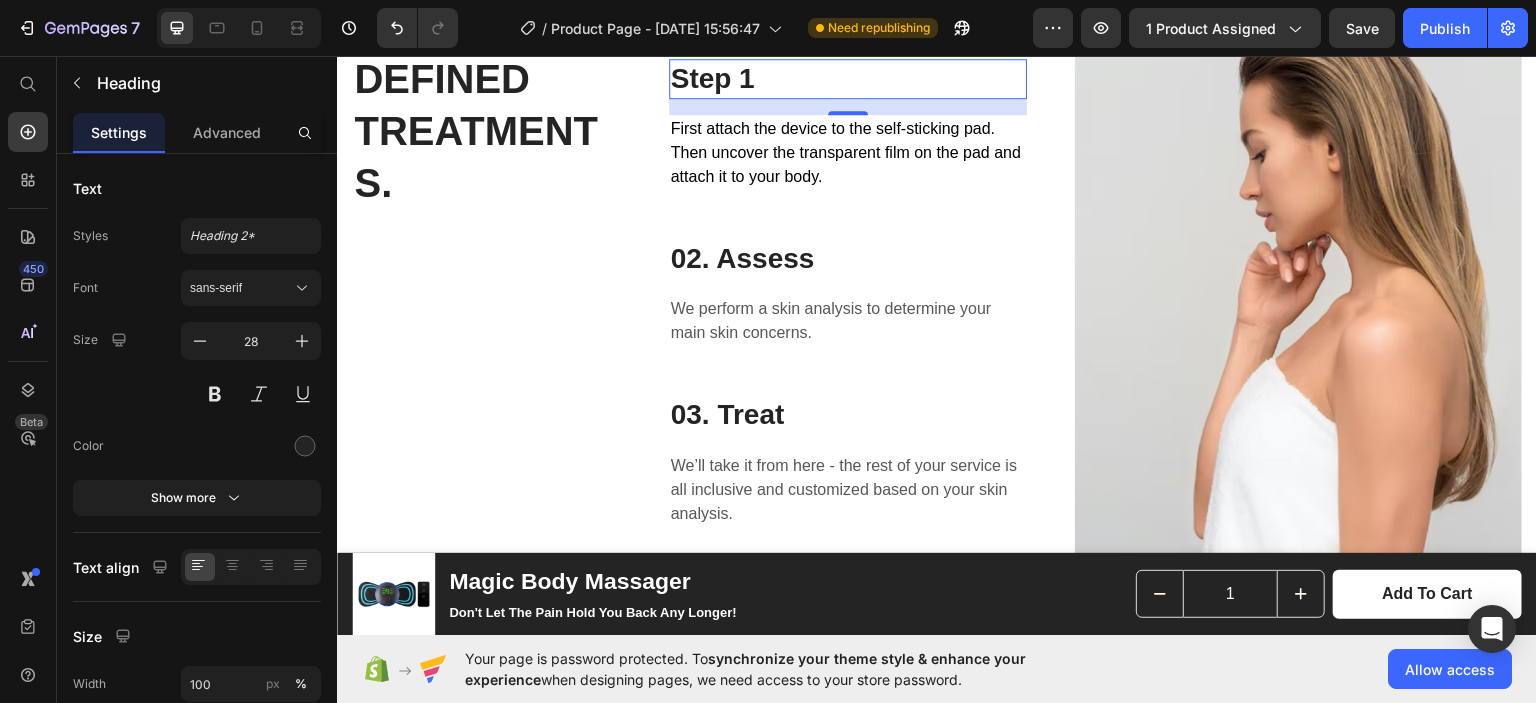 click on "Step 1" at bounding box center [848, 78] 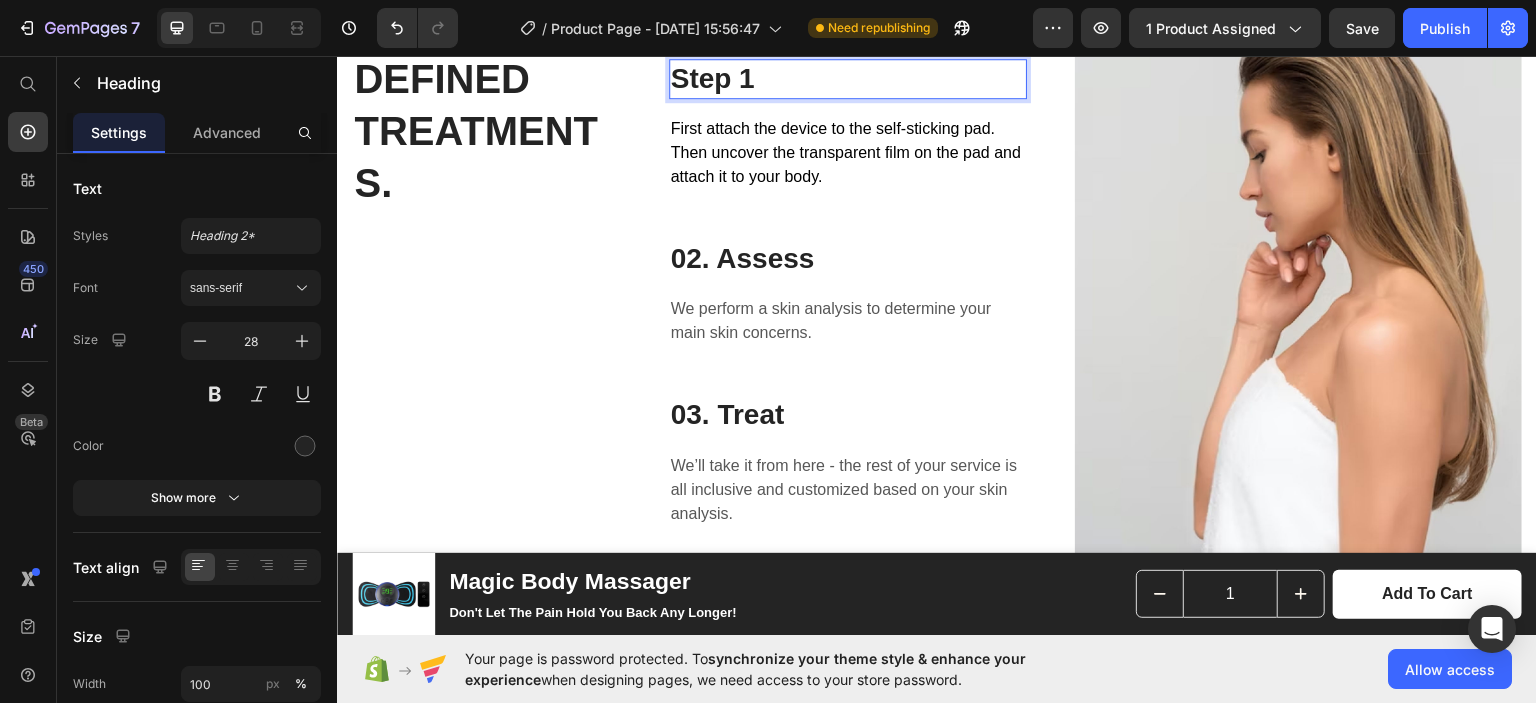 click on "Step 1" at bounding box center (848, 78) 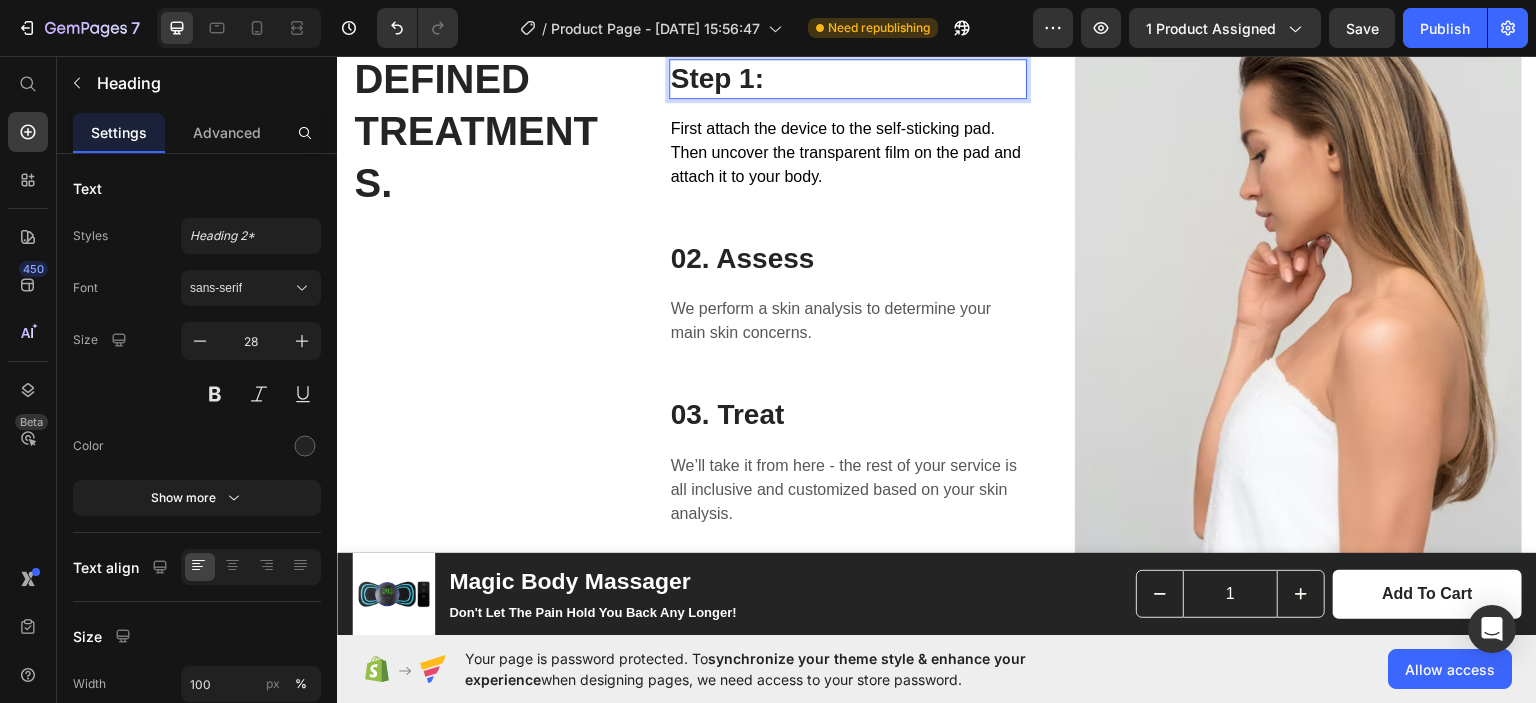 scroll, scrollTop: 4055, scrollLeft: 0, axis: vertical 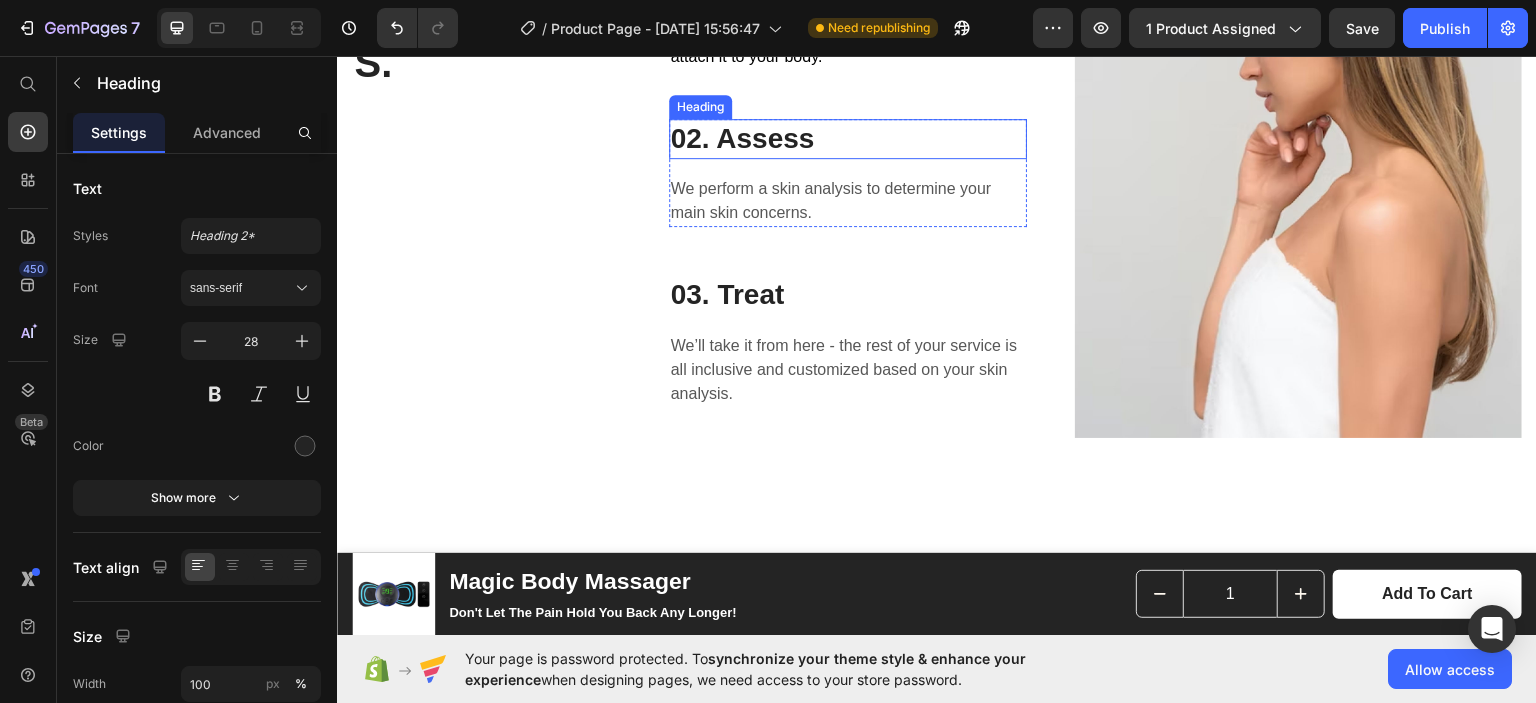 click on "02. Assess" at bounding box center [848, 138] 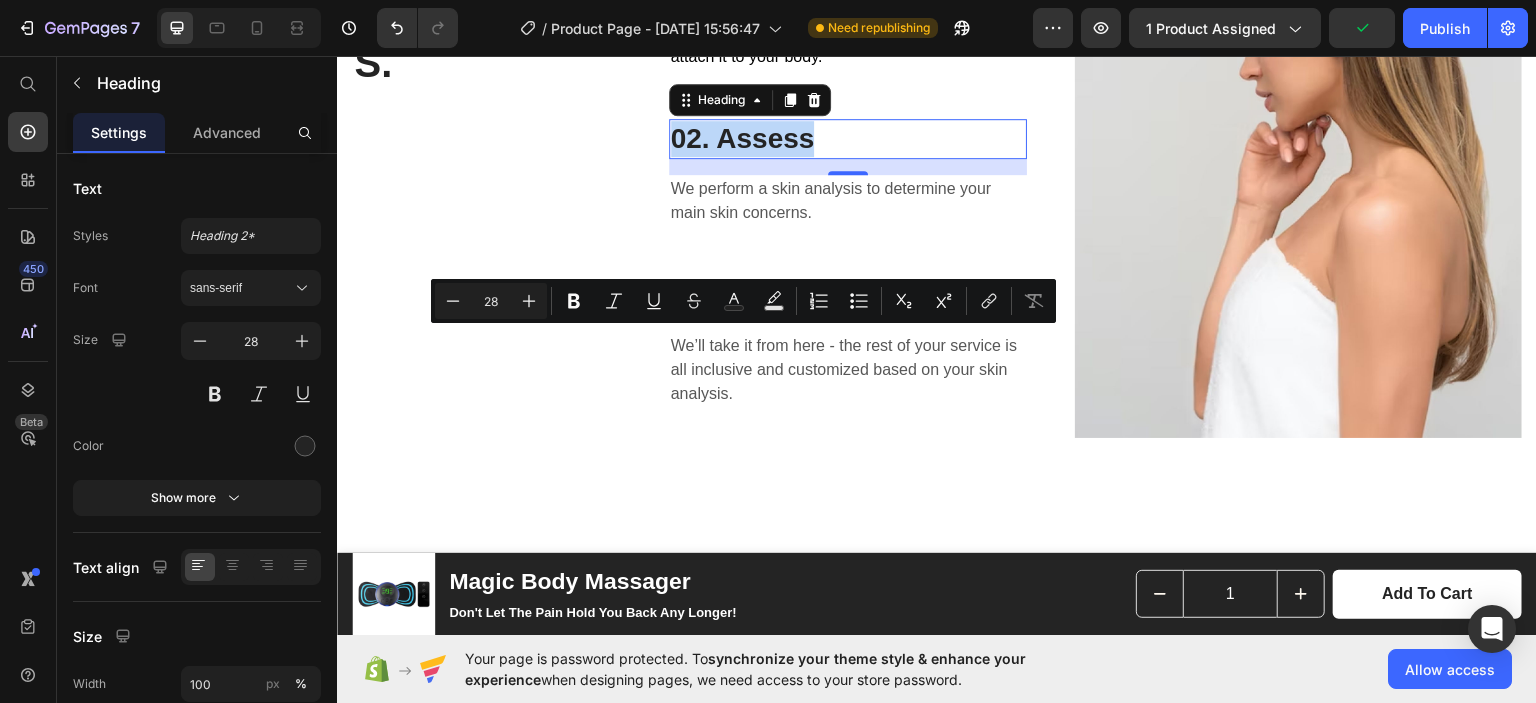 drag, startPoint x: 814, startPoint y: 347, endPoint x: 665, endPoint y: 346, distance: 149.00336 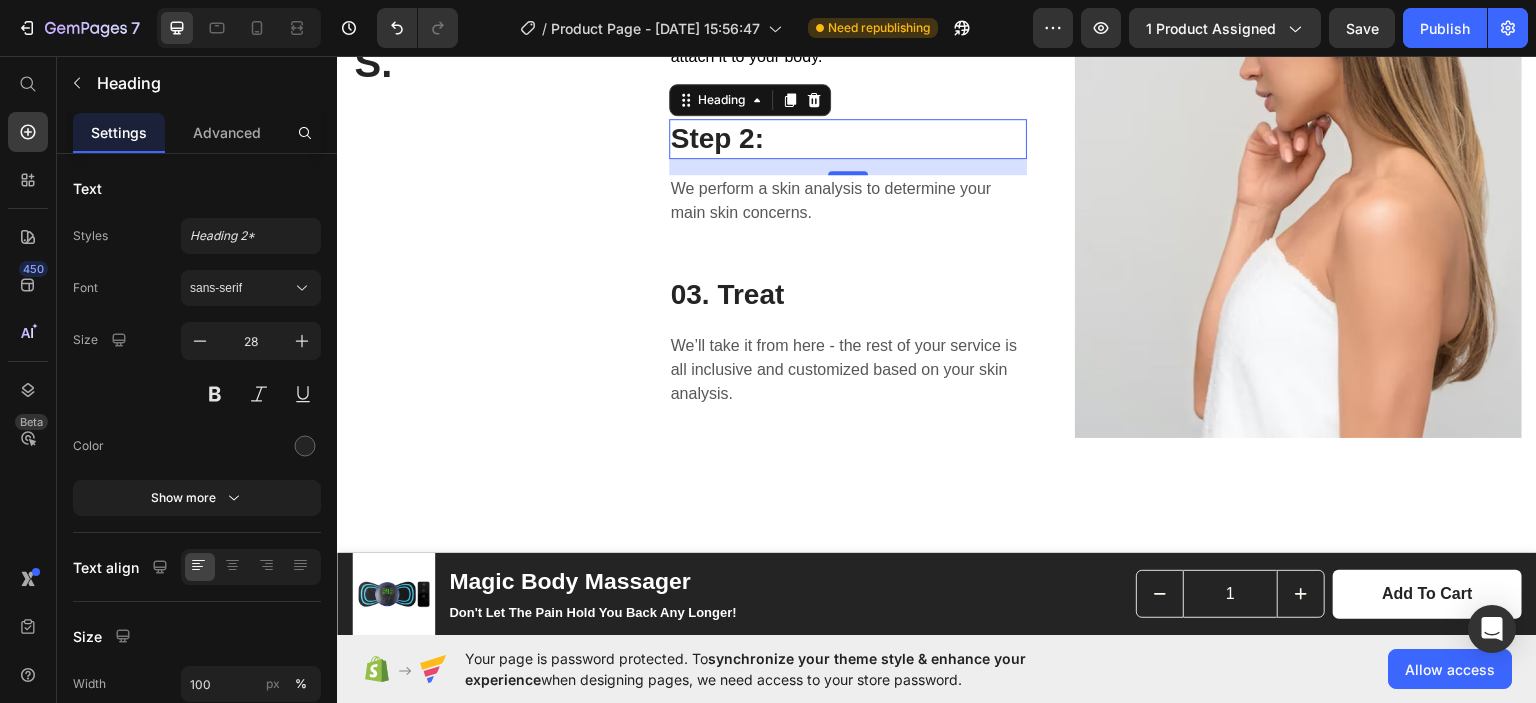 scroll, scrollTop: 4152, scrollLeft: 0, axis: vertical 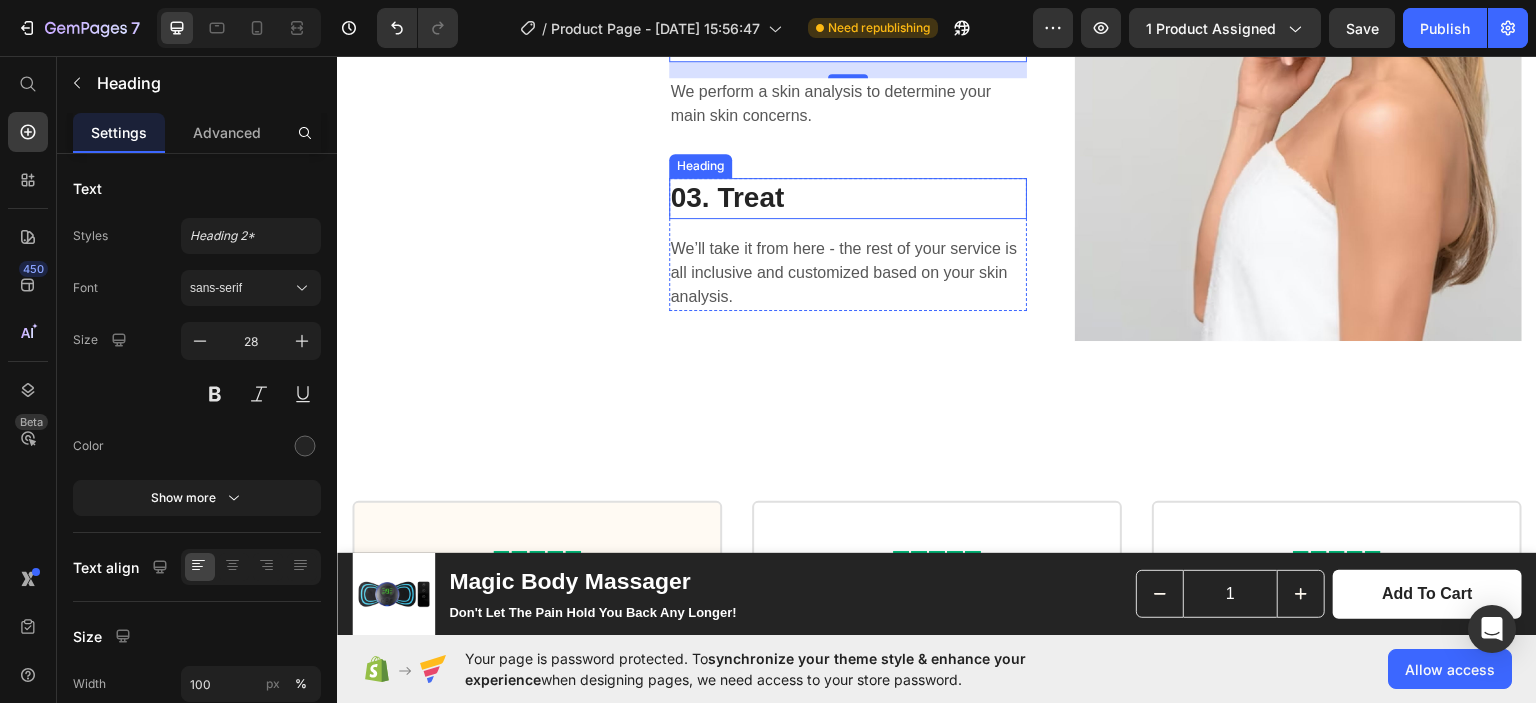 click on "03. Treat" at bounding box center (848, 197) 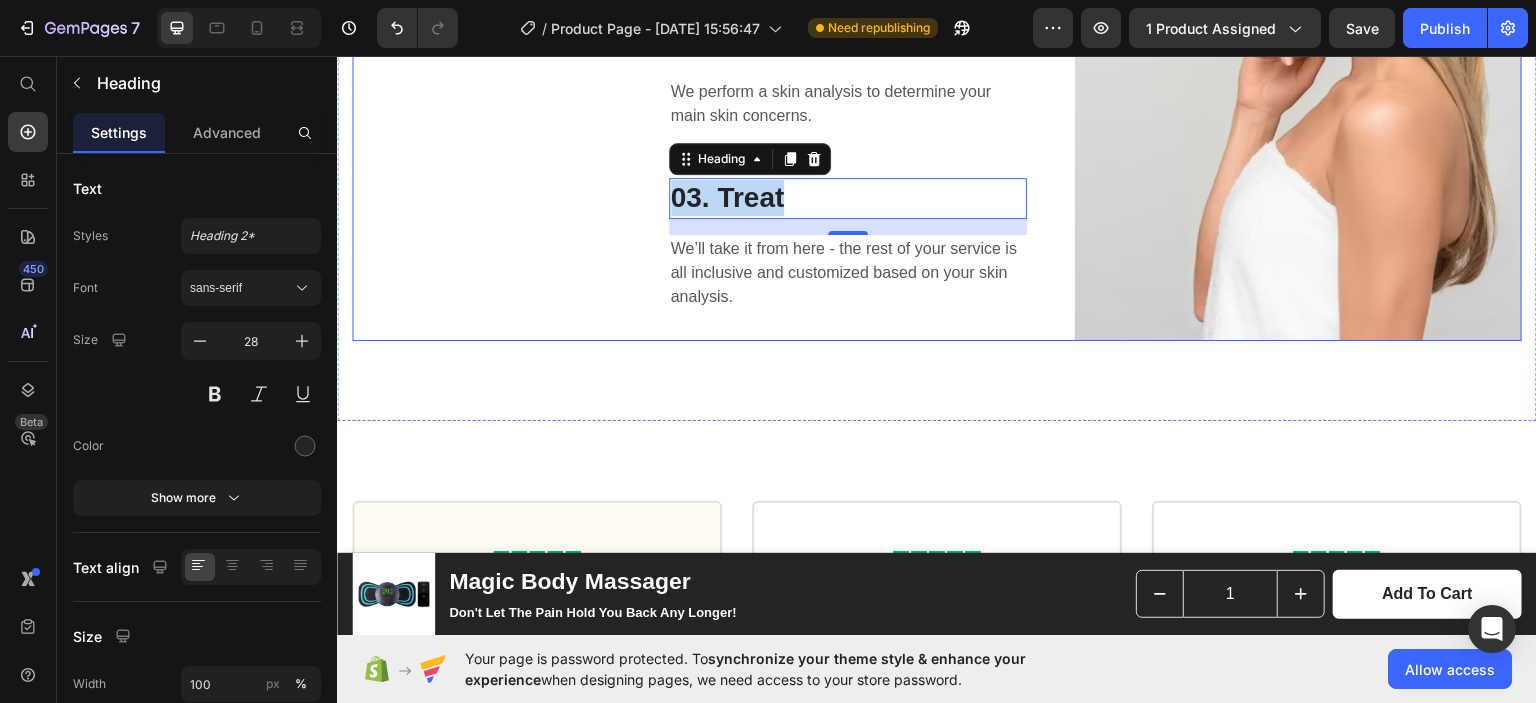 drag, startPoint x: 784, startPoint y: 411, endPoint x: 661, endPoint y: 415, distance: 123.065025 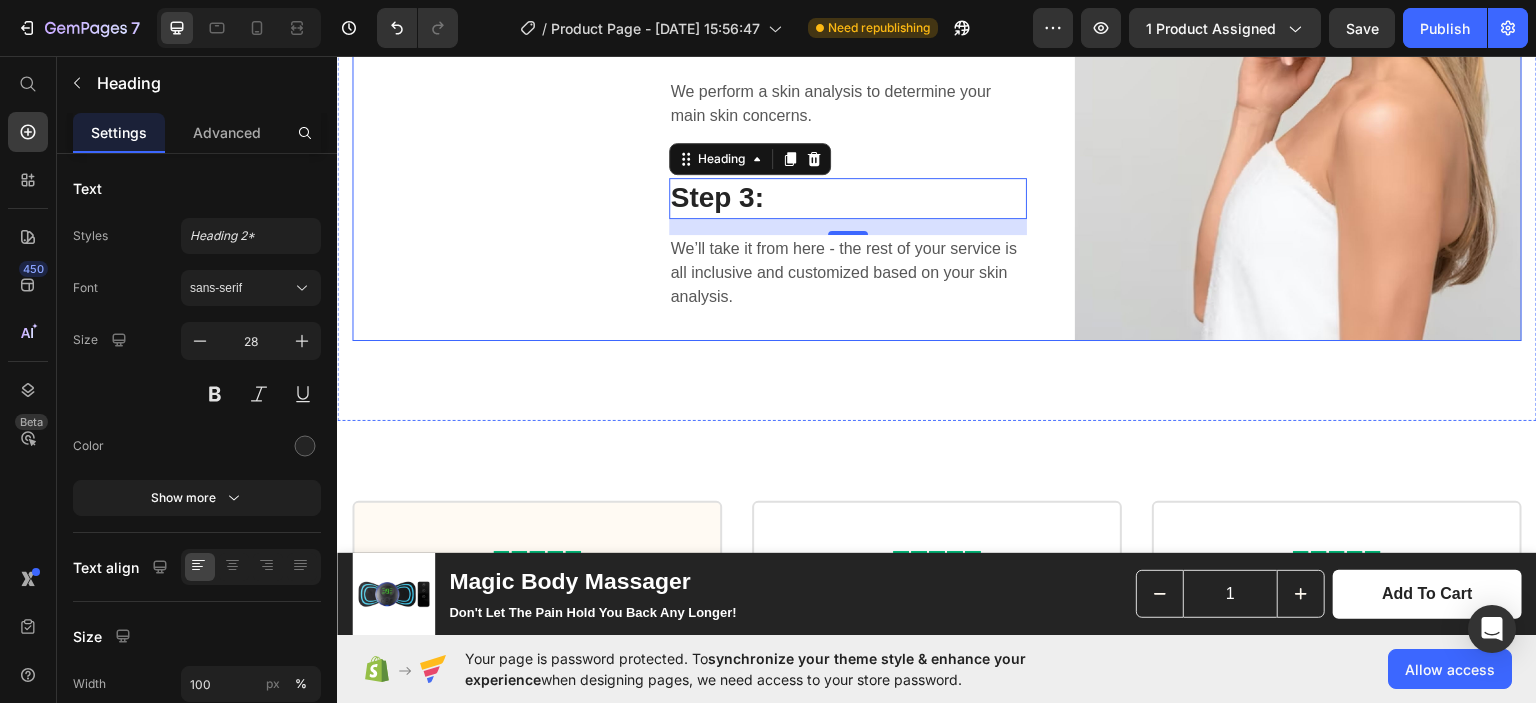 click on "SKIN -  DEFINED  TREATMENTS. Heading" at bounding box center [486, 61] 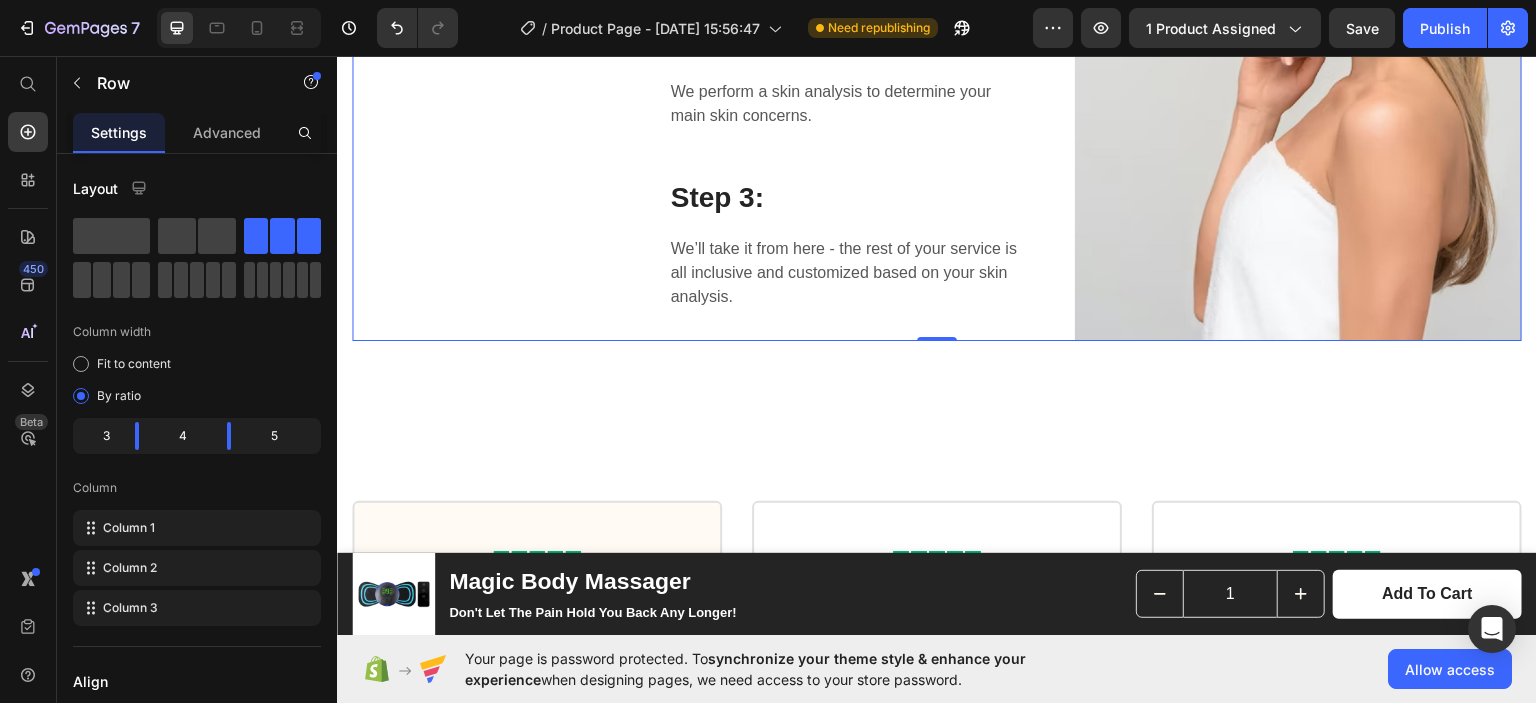 scroll, scrollTop: 4094, scrollLeft: 0, axis: vertical 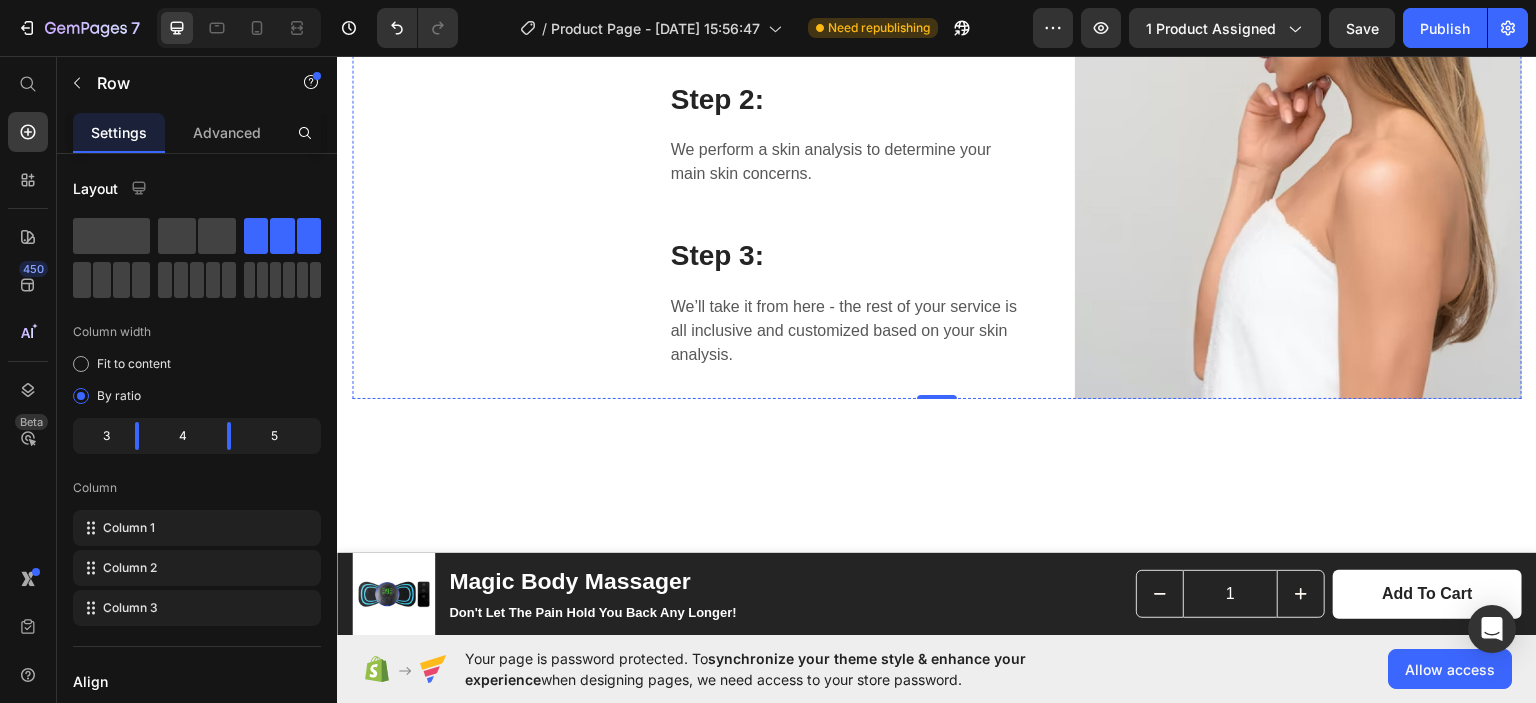 click on "SKIN -  DEFINED  TREATMENTS." at bounding box center [486, -55] 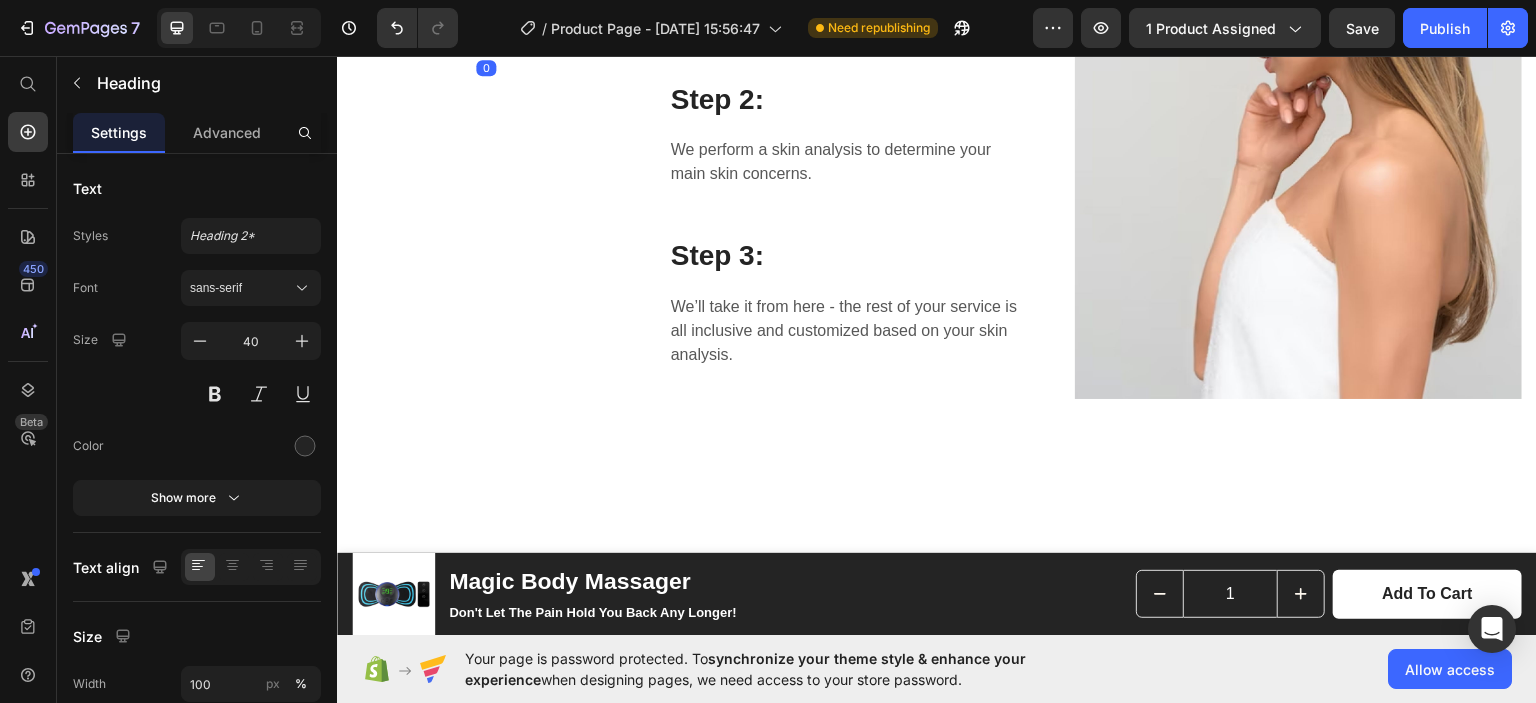 scroll, scrollTop: 4028, scrollLeft: 0, axis: vertical 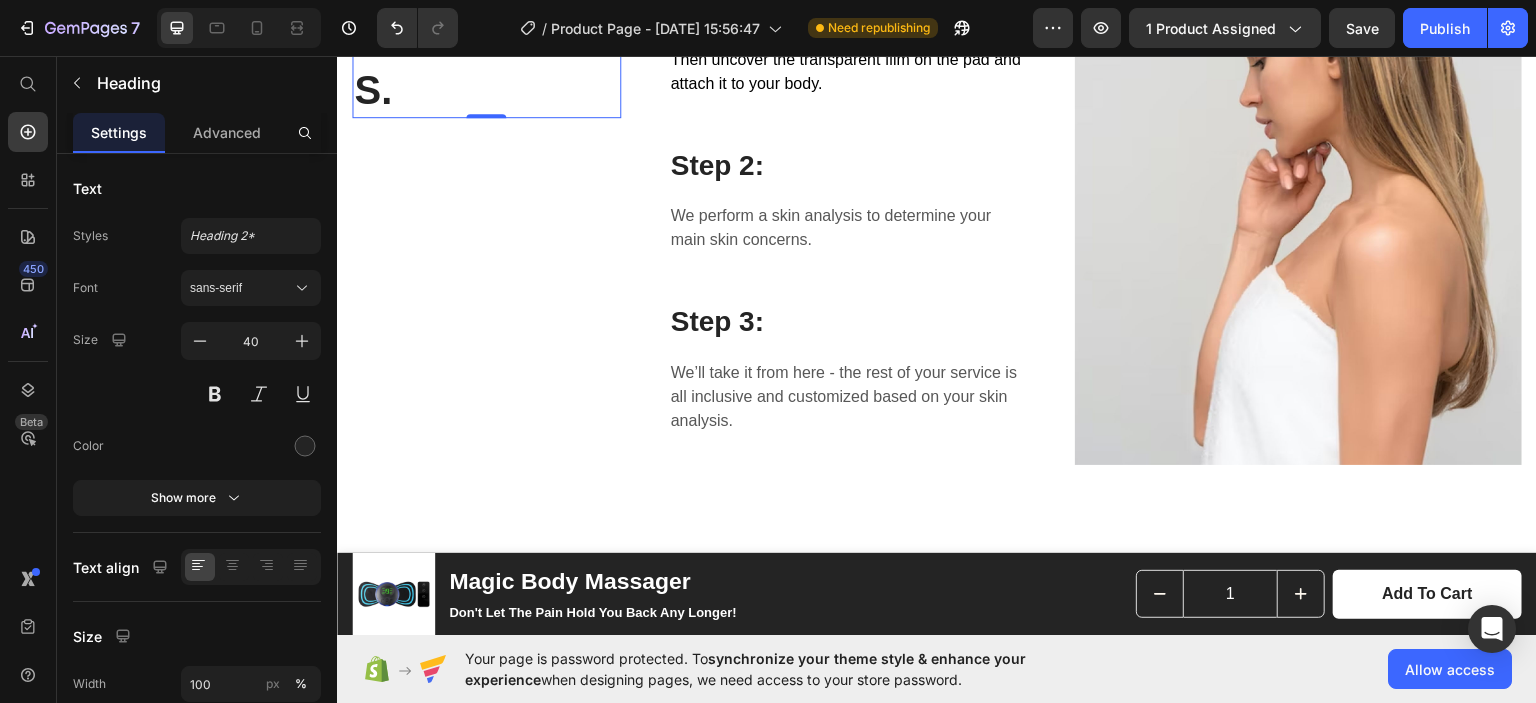 click 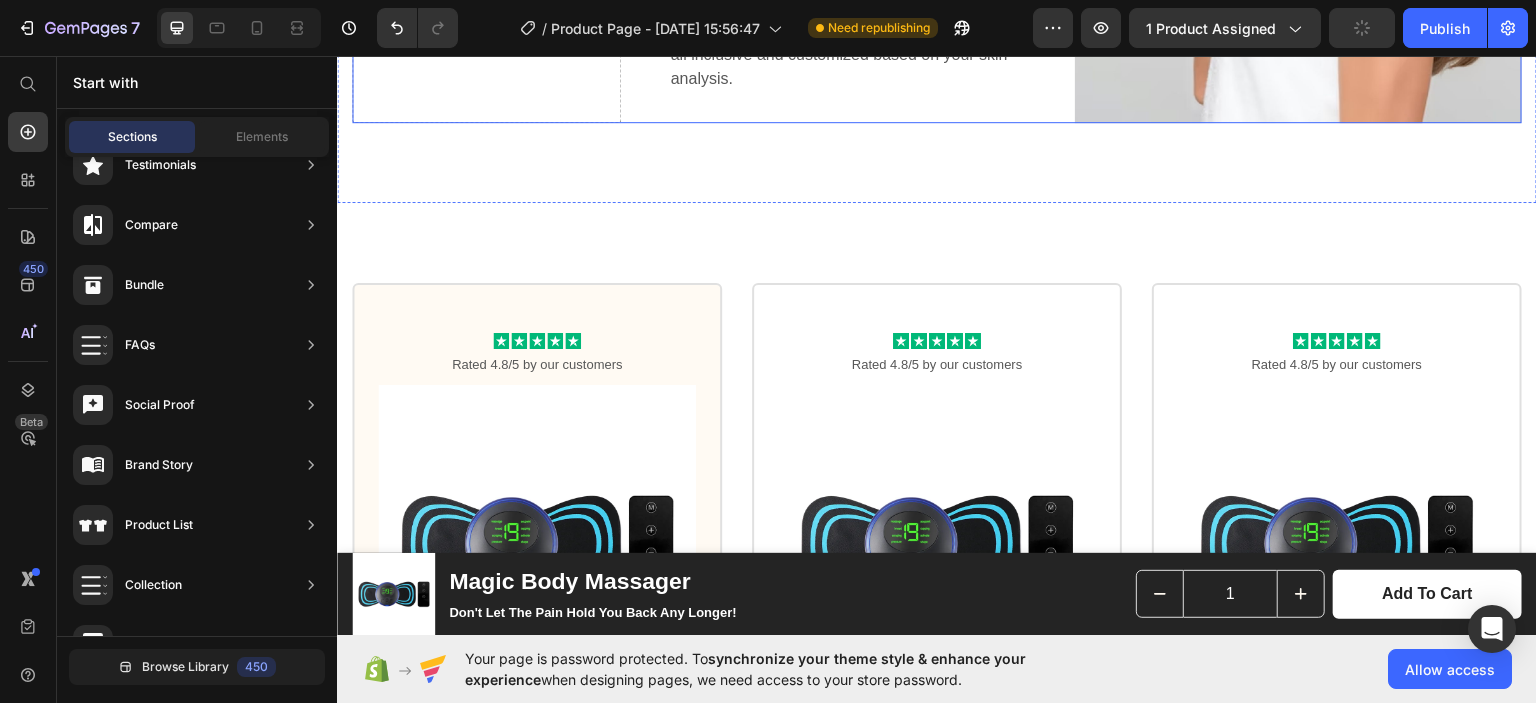scroll, scrollTop: 4004, scrollLeft: 0, axis: vertical 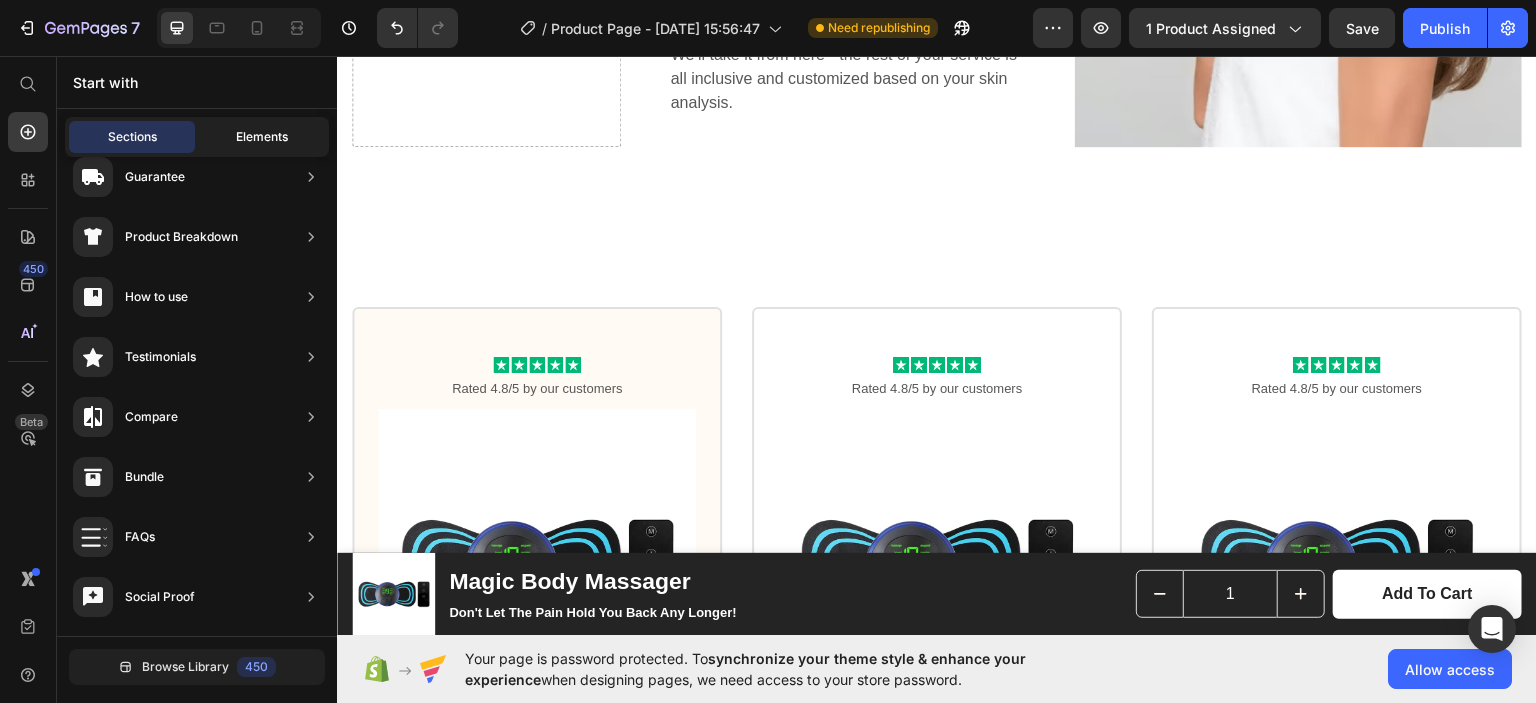 click on "Elements" at bounding box center [262, 137] 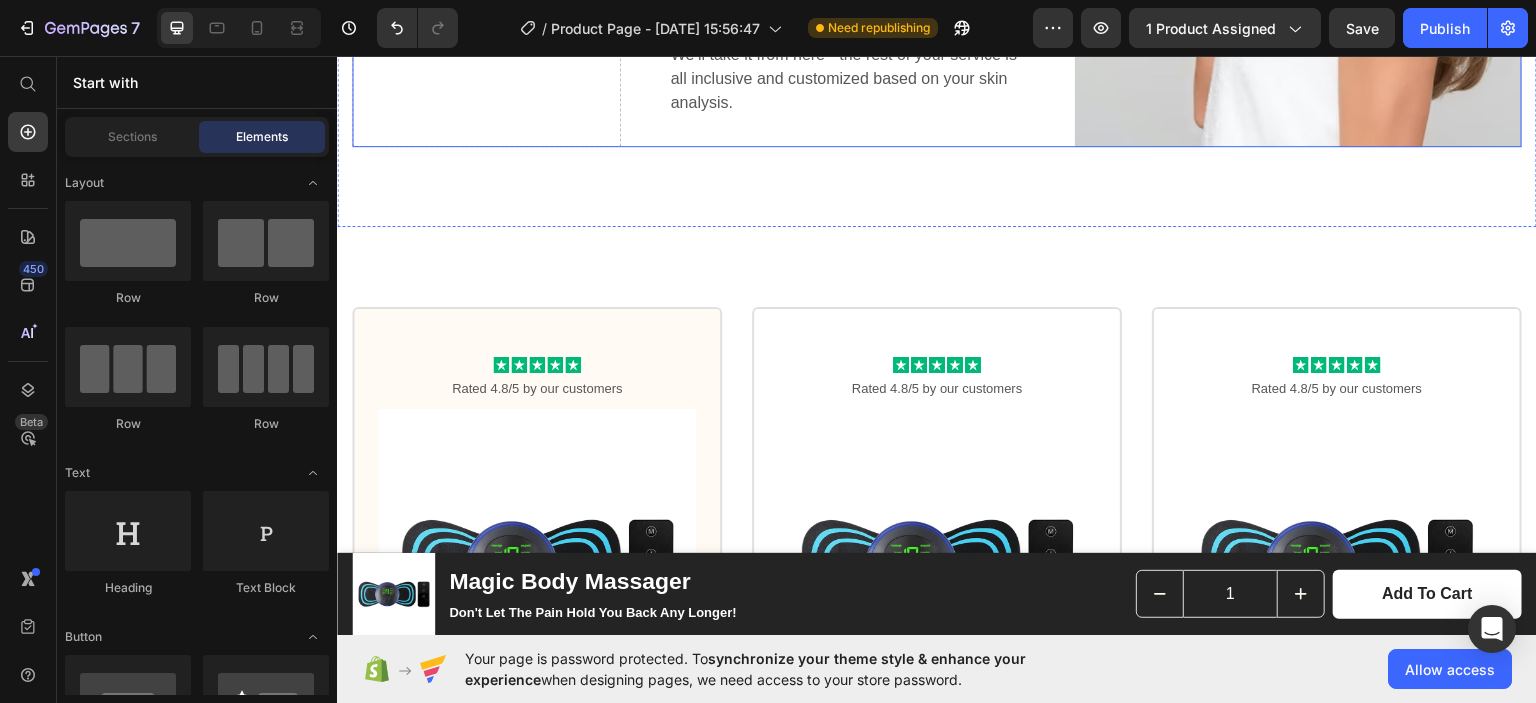 scroll, scrollTop: 3792, scrollLeft: 0, axis: vertical 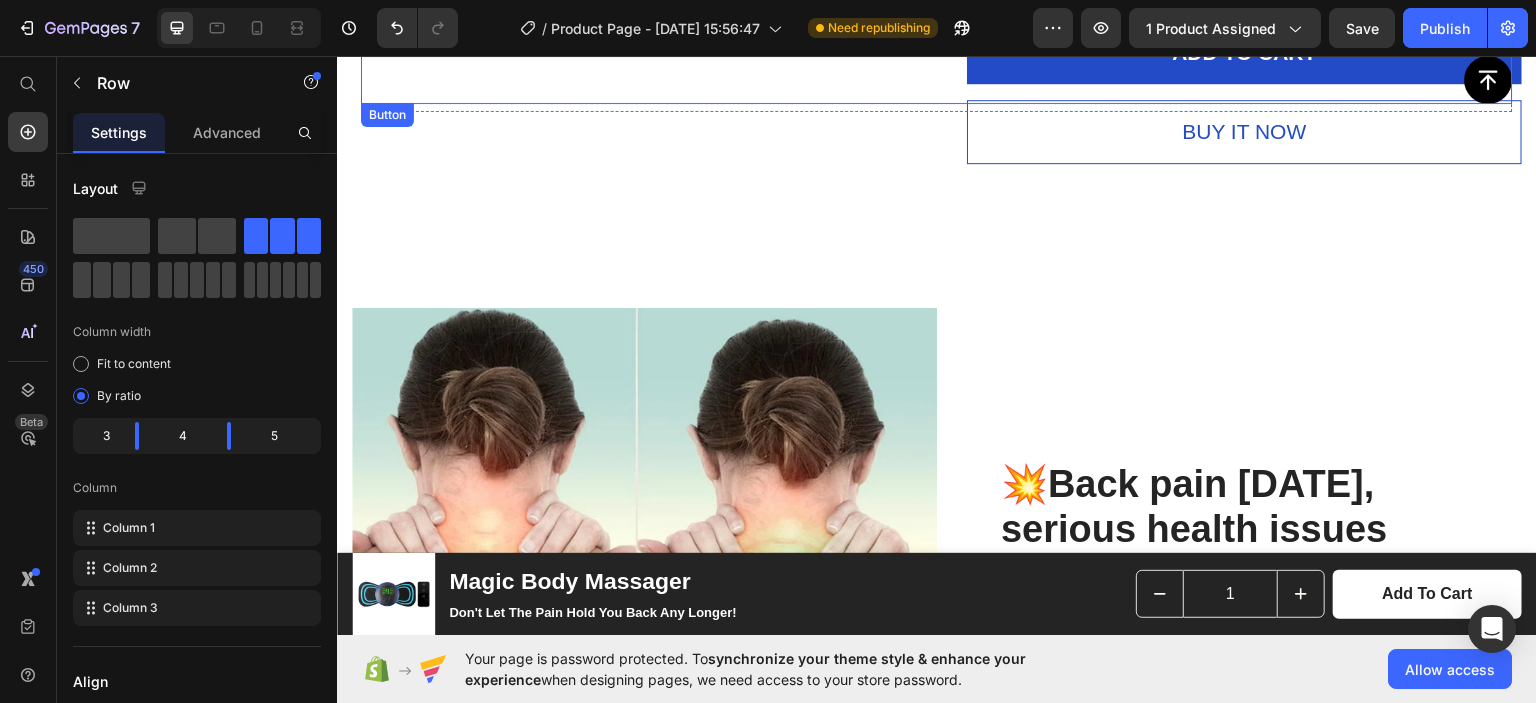 click 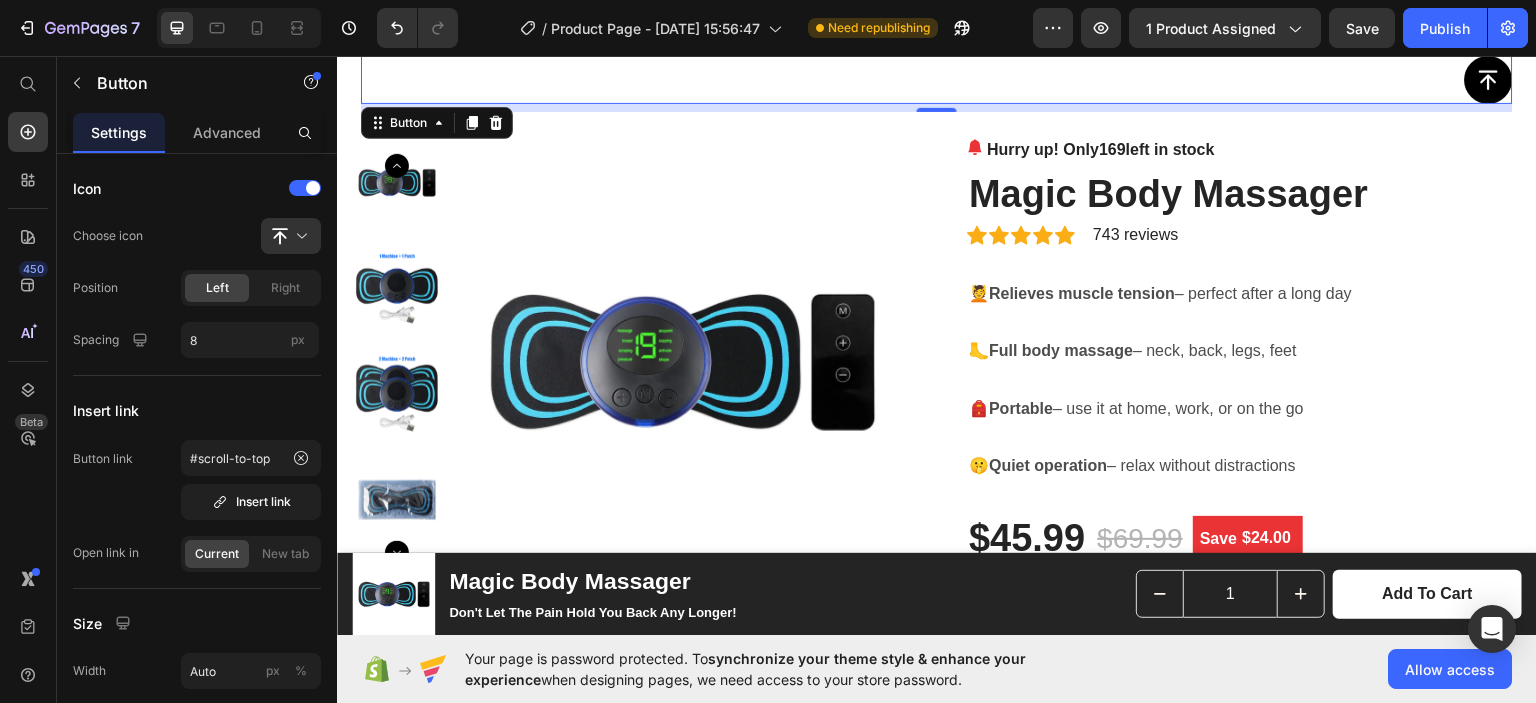 scroll, scrollTop: 0, scrollLeft: 0, axis: both 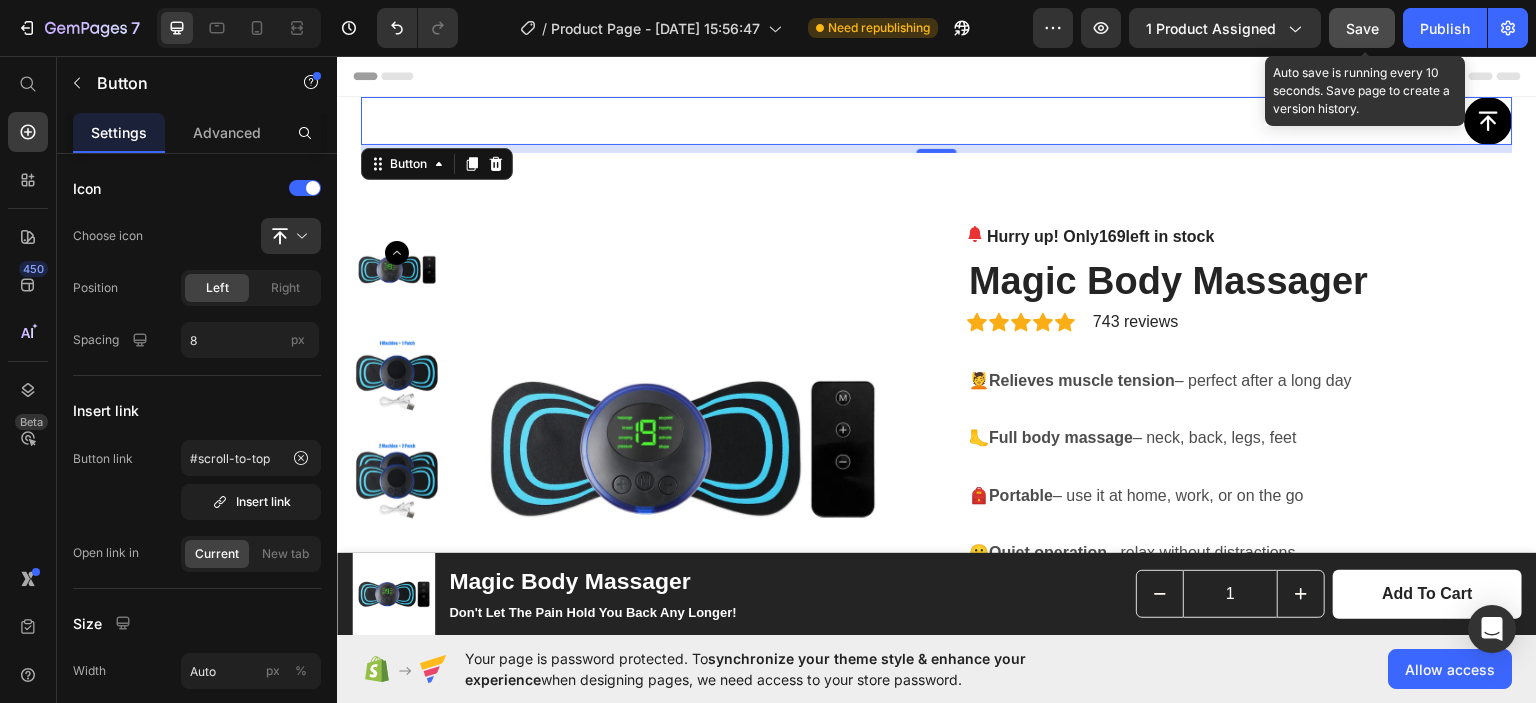 click on "Save" at bounding box center [1362, 28] 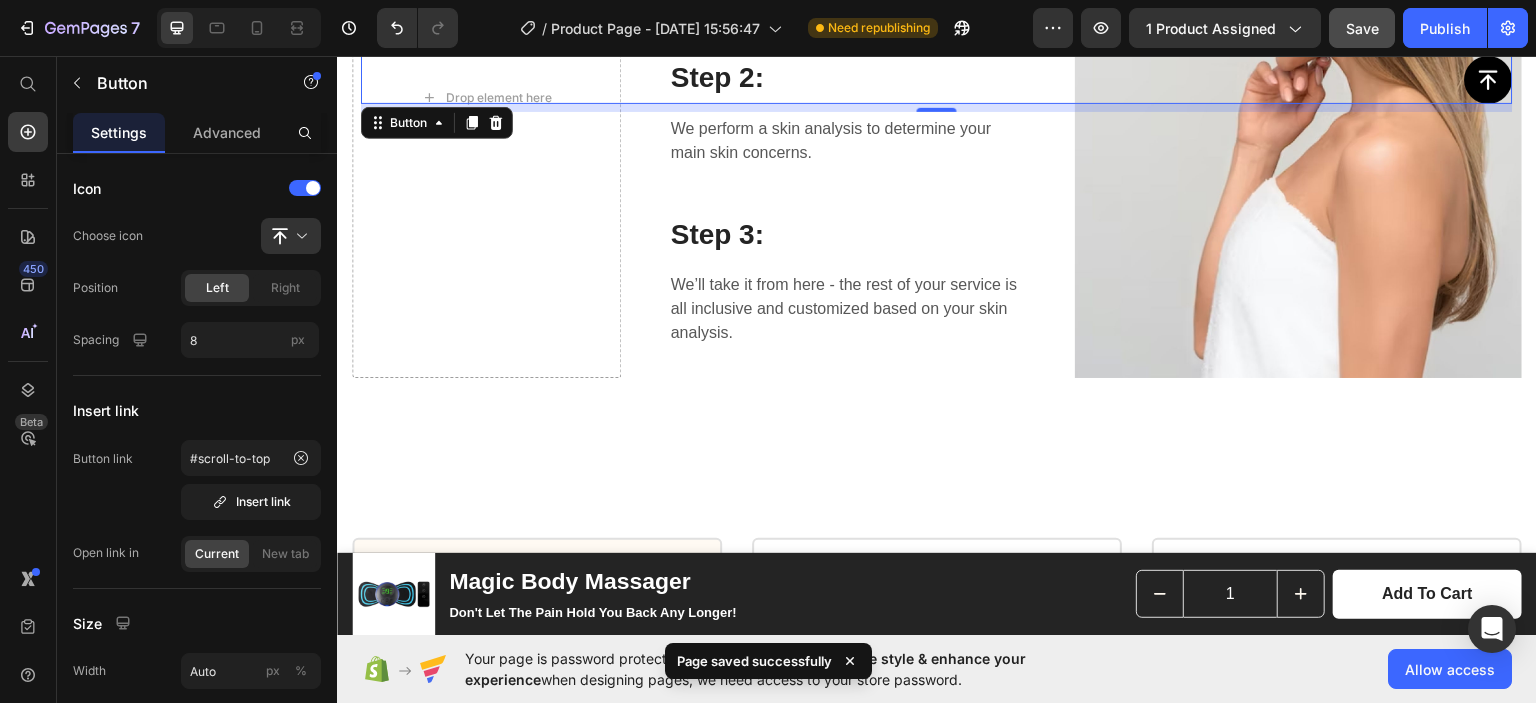 scroll, scrollTop: 3971, scrollLeft: 0, axis: vertical 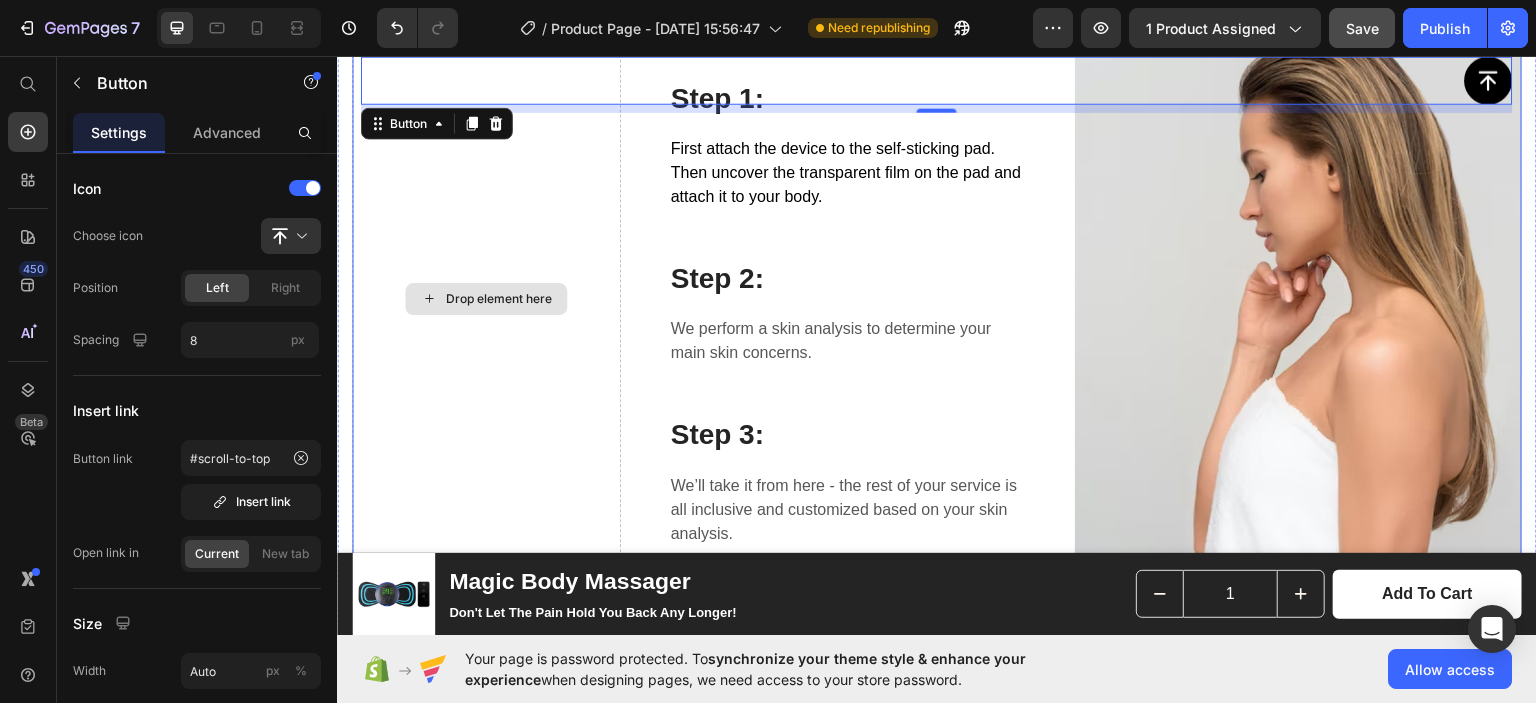 click on "Drop element here" at bounding box center [486, 298] 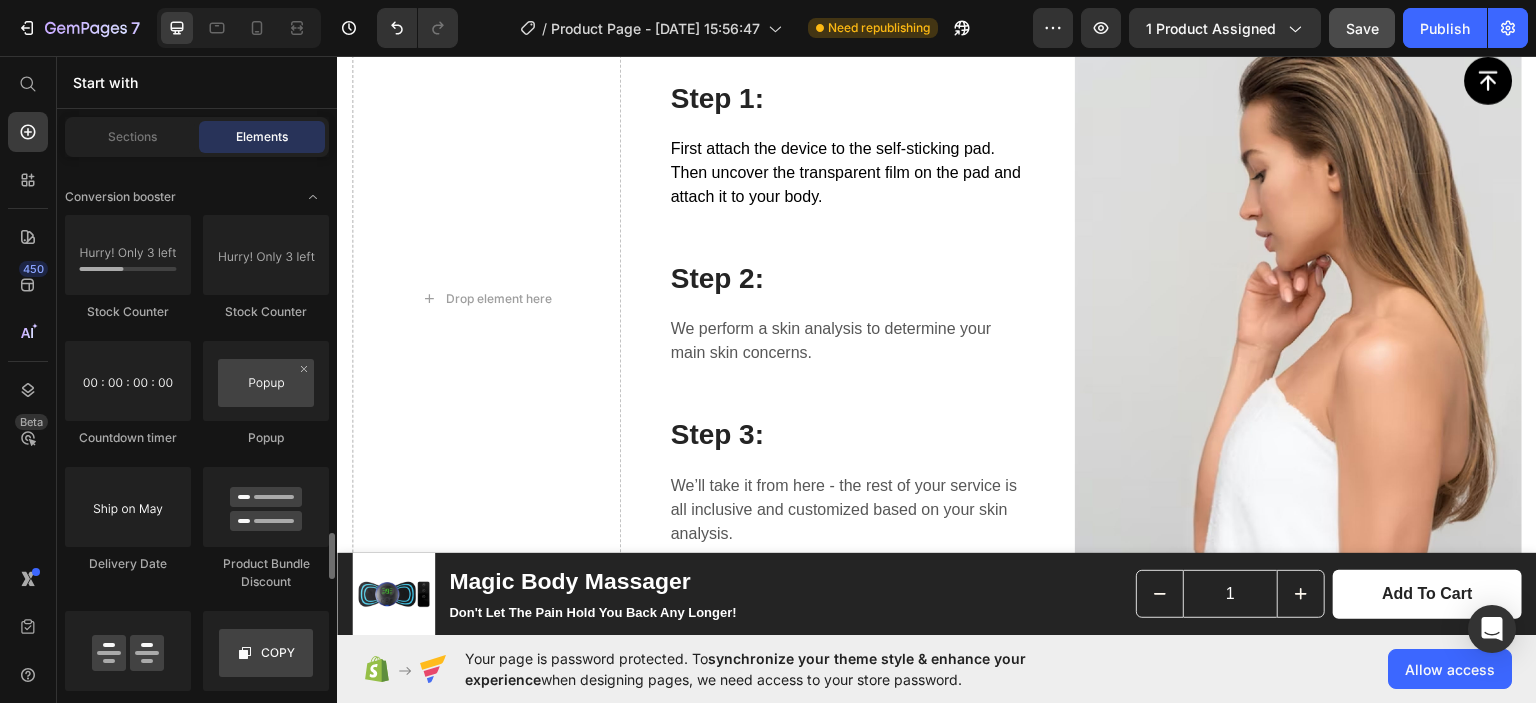 scroll, scrollTop: 4223, scrollLeft: 0, axis: vertical 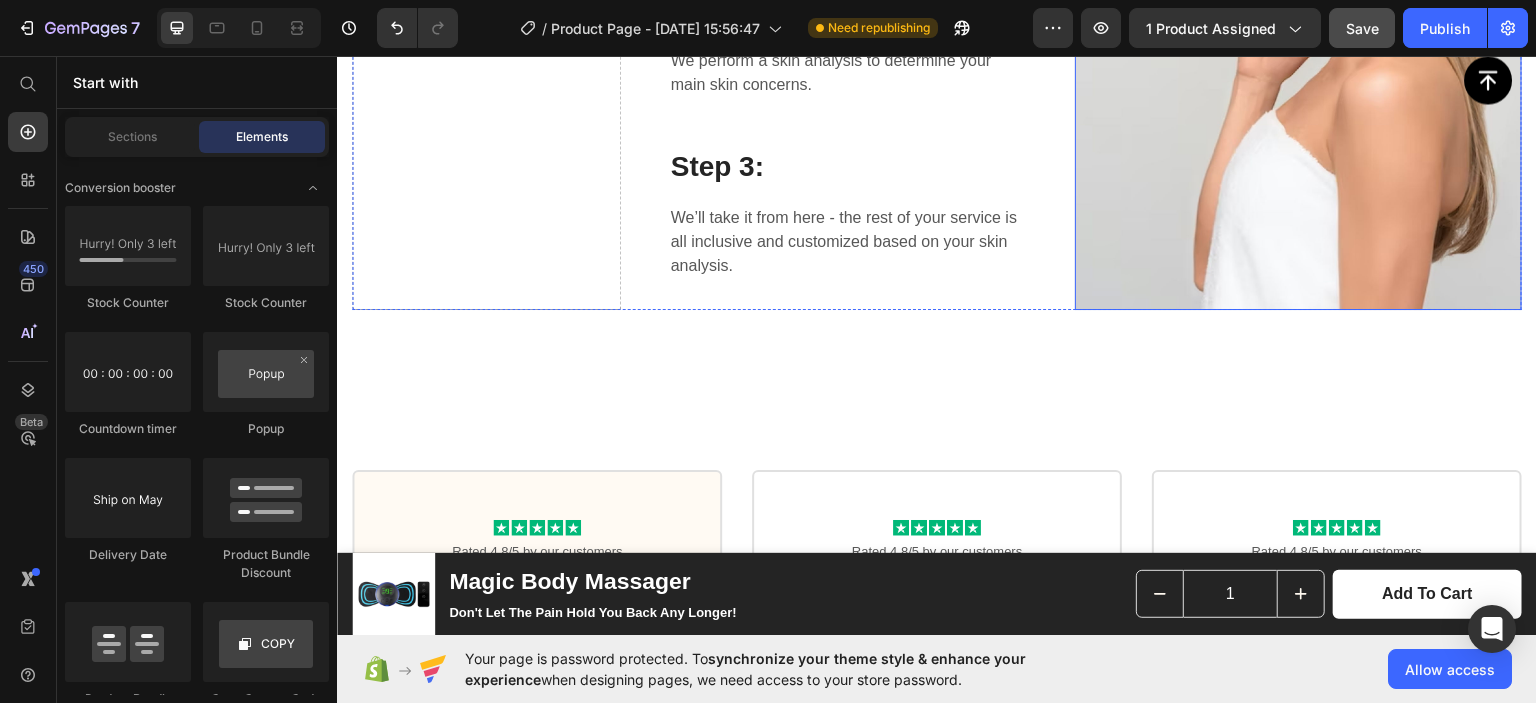 click at bounding box center [1299, 30] 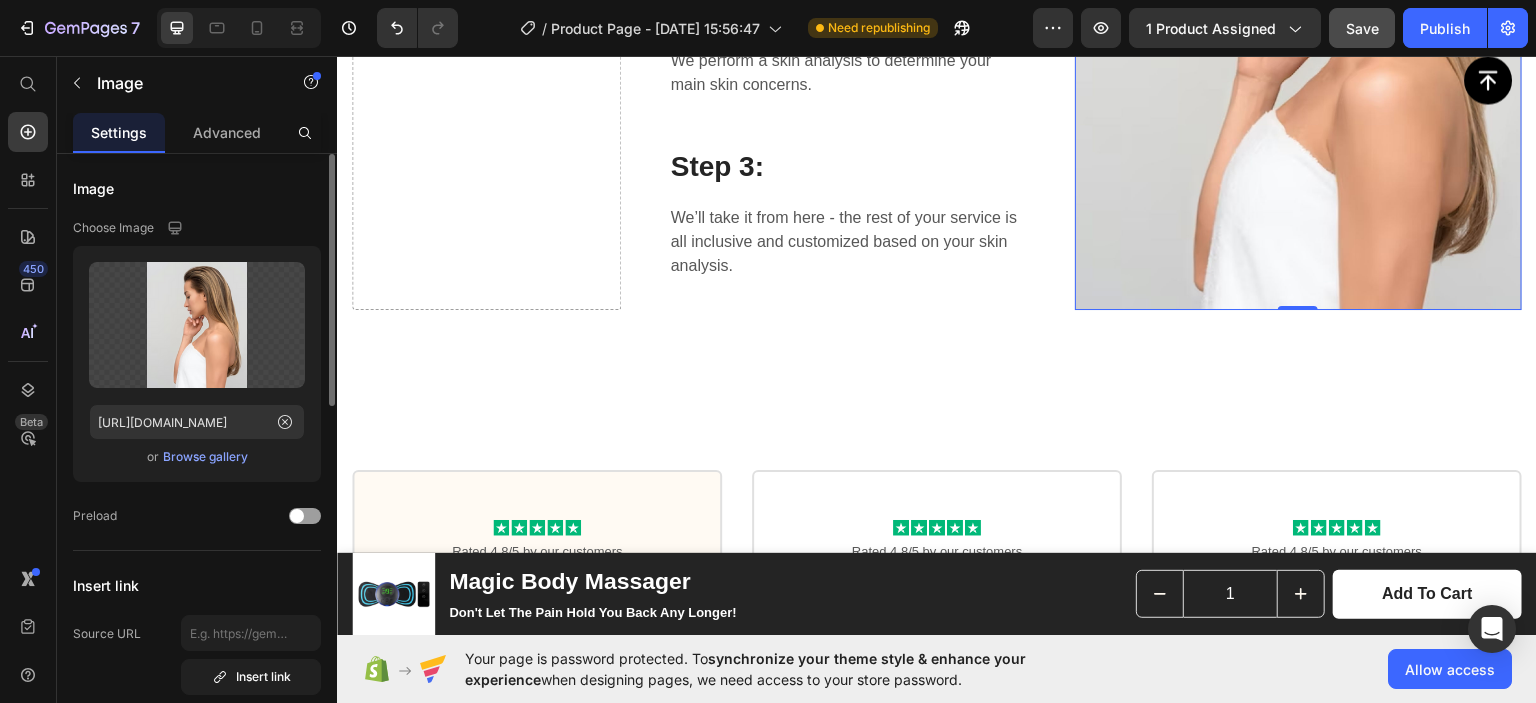 click on "Browse gallery" at bounding box center (205, 457) 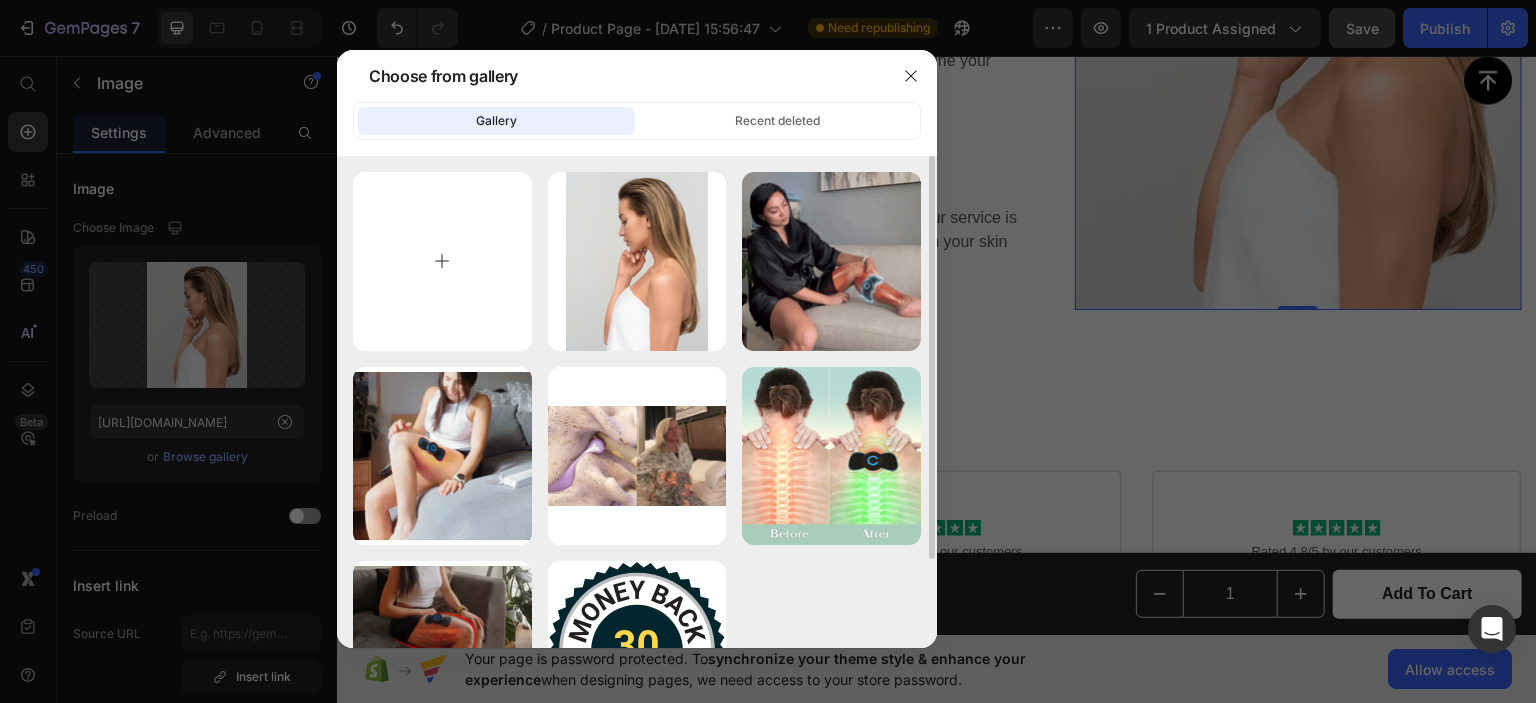 click at bounding box center (442, 261) 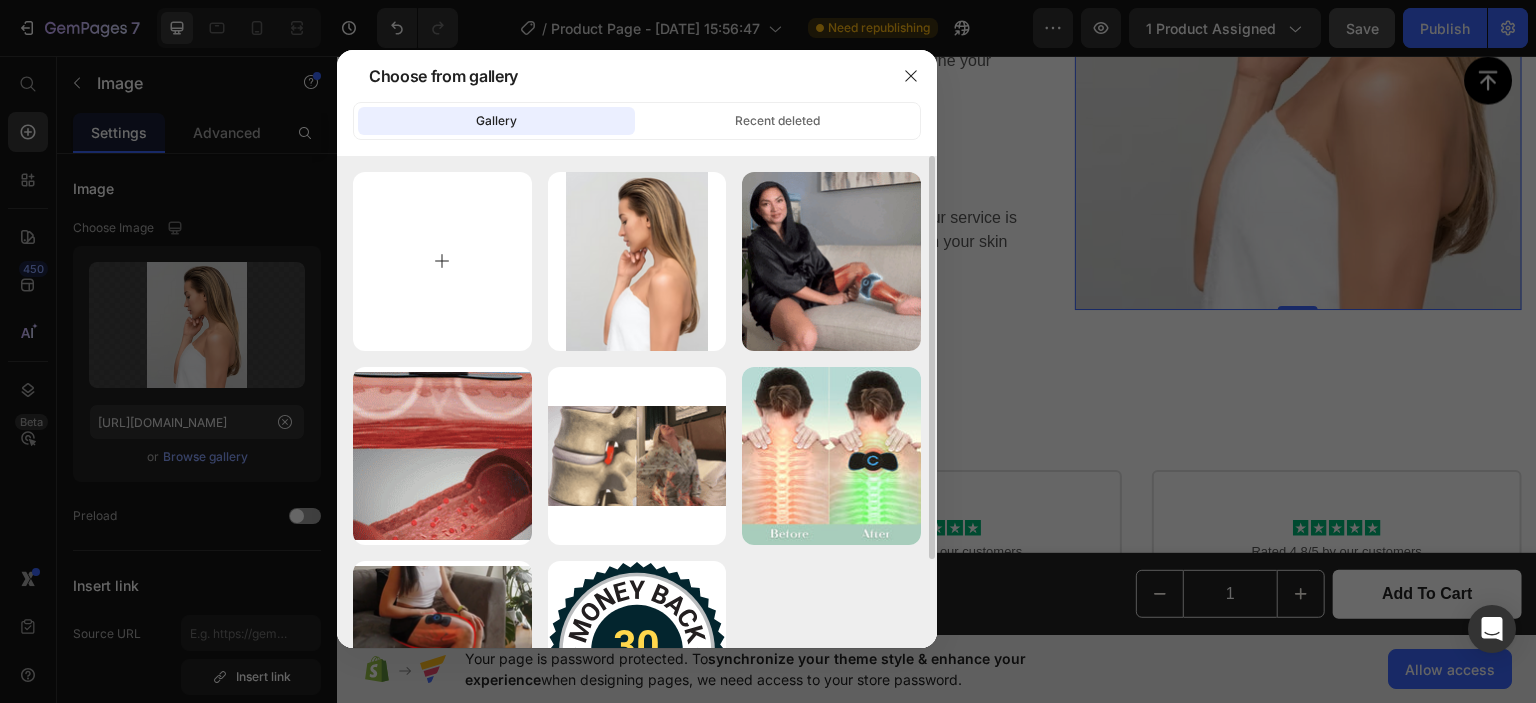 type on "C:\fakepath\how.avif" 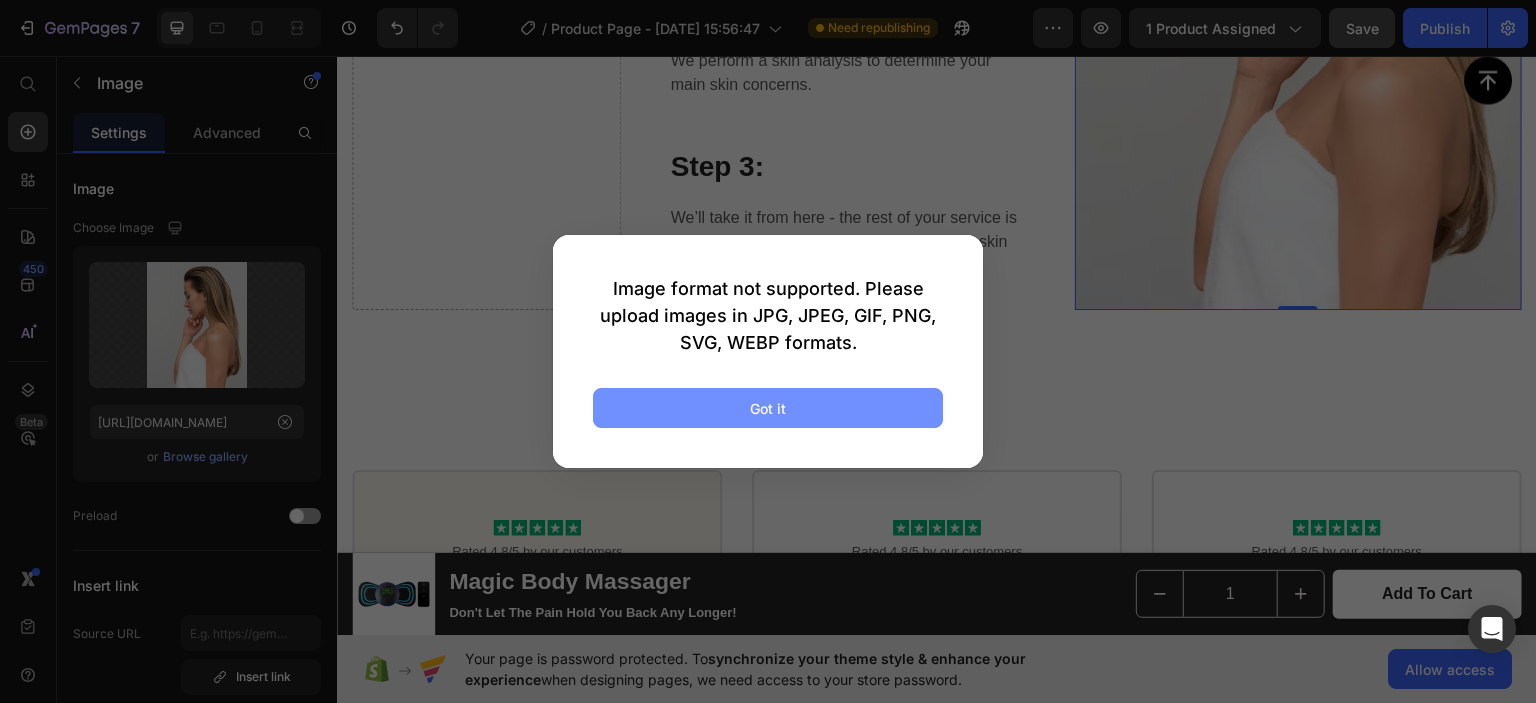 click on "Got it" at bounding box center [768, 408] 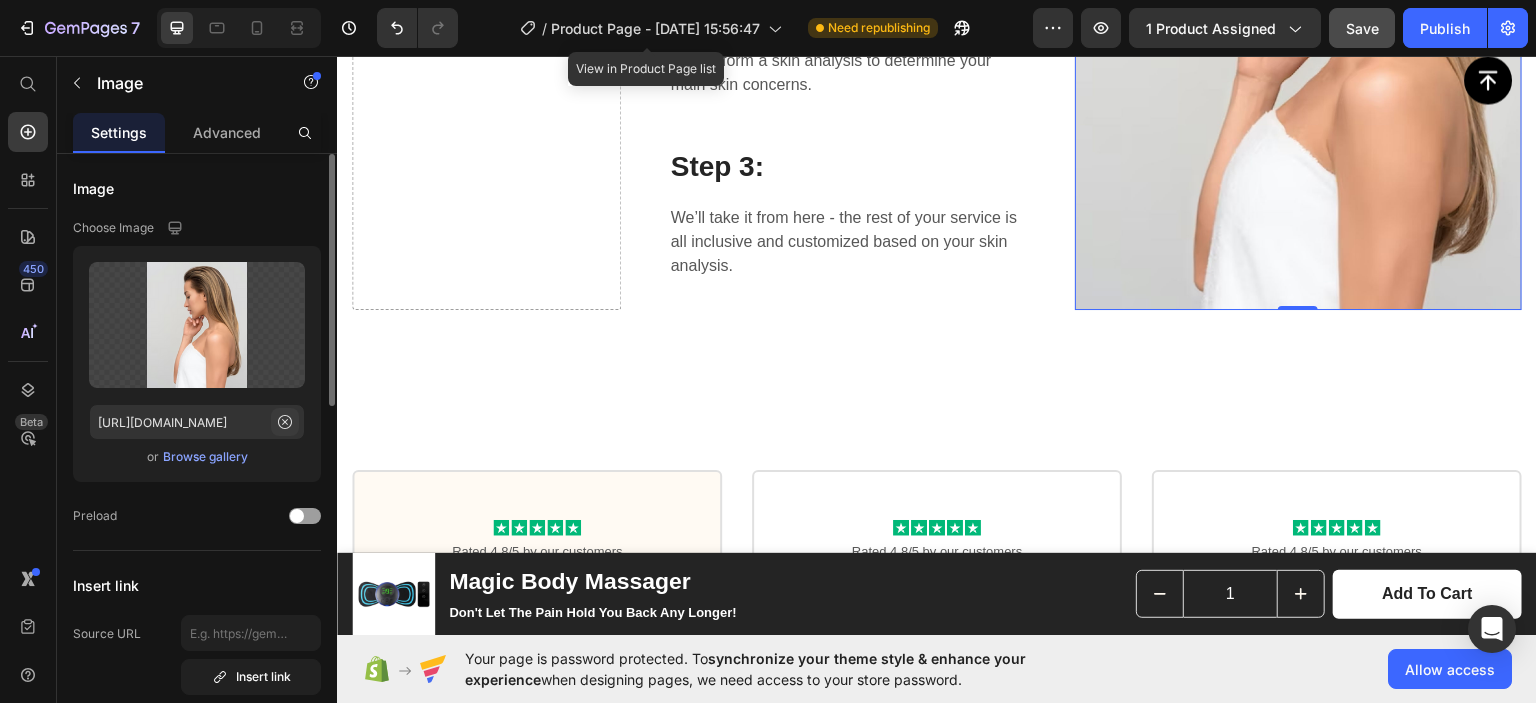 click 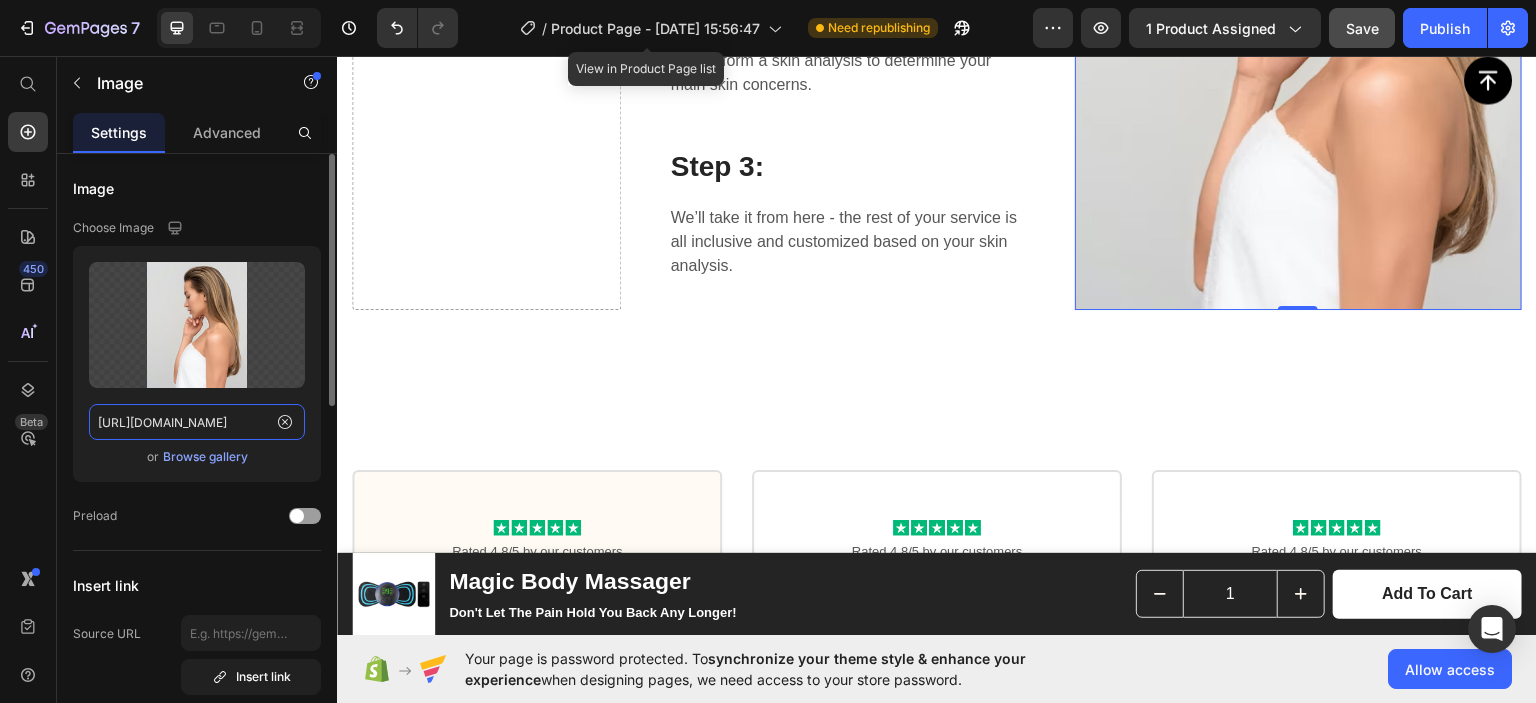 type 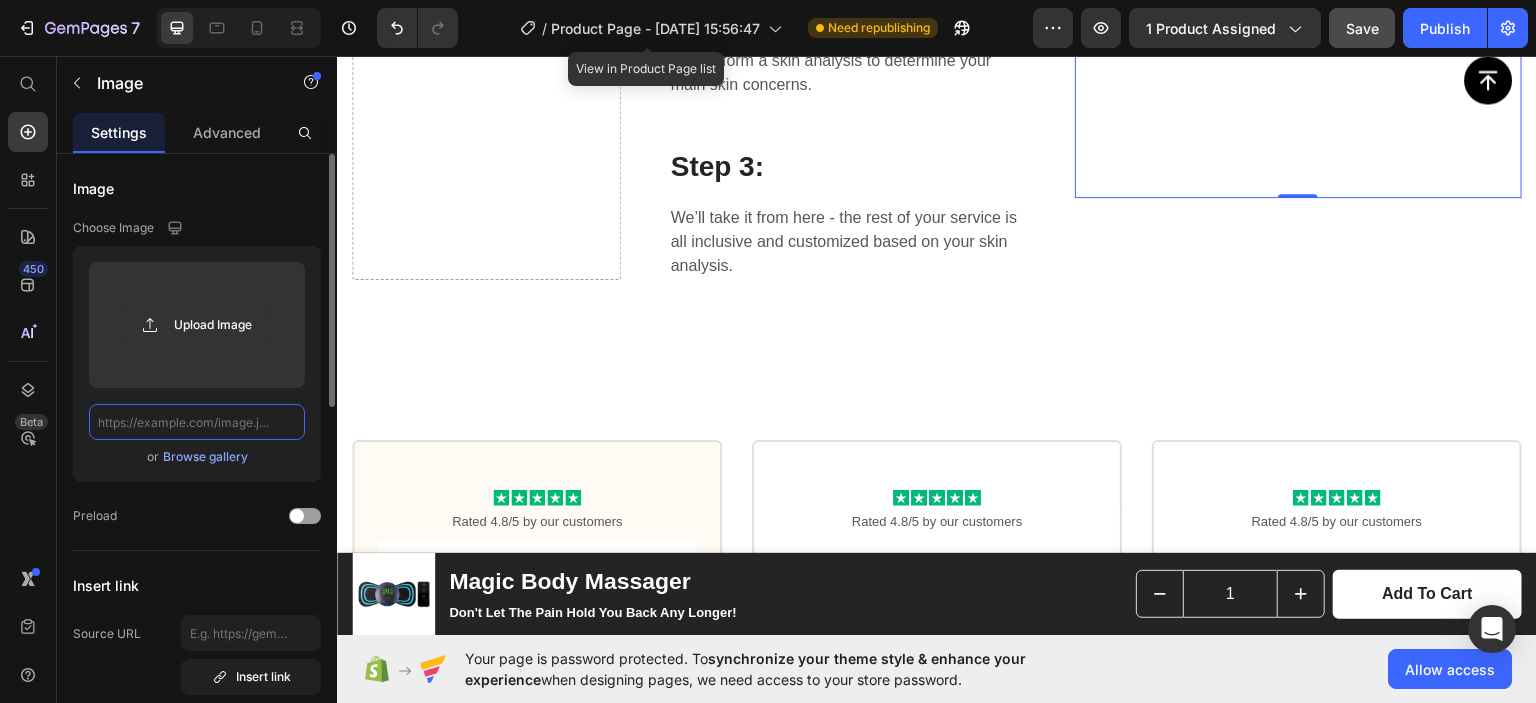 scroll, scrollTop: 0, scrollLeft: 0, axis: both 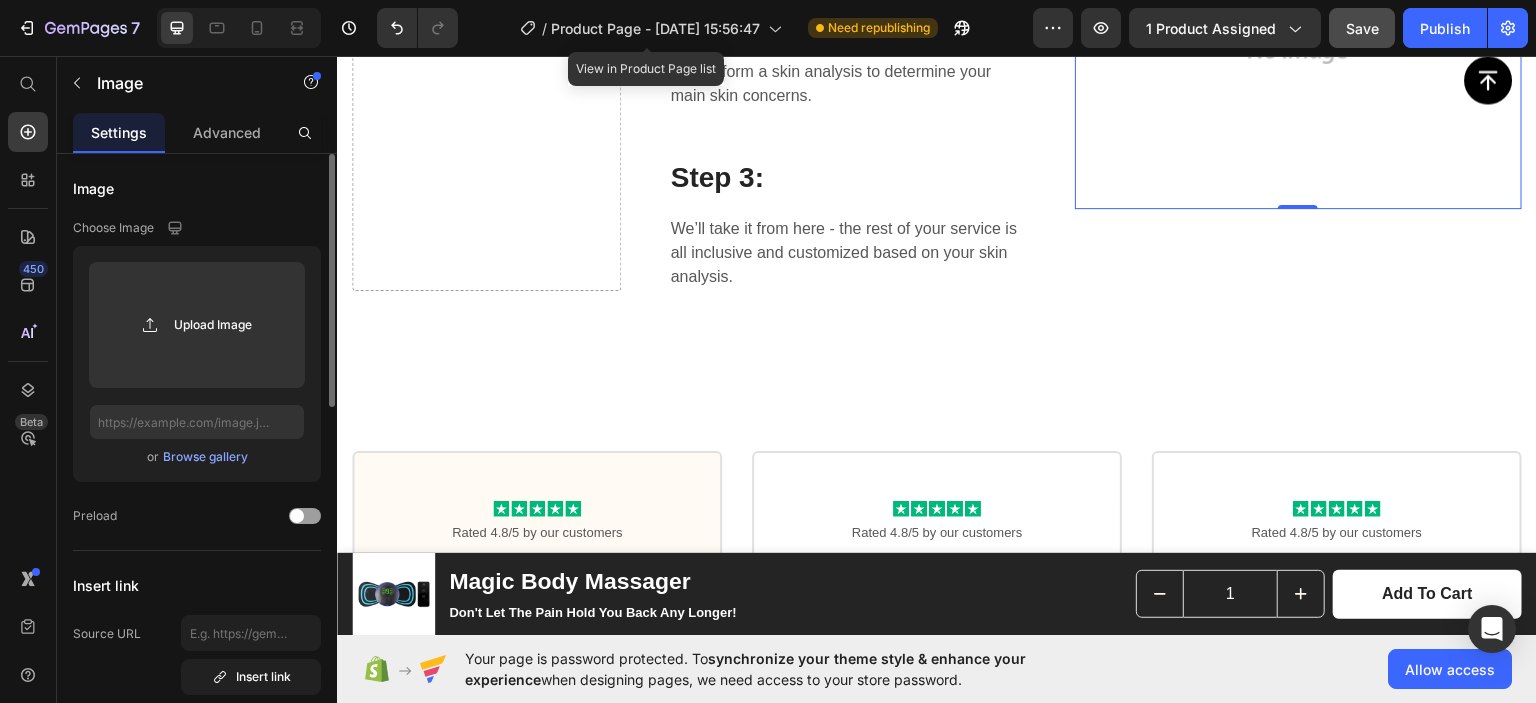 click on "Browse gallery" at bounding box center (205, 457) 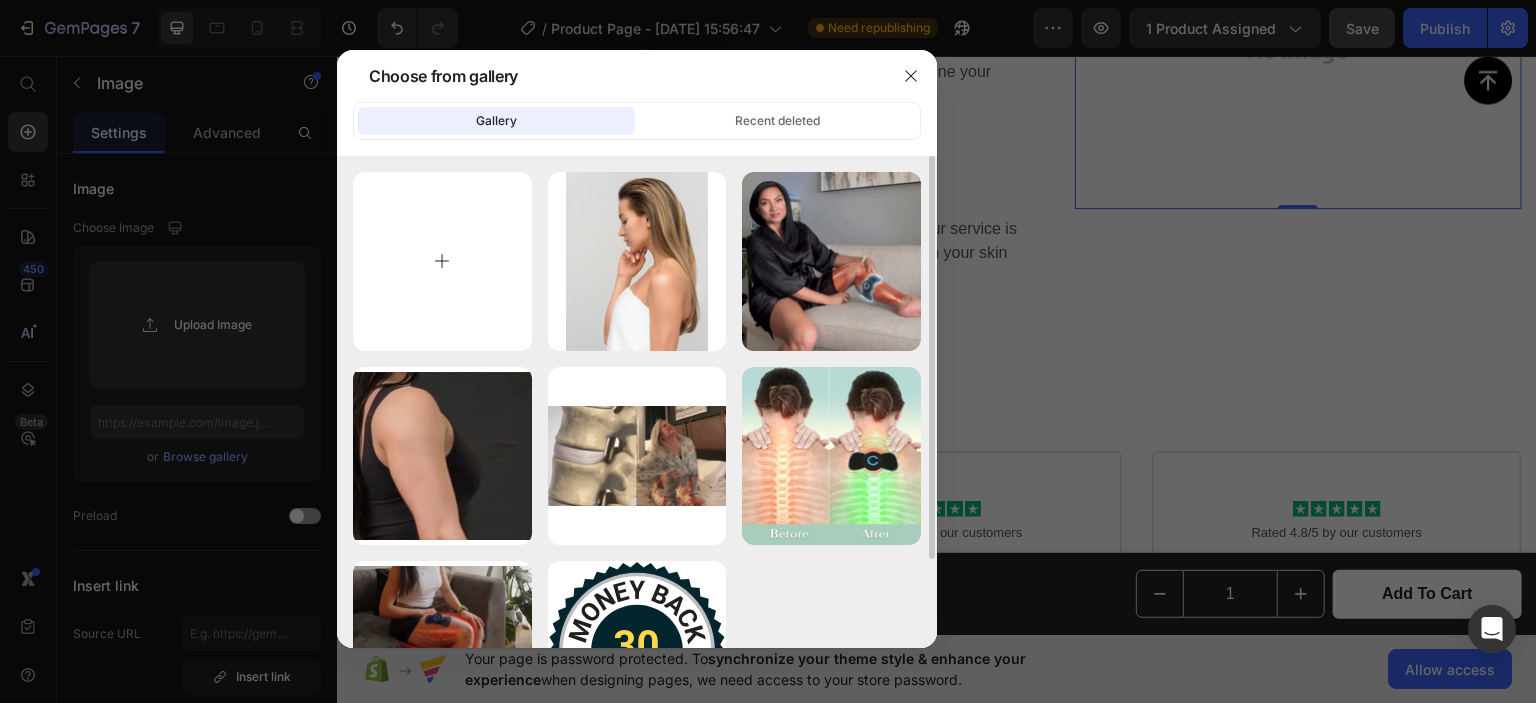 click at bounding box center (442, 261) 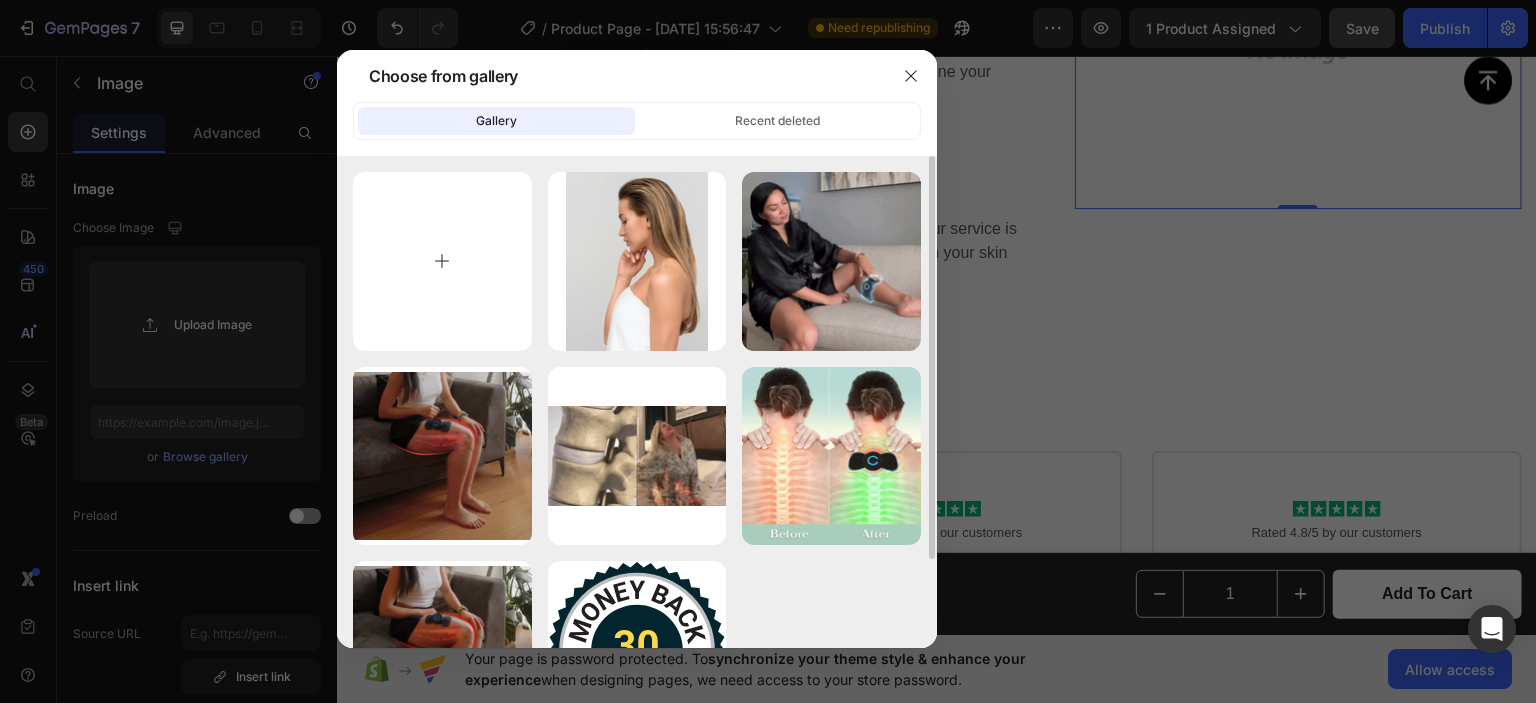 type on "C:\fakepath\Sa46dd8a781b14f2492fcf54e8e2cd738l.jpg_220x220q75.jpg_.png" 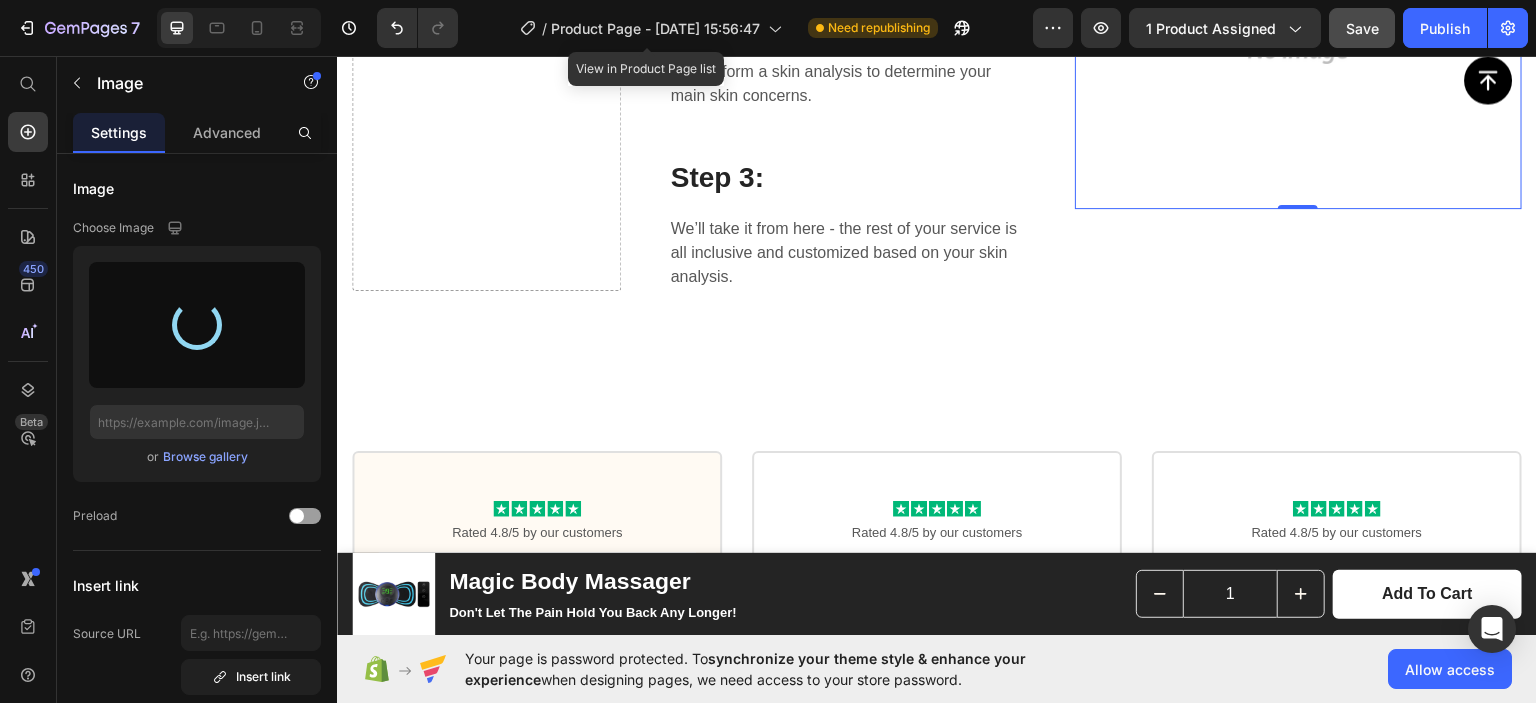type on "[URL][DOMAIN_NAME]" 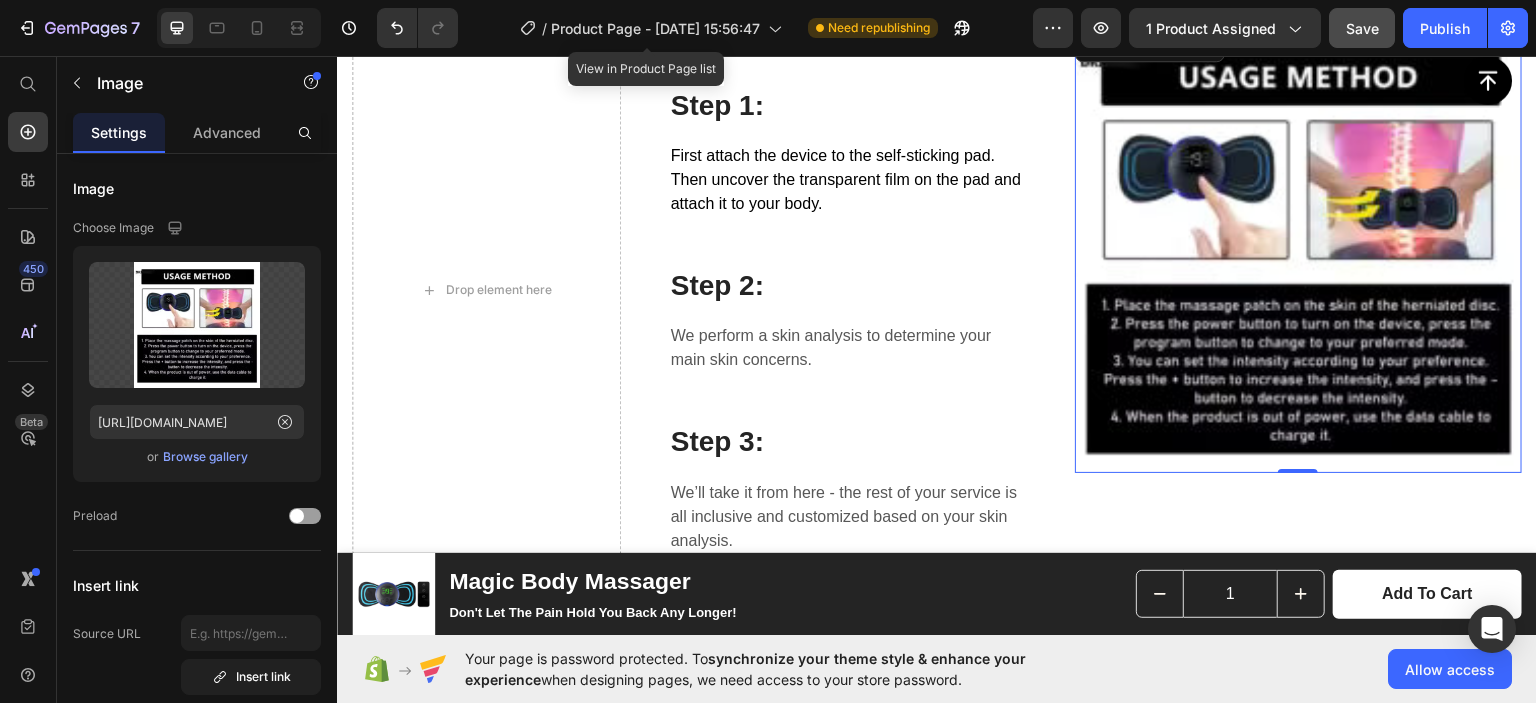 scroll, scrollTop: 3867, scrollLeft: 0, axis: vertical 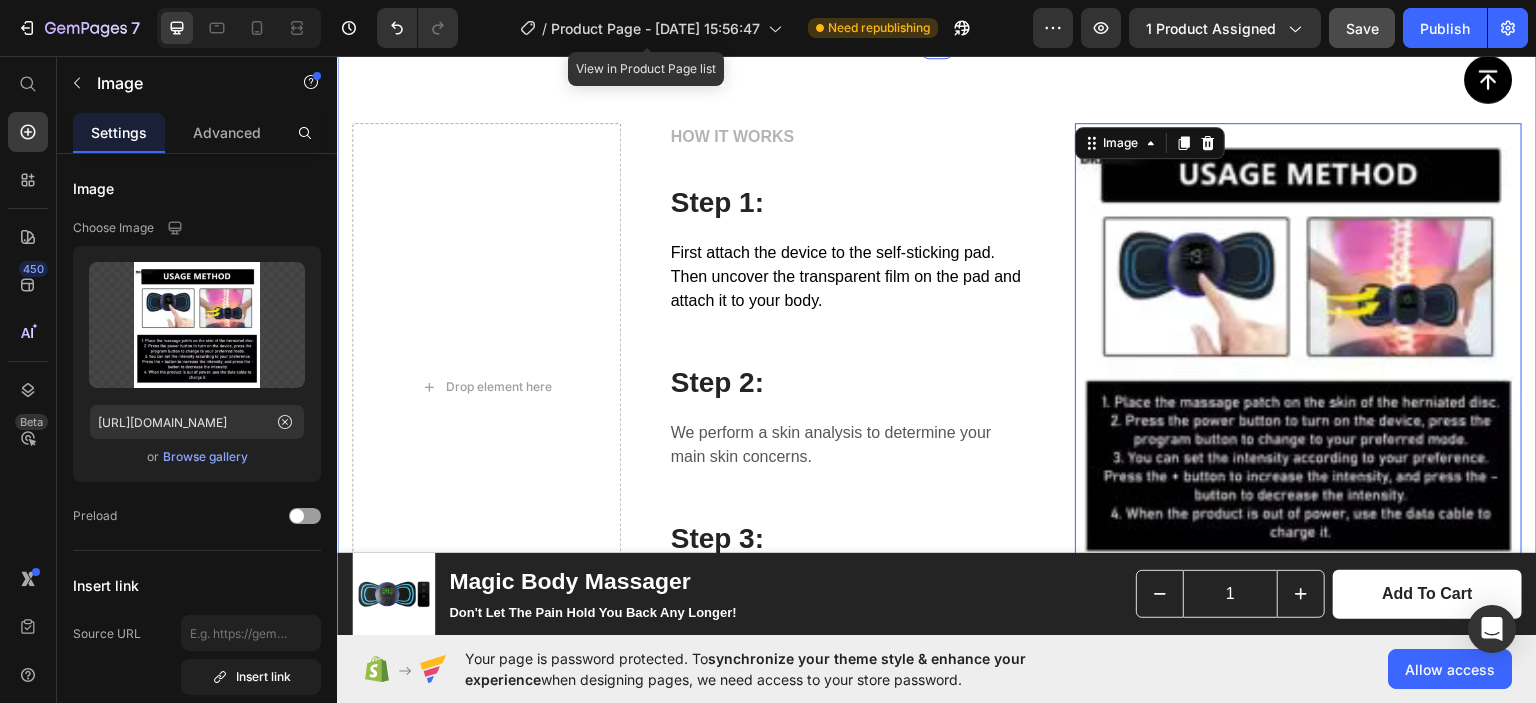 click on "Drop element here HOW IT WORKS Text block Step 1: Heading First attach the device to the self-sticking pad. Then uncover the transparent film on the pad and attach it to your body. Text block Row Step 2: Heading We perform a skin analysis to determine your main skin concerns. Text block Row Step 3: Heading We’ll take it from here - the rest of your service is all inclusive and customized based on your skin analysis. Text block Row Image   0 Row Section 6" at bounding box center (937, 386) 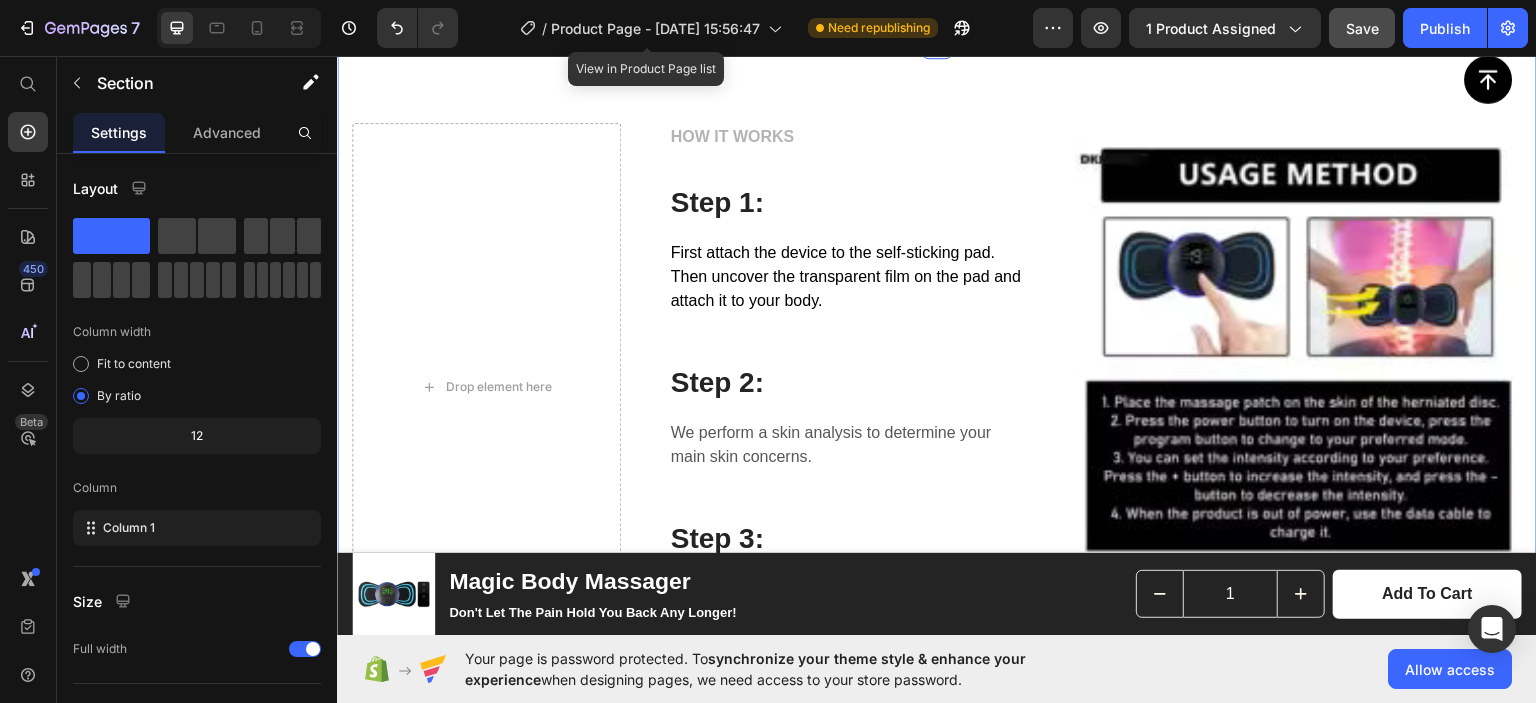 click on "Image 100% Money-Back Guarantee Heading Here’s the deal:   We believe in our product so much, and we don’t want you to spend a dime until you are 100% certain that it works for you.   That’s why we are offering a  30-day, no-questions-asked guarantee .   If it somehow doesn’t work for you and you don’t experience any relief, we will issue you an immediate refund.   In other words, you are only paying if it turns out to be a complete lifesaver.   And from our experience, we can almost guarantee that it will. Text Block Row Row" at bounding box center (937, -177) 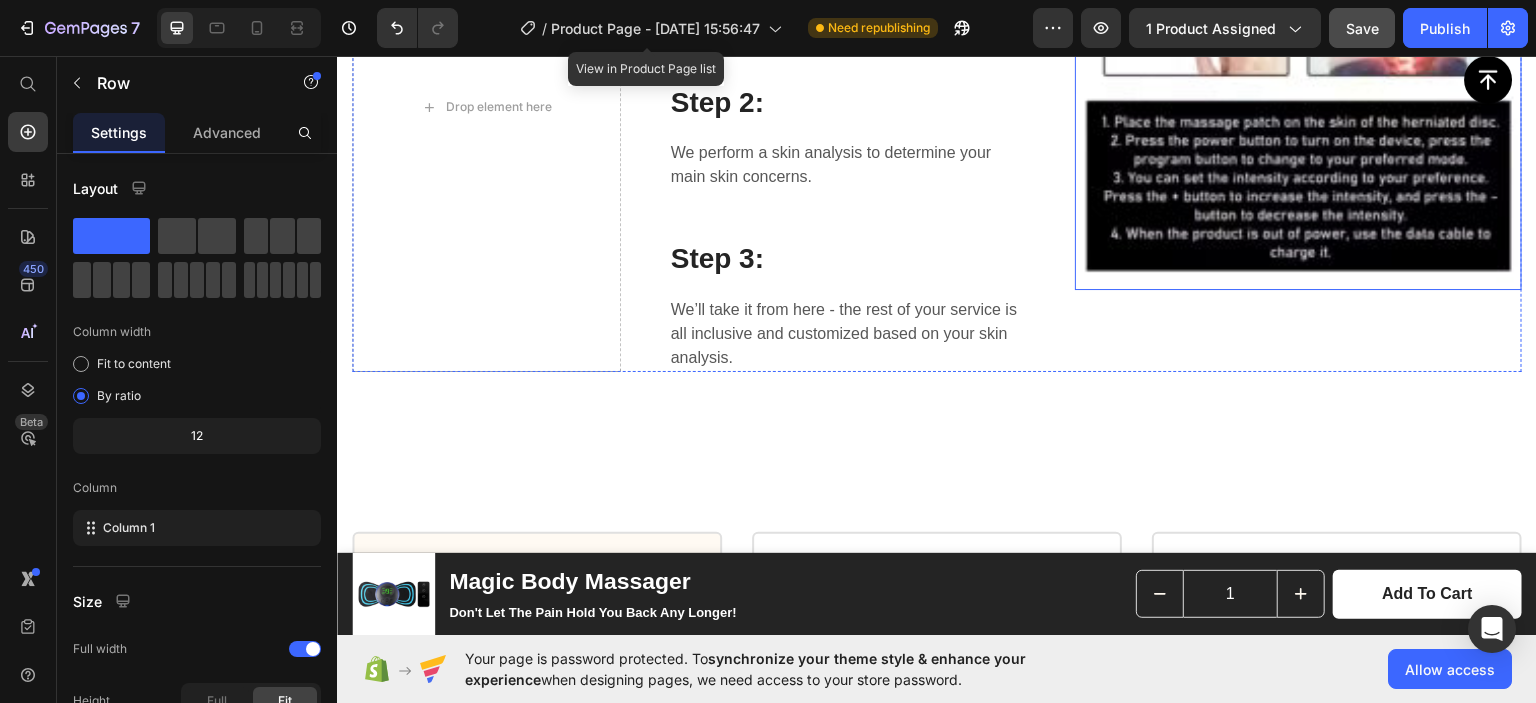 scroll, scrollTop: 3807, scrollLeft: 0, axis: vertical 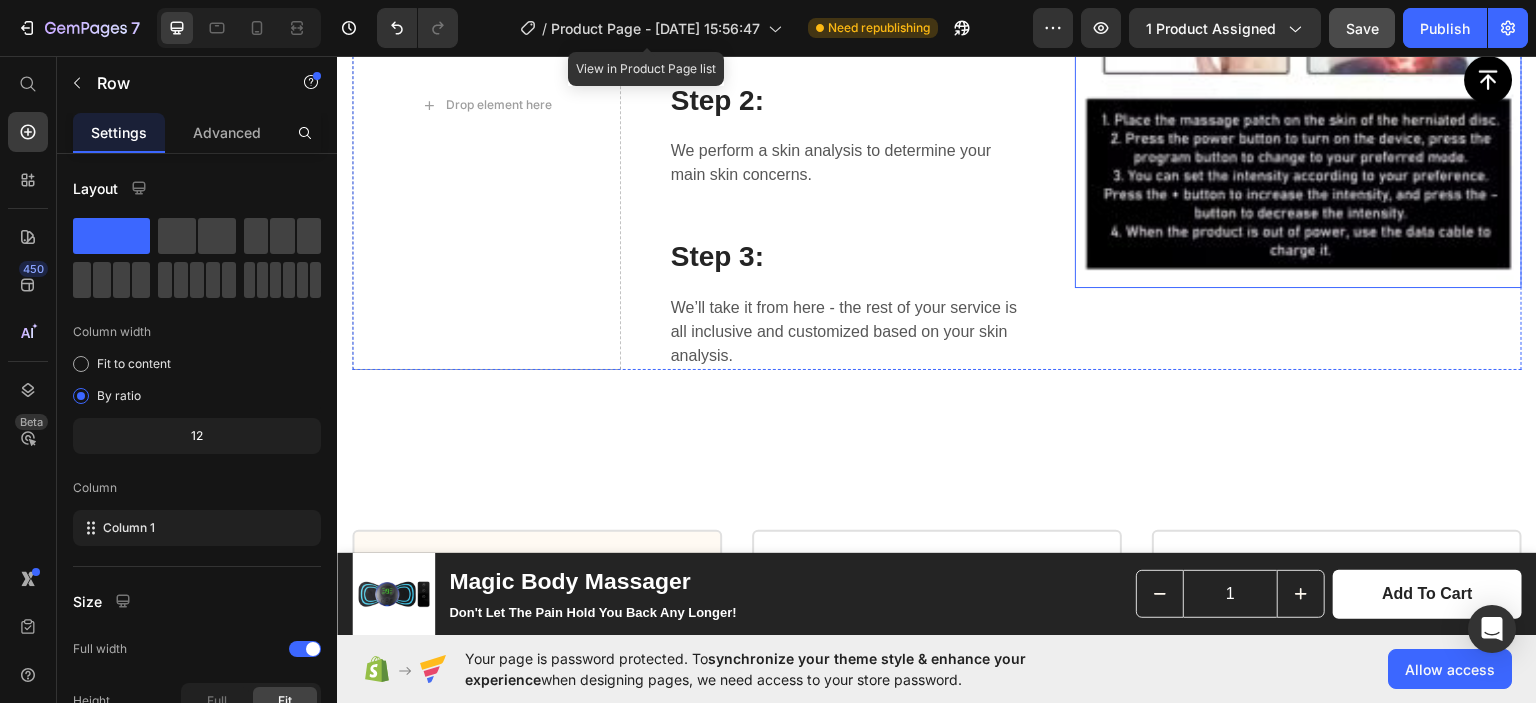 click at bounding box center (1299, 63) 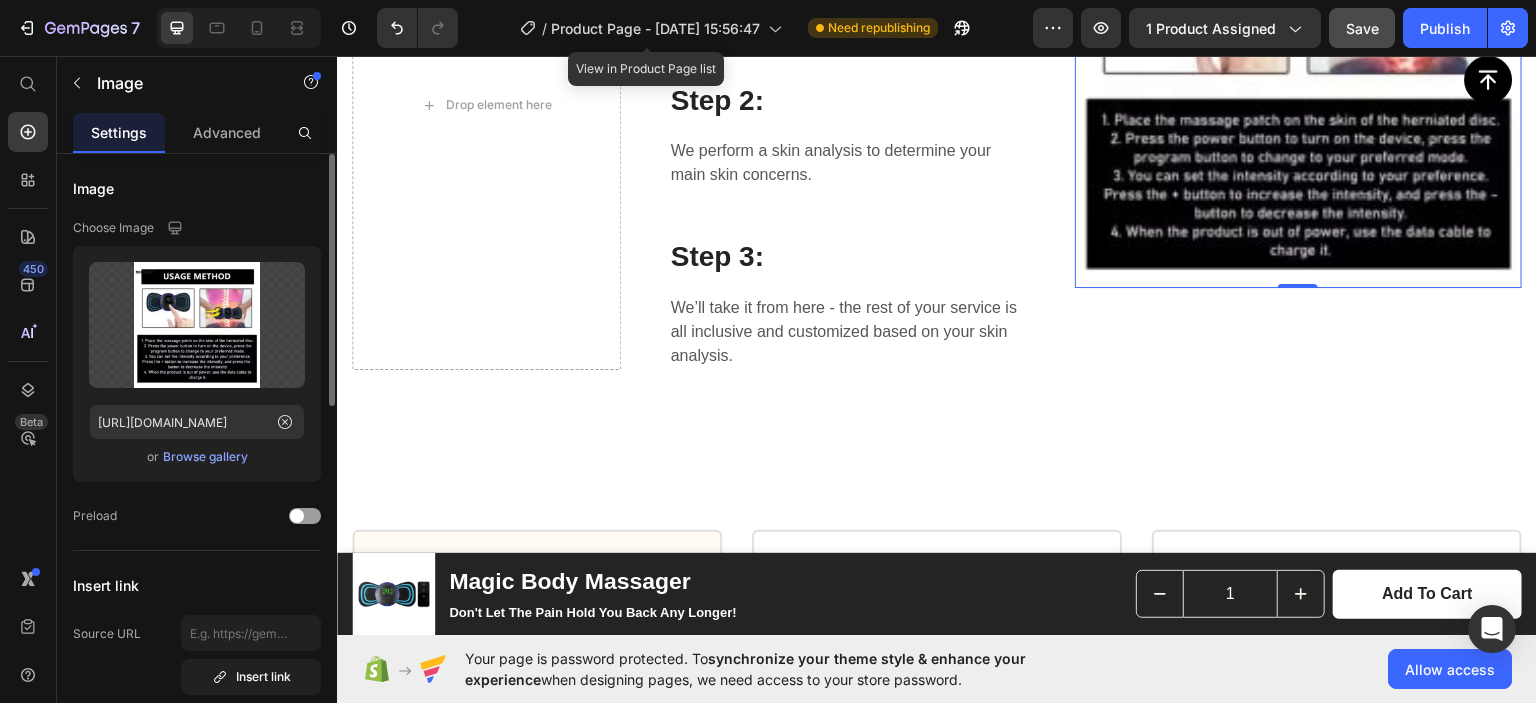 click on "Browse gallery" at bounding box center (205, 457) 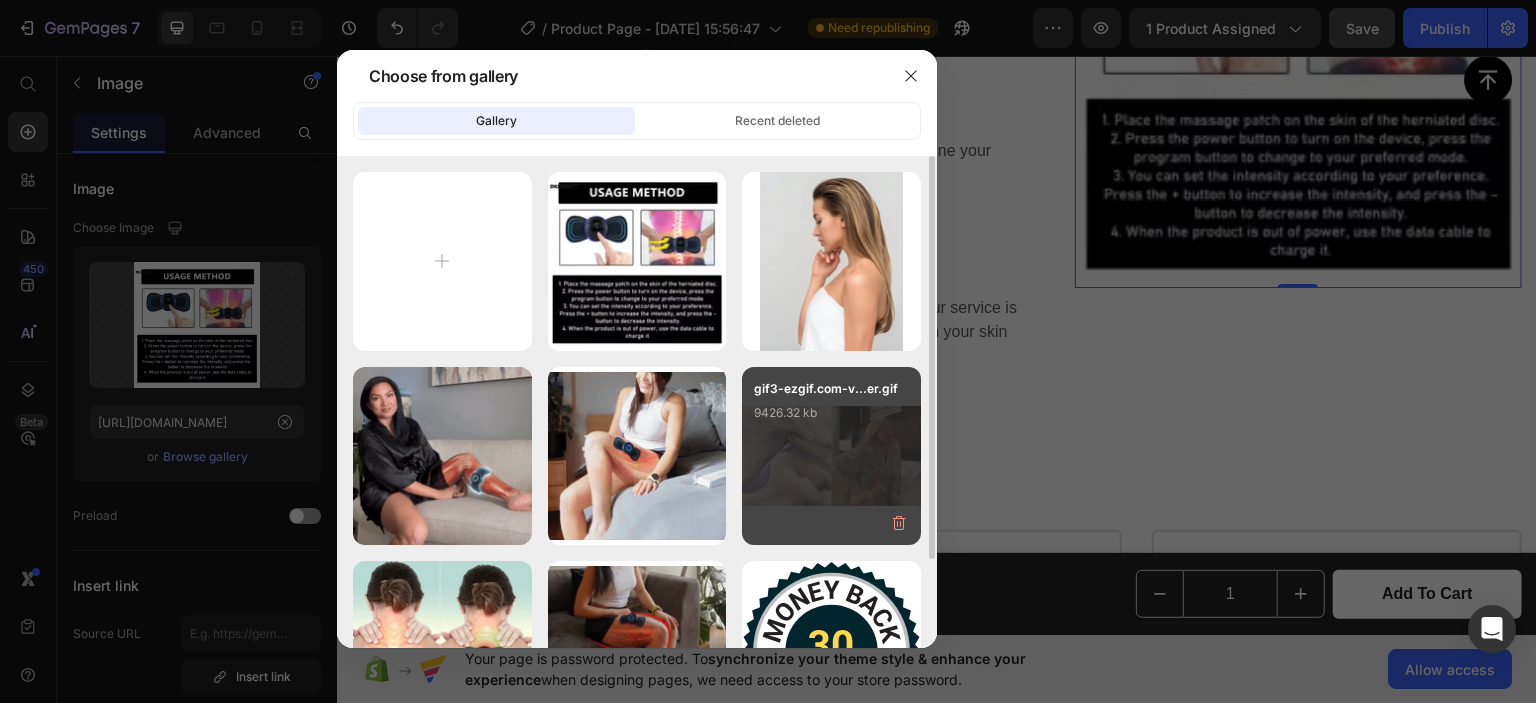 scroll, scrollTop: 108, scrollLeft: 0, axis: vertical 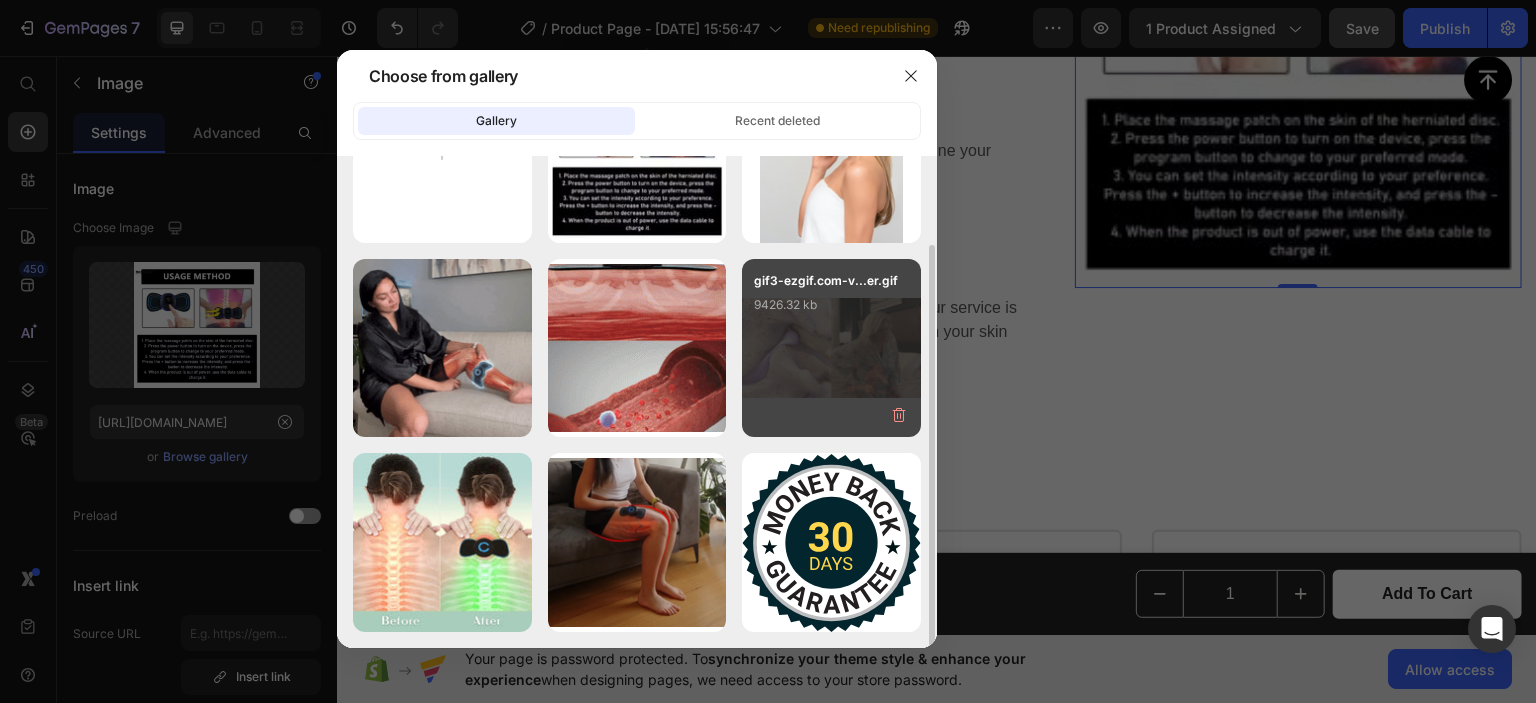 click on "gif3-ezgif.com-v...er.gif 9426.32 kb" at bounding box center [831, 311] 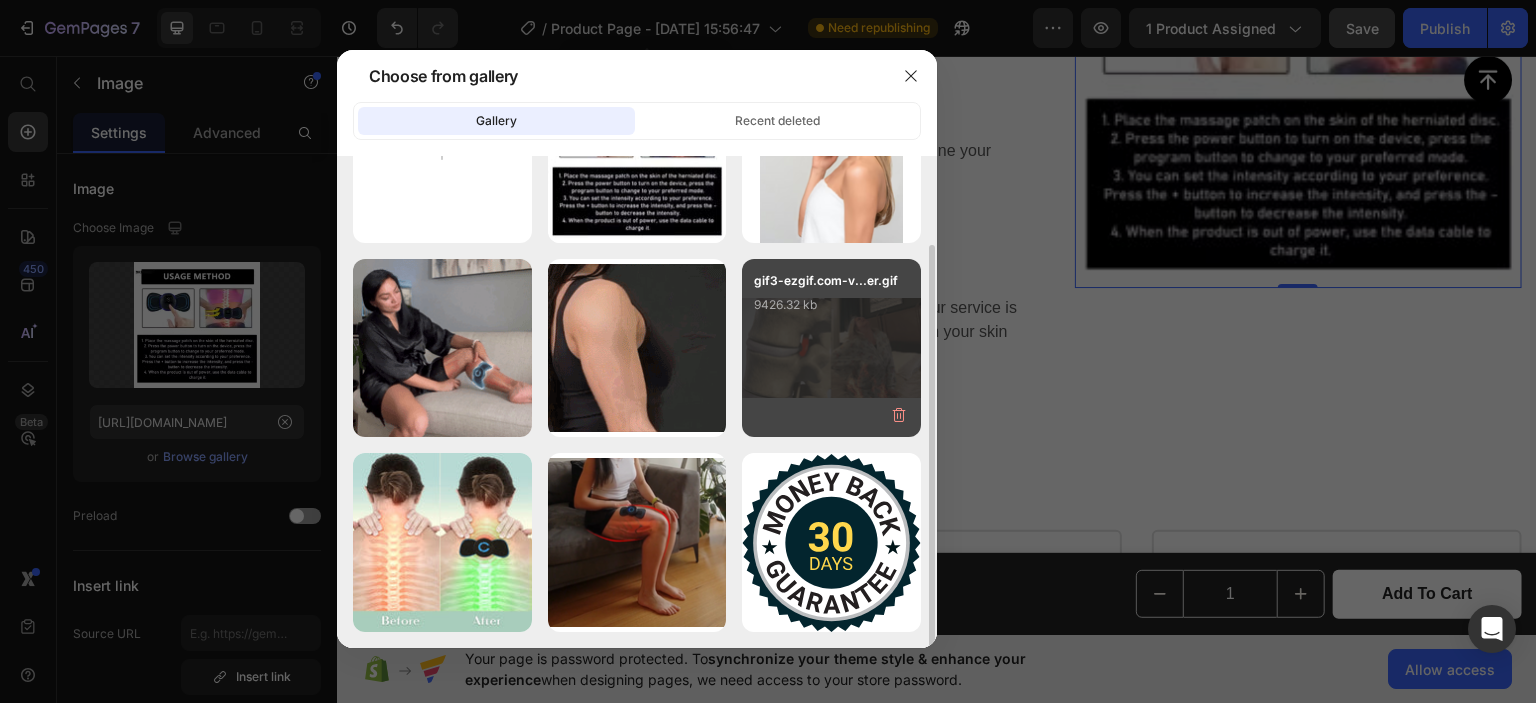 type on "[URL][DOMAIN_NAME]" 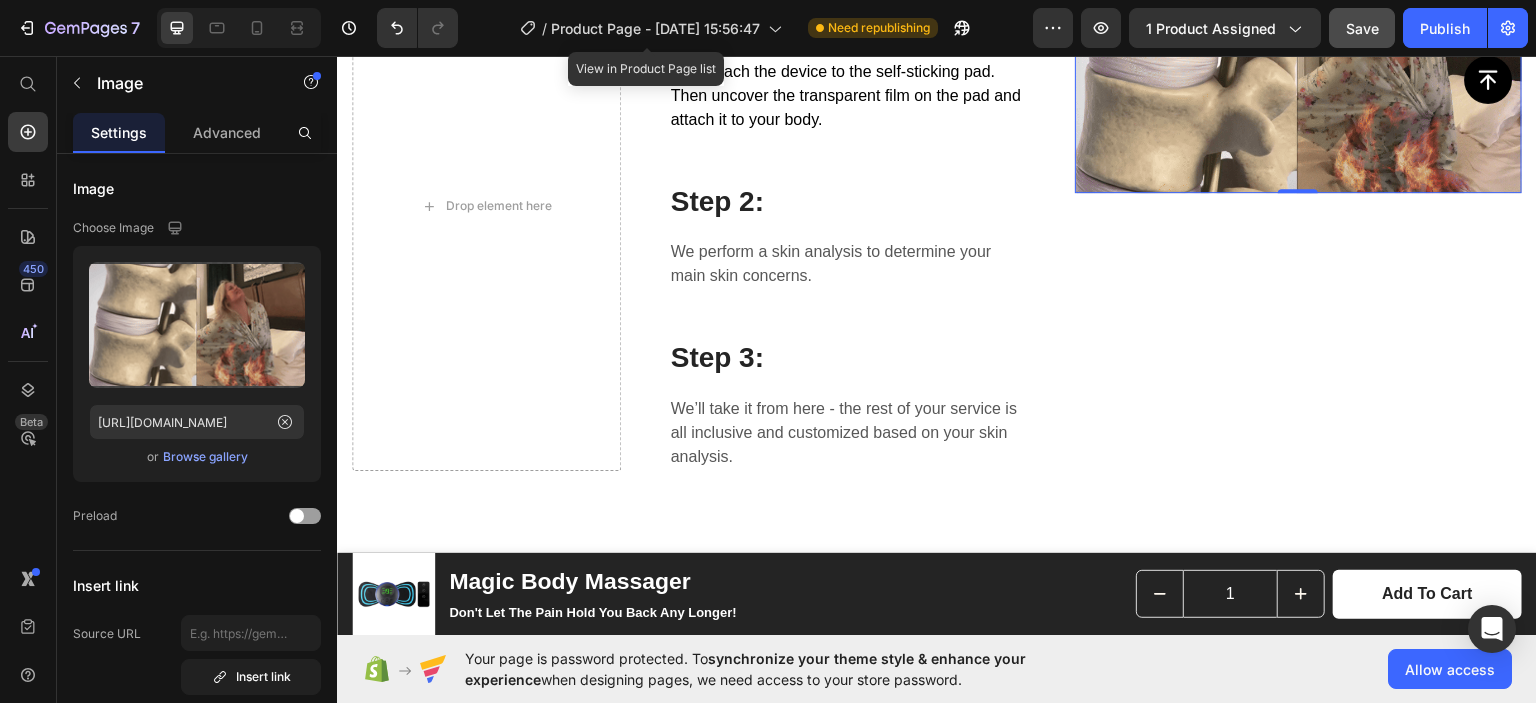 scroll, scrollTop: 3705, scrollLeft: 0, axis: vertical 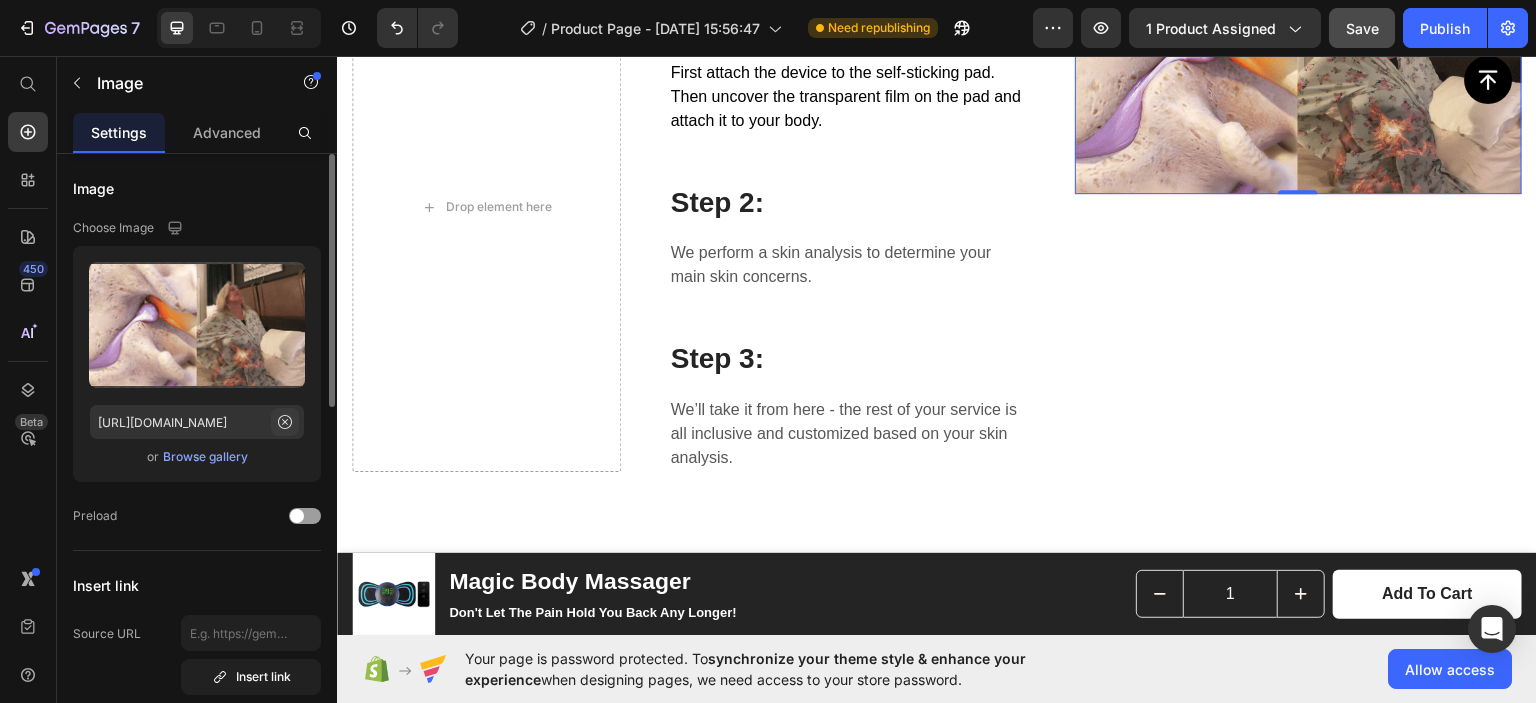 click 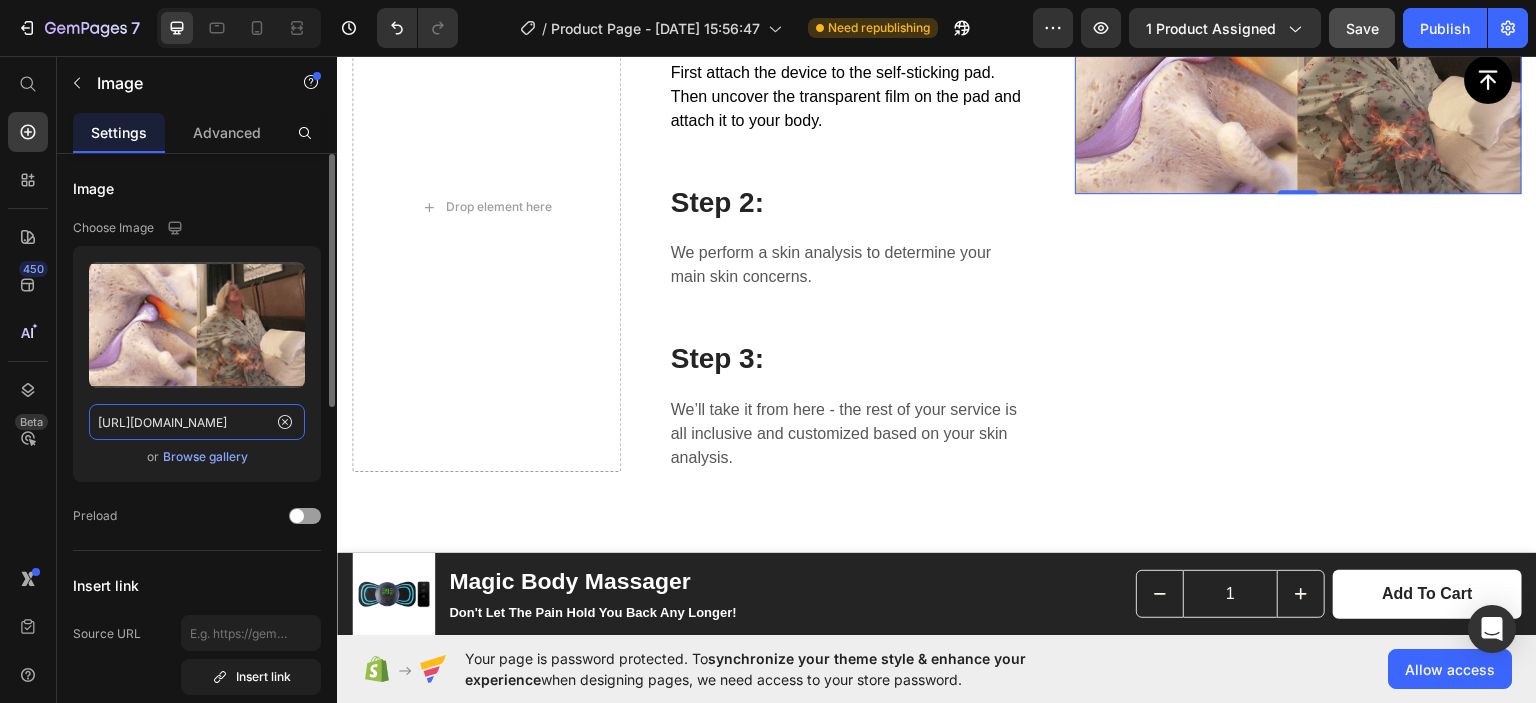 type 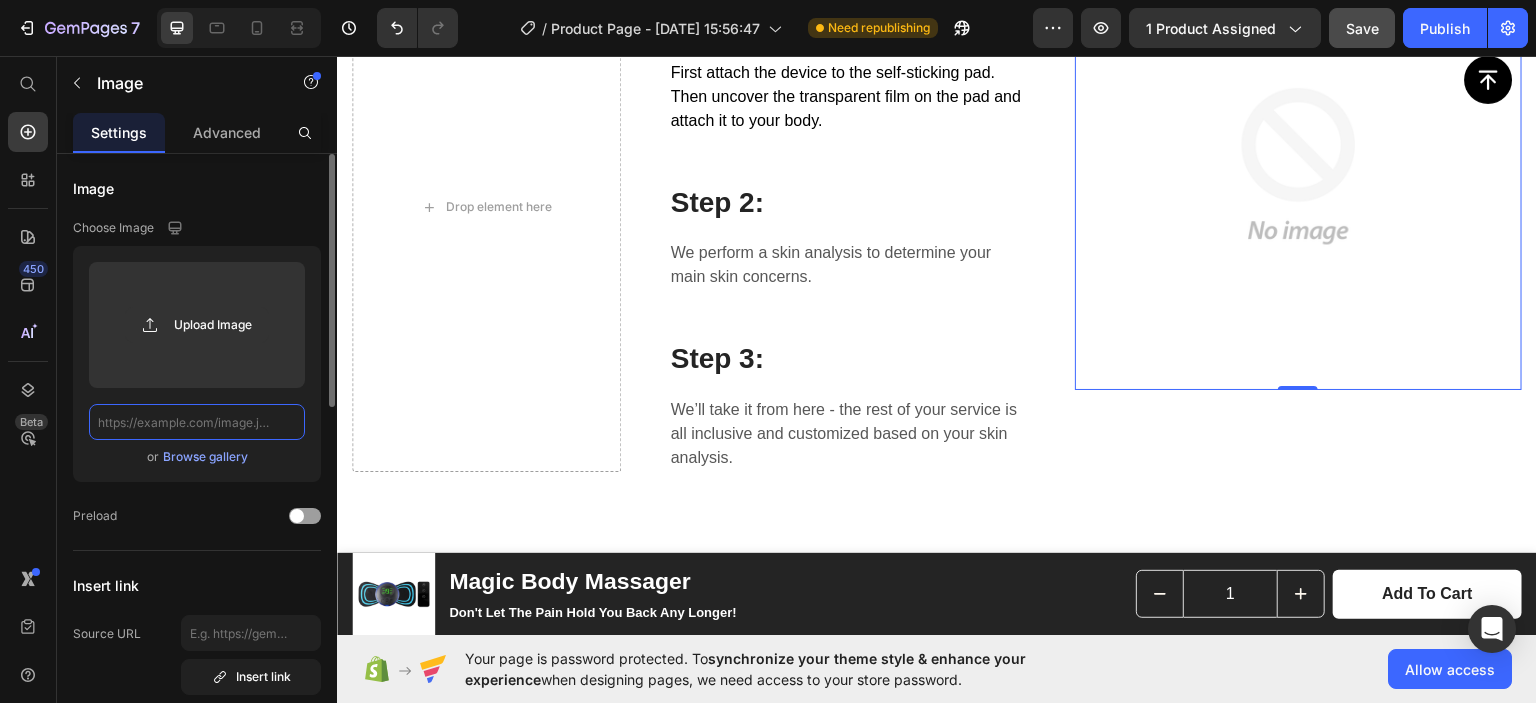 scroll, scrollTop: 0, scrollLeft: 0, axis: both 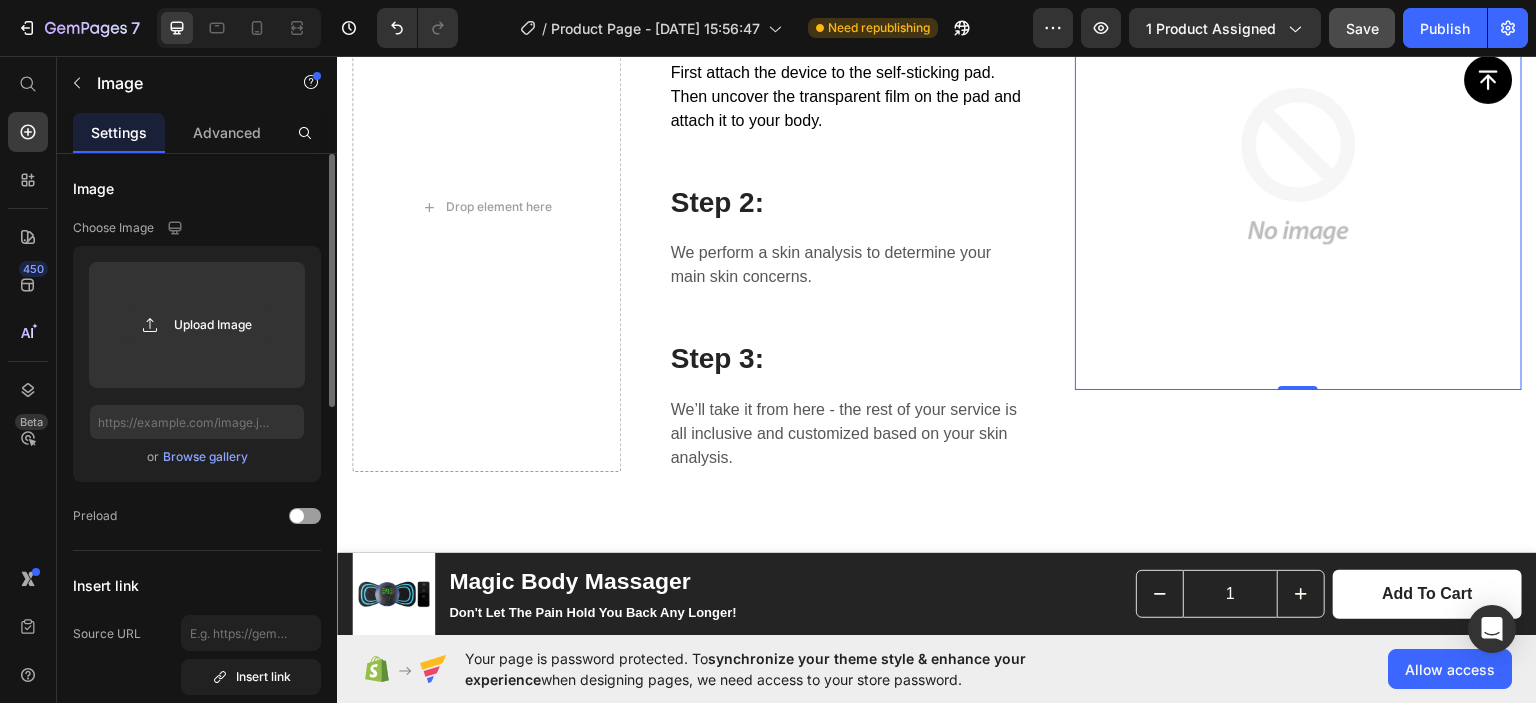 click on "Browse gallery" at bounding box center [205, 457] 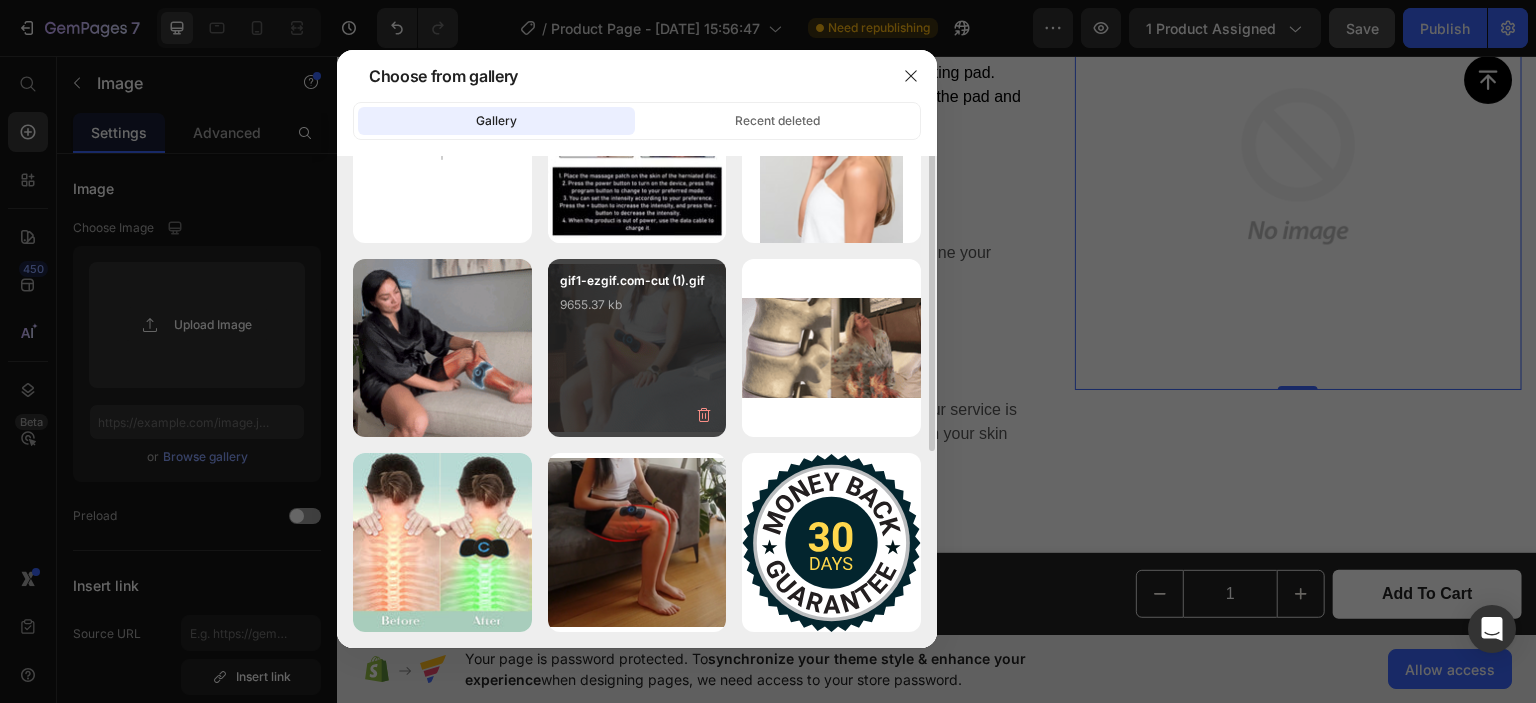 scroll, scrollTop: 0, scrollLeft: 0, axis: both 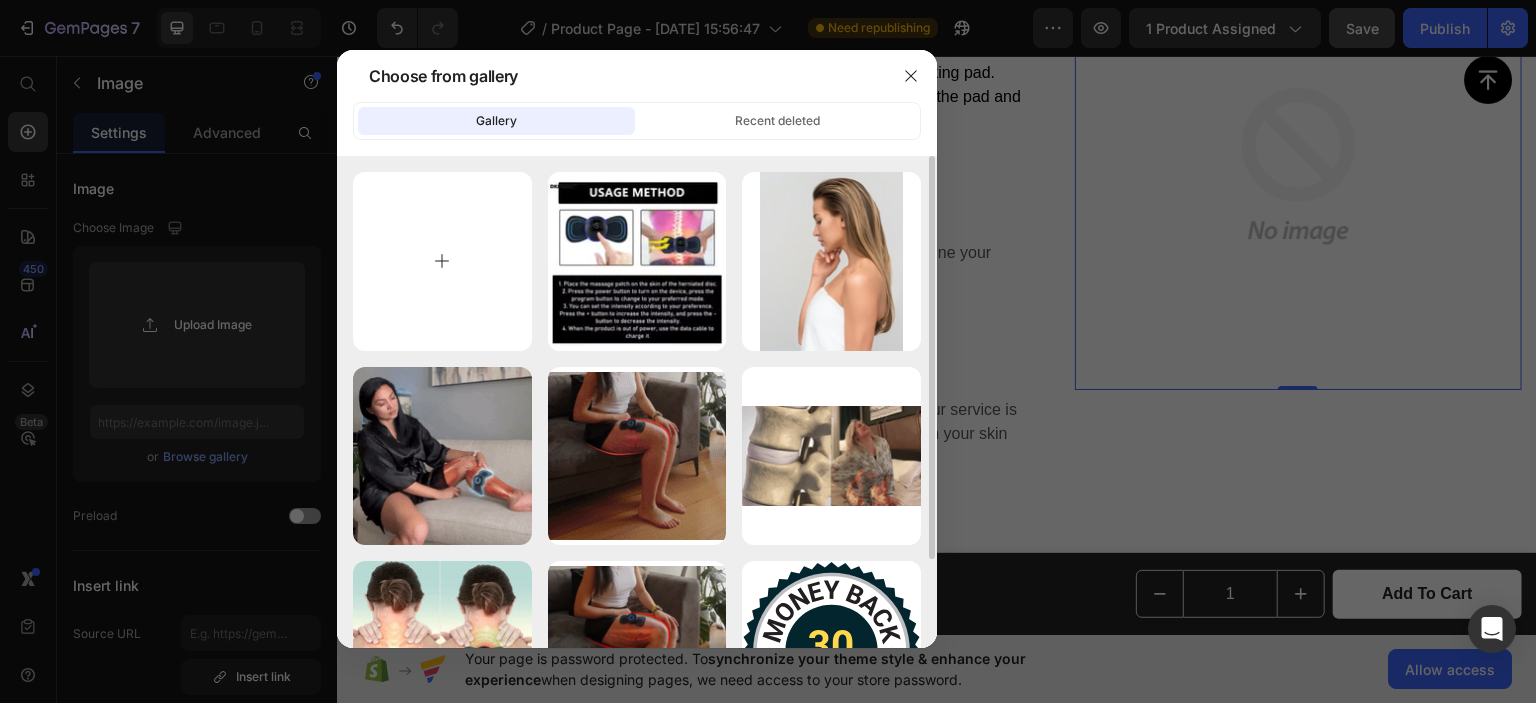 click at bounding box center [442, 261] 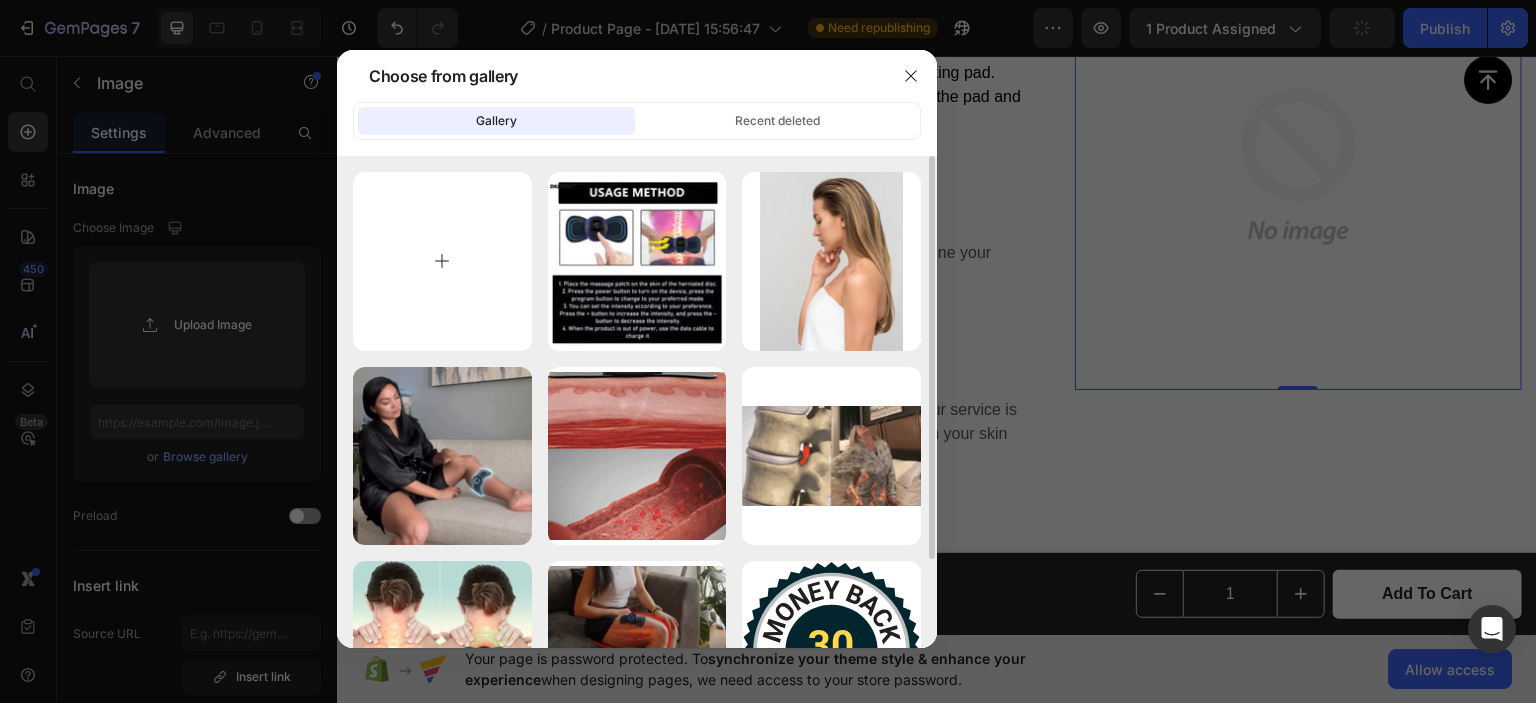 type on "C:\fakepath\slika 3.avif" 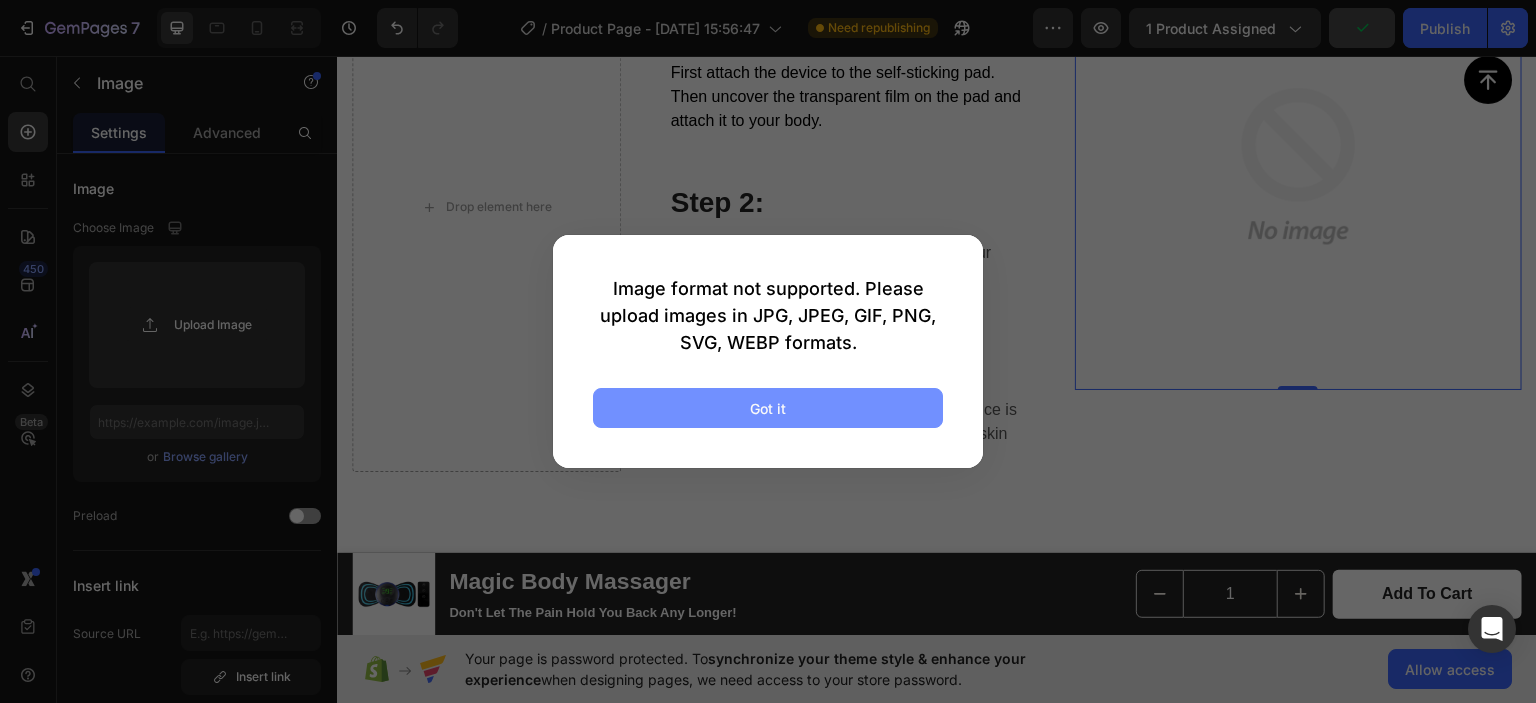 click on "Got it" at bounding box center (768, 408) 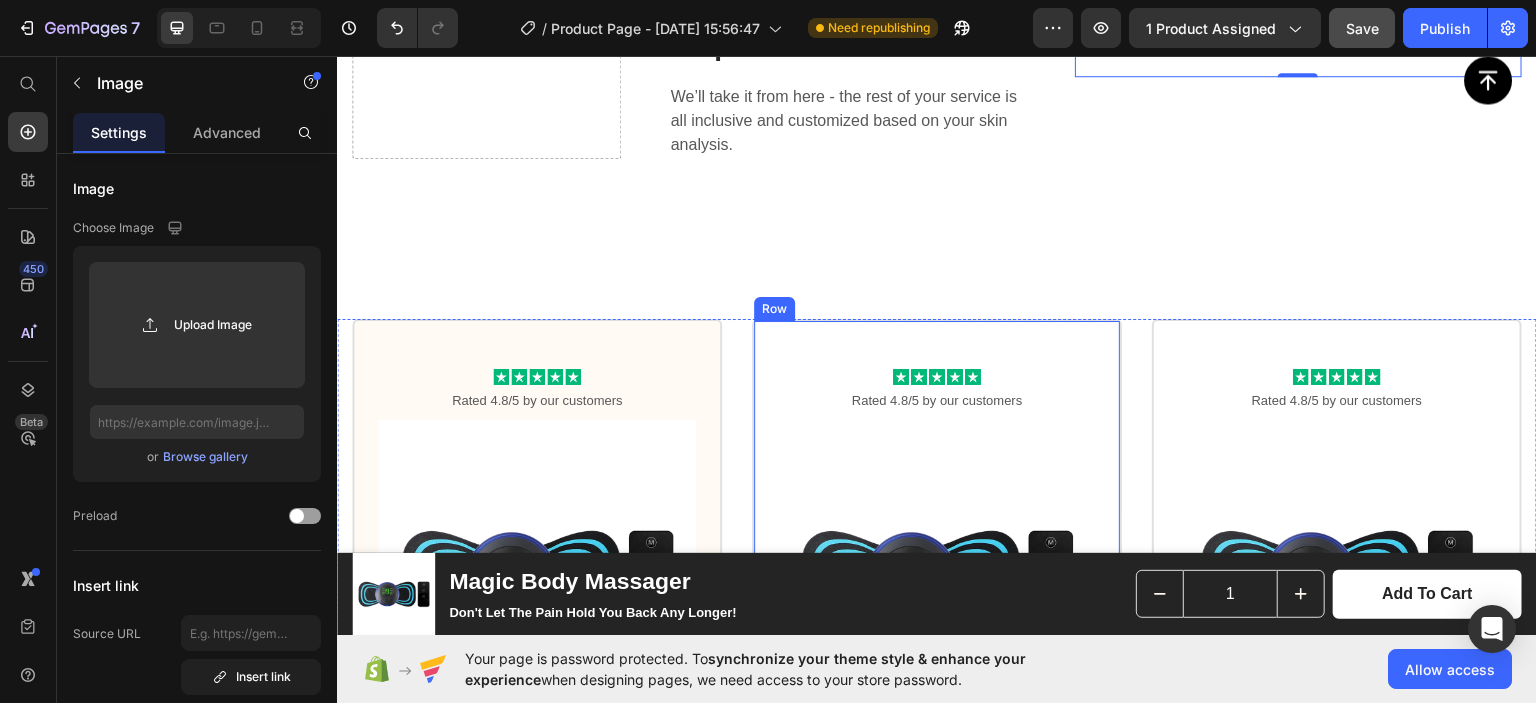 scroll, scrollTop: 4708, scrollLeft: 0, axis: vertical 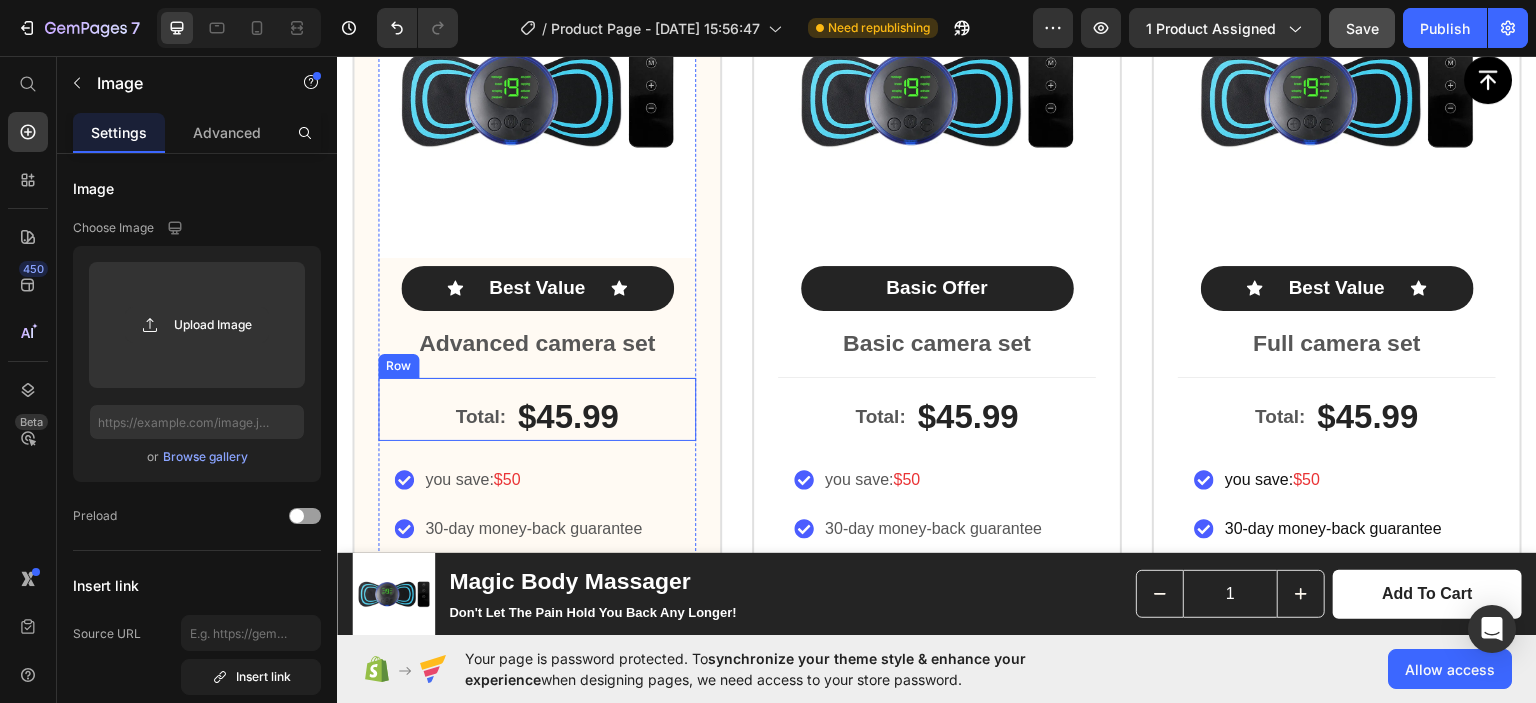 click on "Total: Text Block $45.99 Product Price Row" at bounding box center (537, 408) 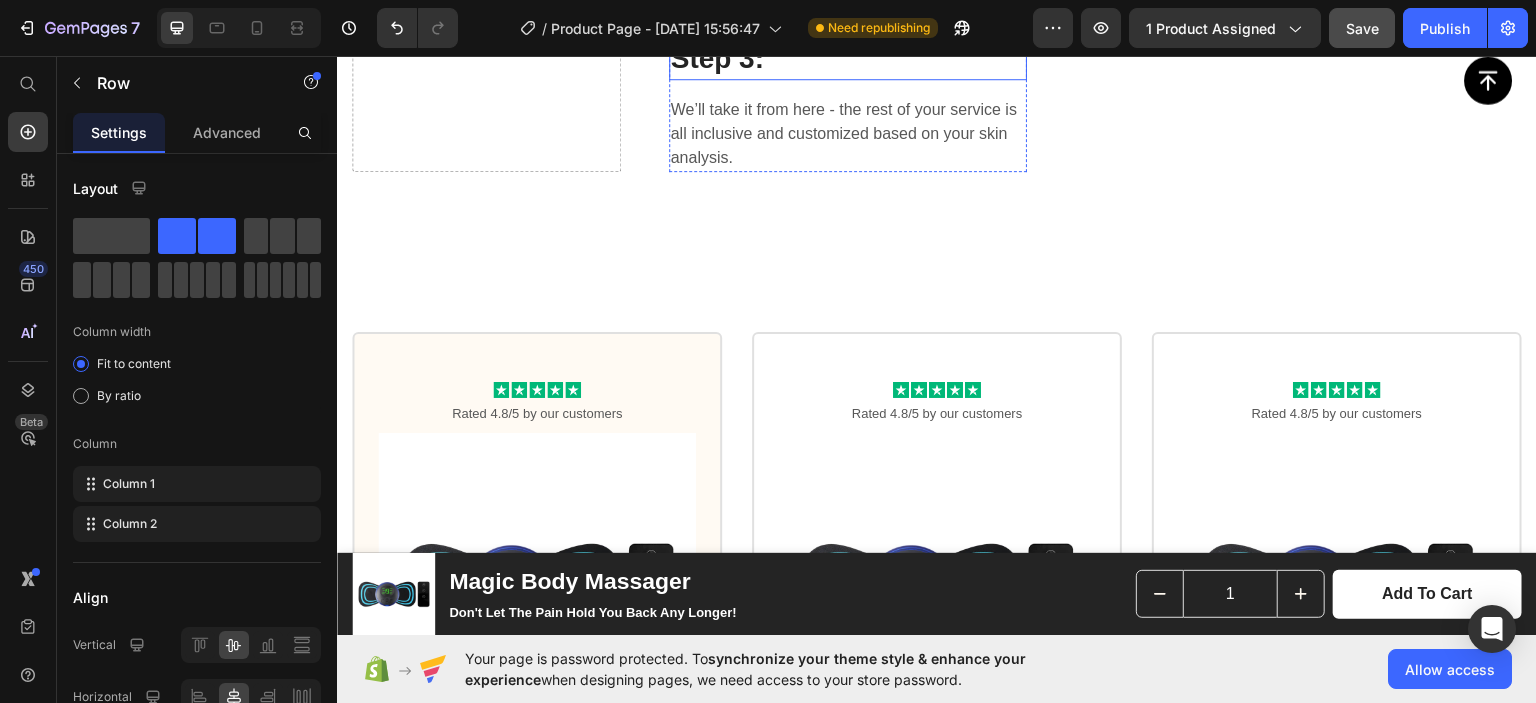 scroll, scrollTop: 3767, scrollLeft: 0, axis: vertical 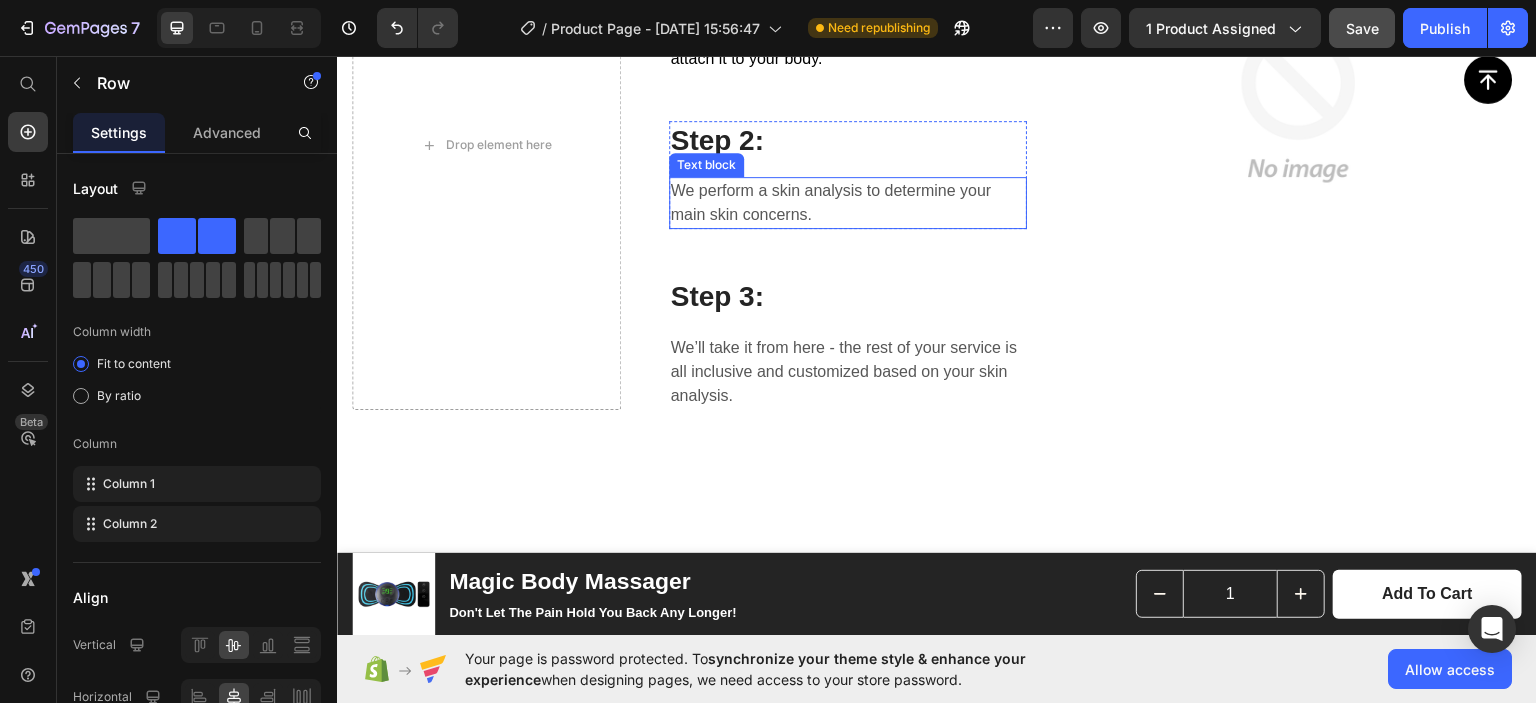 click on "We perform a skin analysis to determine your main skin concerns." at bounding box center (848, 202) 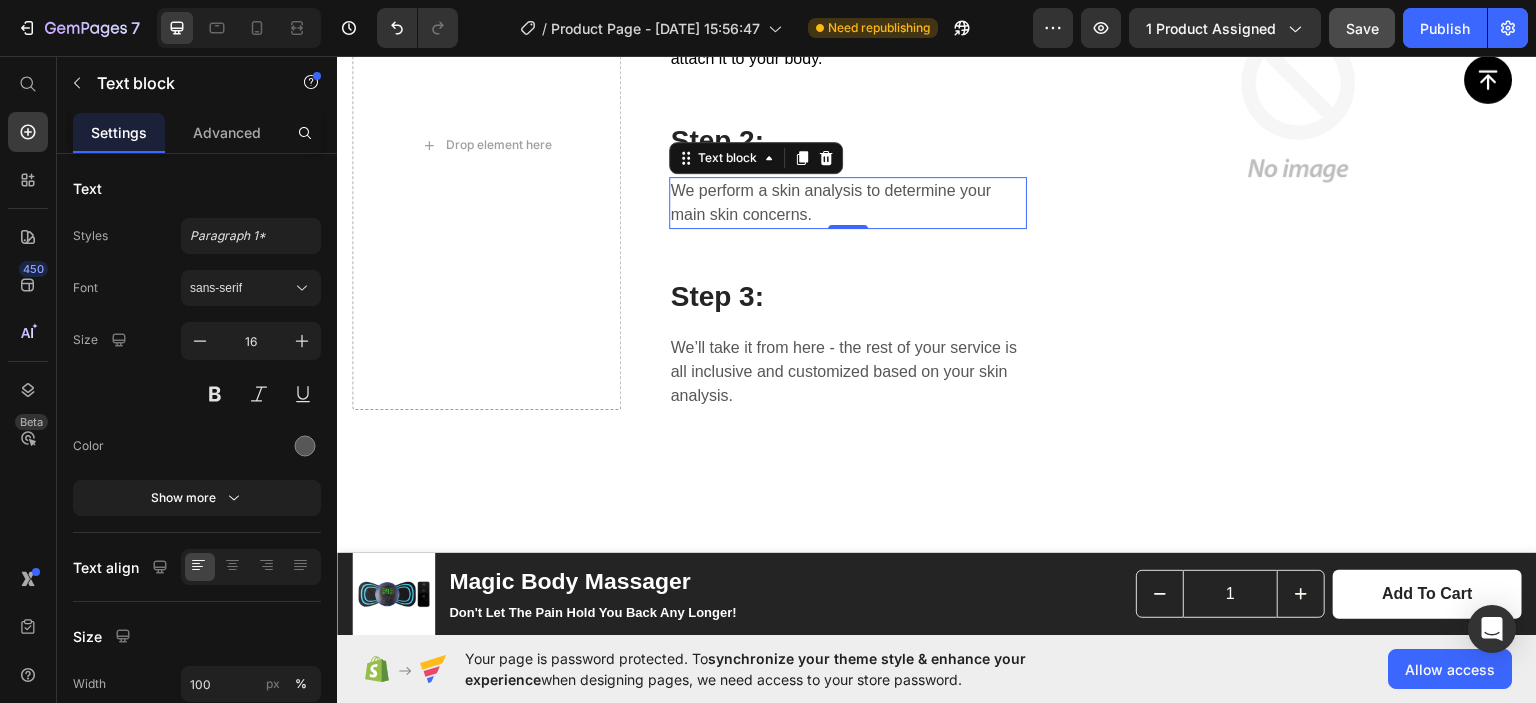 click on "We perform a skin analysis to determine your main skin concerns. Text block   0" at bounding box center (848, 202) 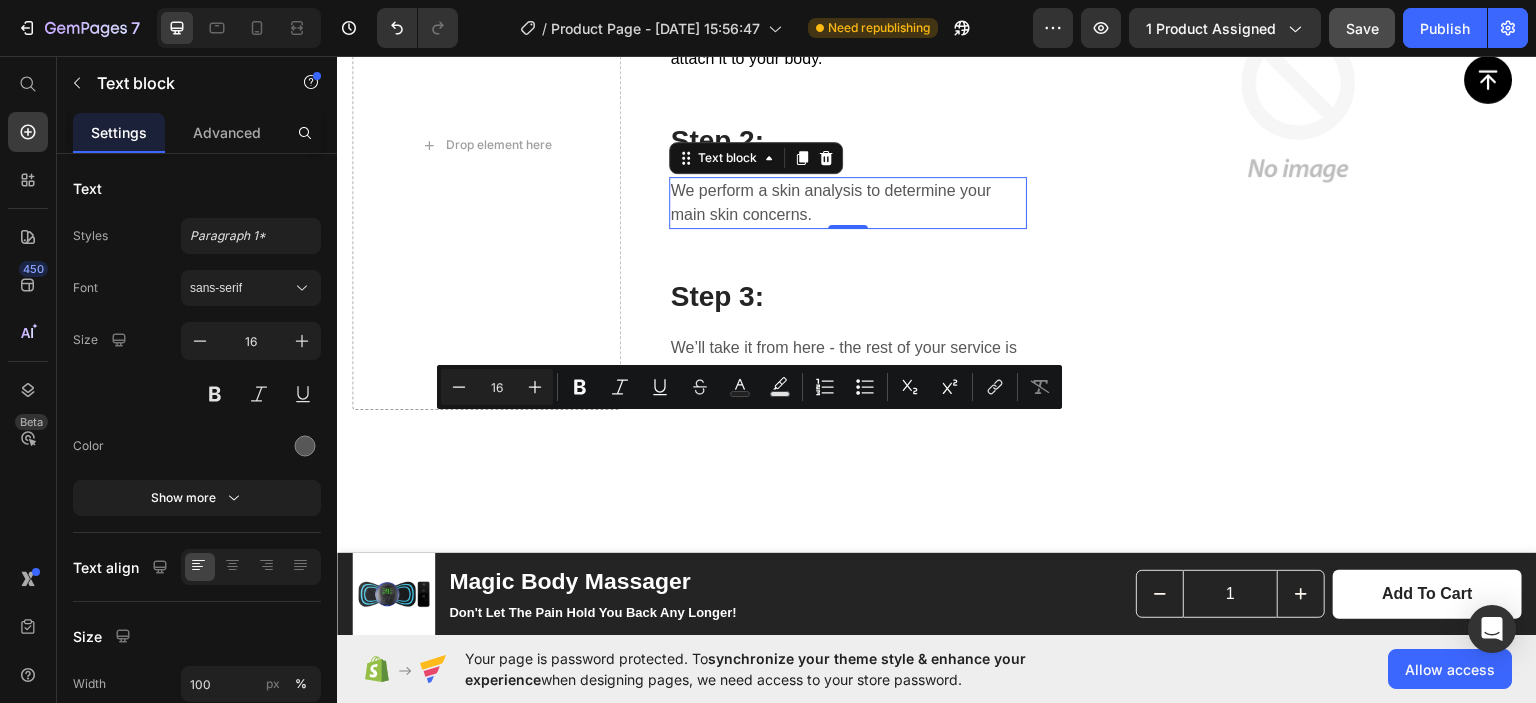 scroll, scrollTop: 3740, scrollLeft: 0, axis: vertical 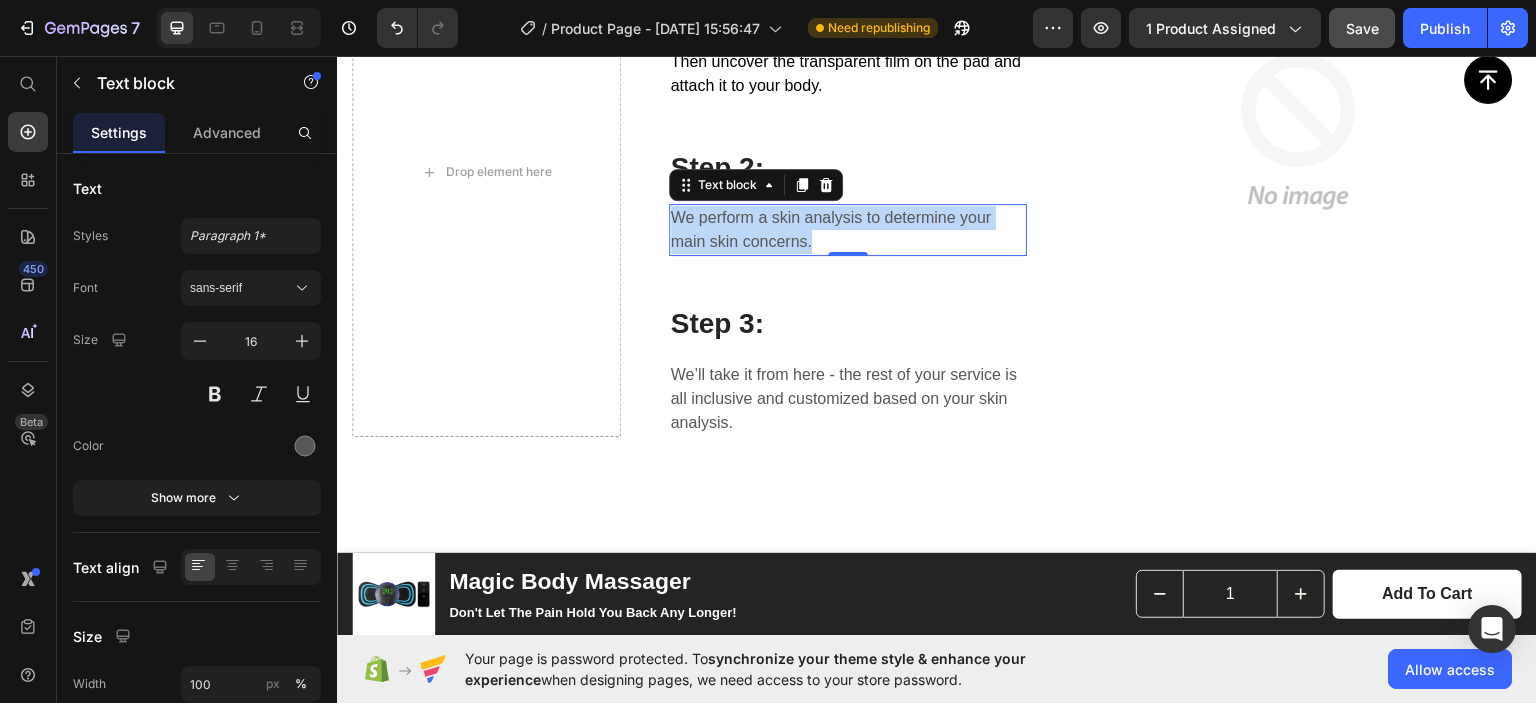 drag, startPoint x: 804, startPoint y: 451, endPoint x: 666, endPoint y: 431, distance: 139.44174 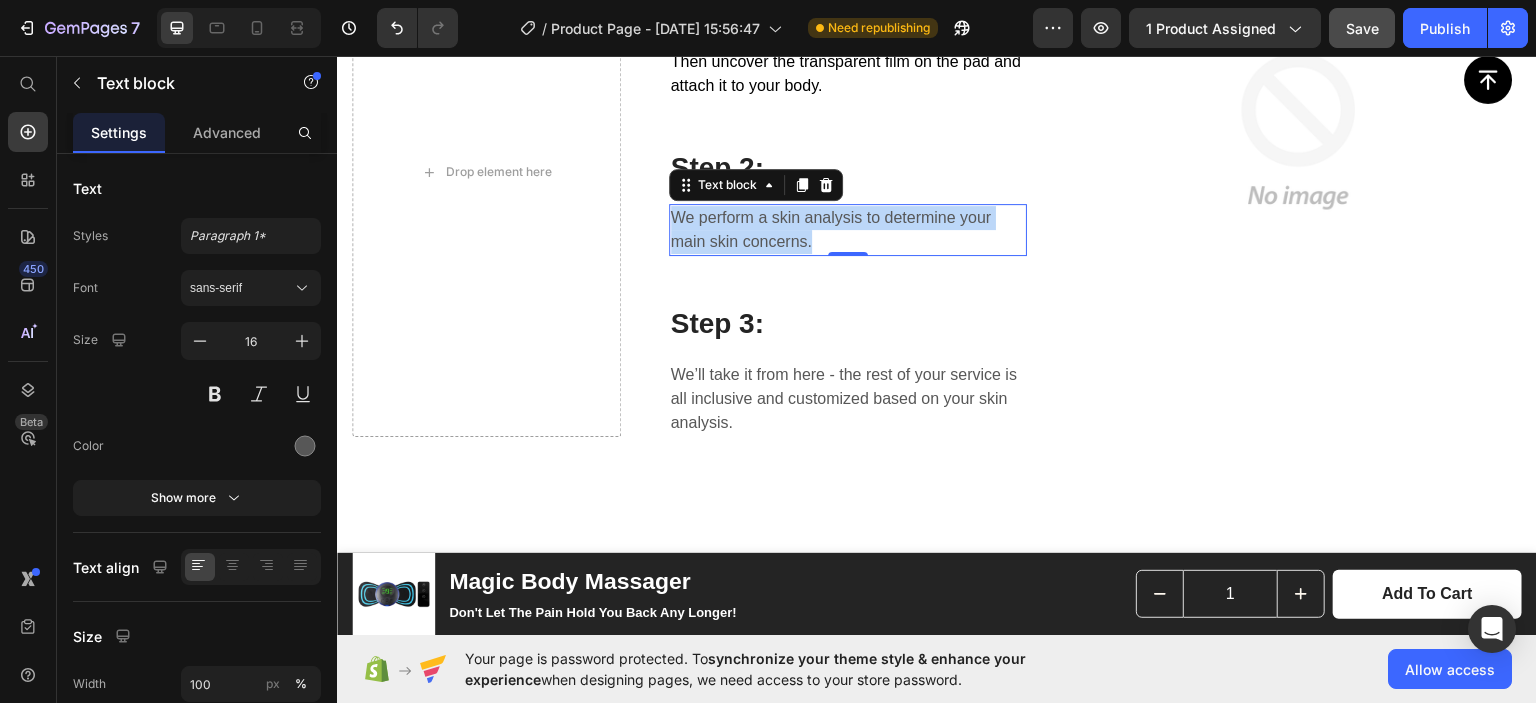 click on "We perform a skin analysis to determine your main skin concerns." at bounding box center [848, 229] 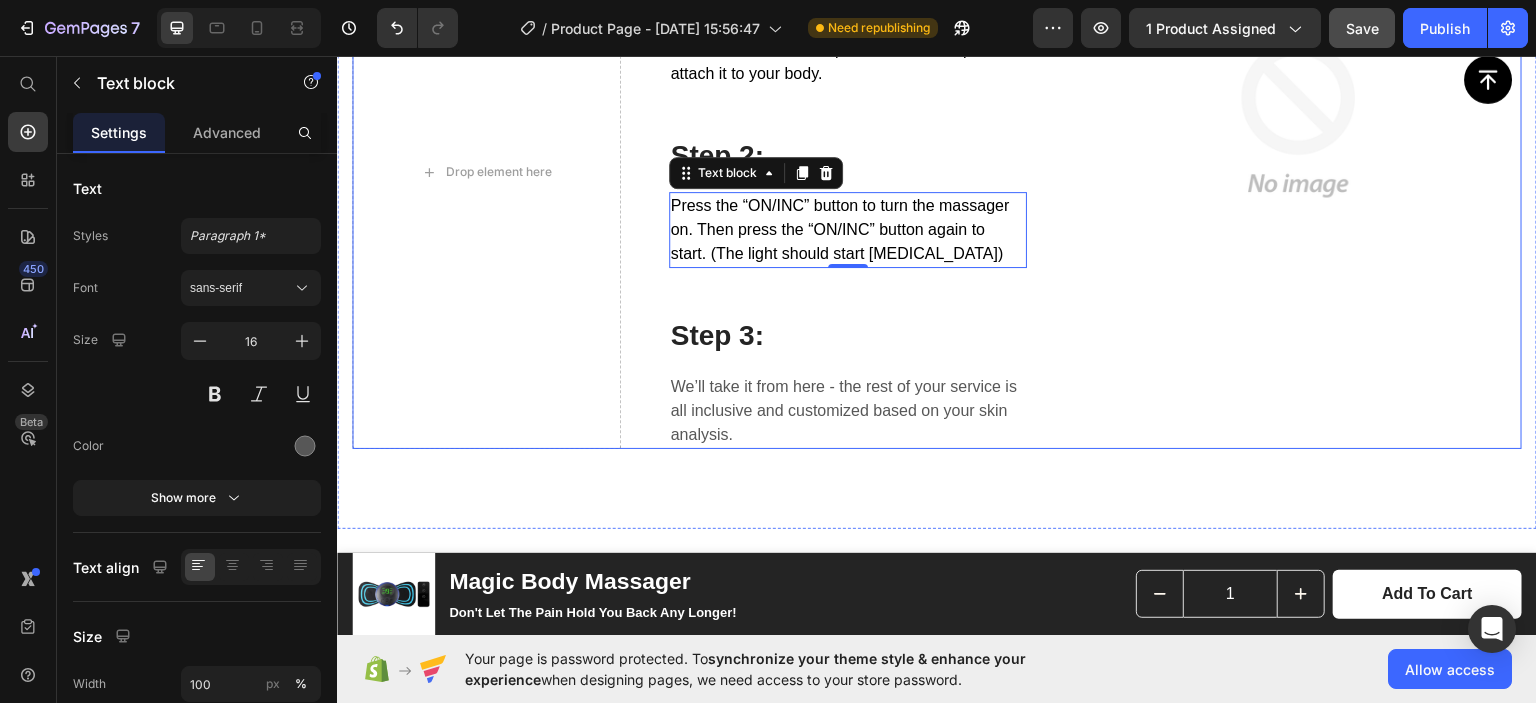 scroll, scrollTop: 3896, scrollLeft: 0, axis: vertical 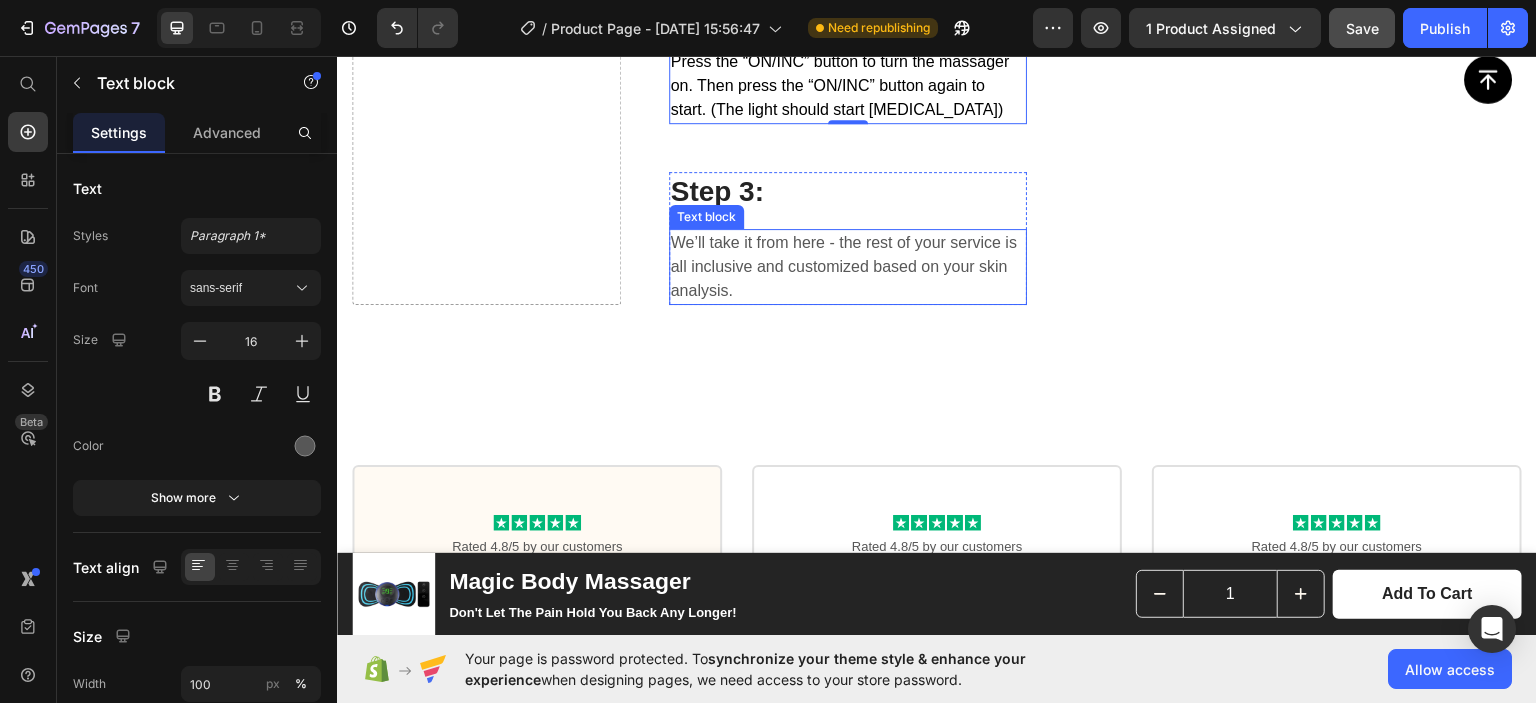 click on "We’ll take it from here - the rest of your service is all inclusive and customized based on your skin analysis." at bounding box center (848, 266) 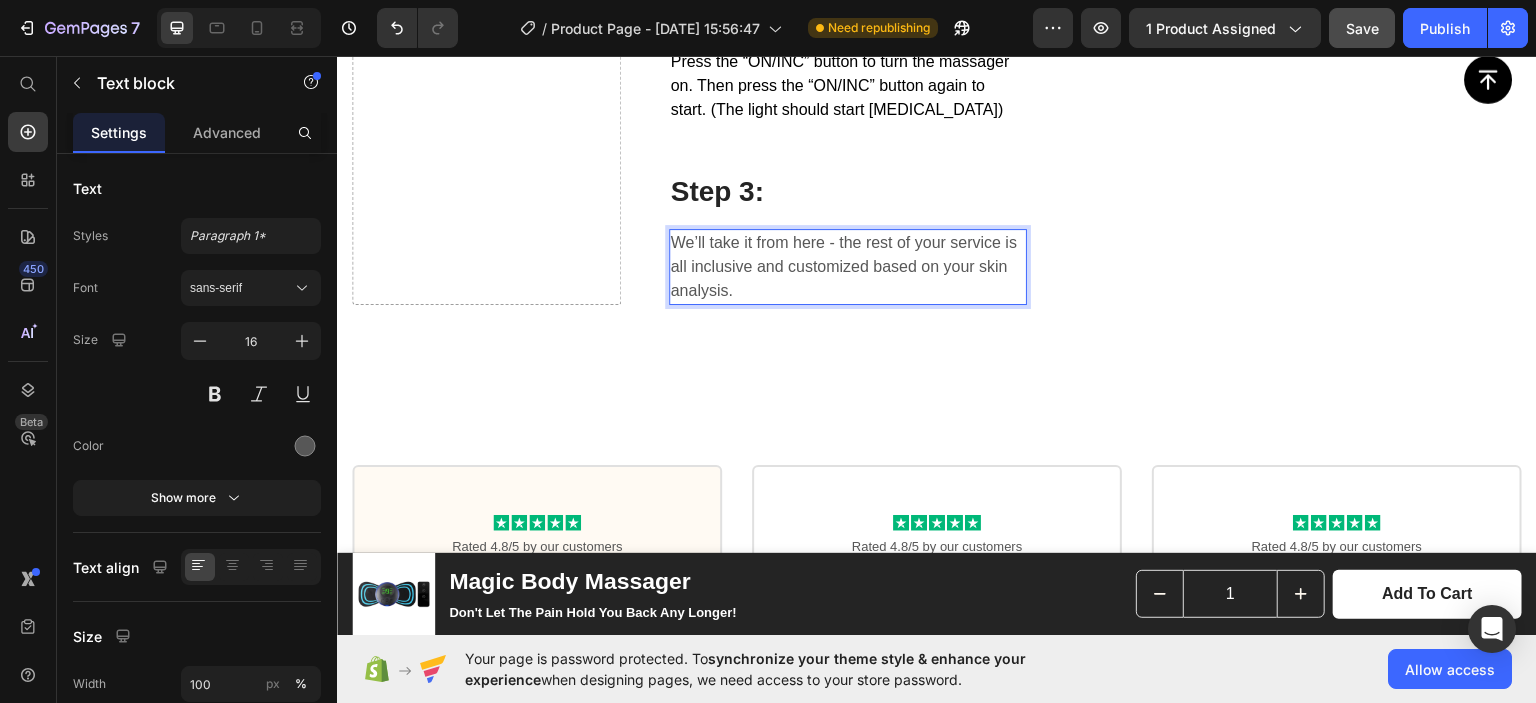 click on "We’ll take it from here - the rest of your service is all inclusive and customized based on your skin analysis." at bounding box center (848, 266) 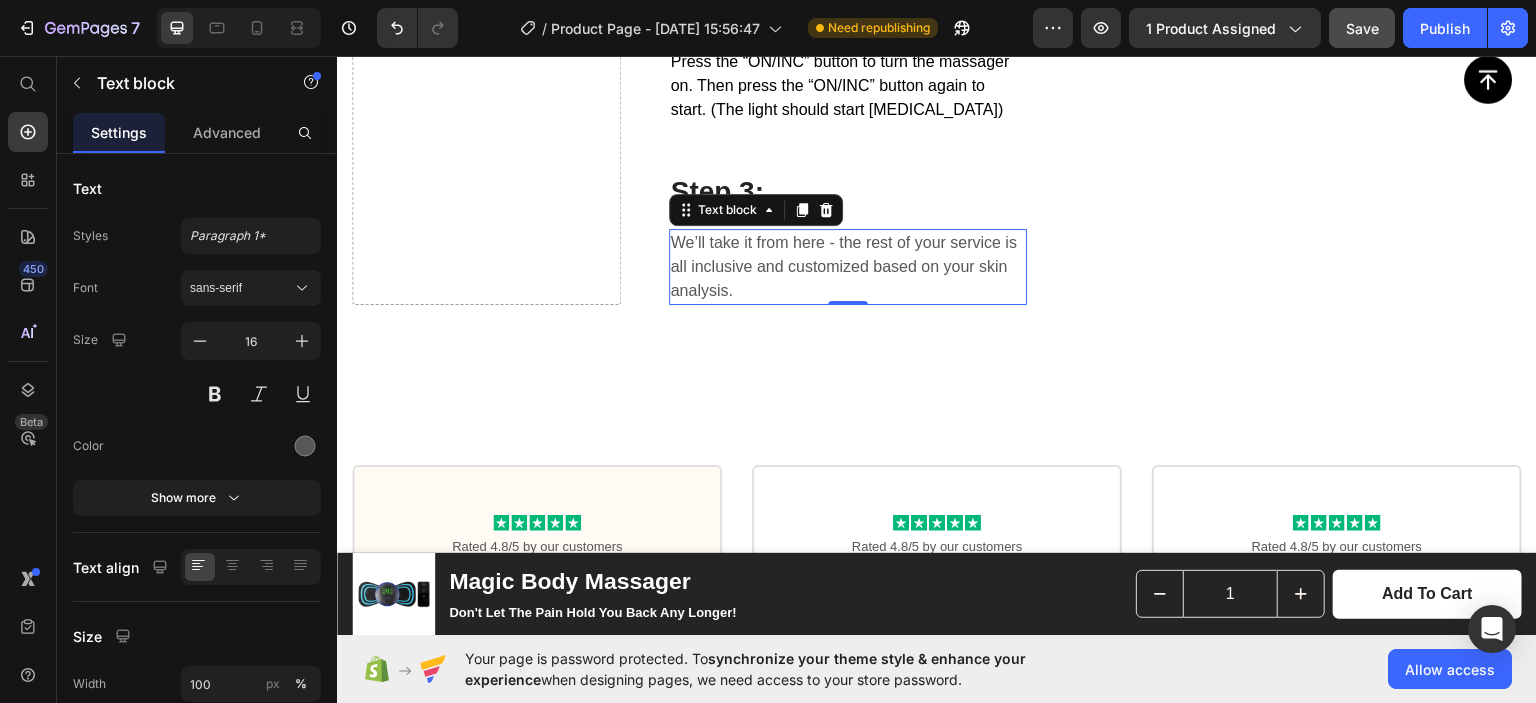 scroll, scrollTop: 3858, scrollLeft: 0, axis: vertical 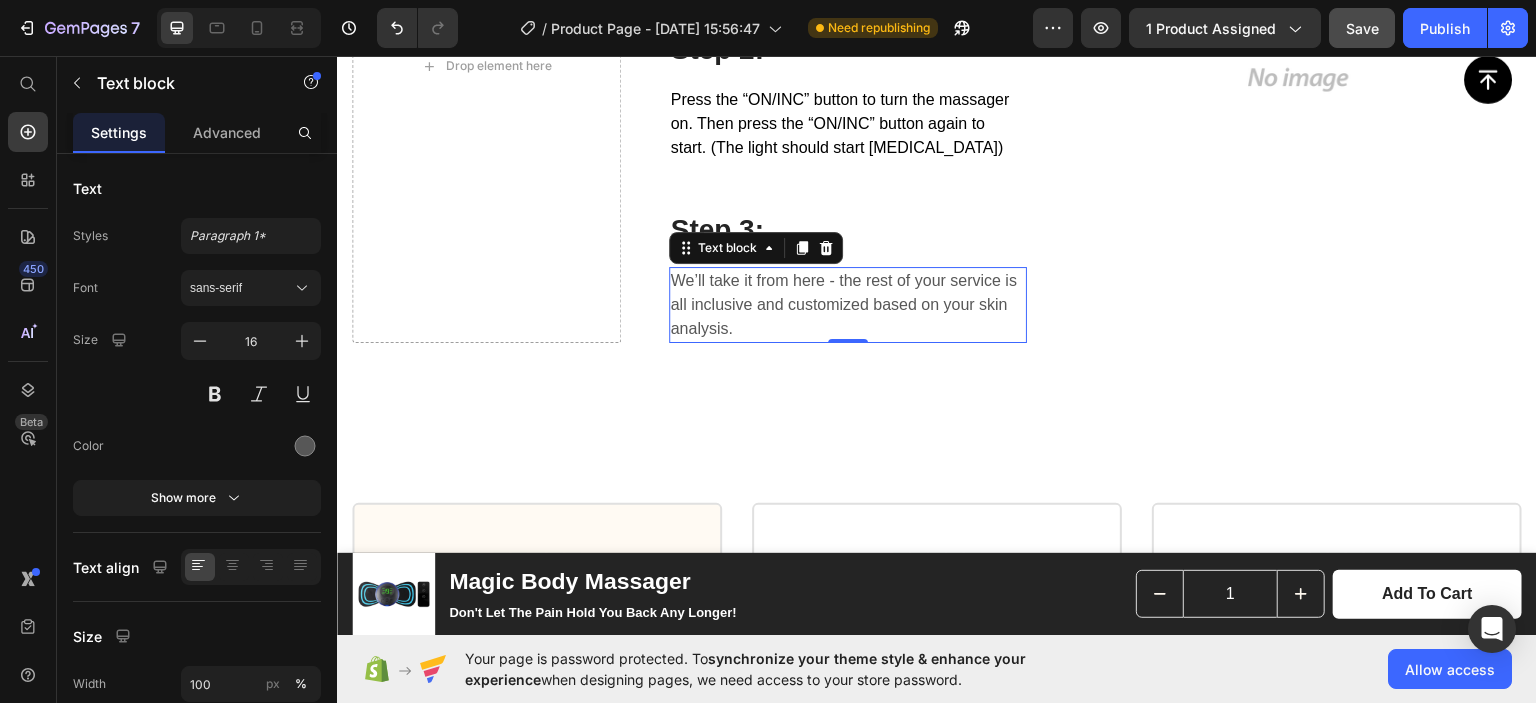 click on "We’ll take it from here - the rest of your service is all inclusive and customized based on your skin analysis." at bounding box center [848, 304] 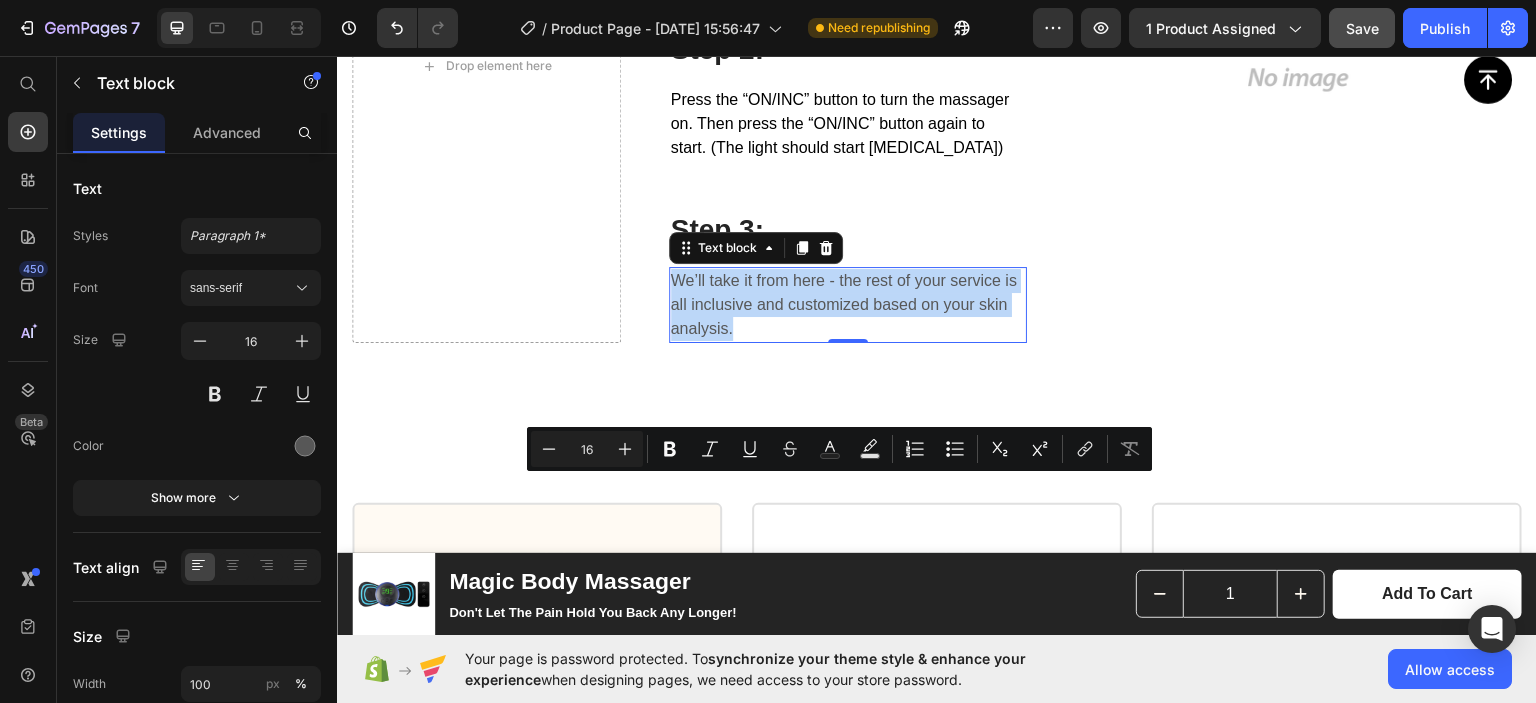 drag, startPoint x: 729, startPoint y: 528, endPoint x: 666, endPoint y: 484, distance: 76.843994 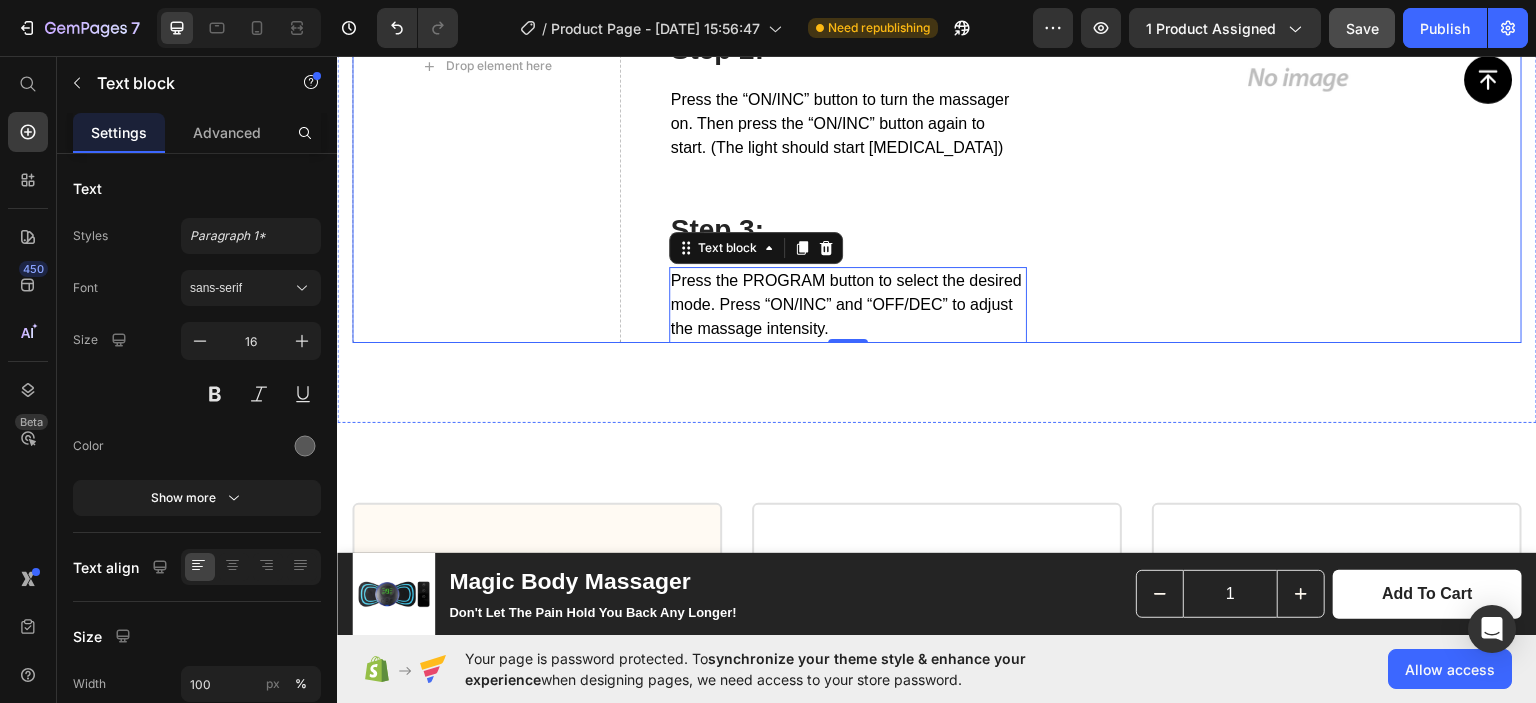 click on "Drop element here HOW IT WORKS Text block Step 1: Heading First attach the device to the self-sticking pad. Then uncover the transparent film on the pad and attach it to your body. Text block Row Step 2: Heading  Press the “ON/INC” button to turn the massager on. Then press the “ON/INC” button again to start. (The light should start [MEDICAL_DATA]) Text block Row Step 3: Heading Press the PROGRAM button to select the desired mode. Press “ON/INC” and “OFF/DEC” to adjust the massage intensity. Text block   0 Row Image Row" at bounding box center [937, 64] 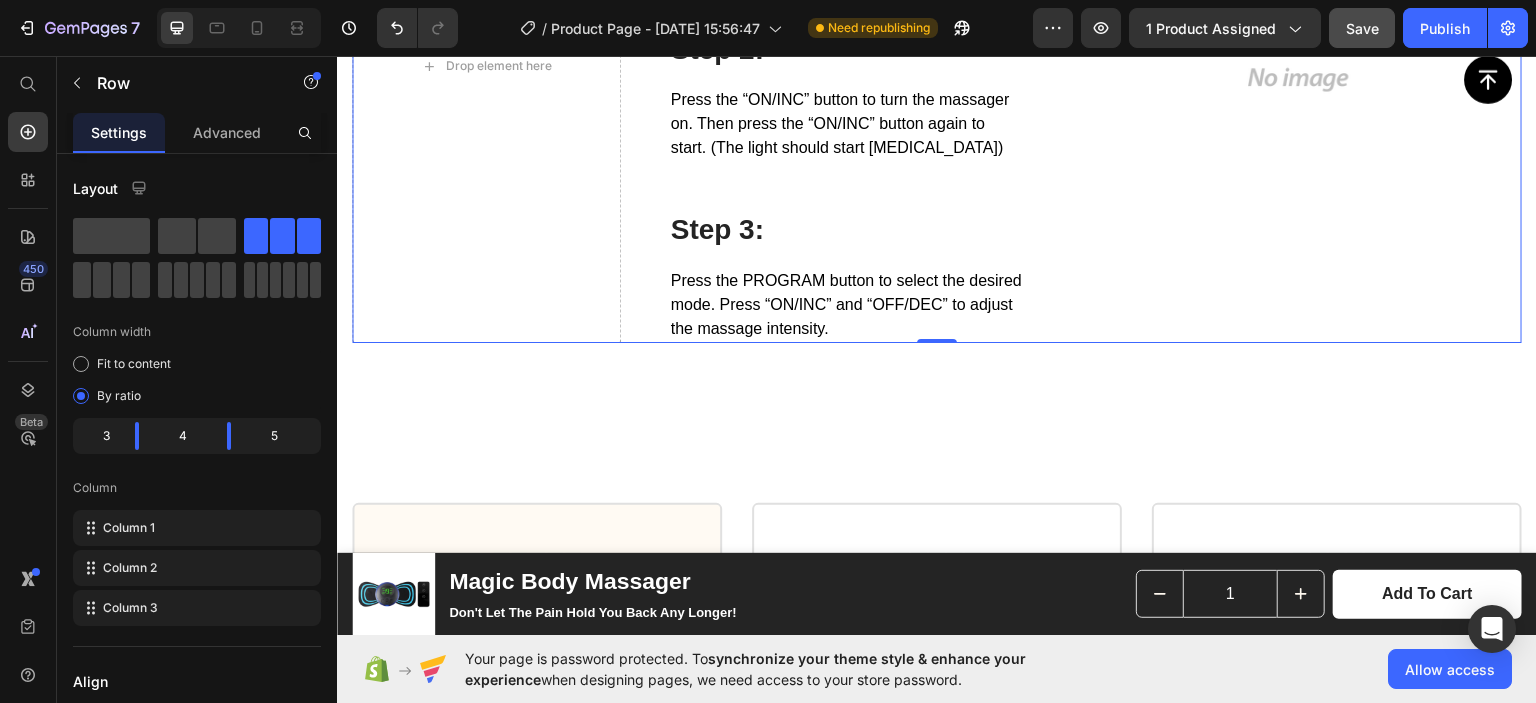 scroll, scrollTop: 4047, scrollLeft: 0, axis: vertical 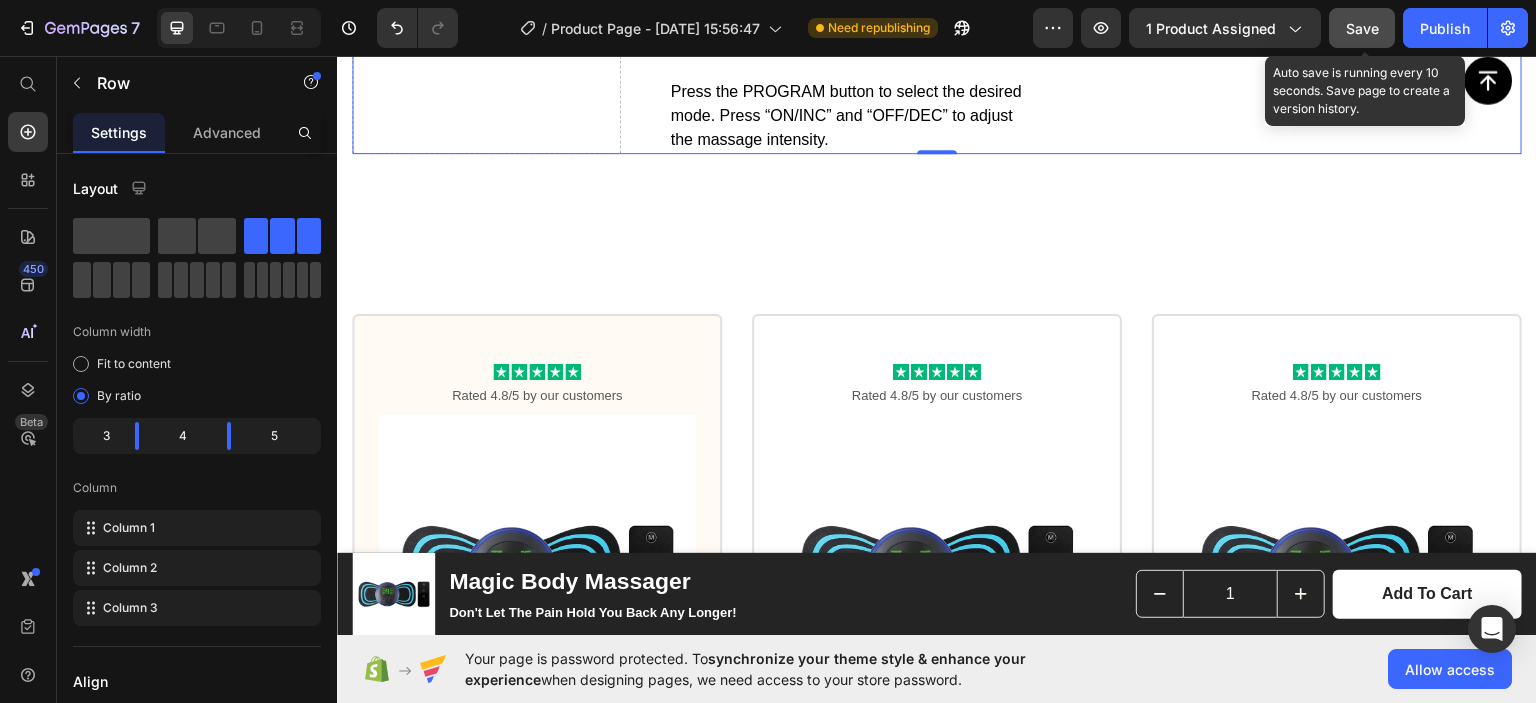 click on "Save" at bounding box center (1362, 28) 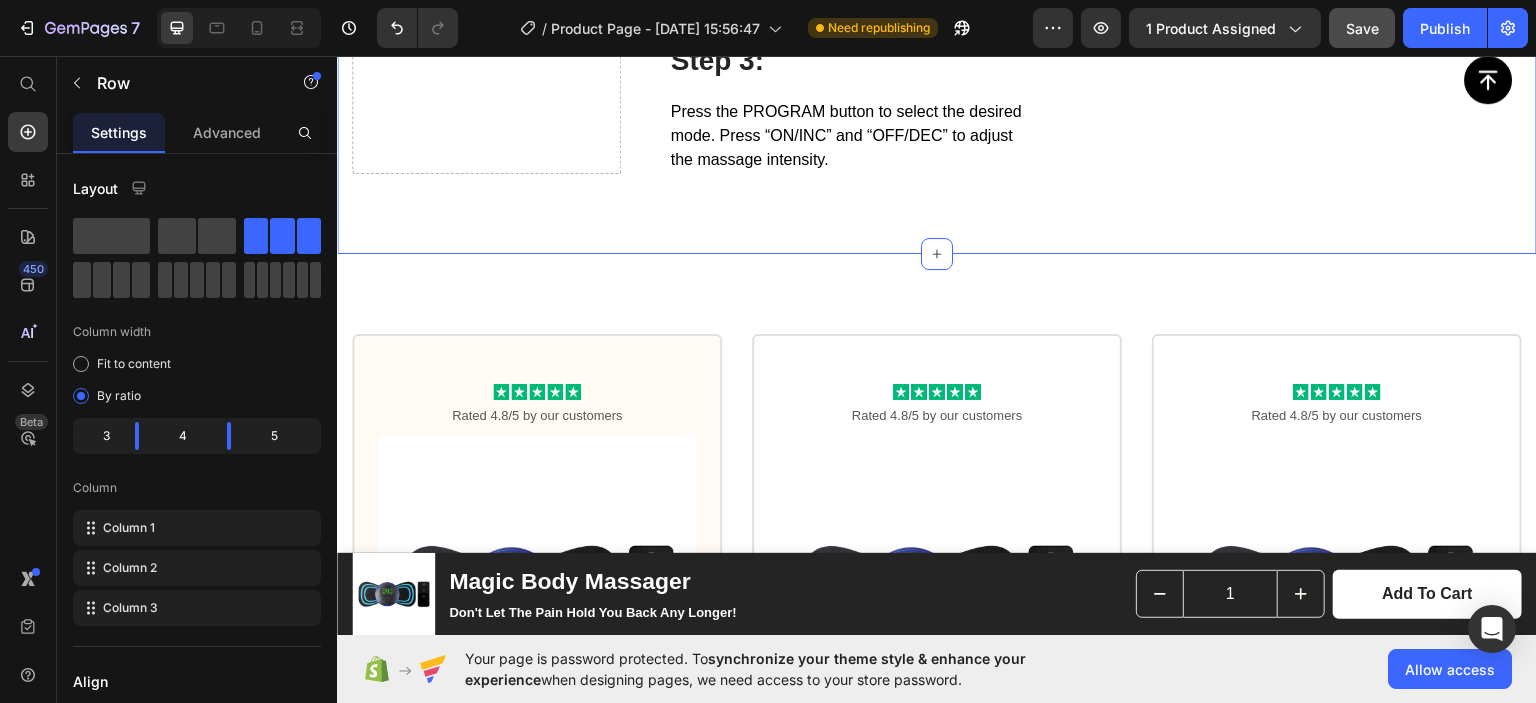 scroll, scrollTop: 4999, scrollLeft: 0, axis: vertical 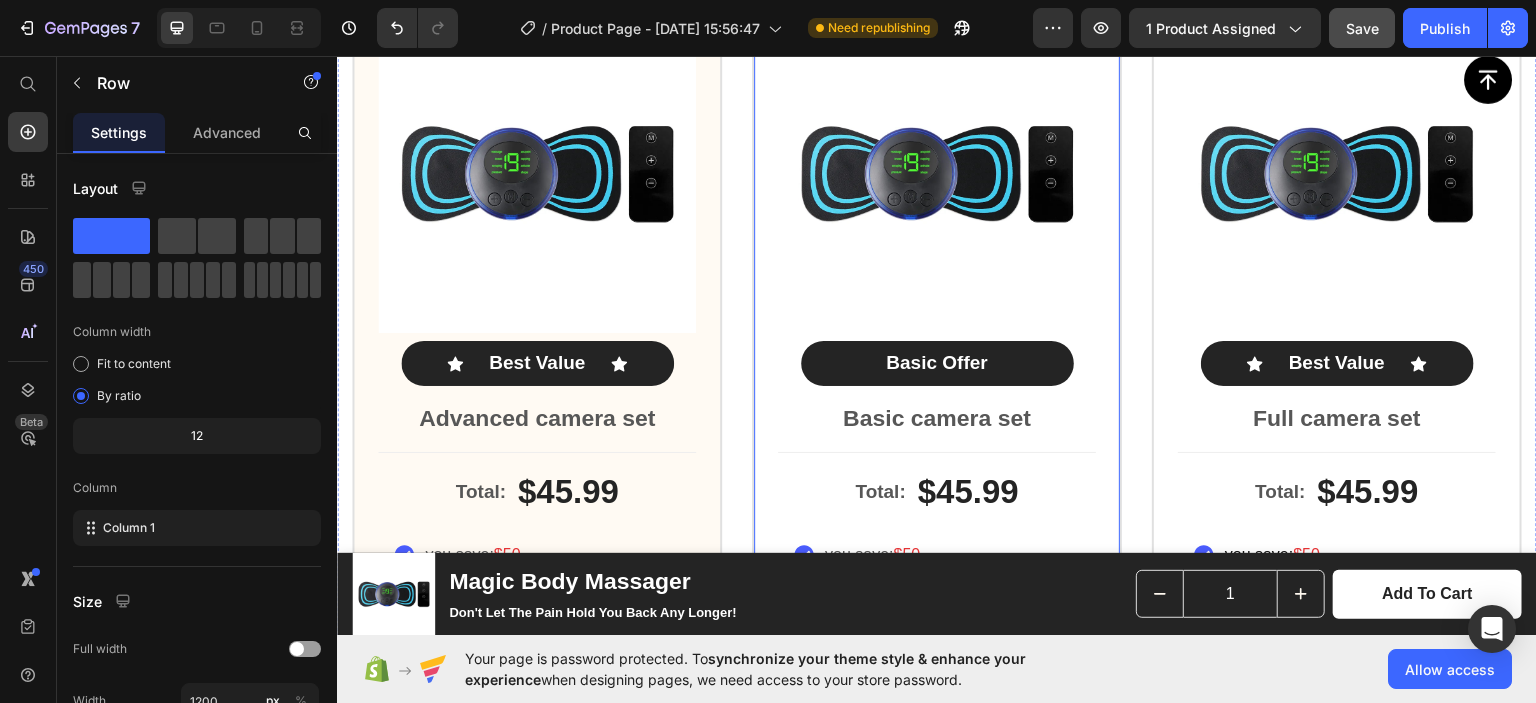 drag, startPoint x: 1098, startPoint y: 387, endPoint x: 886, endPoint y: 363, distance: 213.35417 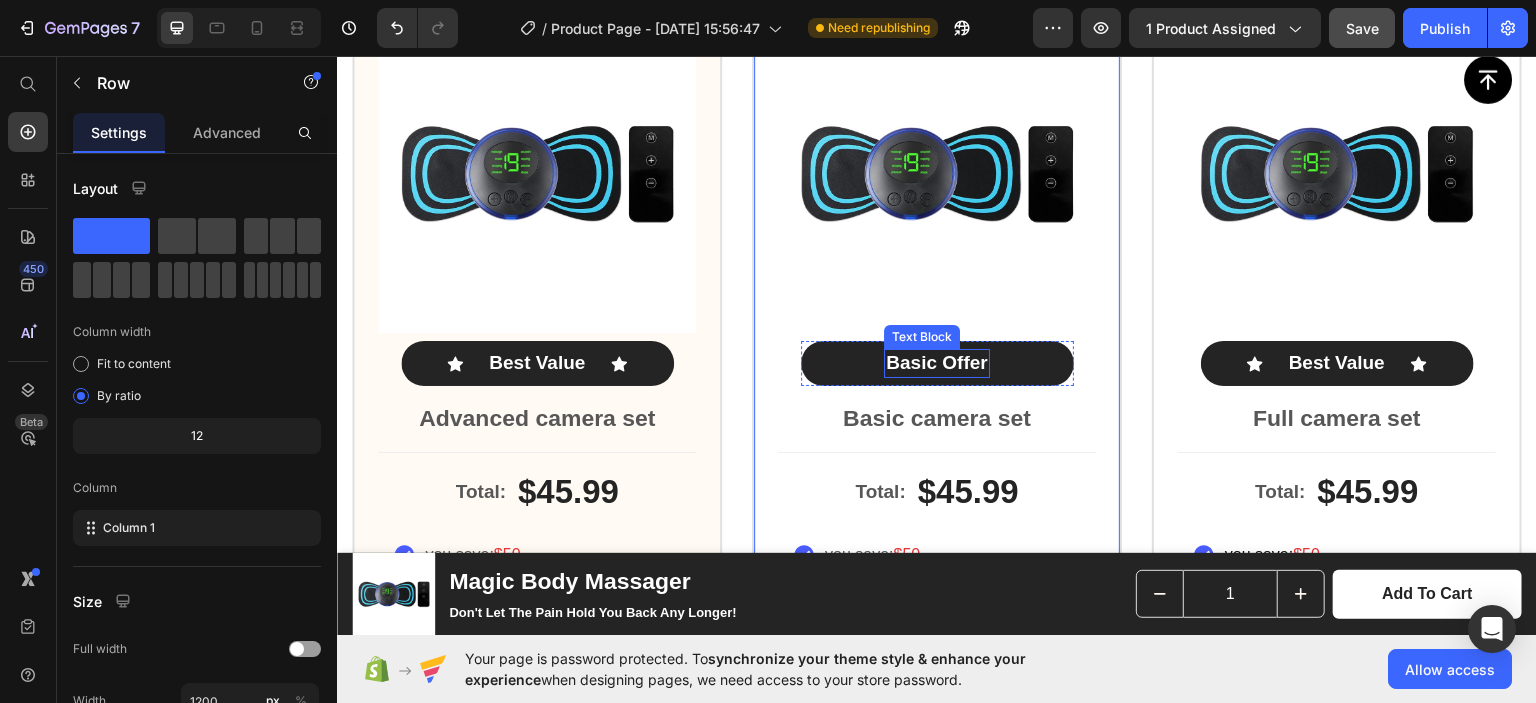 scroll, scrollTop: 5080, scrollLeft: 0, axis: vertical 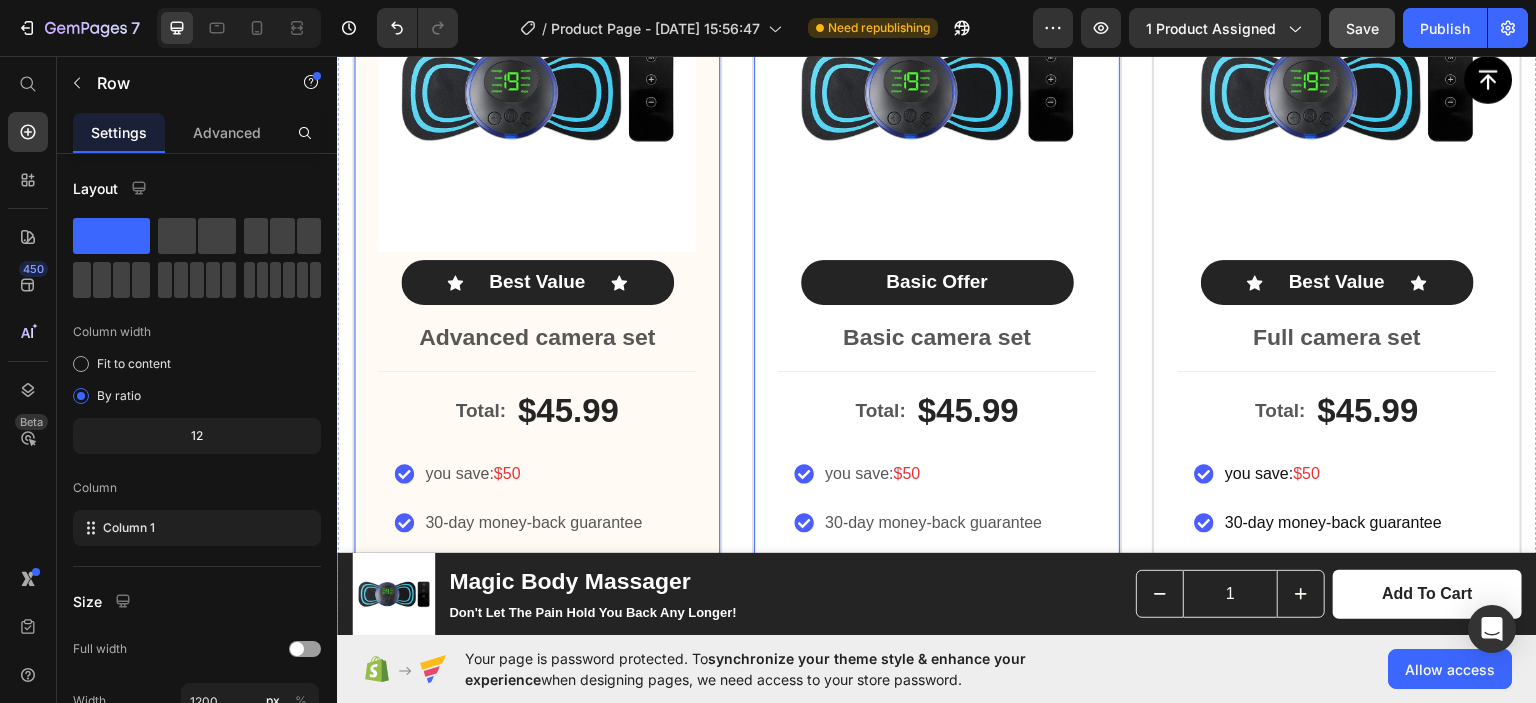 click on "Icon
Icon
Icon
Icon
Icon Icon List Rated 4.8/5 by our customers Text Block Product Images Icon Best Value Text Block Icon Row Advanced camera set Text Block Total: Text Block $45.99 Product Price Row you save:  $50 30-day money-back guarantee Free delivery Item List
Add to cart Add to Cart Row Image Image Image Image Image Row Product Row" at bounding box center [537, 293] 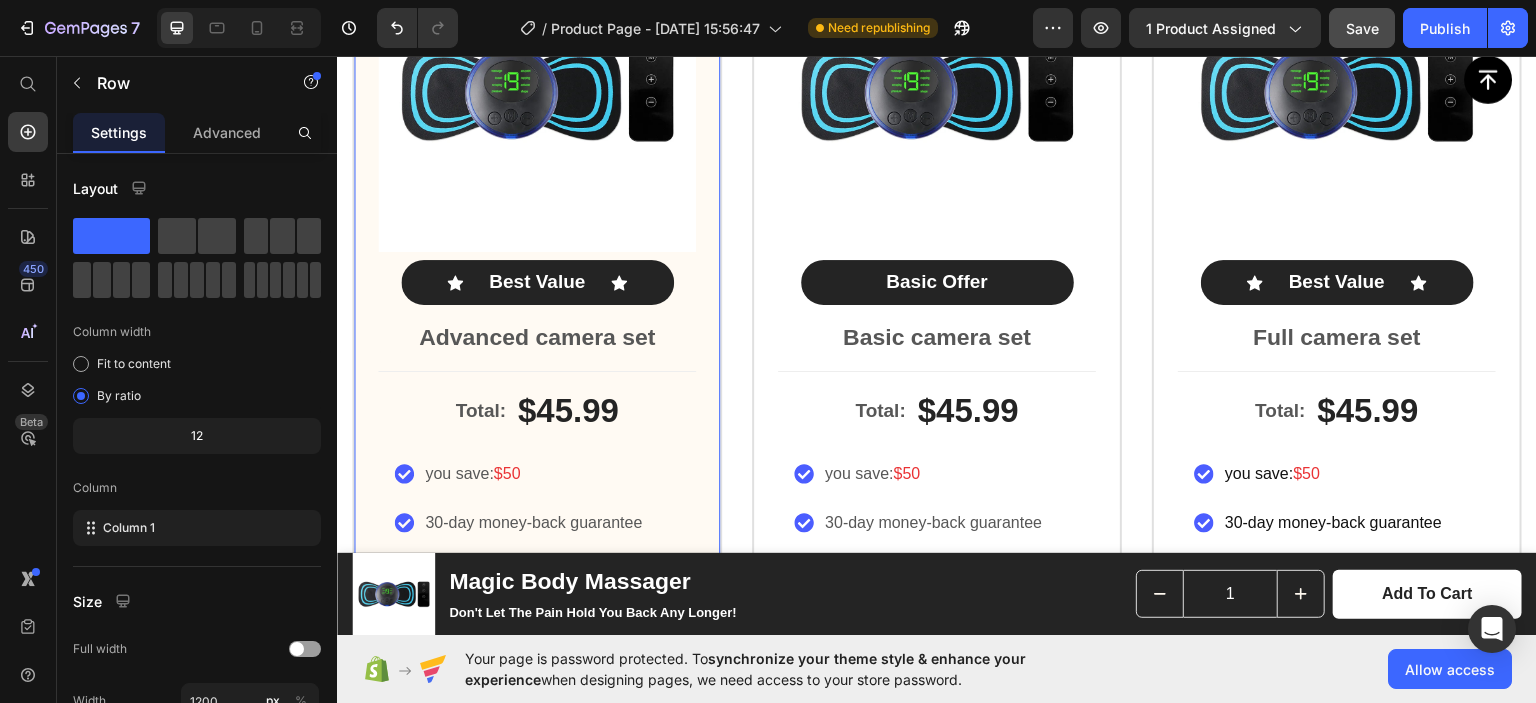 click on "Icon
Icon
Icon
Icon
Icon Icon List Rated 4.8/5 by our customers Text Block Product Images Icon Best Value Text Block Icon Row Advanced camera set Text Block Total: Text Block $45.99 Product Price Row you save:  $50 30-day money-back guarantee Free delivery Item List
Add to cart Add to Cart Row Image Image Image Image Image Row Product Row   0" at bounding box center [537, 293] 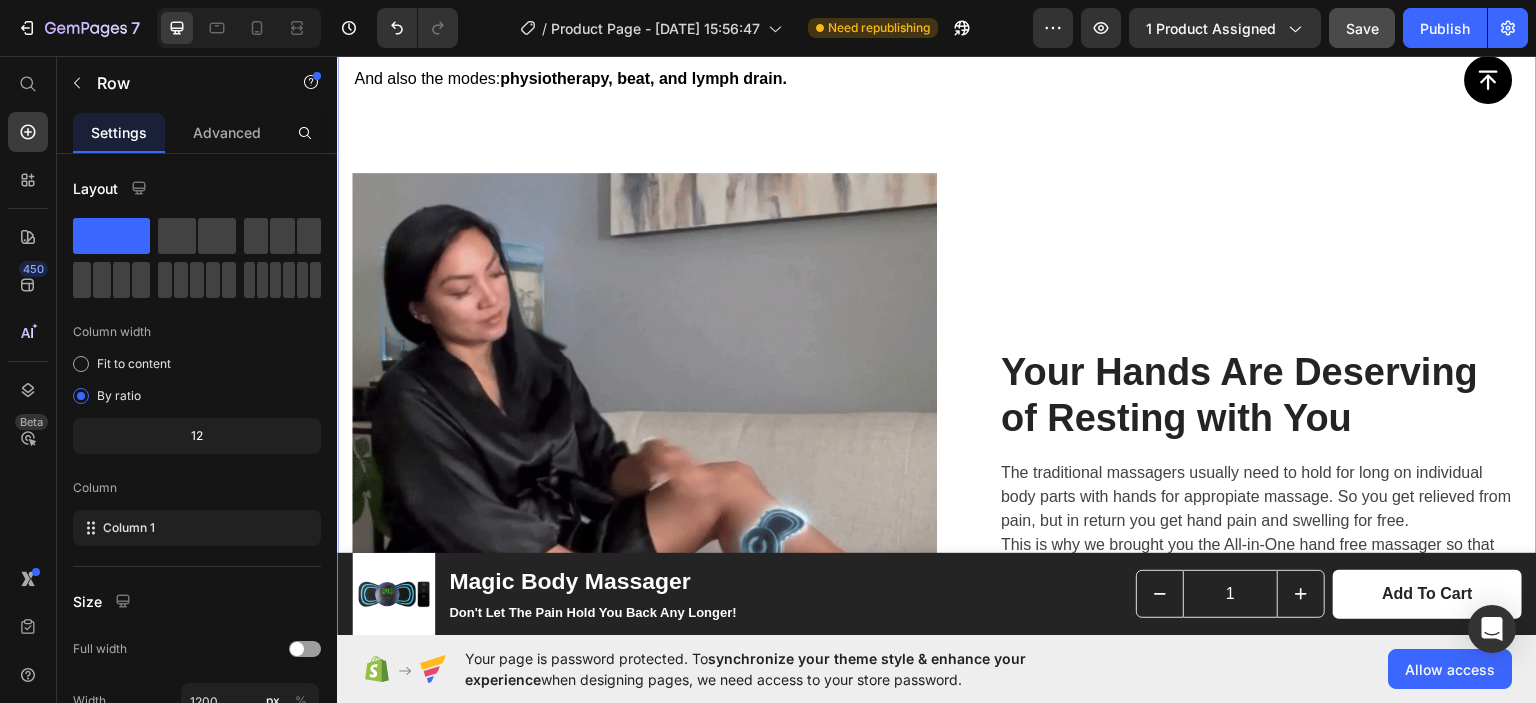 scroll, scrollTop: 2346, scrollLeft: 0, axis: vertical 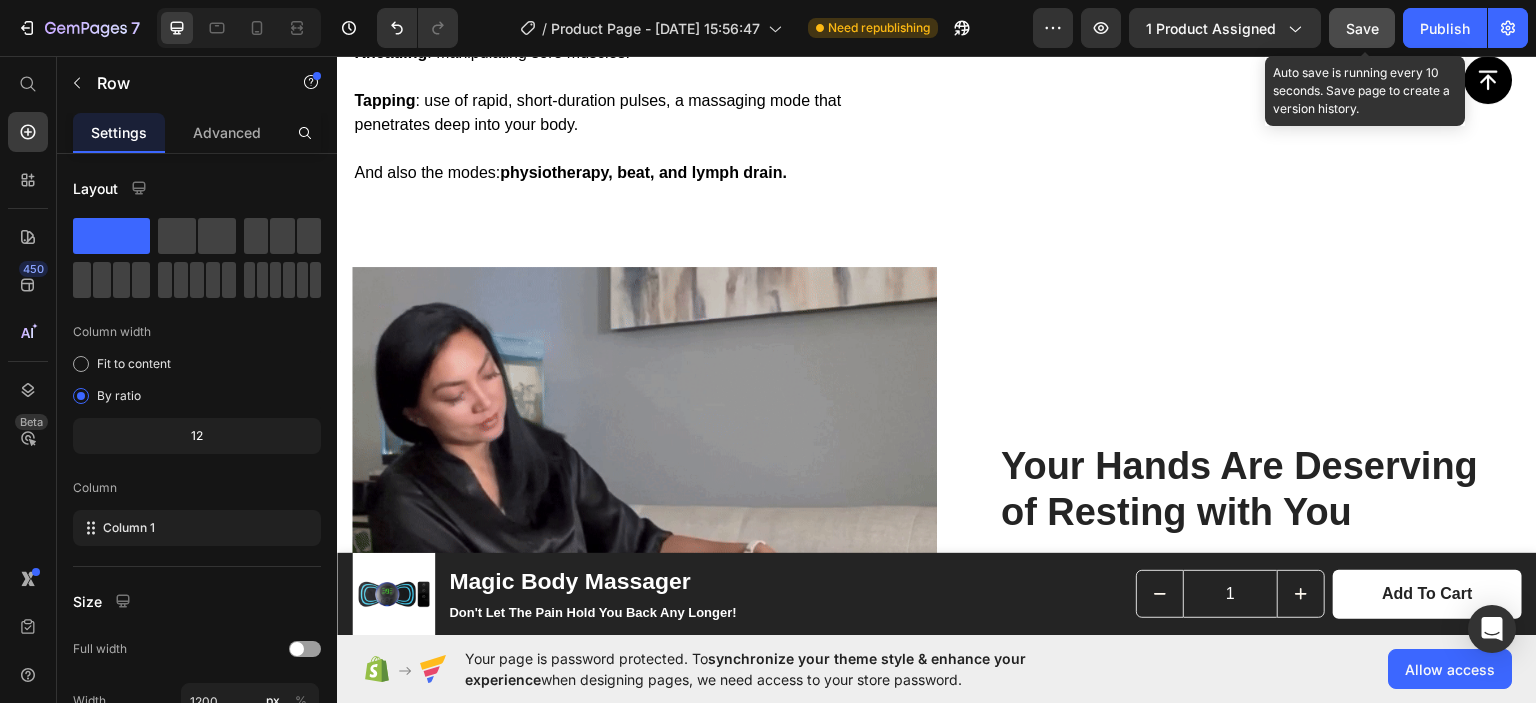 drag, startPoint x: 1372, startPoint y: 29, endPoint x: 966, endPoint y: 49, distance: 406.4923 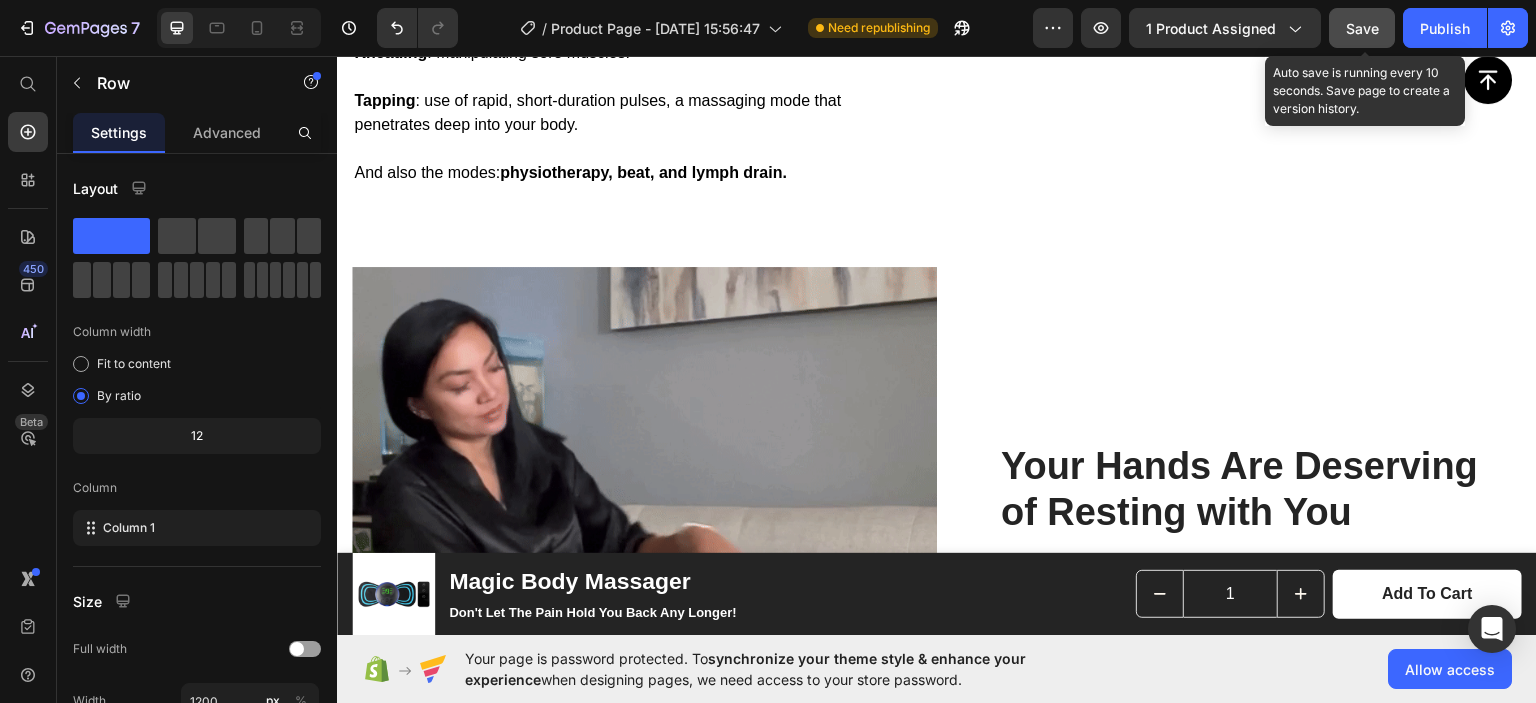 click on "Save" at bounding box center (1362, 28) 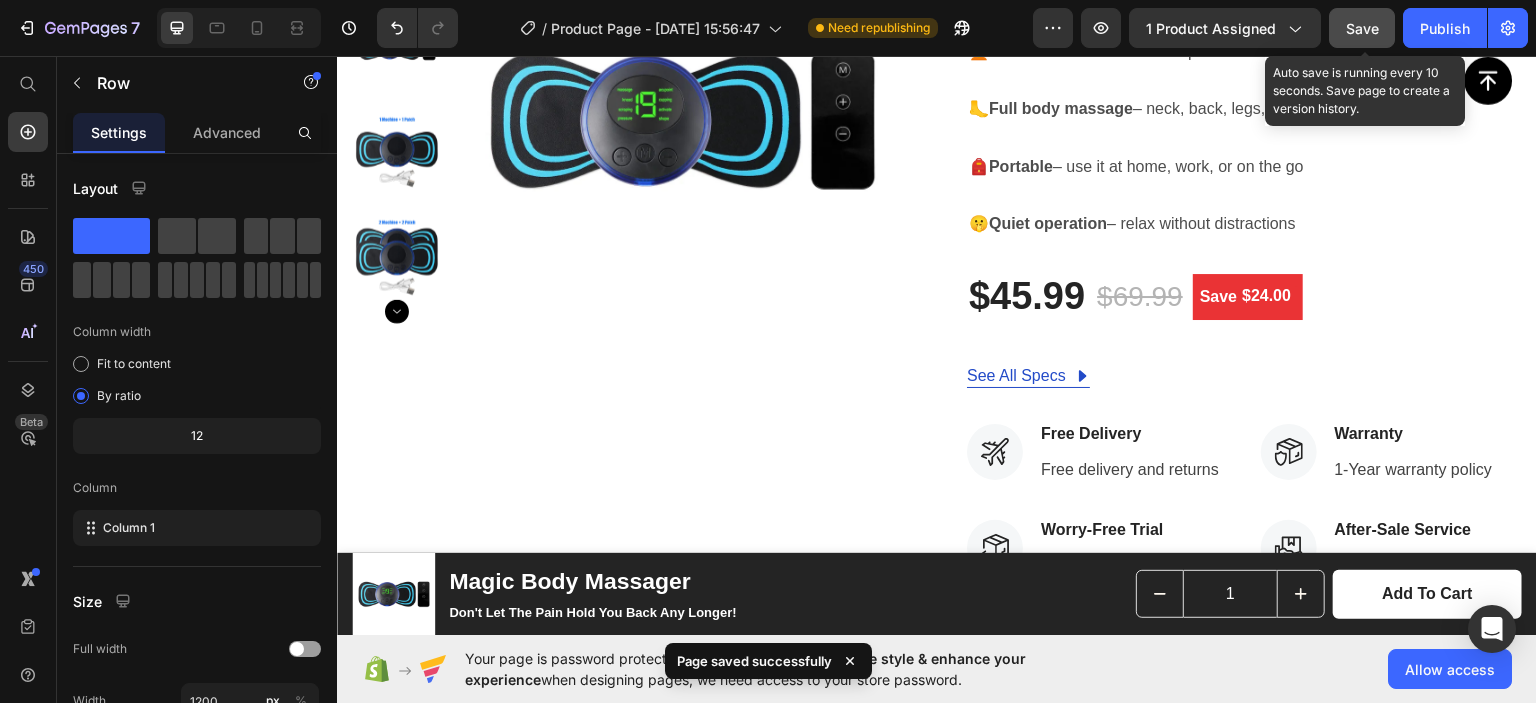 scroll, scrollTop: 150, scrollLeft: 0, axis: vertical 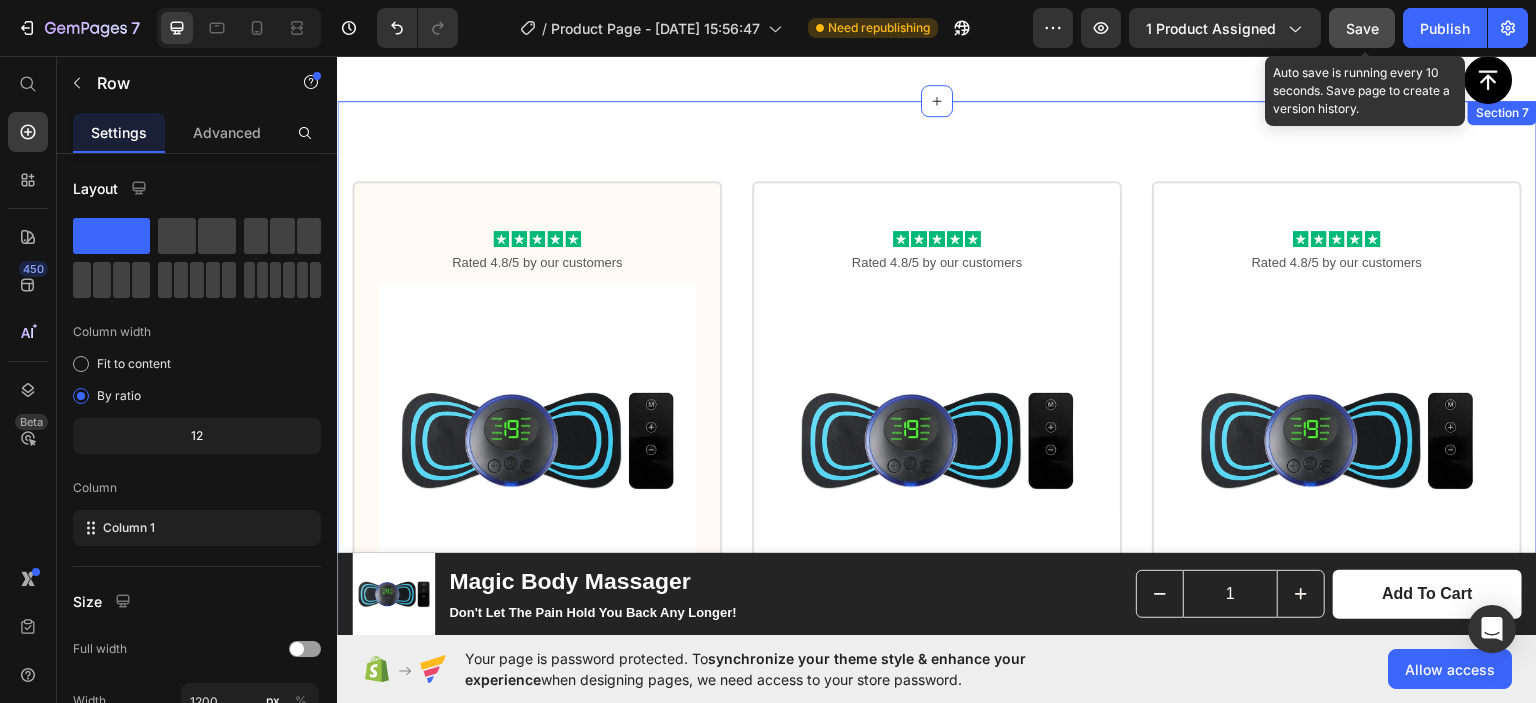 click on "Icon
Icon
Icon
Icon
Icon Icon List Rated 4.8/5 by our customers Text Block Product Images Icon Best Value Text Block Icon Row Advanced camera set Text Block Total: Text Block $45.99 Product Price Row you save:  $50 30-day money-back guarantee Free delivery Item List
Add to cart Add to Cart Row Image Image Image Image Image Row Product Row
Icon
Icon
Icon
Icon
Icon Icon List Rated 4.8/5 by our customers Text Block Product Images Basic Offer Text Block Row Basic camera set Text Block Total: Text Block $45.99 Product Price Row you save:  $50 30-day money-back guarantee Free delivery Item List
Add to cart Add to Cart Row Image Image Image Image Image Row Product Row
Icon
Icon
Icon
Icon
Icon Icon List Rated 4.8/5 by our customers Text Block Product Images Icon Best Value Text Block Icon Row Full camera set Text Block Total: Text Block $45.99 Product Price Row you save:" at bounding box center (937, 641) 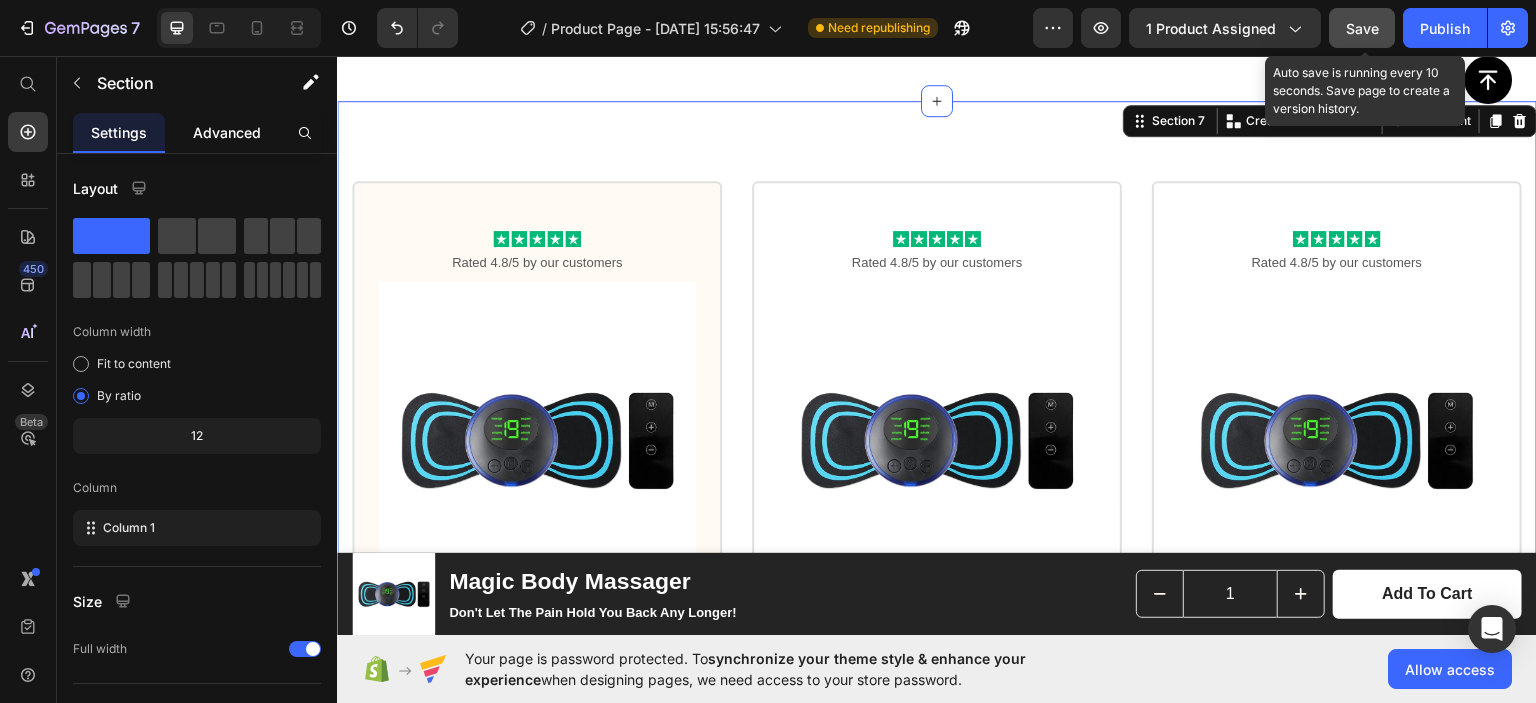 click on "Advanced" at bounding box center (227, 132) 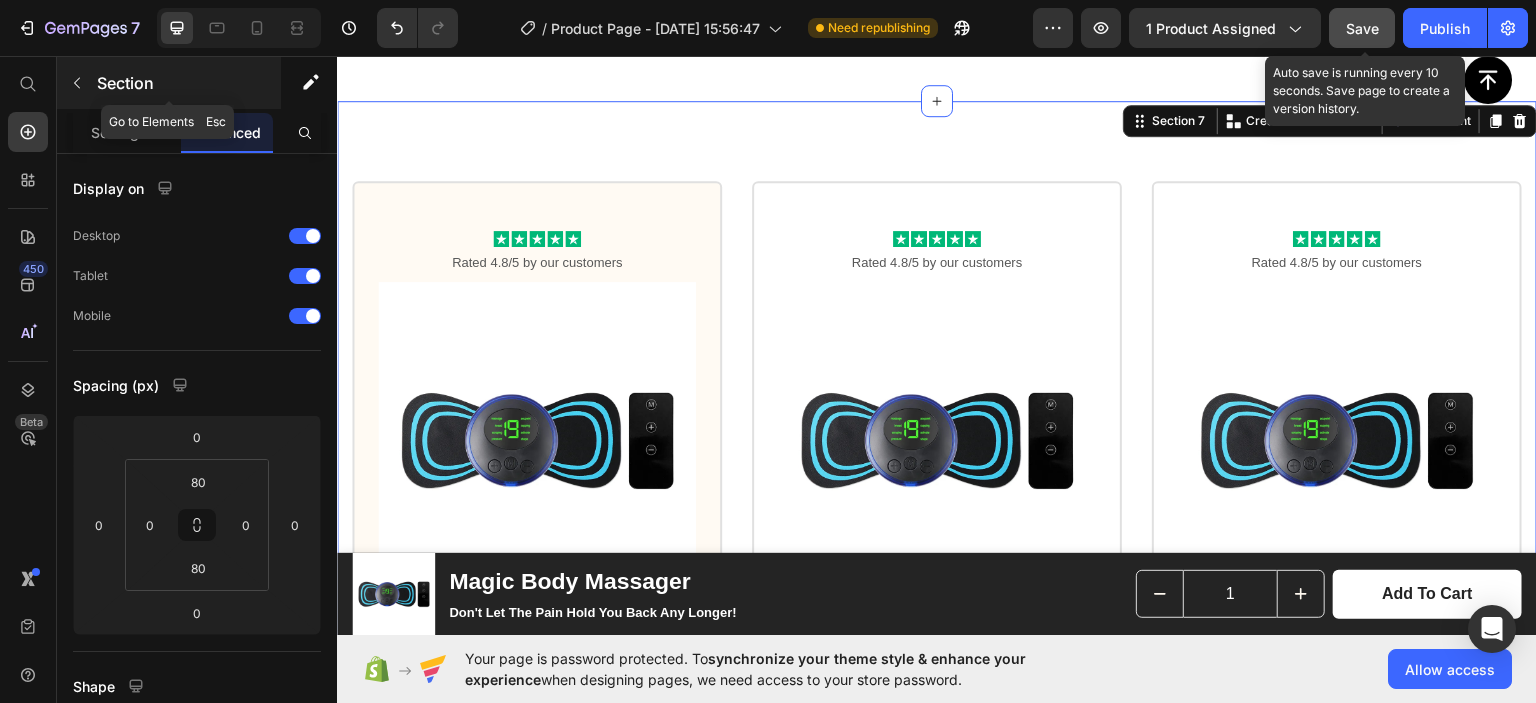 click 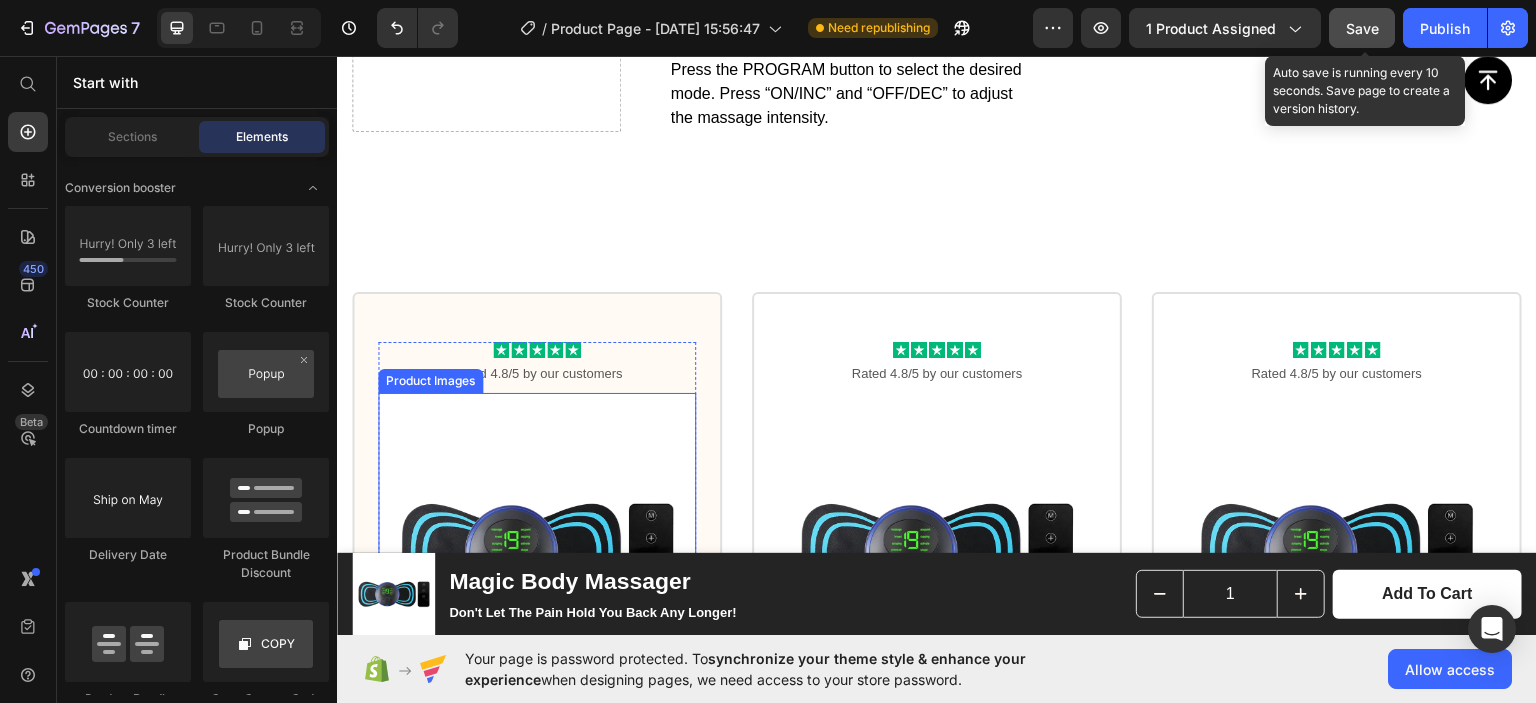 scroll, scrollTop: 4498, scrollLeft: 0, axis: vertical 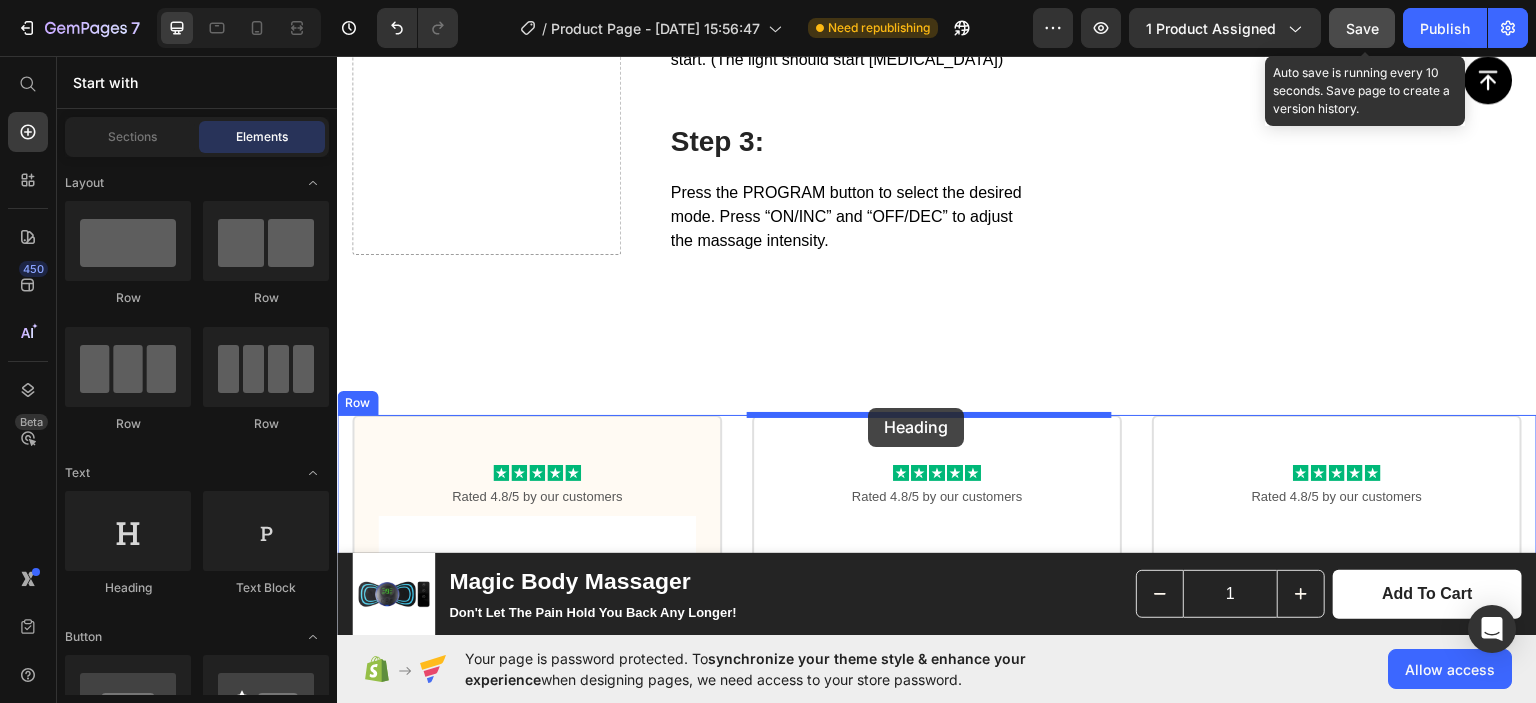 drag, startPoint x: 853, startPoint y: 410, endPoint x: 869, endPoint y: 406, distance: 16.492422 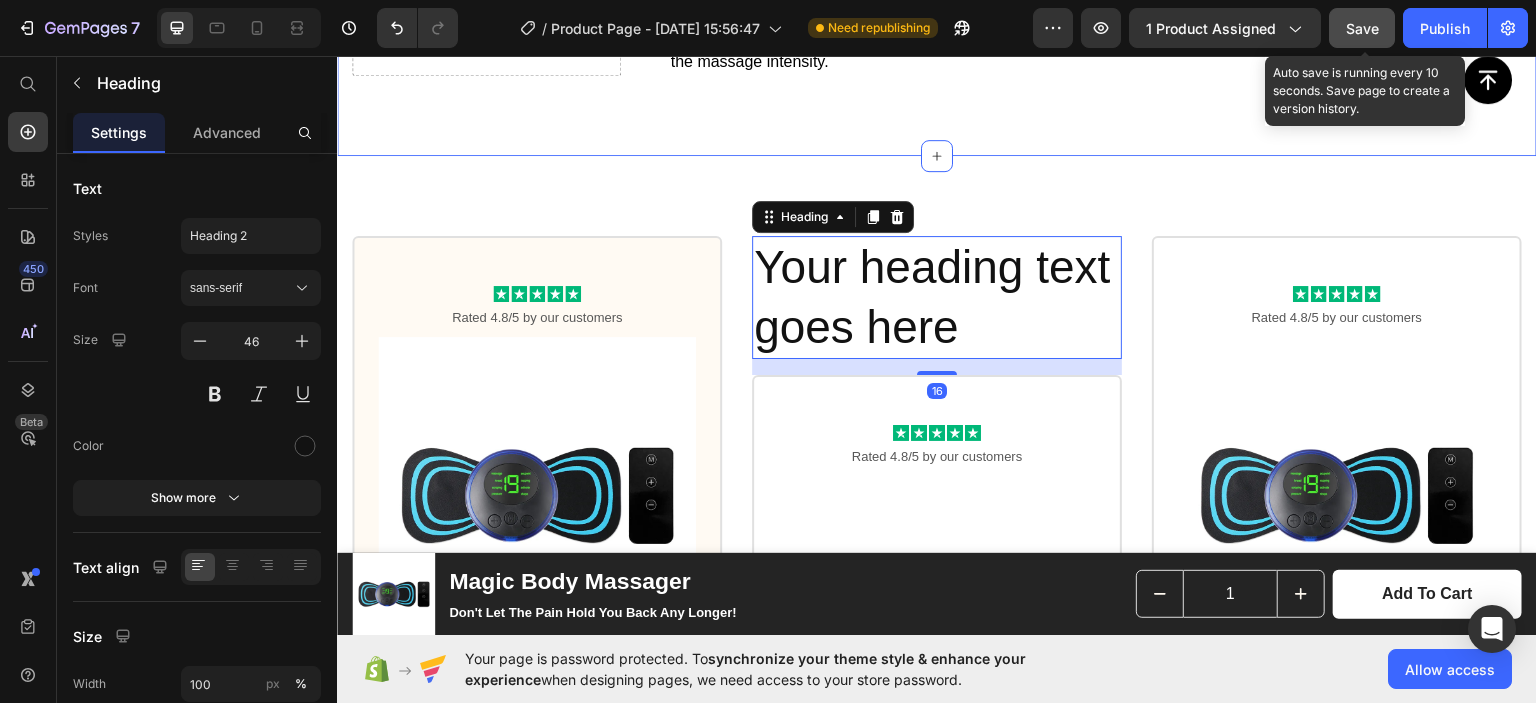 scroll, scrollTop: 4678, scrollLeft: 0, axis: vertical 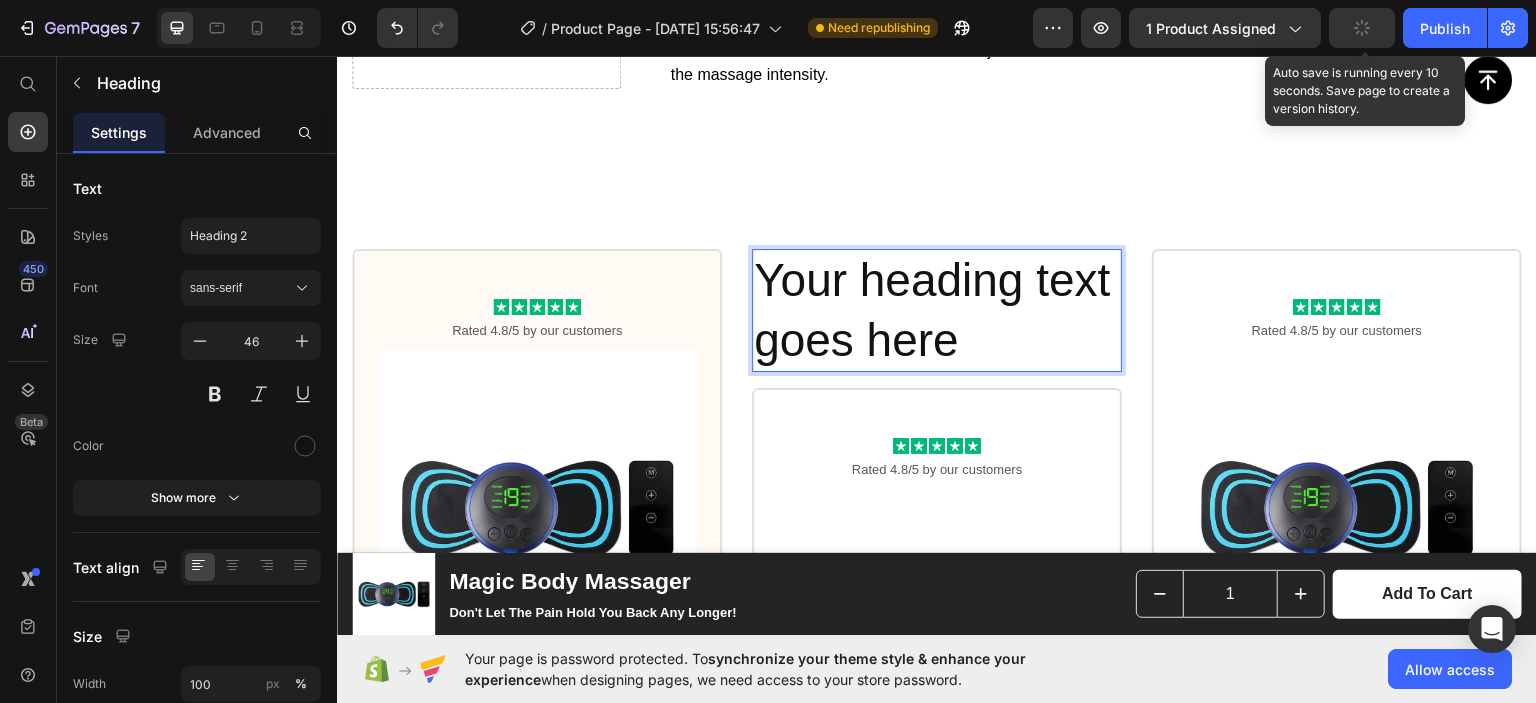 click on "Your heading text goes here" at bounding box center [937, 310] 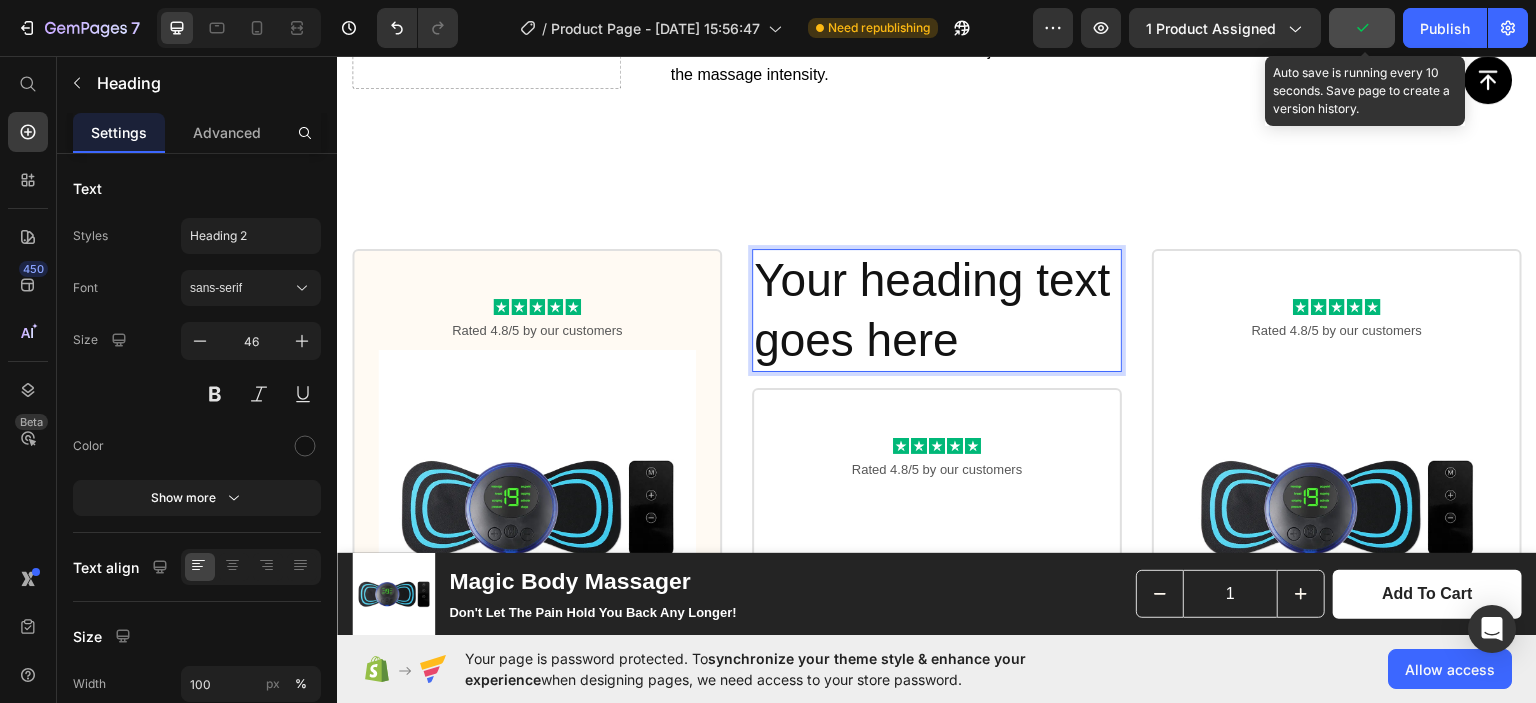 click on "Your heading text goes here" at bounding box center (937, 310) 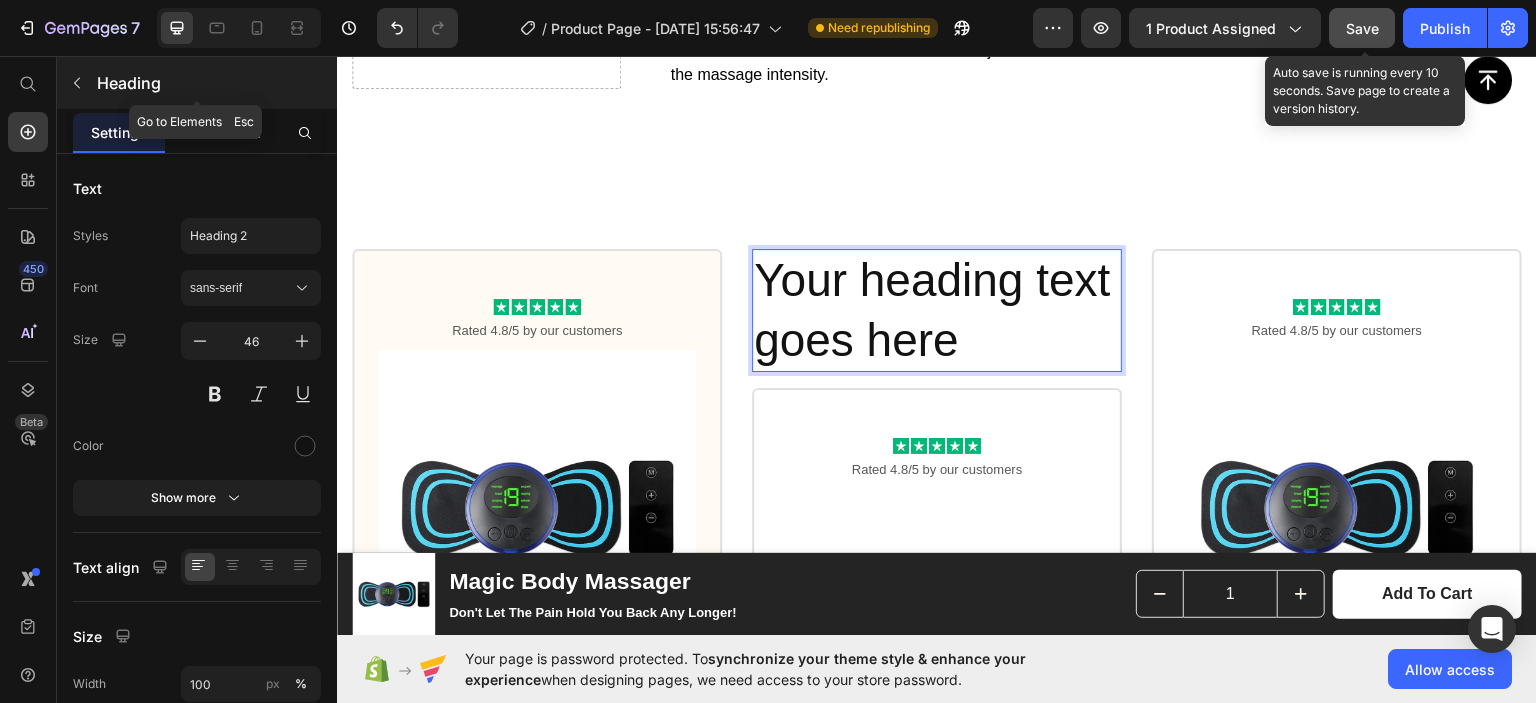 drag, startPoint x: 87, startPoint y: 72, endPoint x: 407, endPoint y: 219, distance: 352.1491 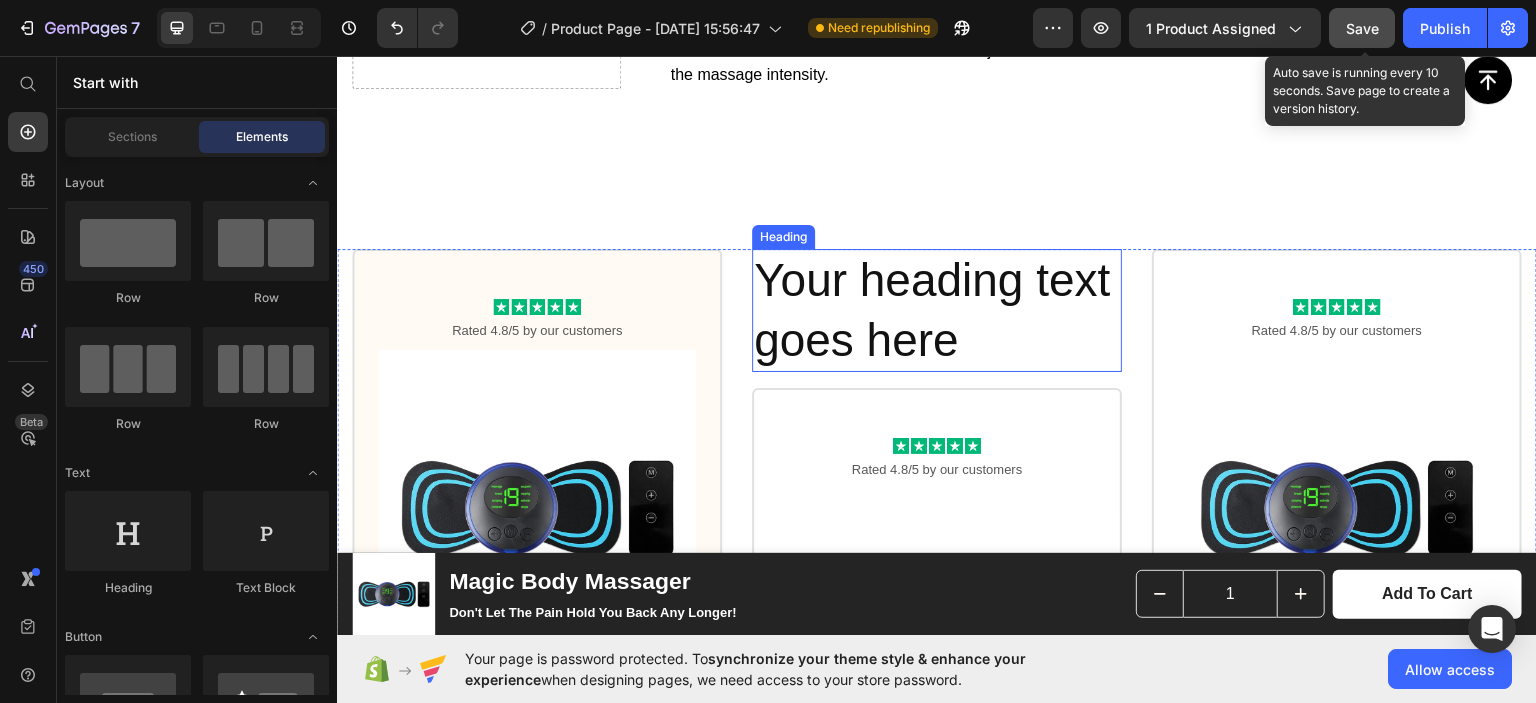 click on "Your heading text goes here" at bounding box center [937, 310] 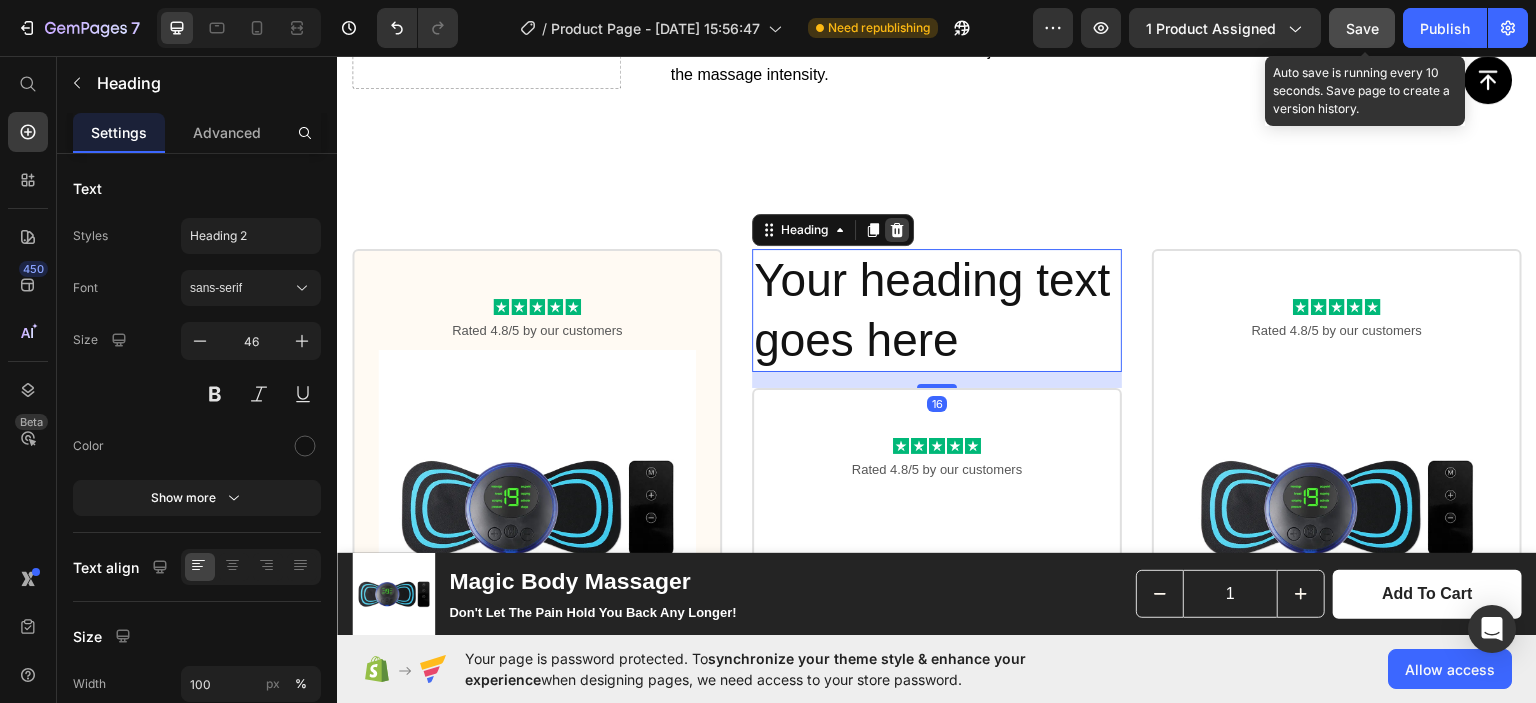 drag, startPoint x: 900, startPoint y: 234, endPoint x: 522, endPoint y: 249, distance: 378.29752 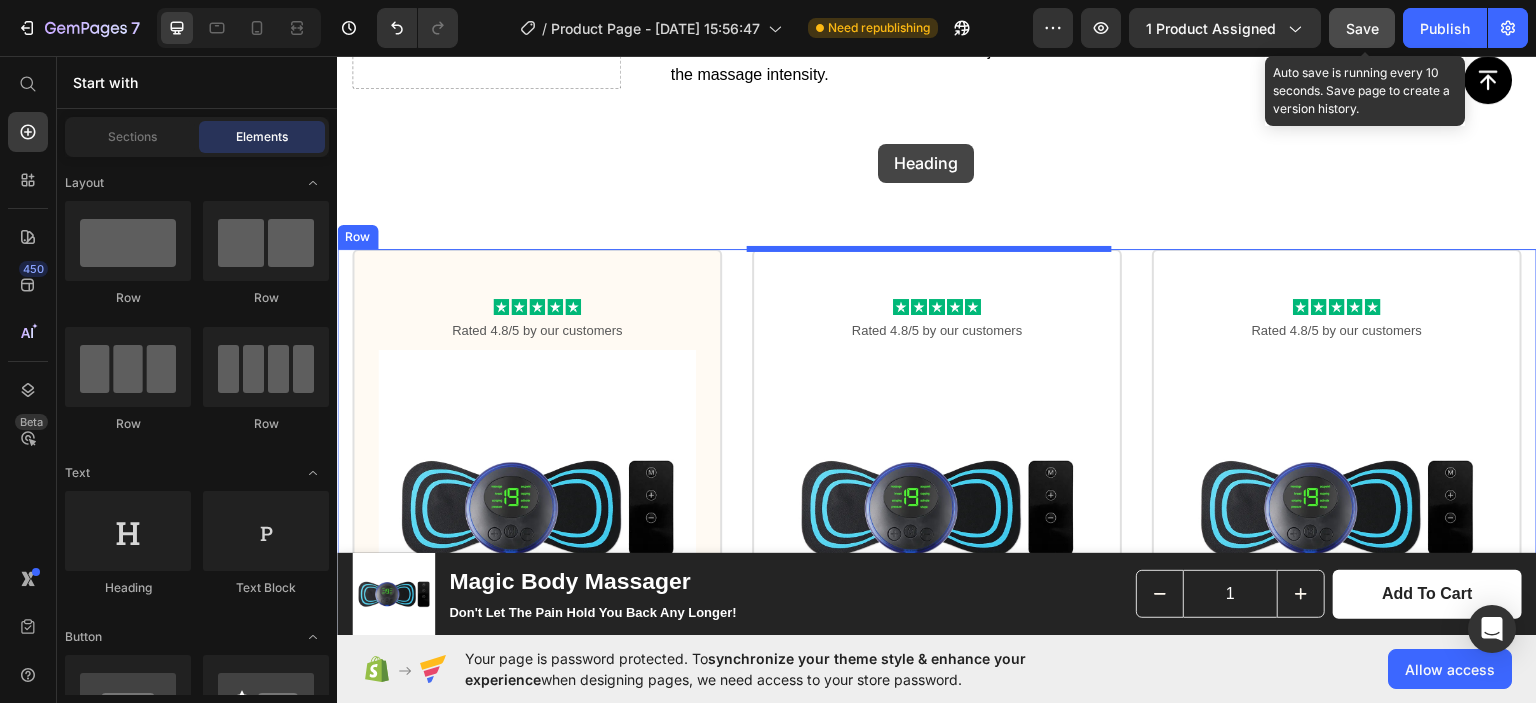 scroll, scrollTop: 4687, scrollLeft: 0, axis: vertical 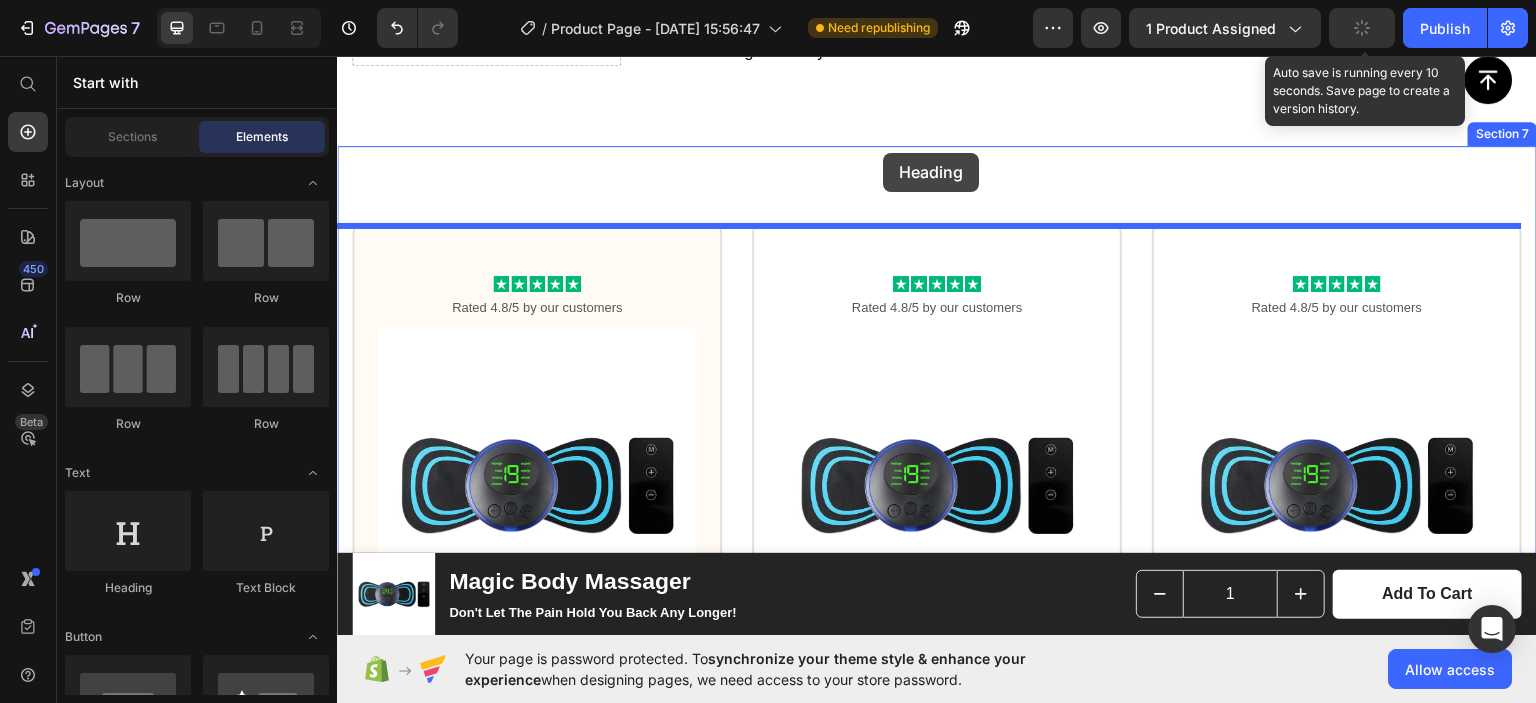 drag, startPoint x: 886, startPoint y: 210, endPoint x: 876, endPoint y: 141, distance: 69.72087 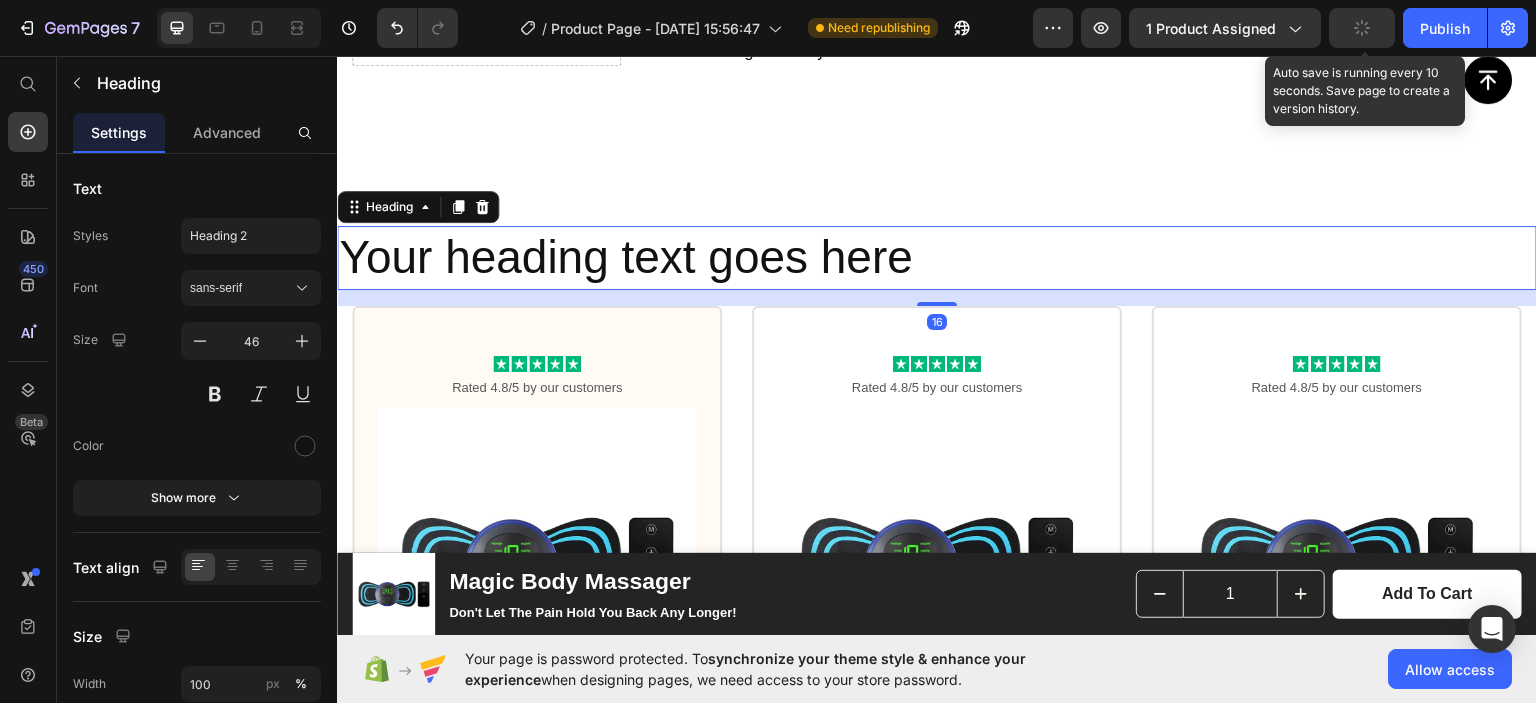 click on "Your heading text goes here" at bounding box center (937, 257) 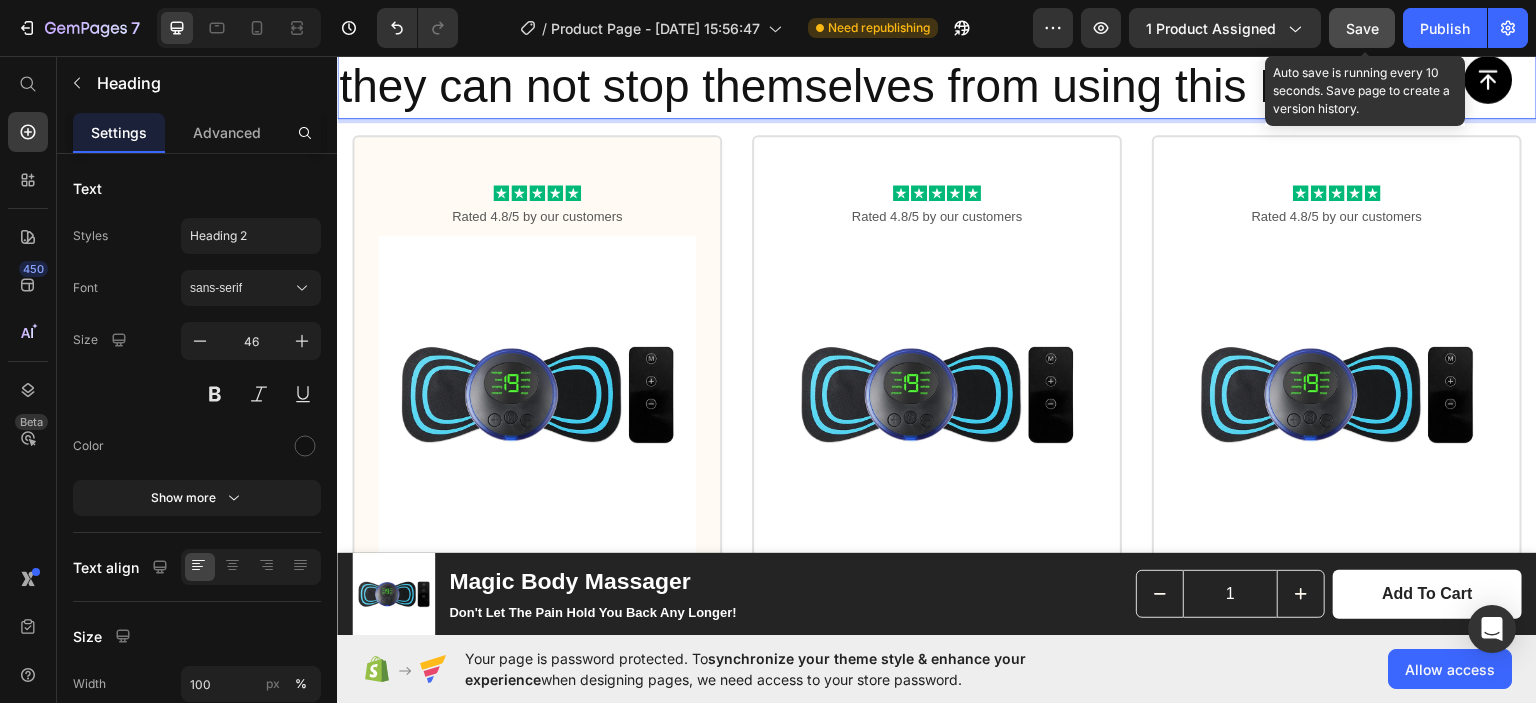 scroll, scrollTop: 4745, scrollLeft: 0, axis: vertical 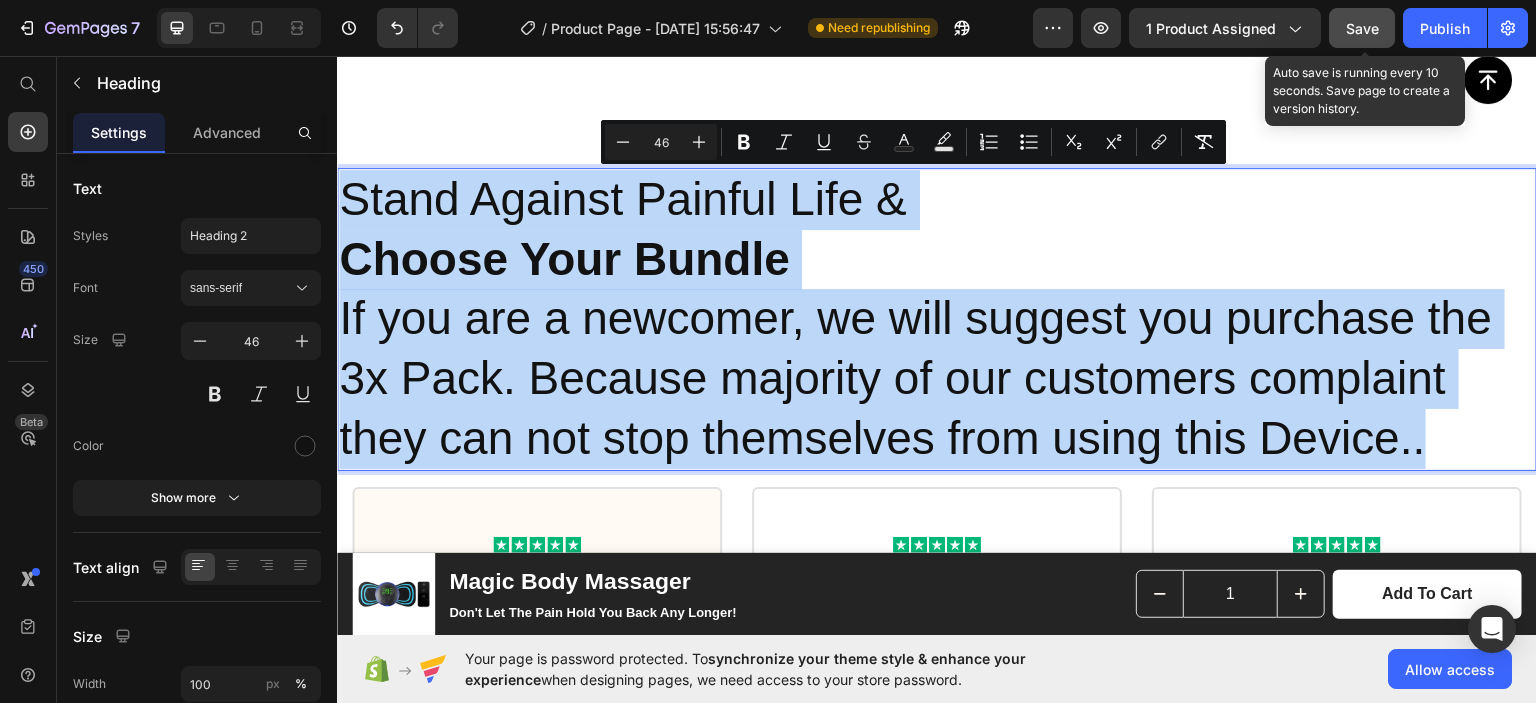 drag, startPoint x: 1436, startPoint y: 445, endPoint x: 653, endPoint y: 271, distance: 802.10034 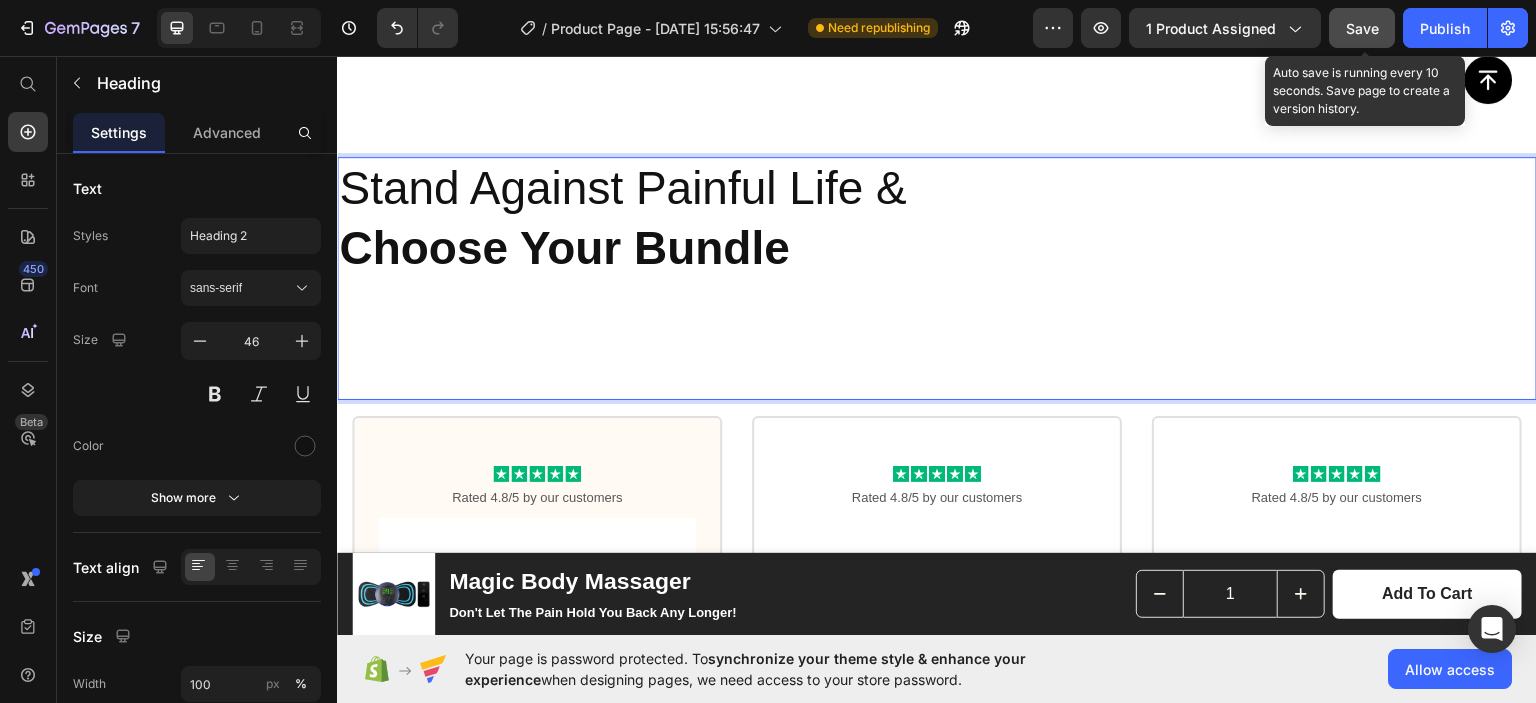 scroll, scrollTop: 4804, scrollLeft: 0, axis: vertical 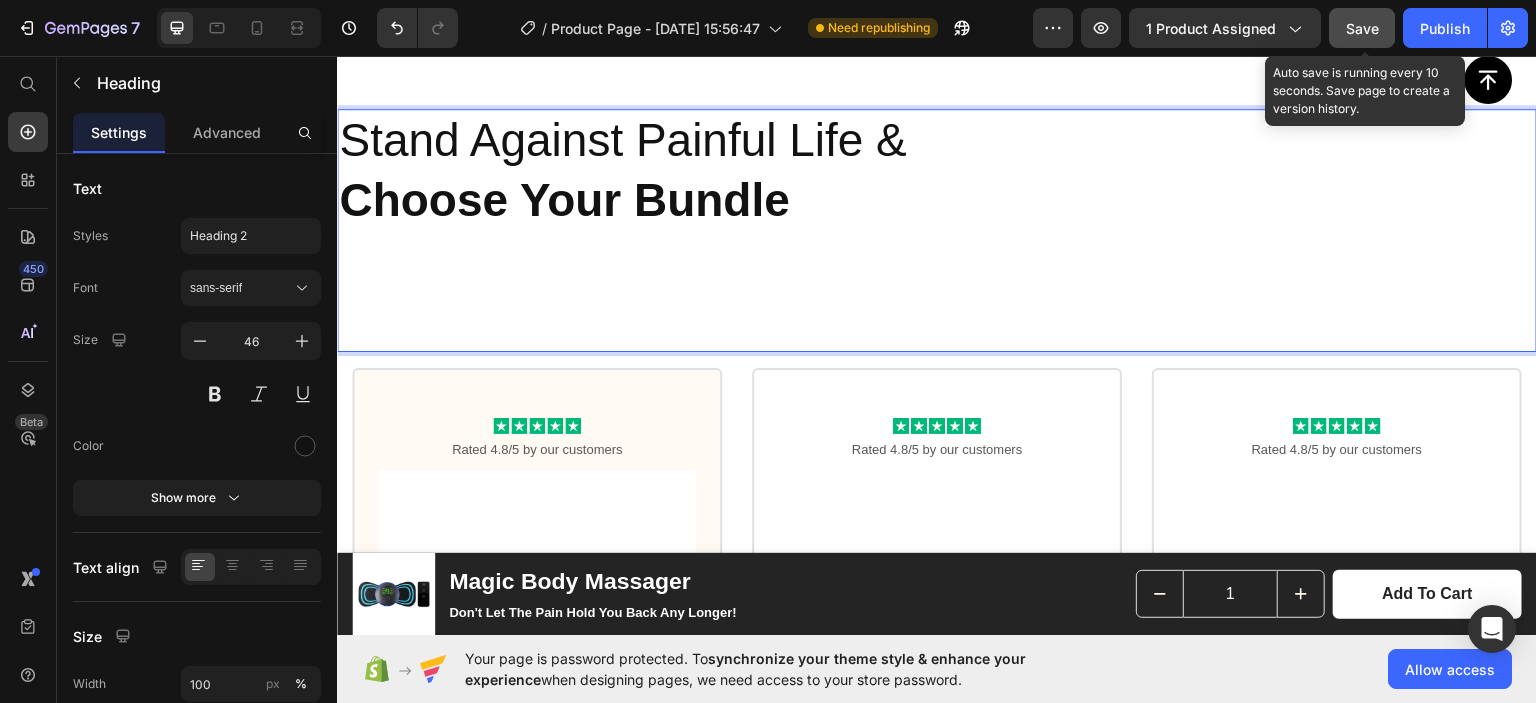 click on "Stand Against Painful Life & Choose Your Bundle" at bounding box center [937, 170] 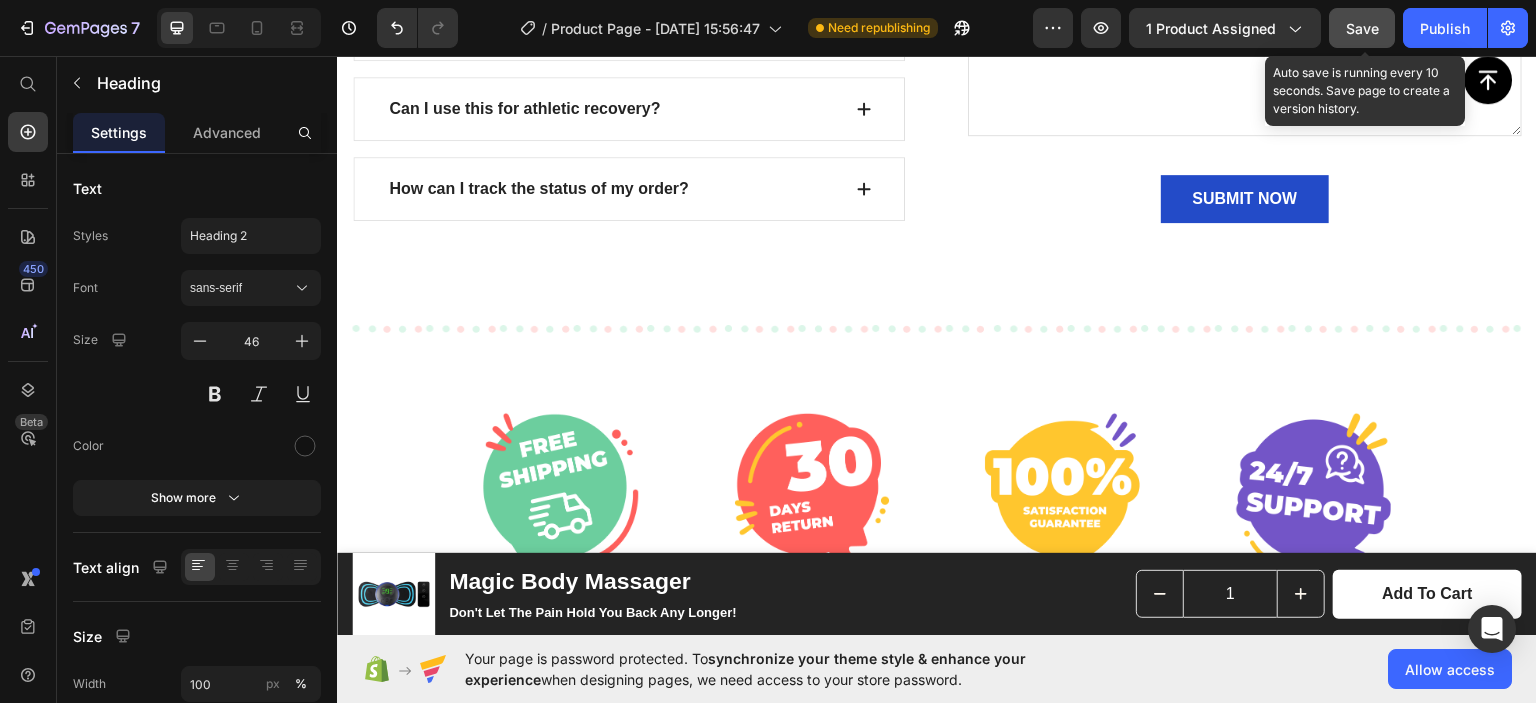 scroll, scrollTop: 5328, scrollLeft: 0, axis: vertical 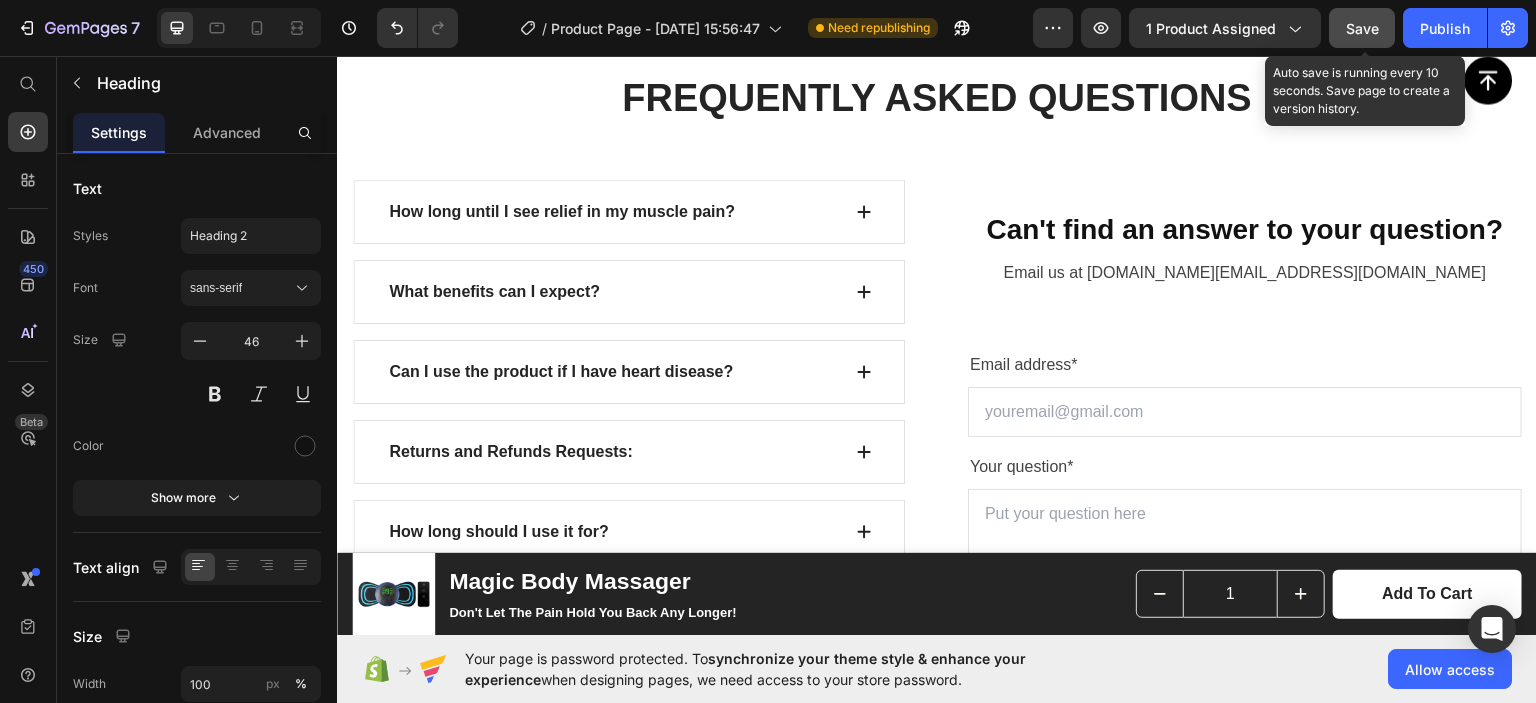 click on "Save" at bounding box center [1362, 28] 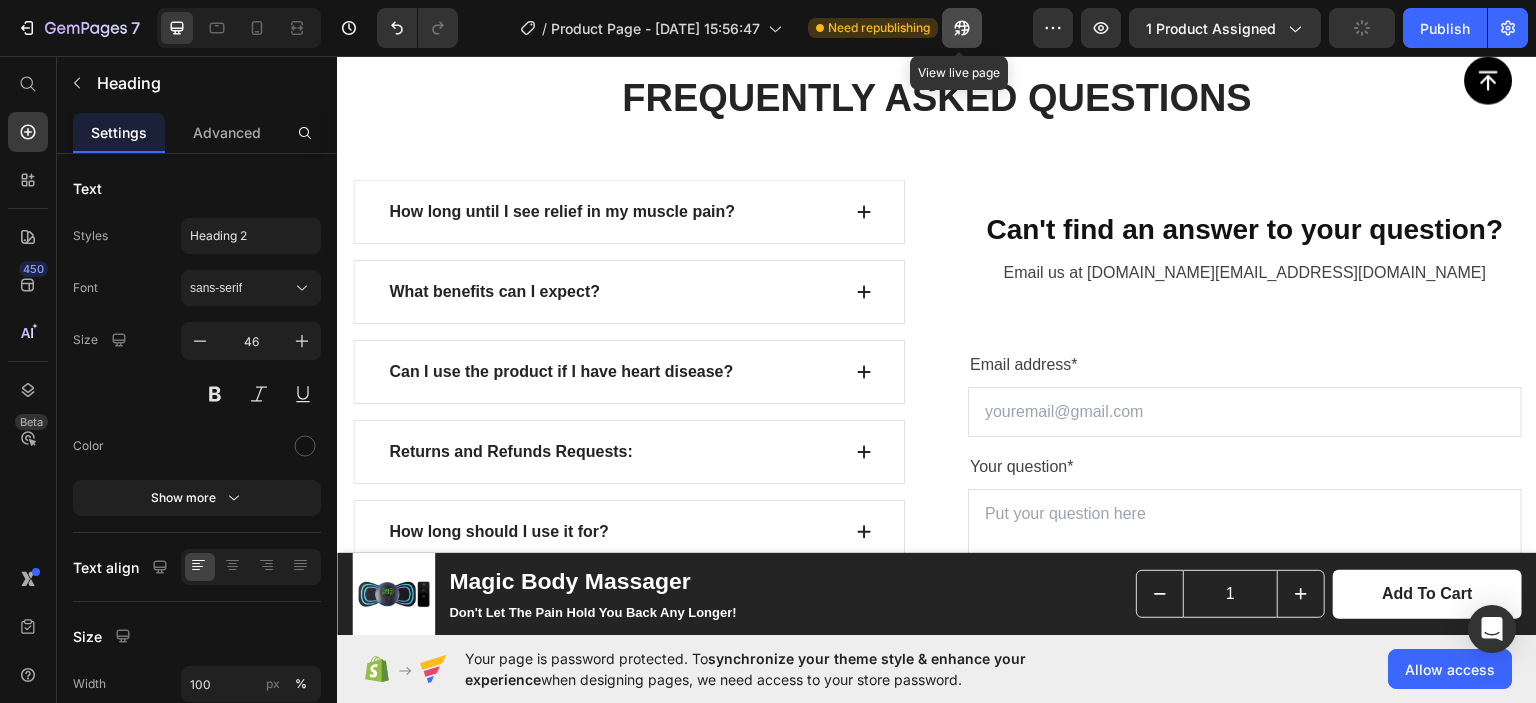 click 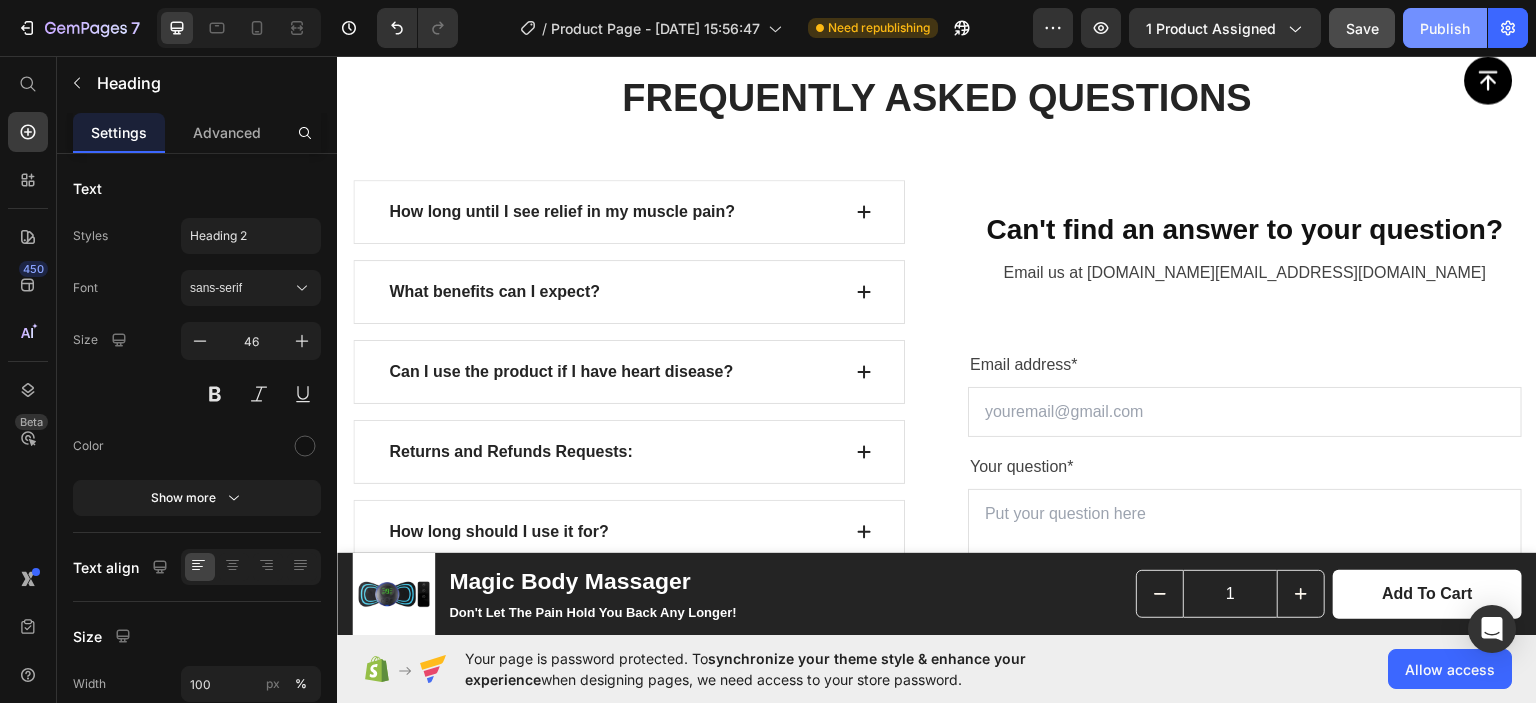 click on "Publish" at bounding box center (1445, 28) 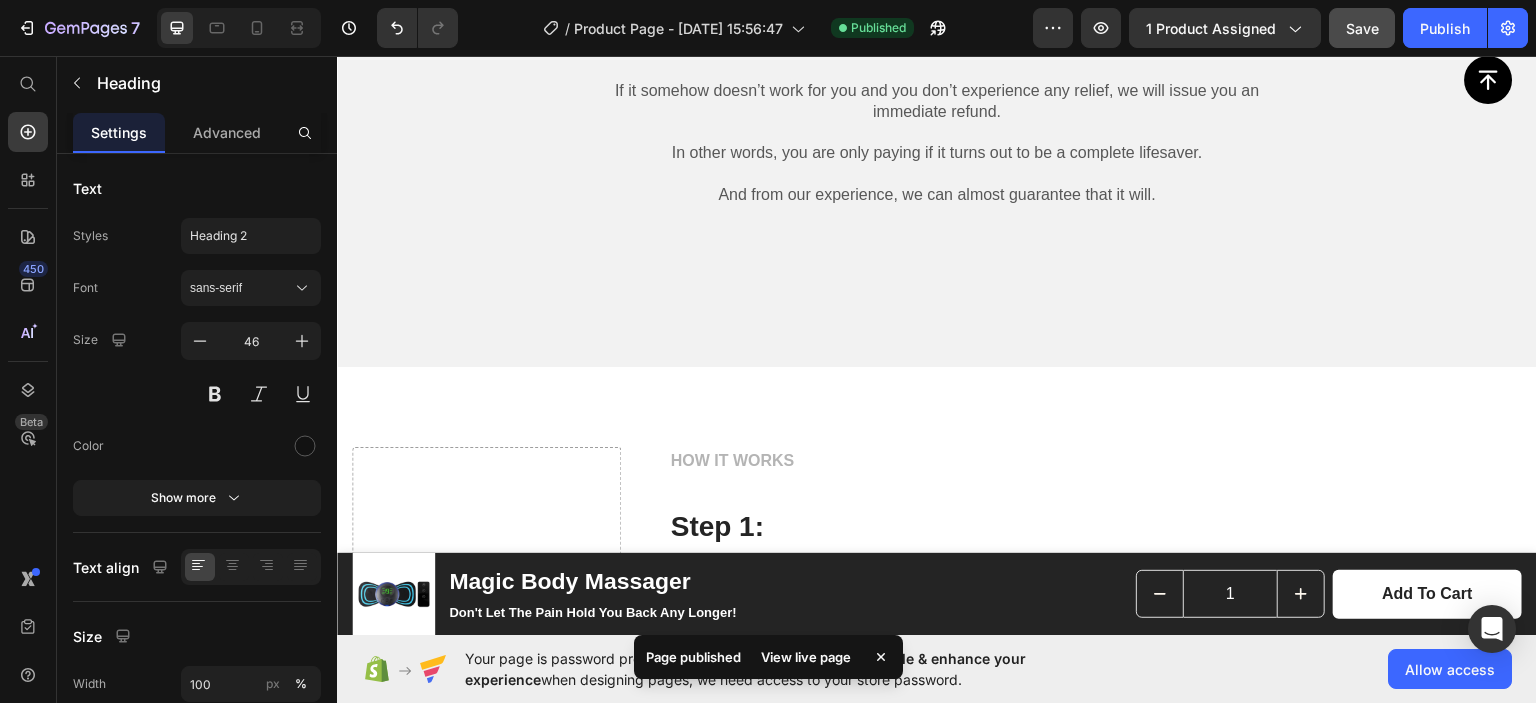 scroll, scrollTop: 3688, scrollLeft: 0, axis: vertical 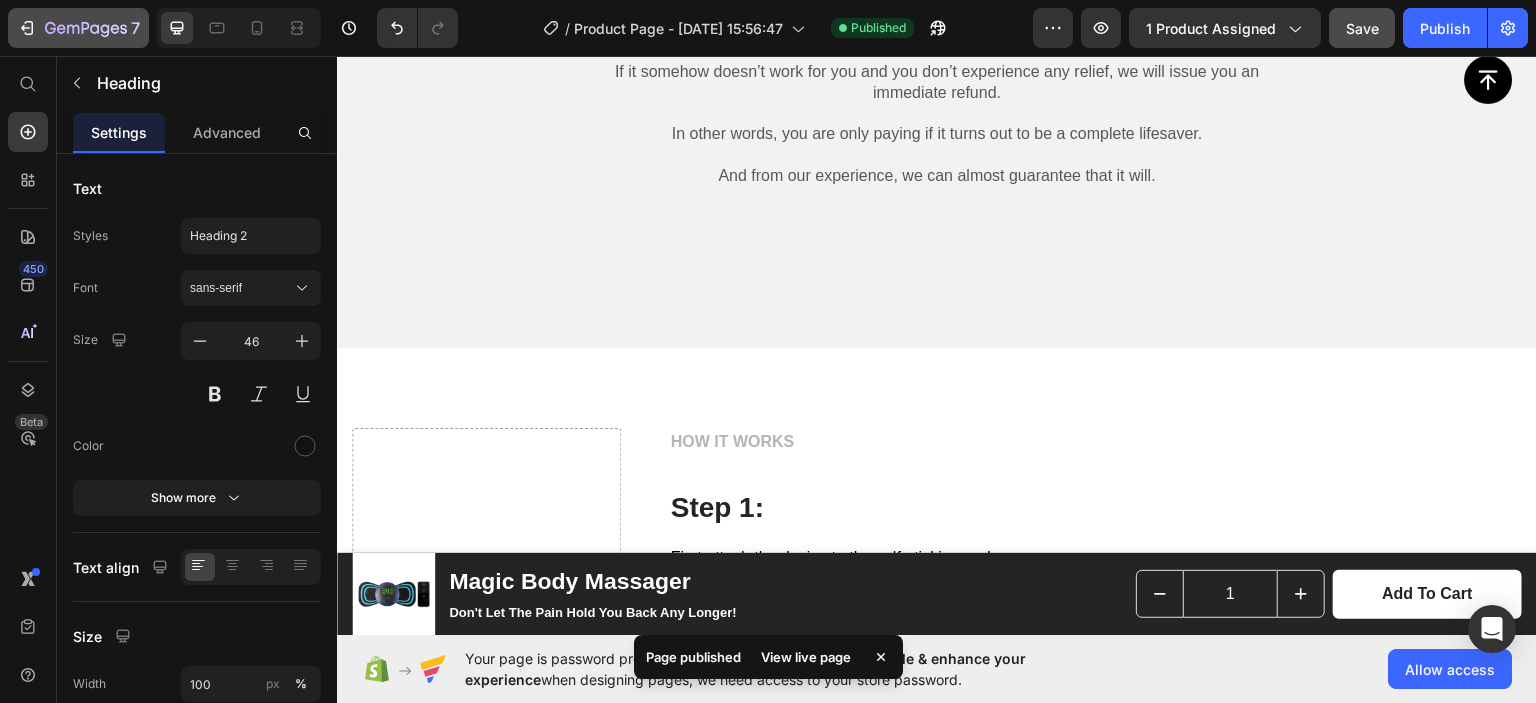 click 